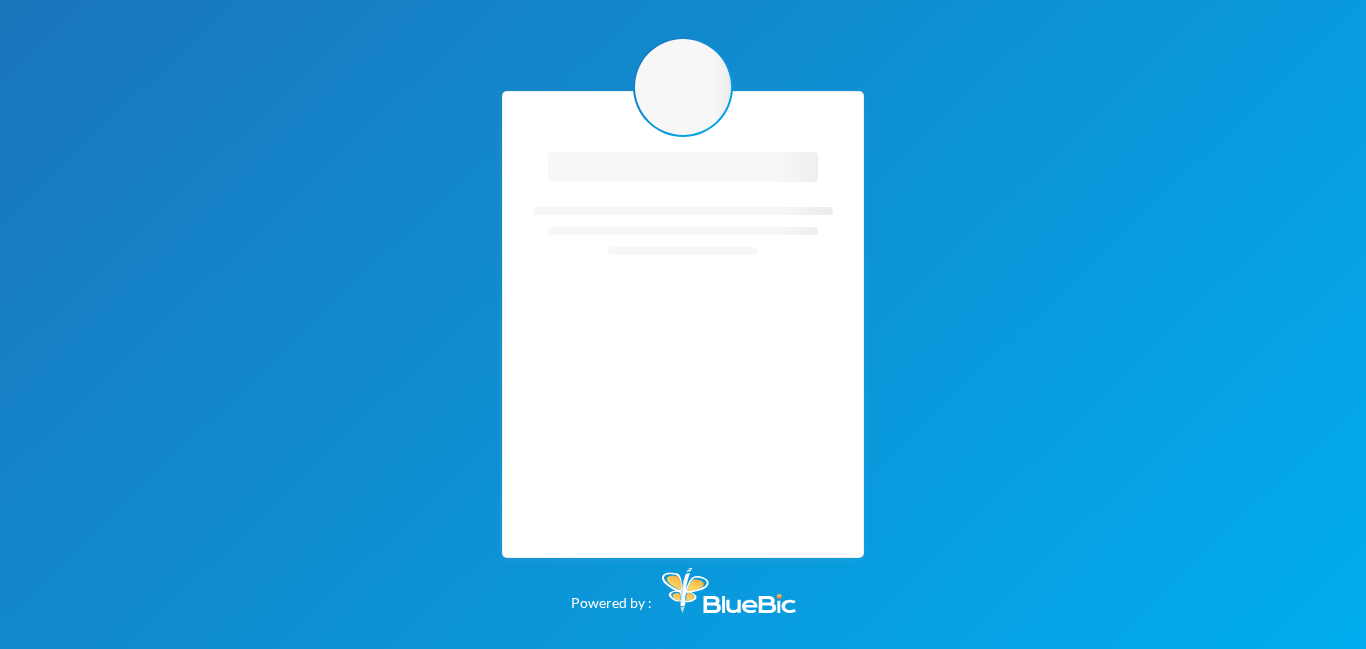 scroll, scrollTop: 0, scrollLeft: 0, axis: both 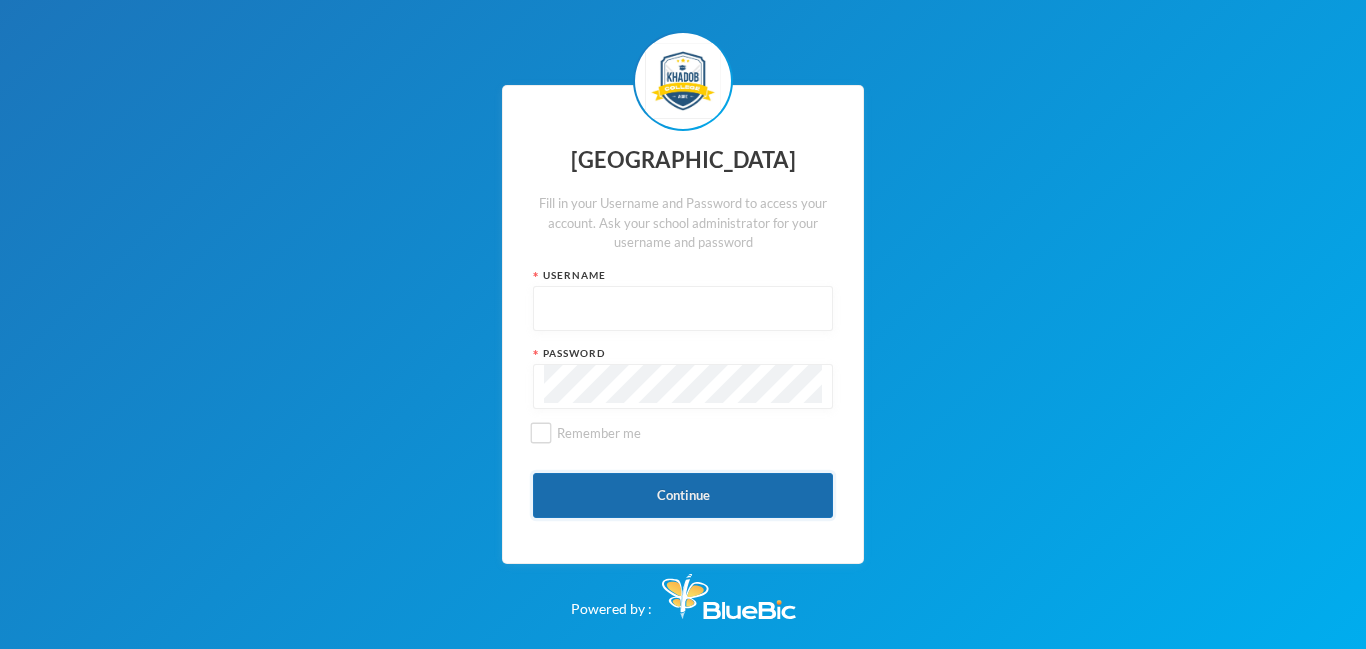 type on "admin" 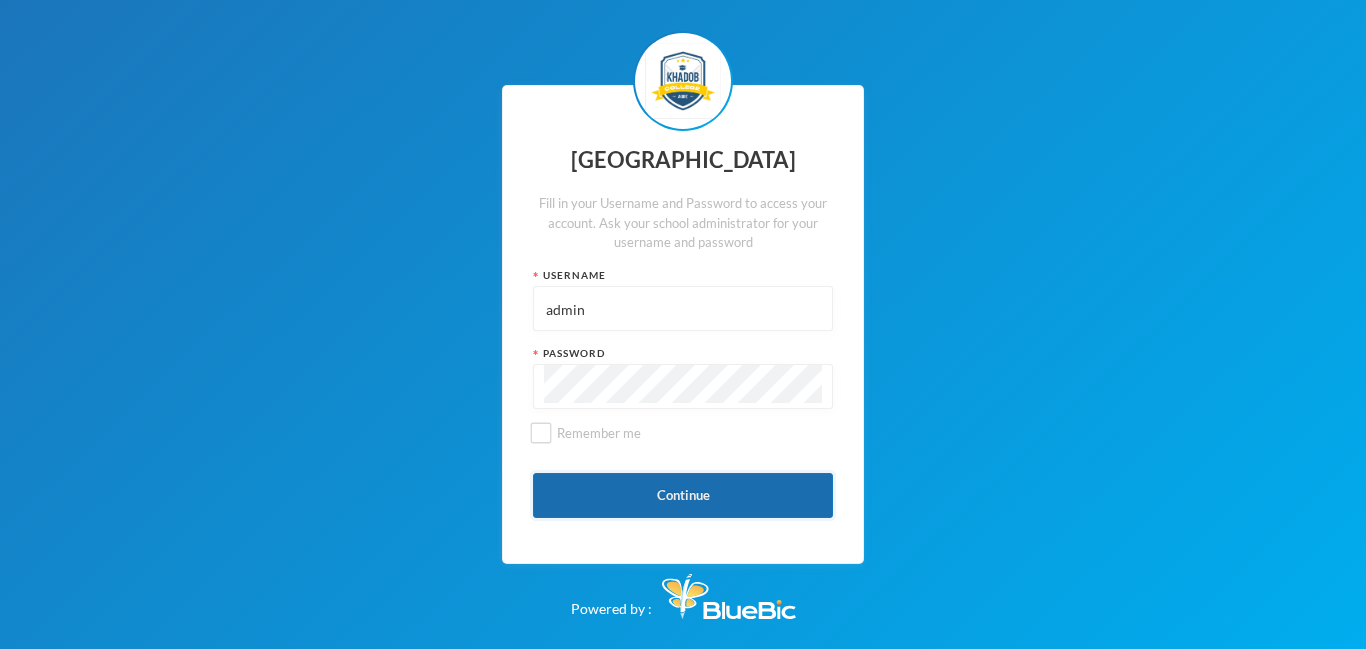 click on "Continue" at bounding box center (683, 495) 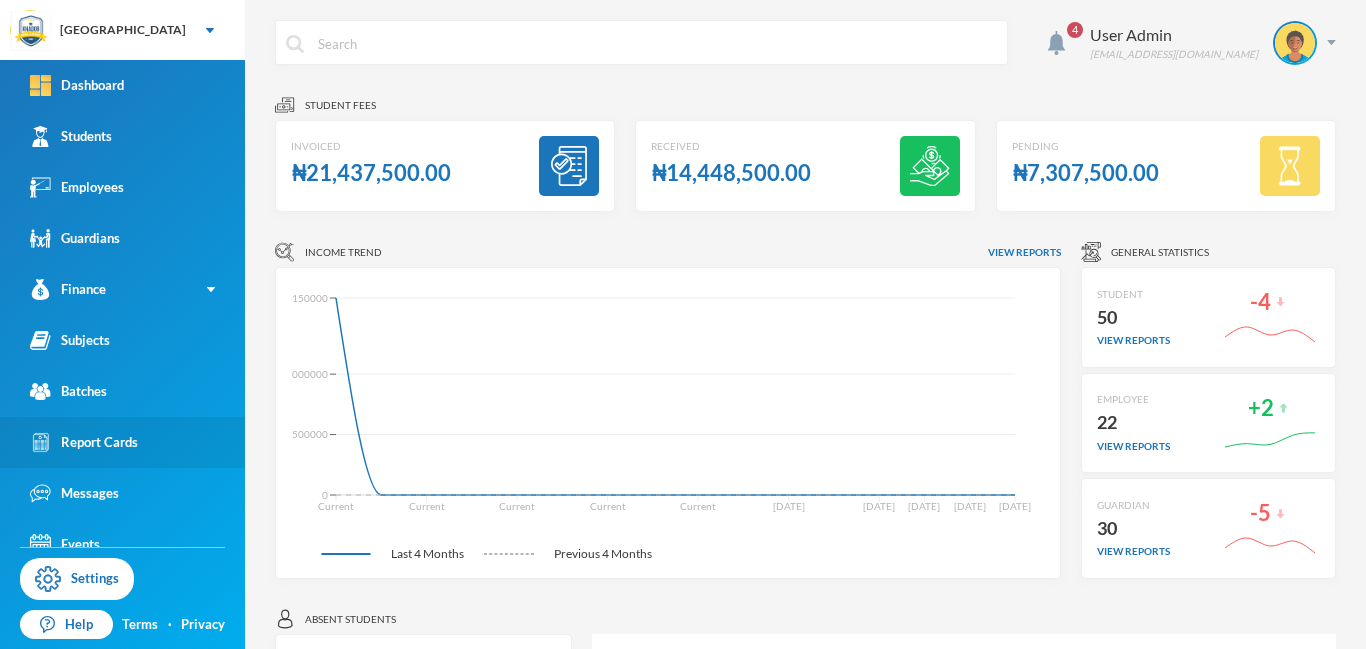 click on "Report Cards" at bounding box center [84, 442] 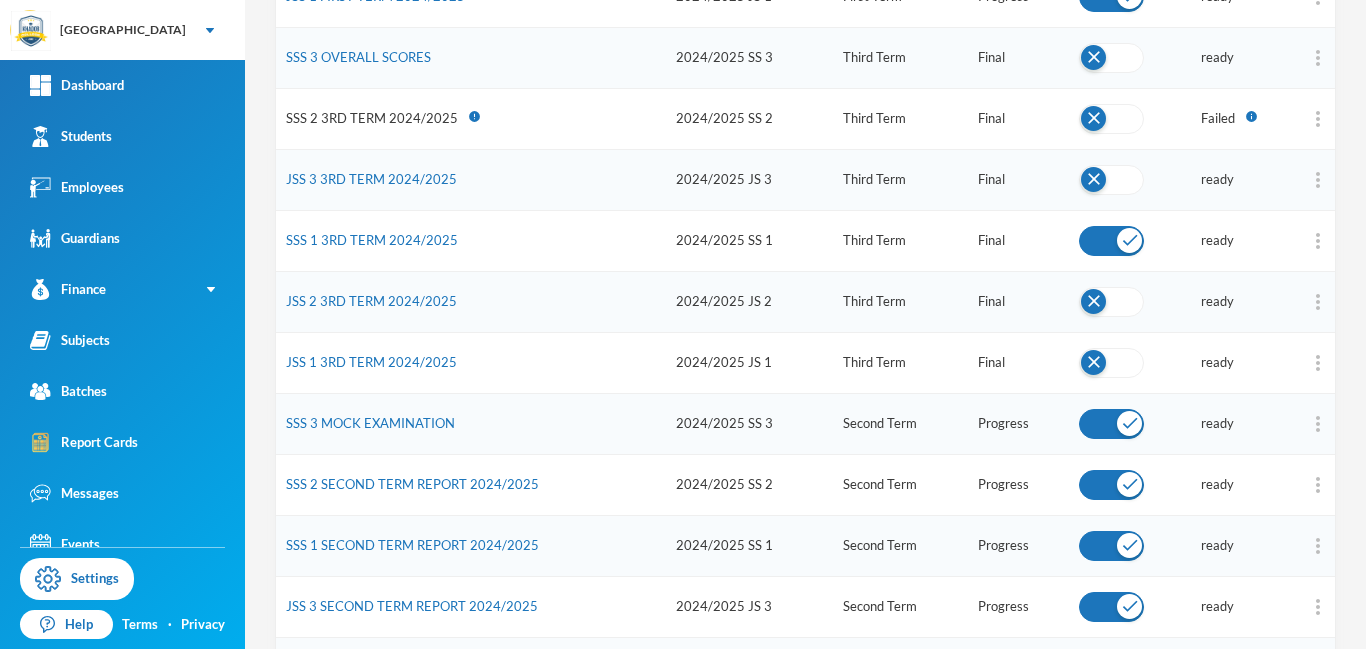 scroll, scrollTop: 434, scrollLeft: 0, axis: vertical 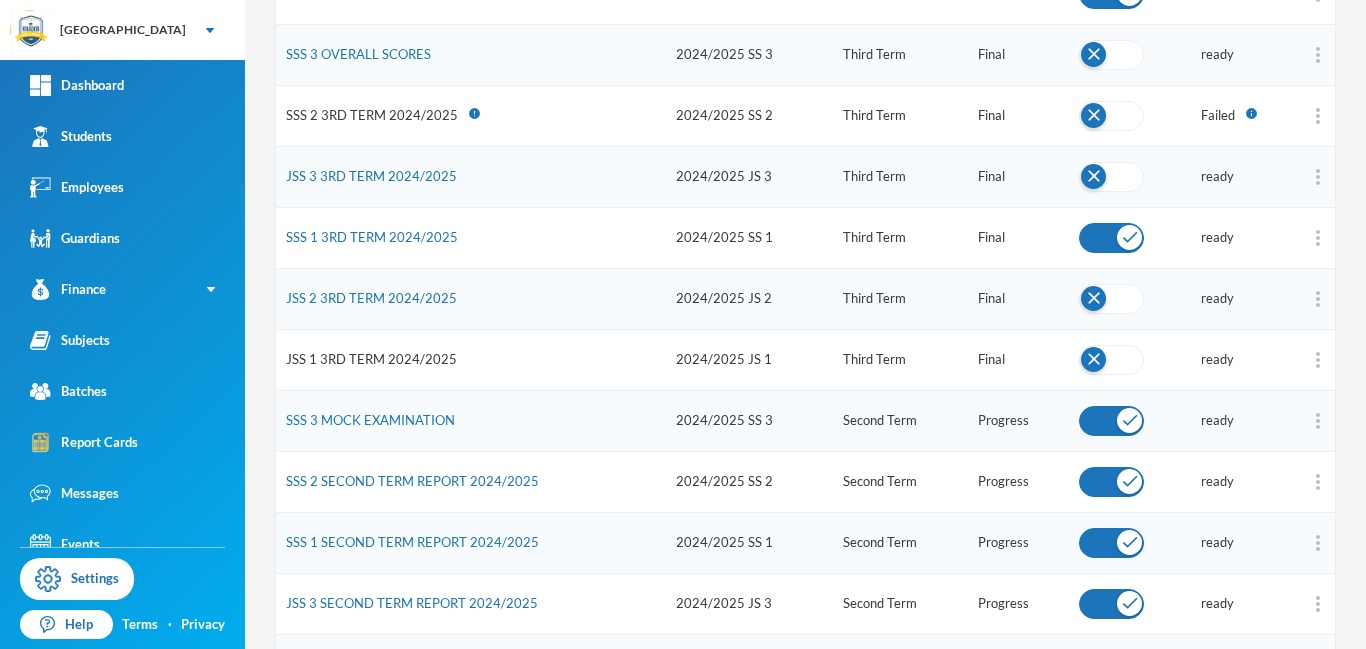 click on "JSS 1 3RD TERM 2024/2025" at bounding box center [371, 359] 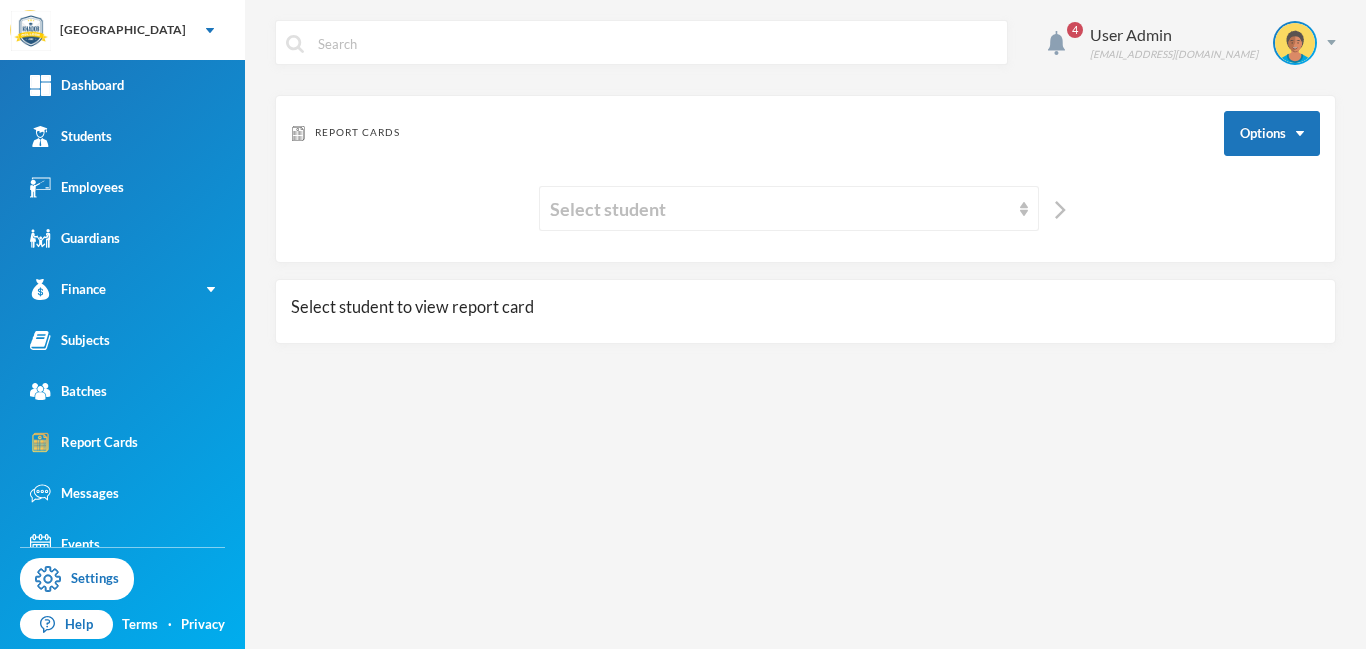 scroll, scrollTop: 0, scrollLeft: 0, axis: both 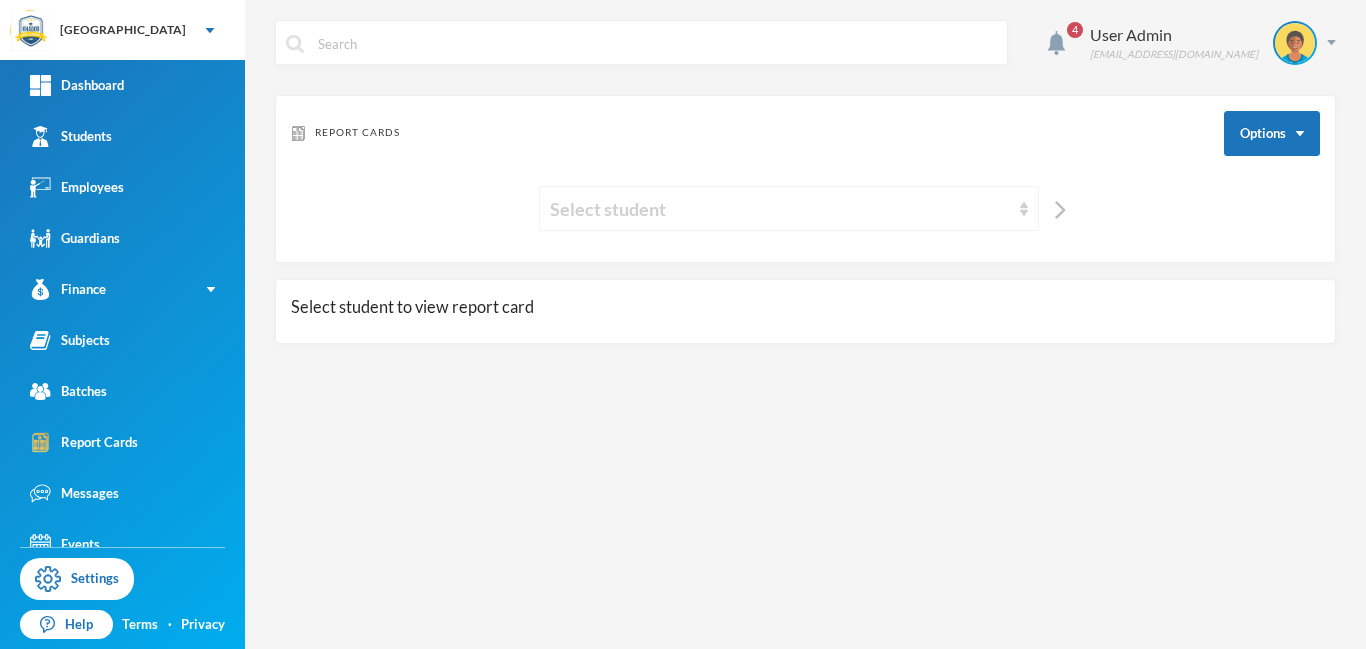 click on "Select student" at bounding box center [780, 209] 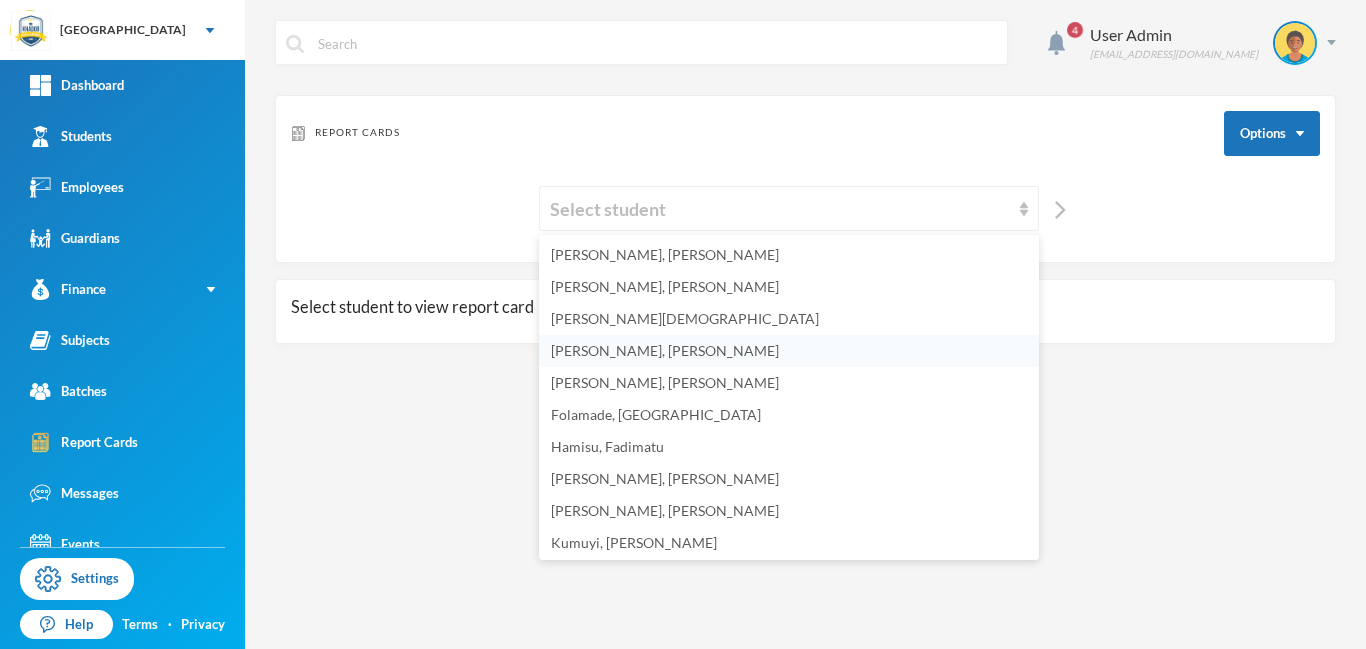 click on "[PERSON_NAME], [PERSON_NAME]" at bounding box center (665, 350) 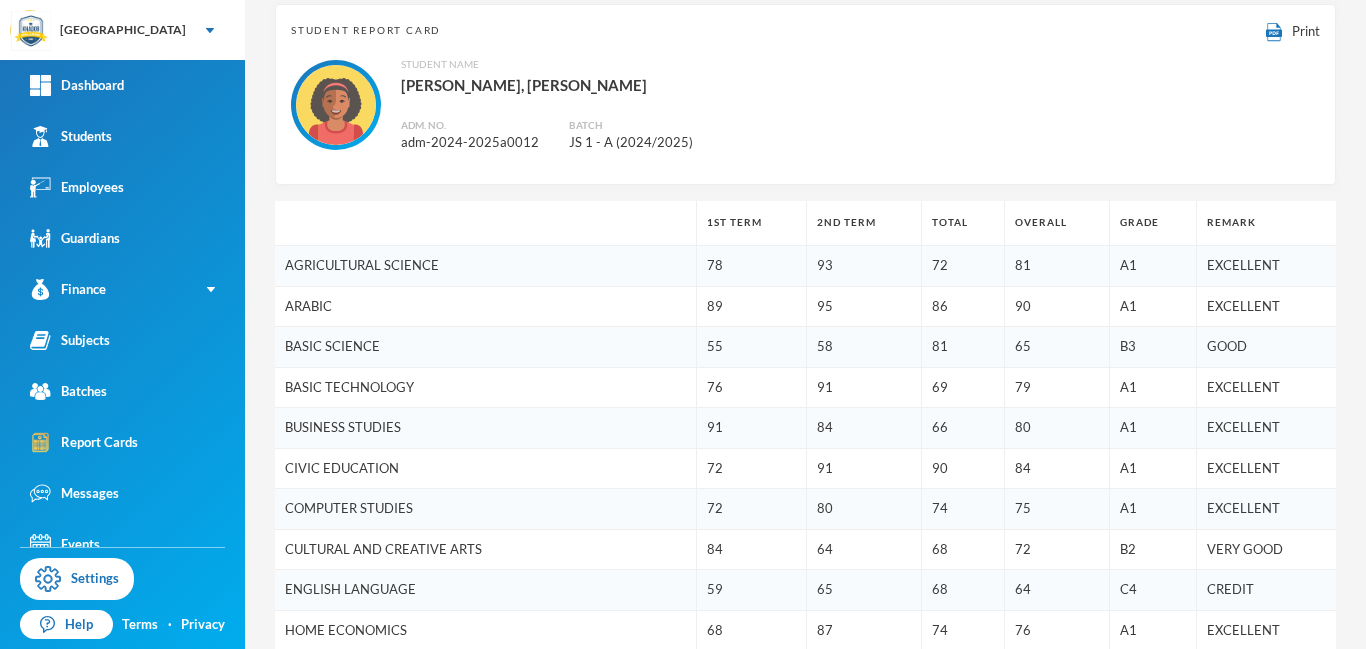 scroll, scrollTop: 0, scrollLeft: 0, axis: both 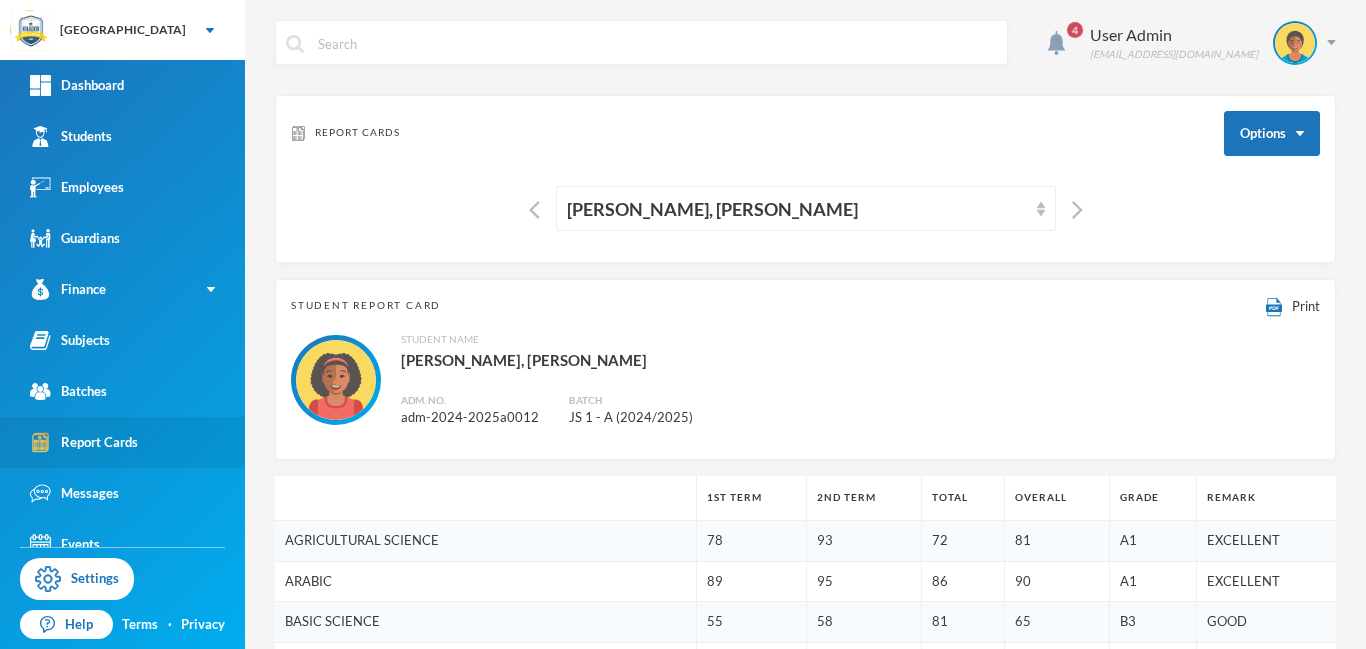click on "Report Cards" at bounding box center (84, 442) 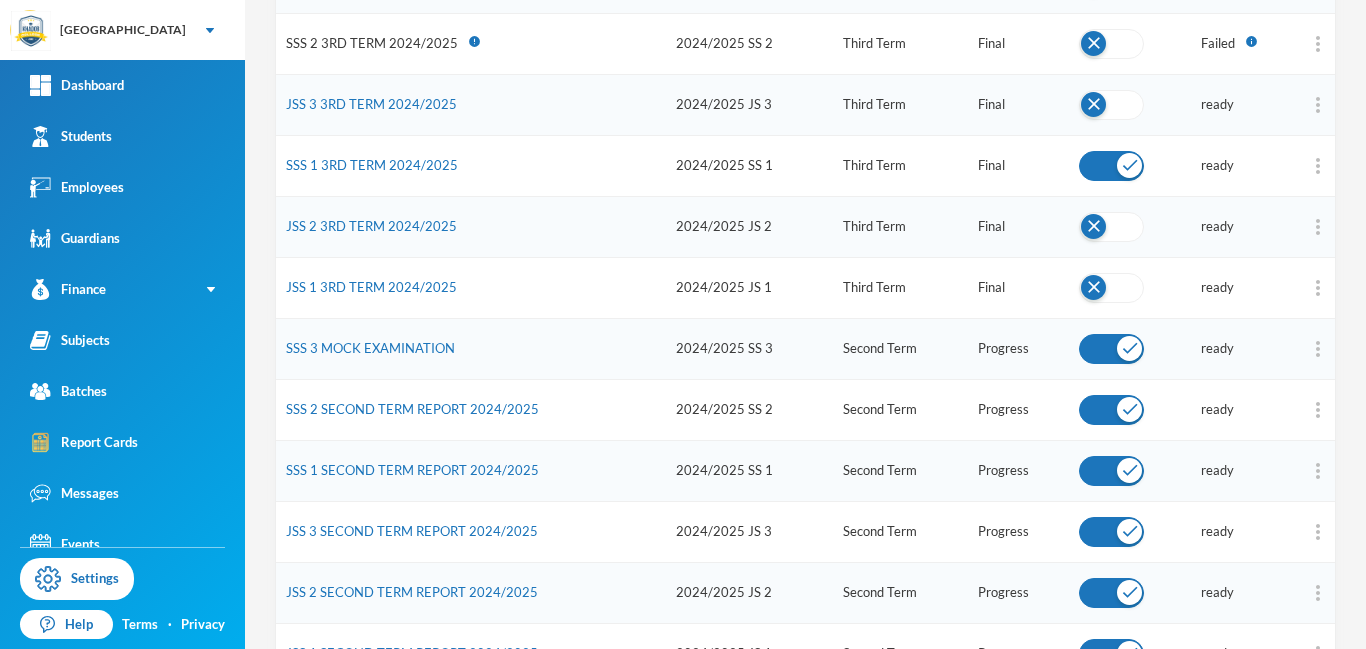 scroll, scrollTop: 490, scrollLeft: 0, axis: vertical 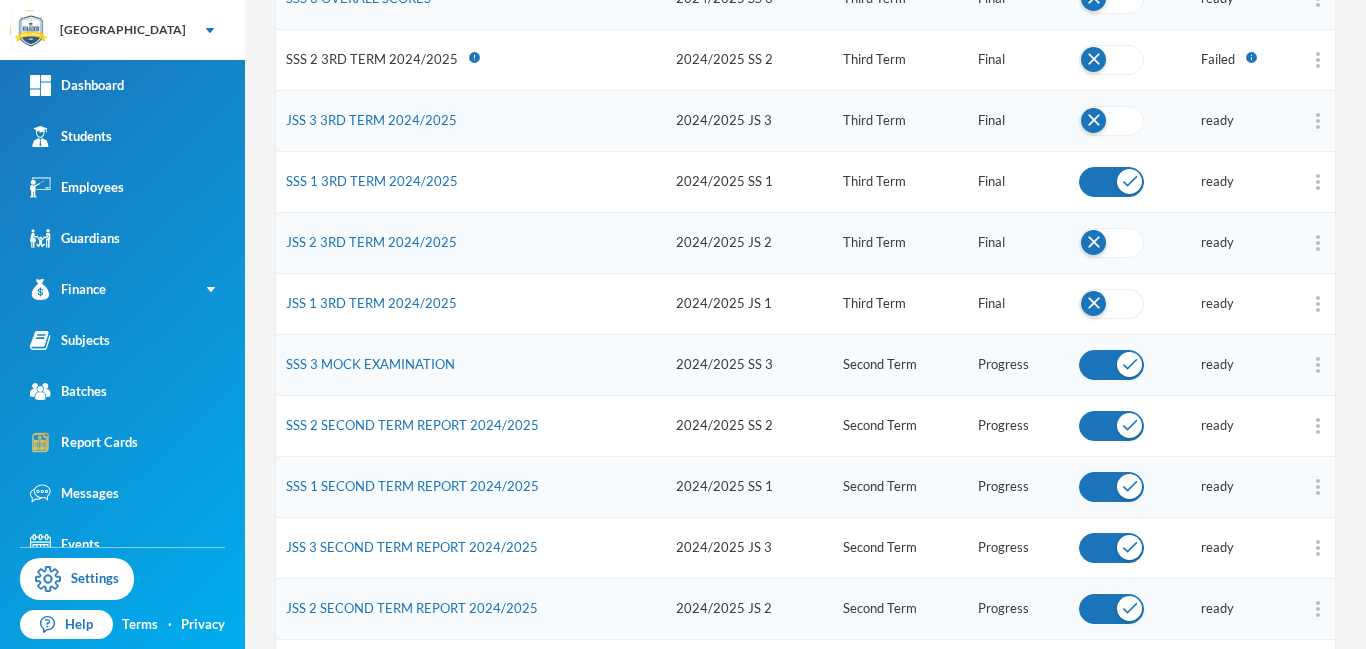 click at bounding box center [1111, 304] 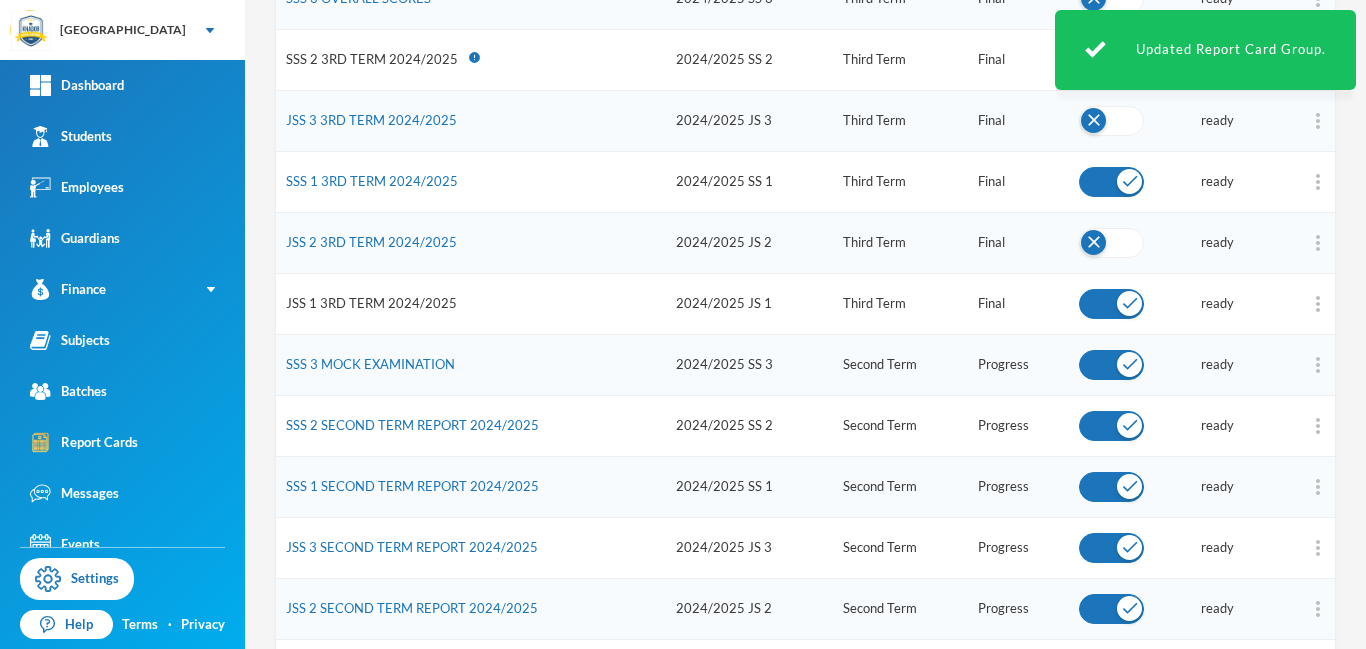 click on "JSS 1 3RD TERM 2024/2025" at bounding box center [371, 303] 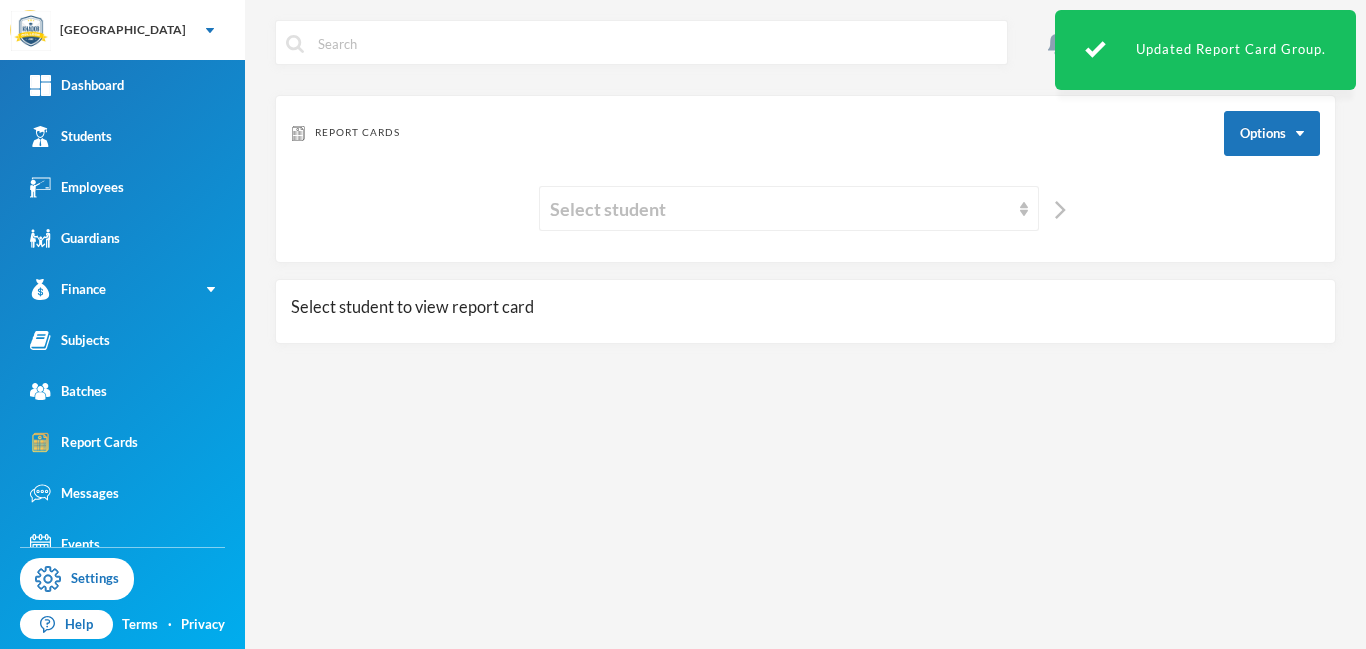 scroll, scrollTop: 0, scrollLeft: 0, axis: both 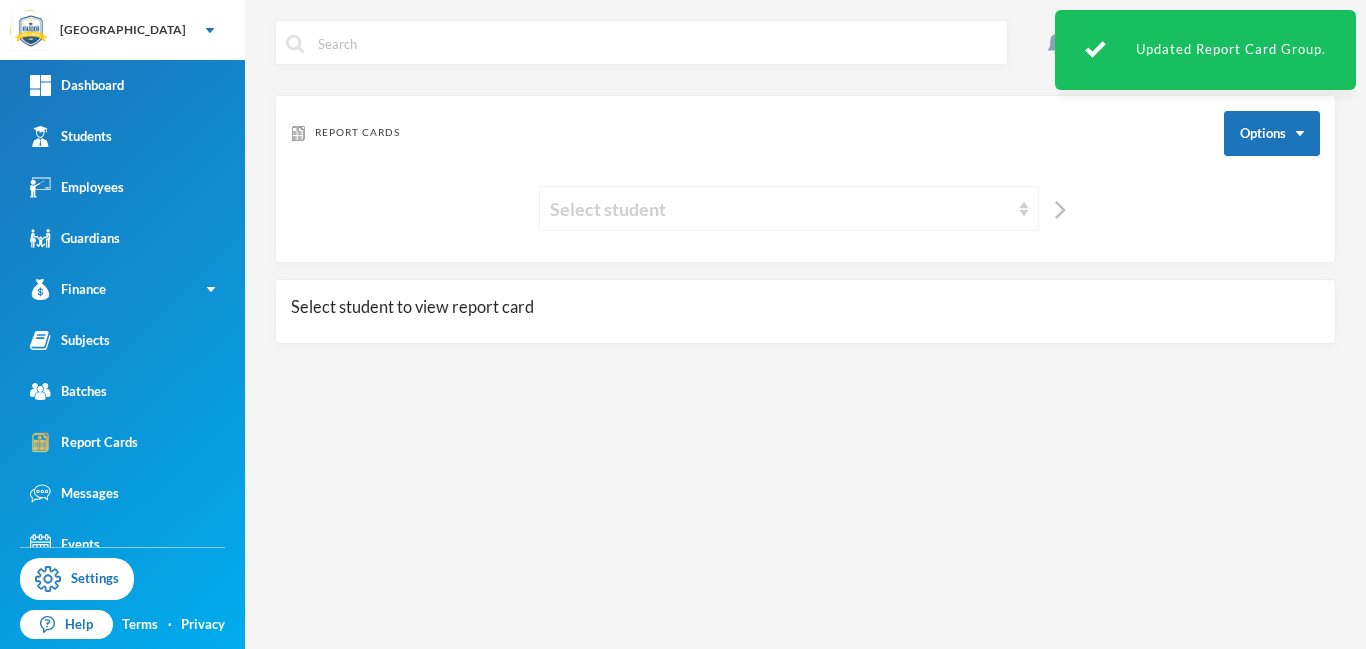 click on "Select student" at bounding box center (780, 209) 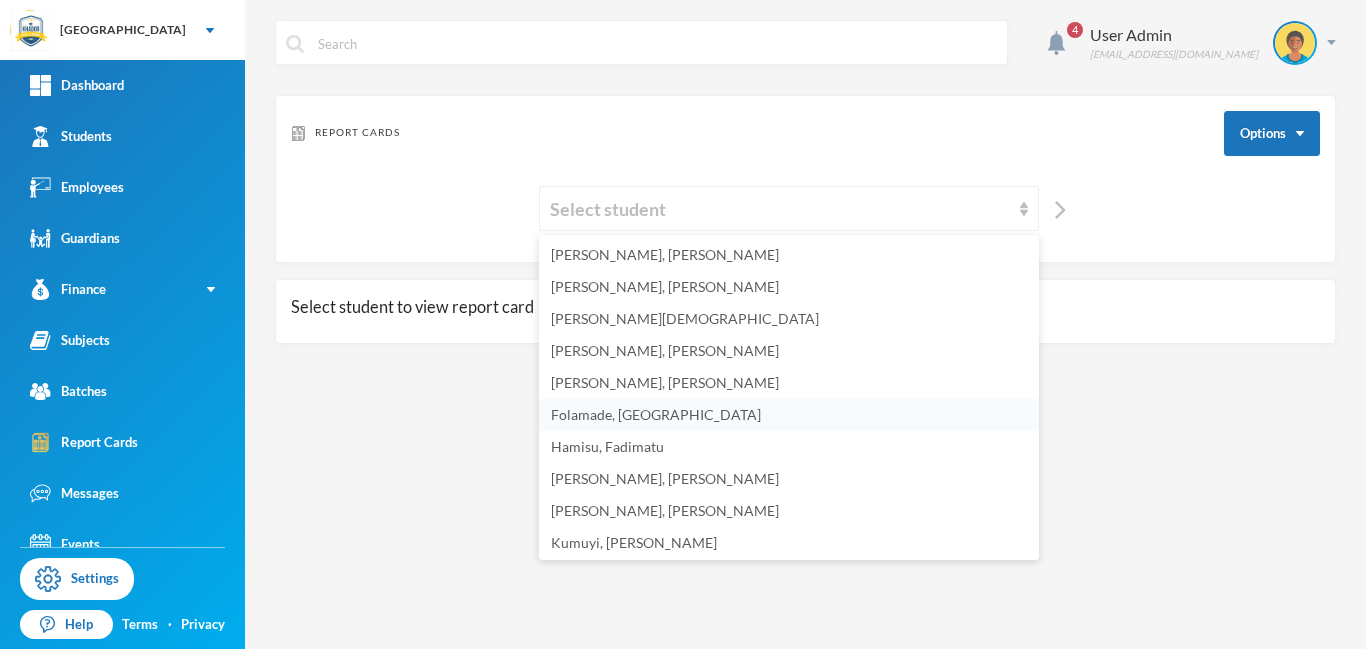 click on "Folamade, [GEOGRAPHIC_DATA]" at bounding box center (656, 414) 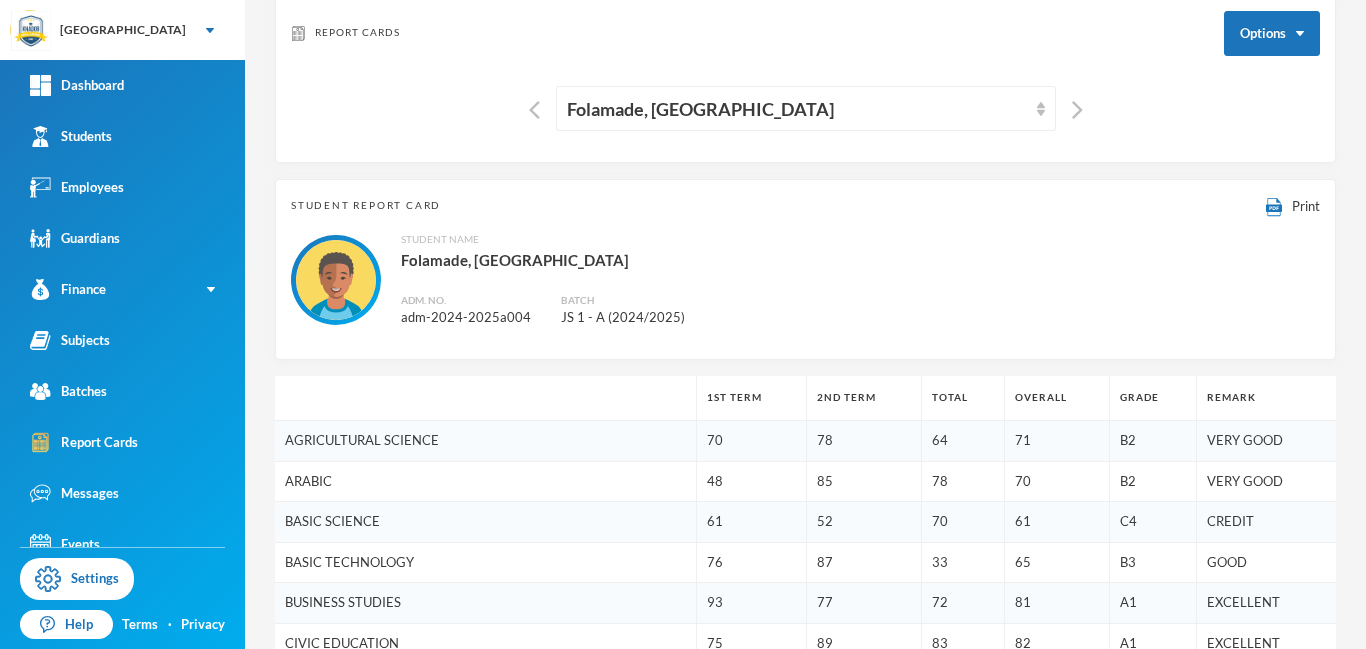 scroll, scrollTop: 0, scrollLeft: 0, axis: both 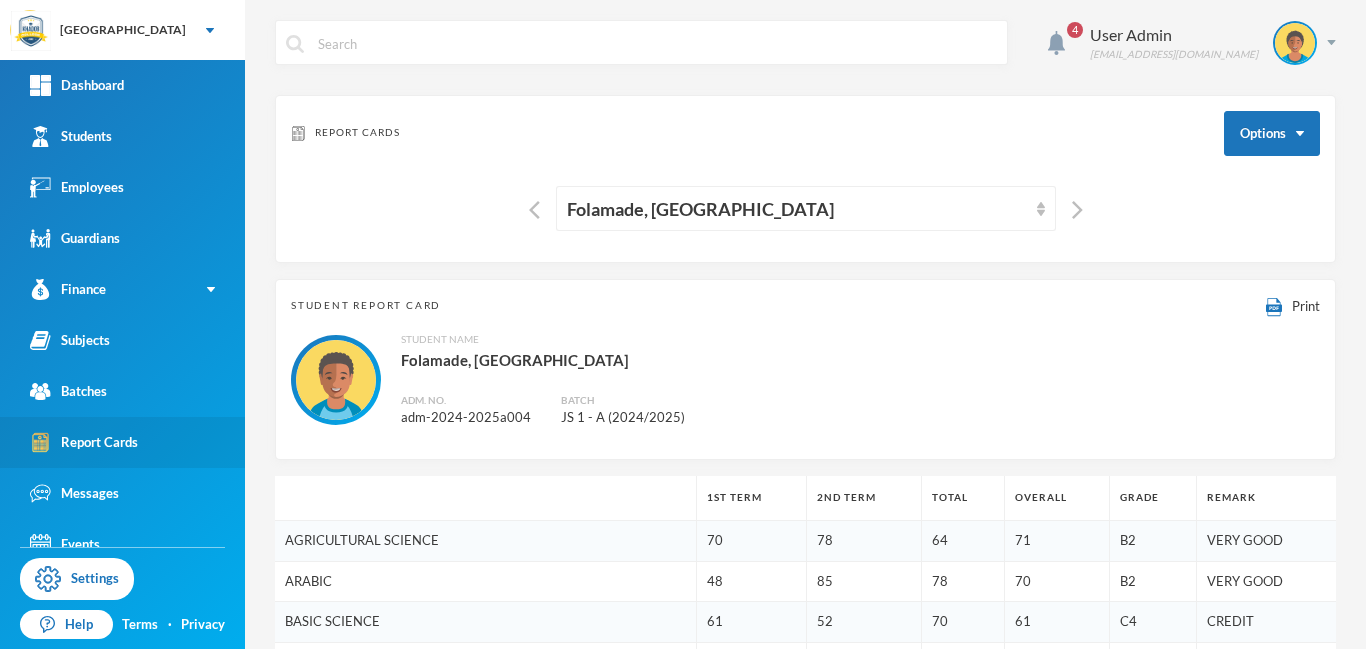 click on "Report Cards" at bounding box center [122, 442] 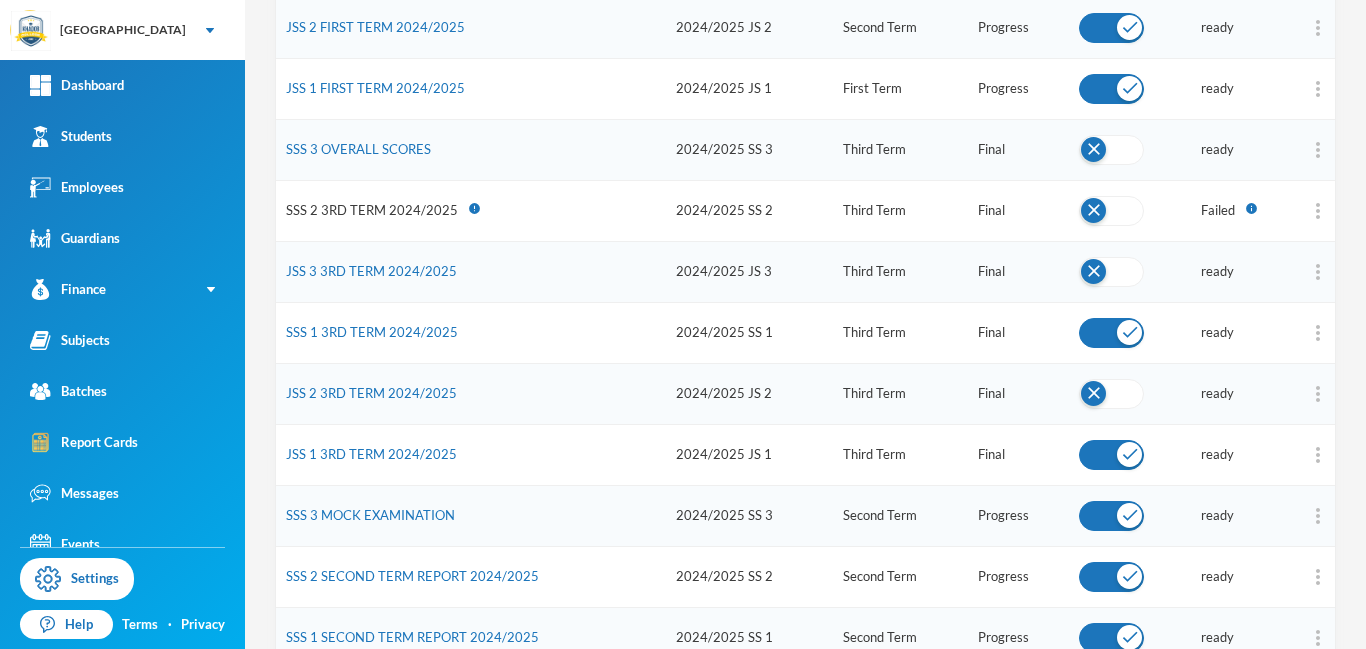 scroll, scrollTop: 344, scrollLeft: 0, axis: vertical 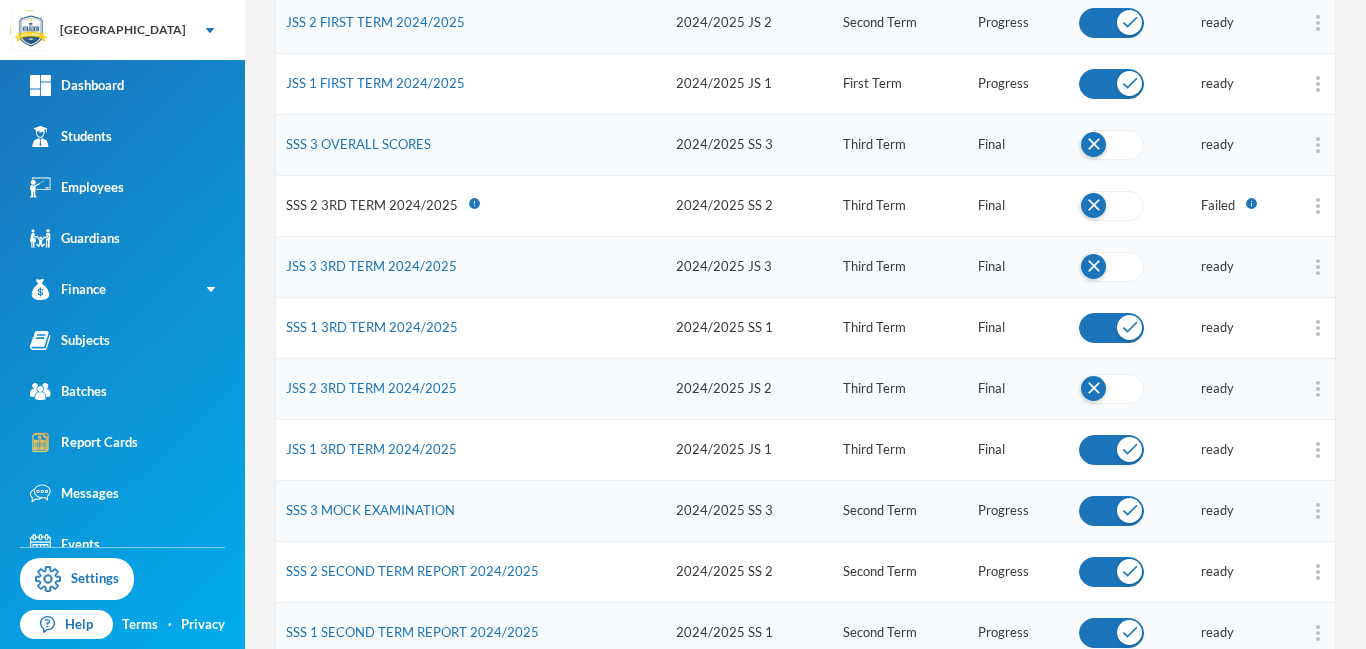 click at bounding box center [1111, 450] 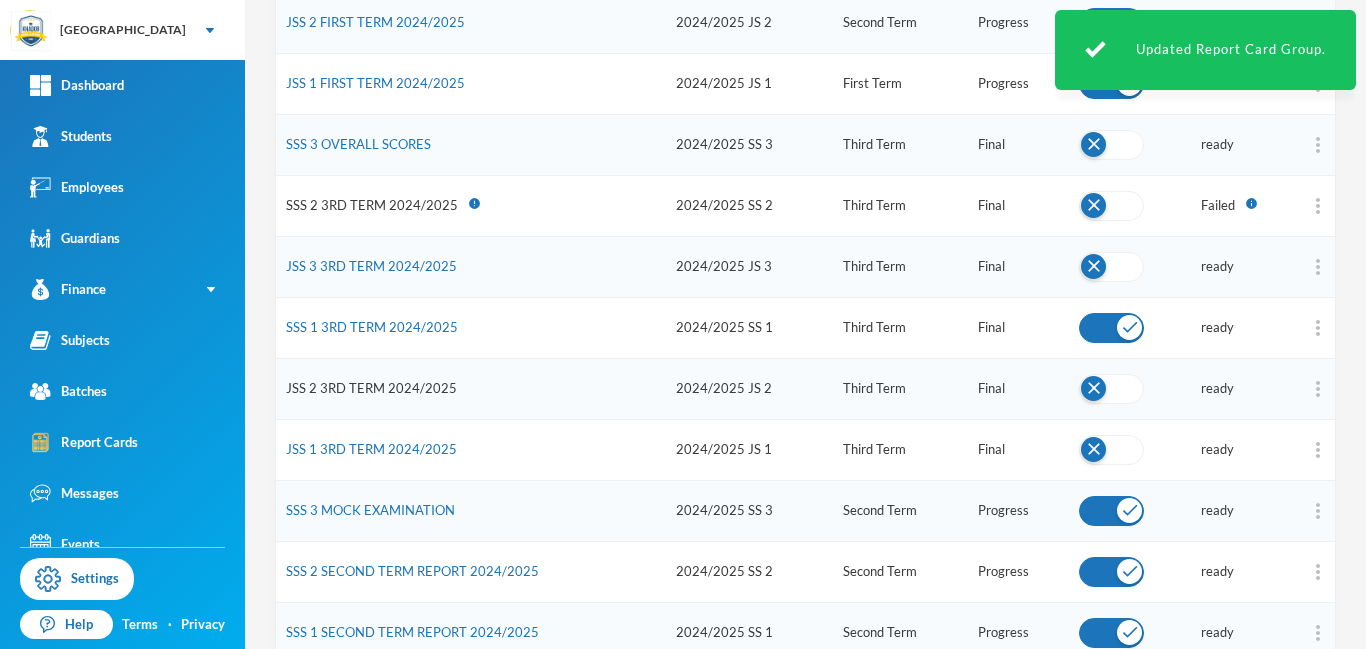 click on "JSS 2 3RD TERM 2024/2025" at bounding box center [371, 388] 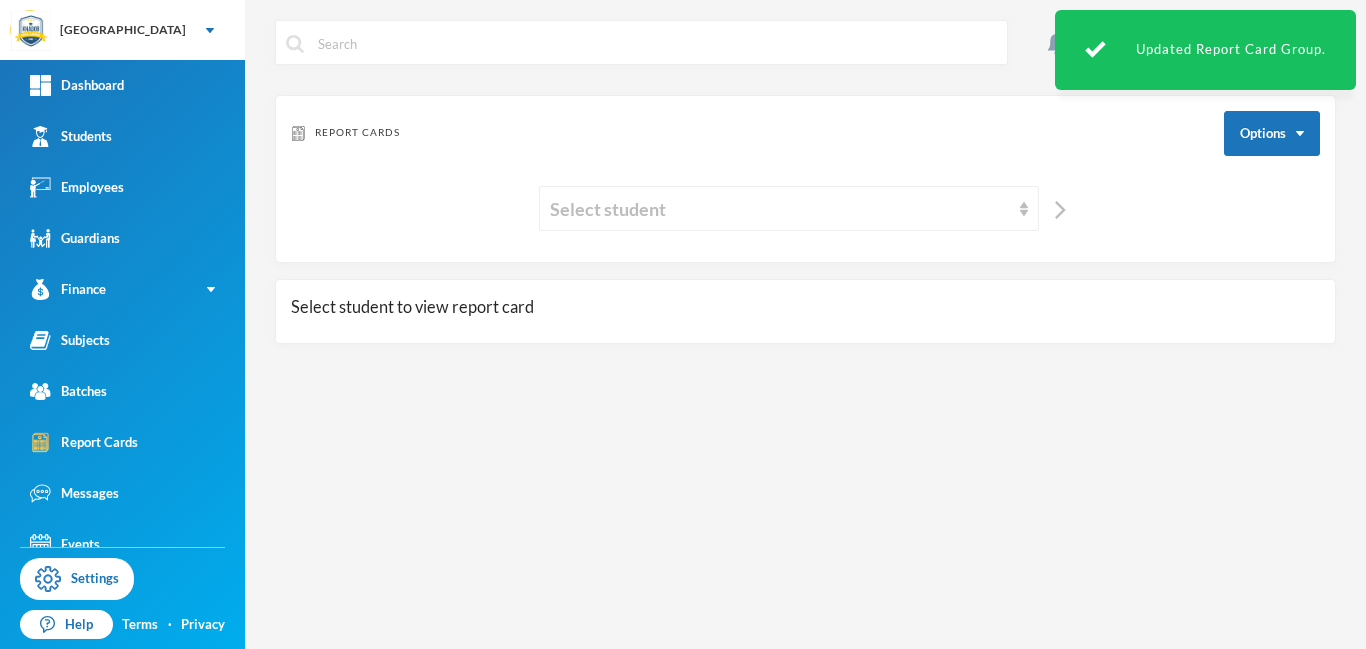 scroll, scrollTop: 0, scrollLeft: 0, axis: both 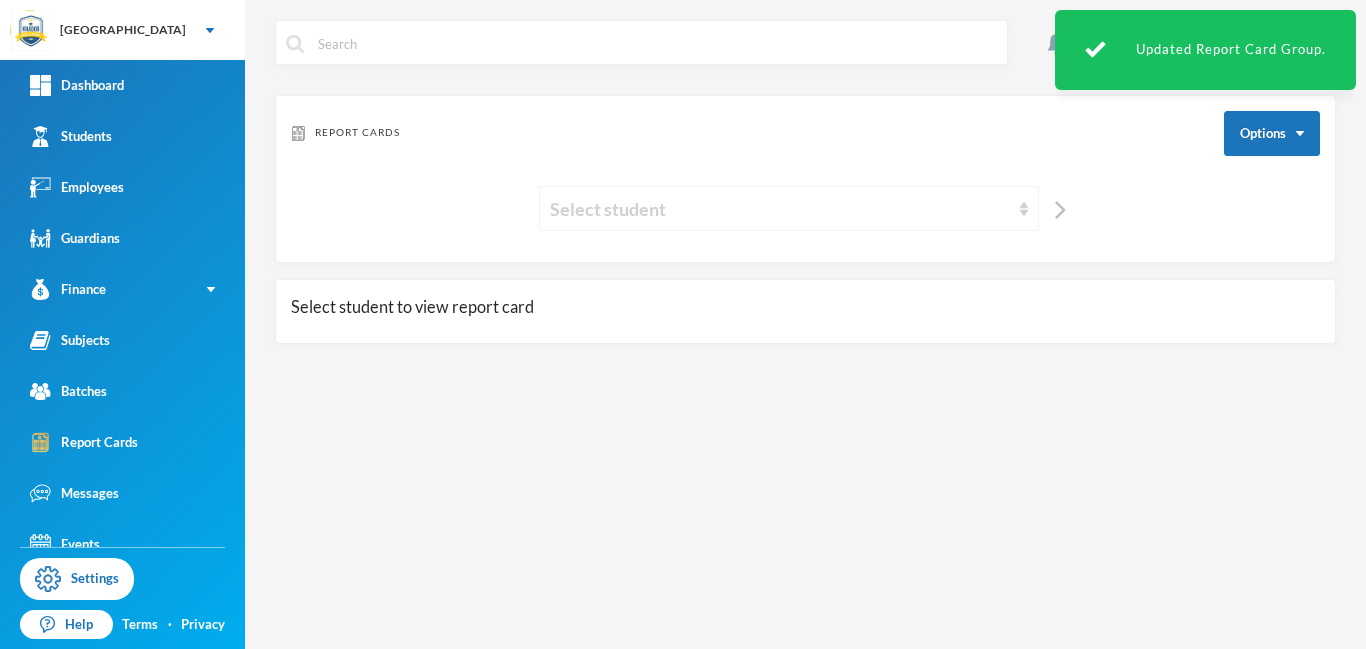 click on "Select student" at bounding box center (780, 209) 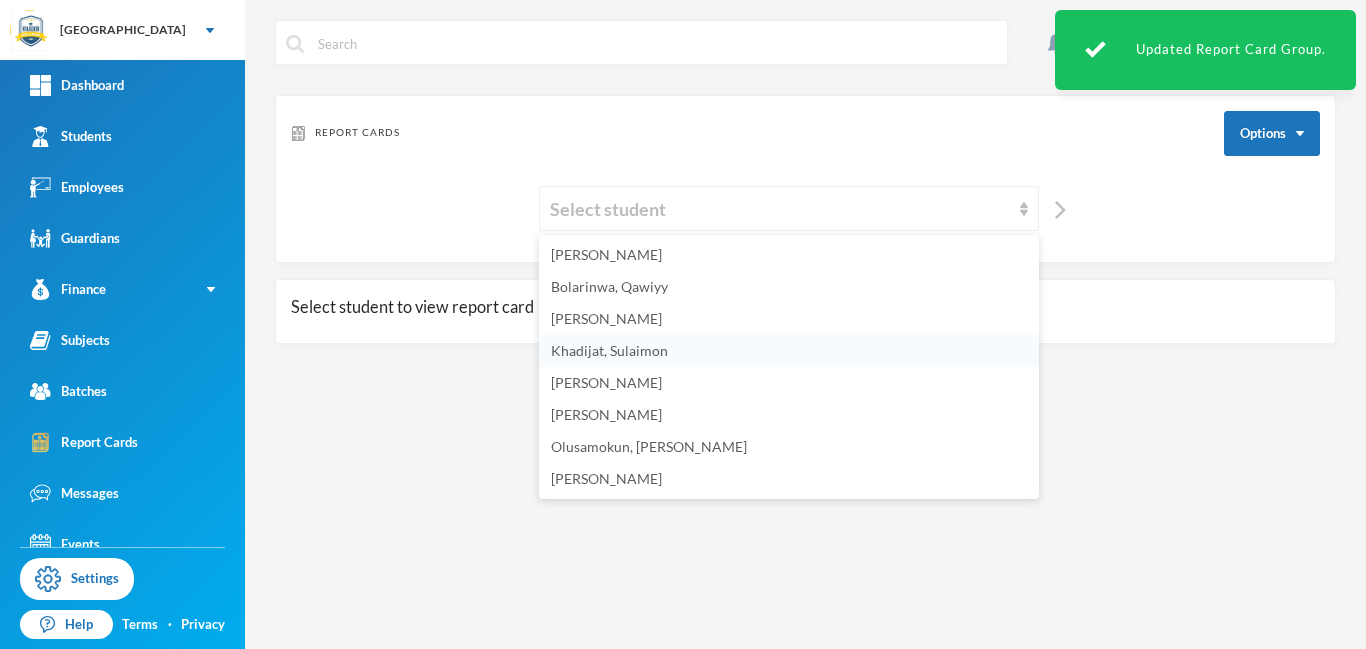 click on "Khadijat, Sulaimon" at bounding box center (609, 350) 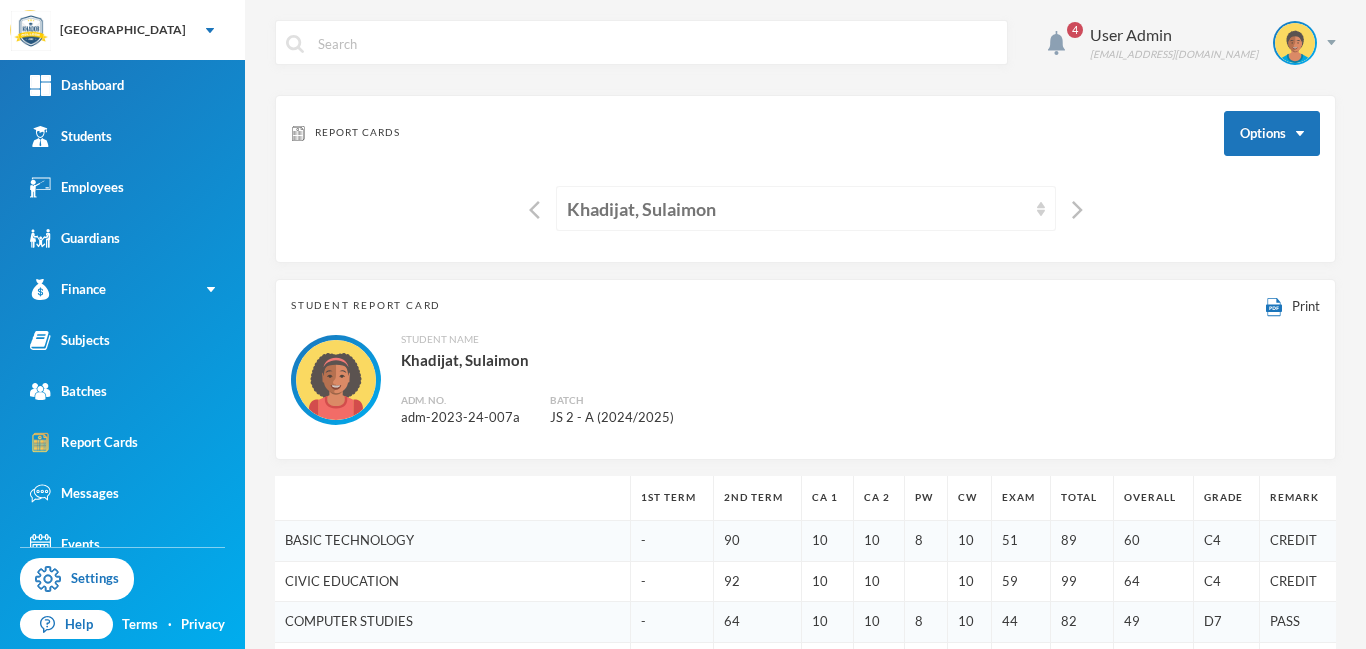 click on "Khadijat, Sulaimon" at bounding box center [797, 209] 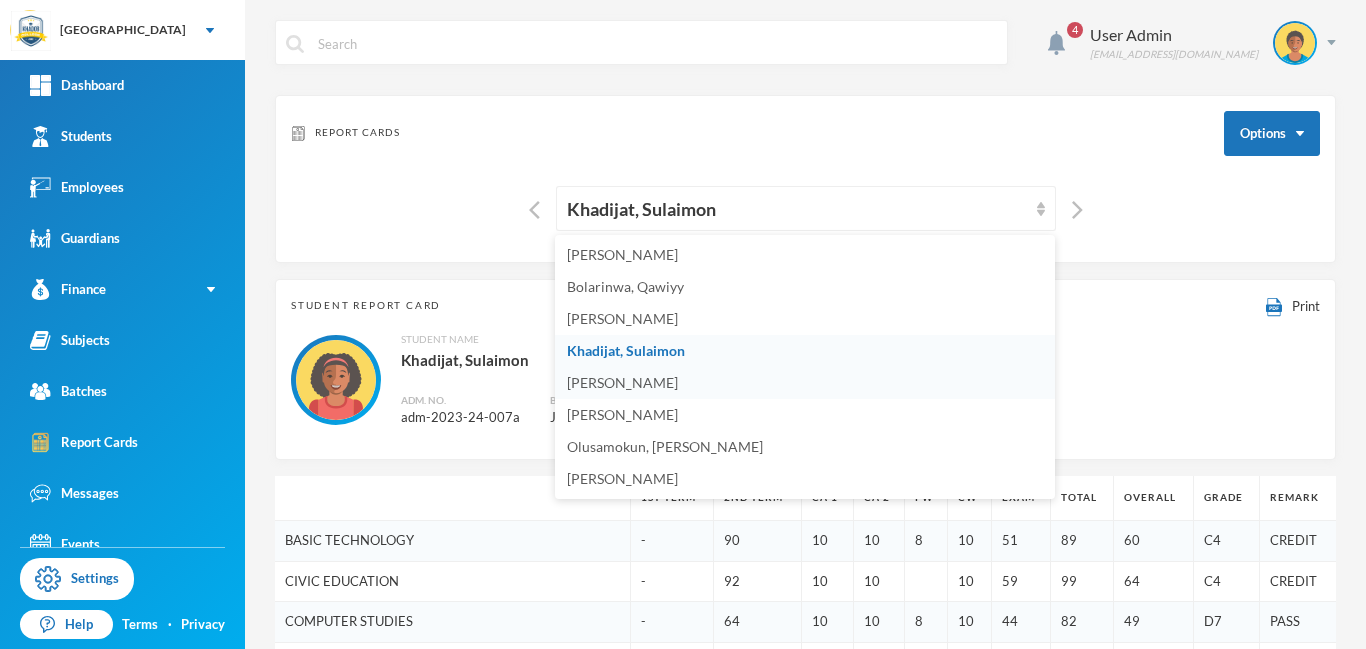 click on "[PERSON_NAME]" at bounding box center (622, 382) 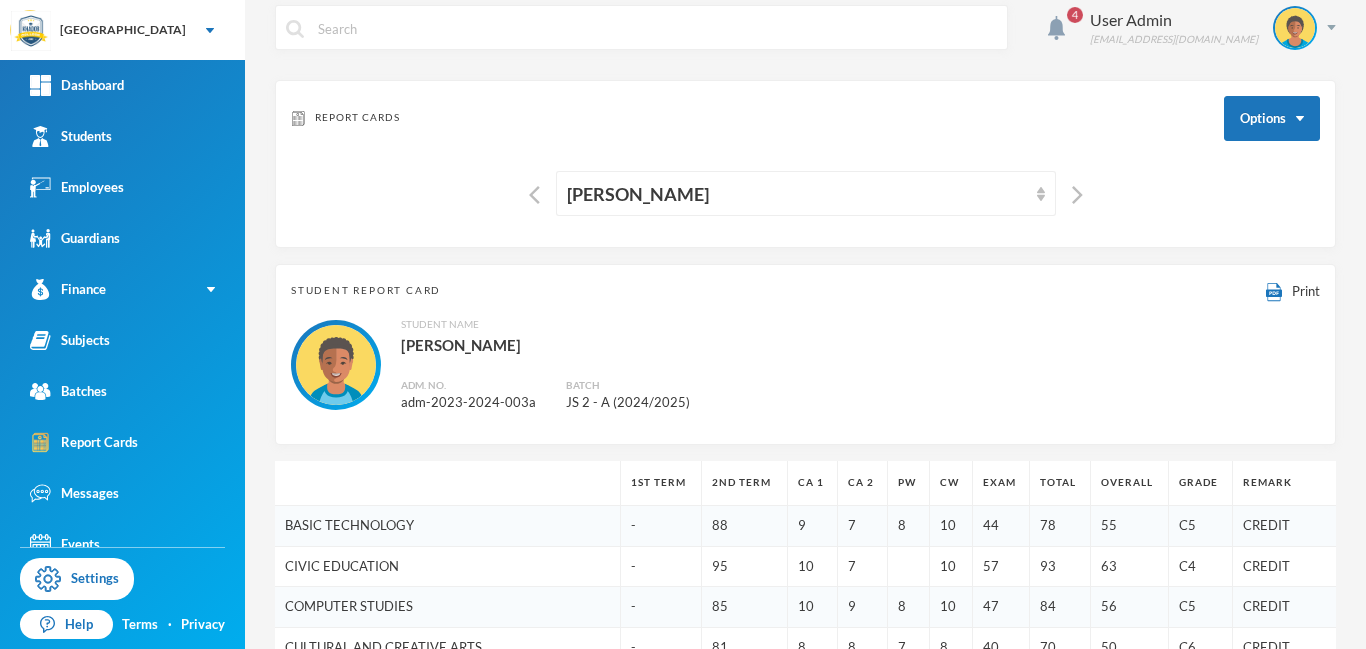 scroll, scrollTop: 0, scrollLeft: 0, axis: both 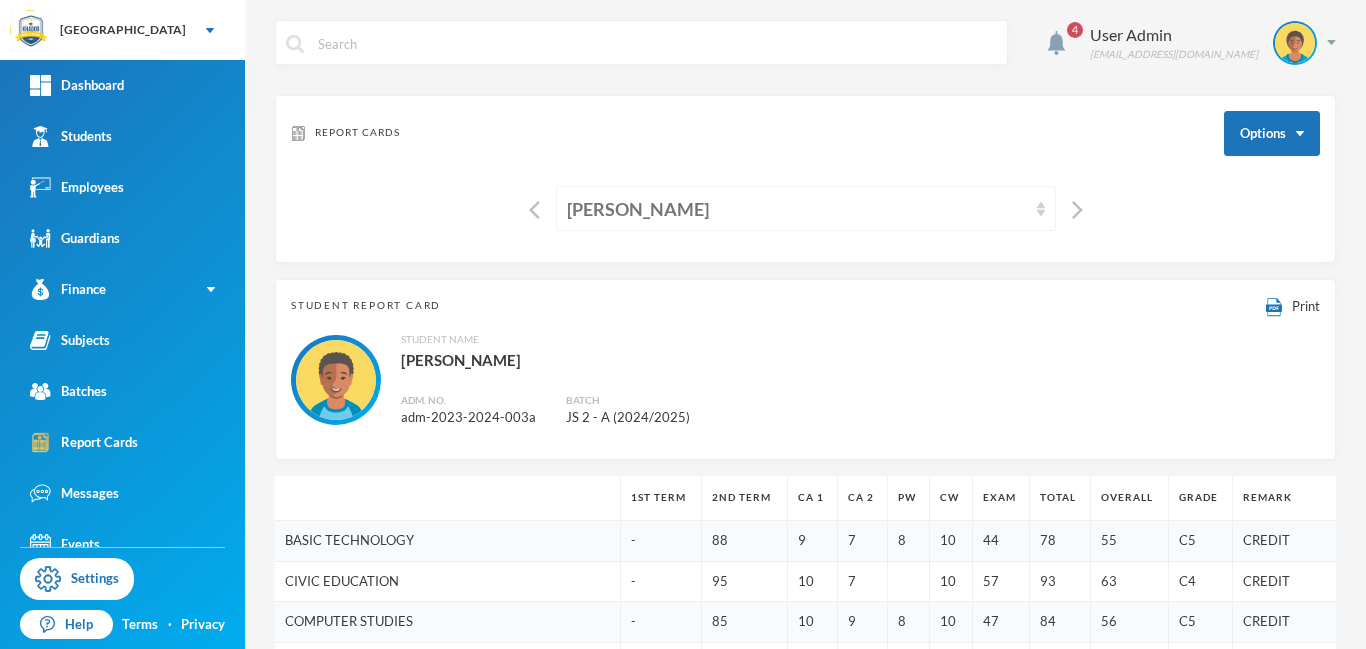 click on "[PERSON_NAME]" at bounding box center [797, 209] 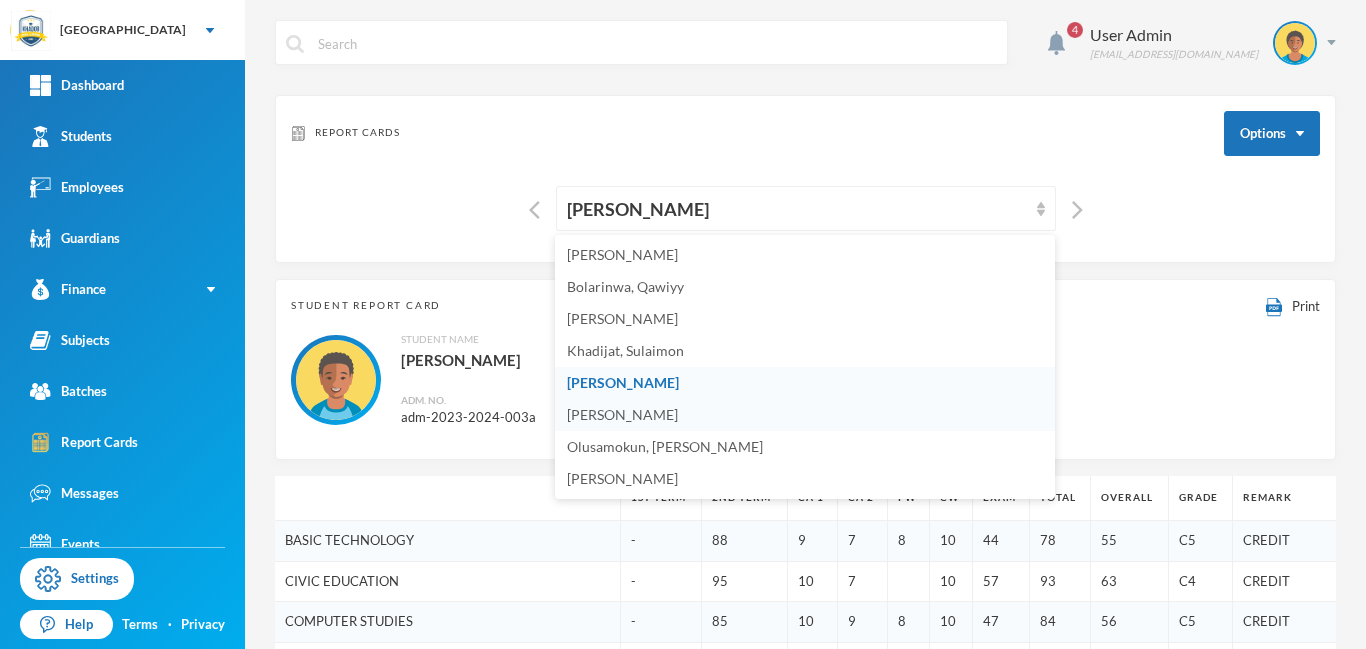 click on "[PERSON_NAME]" at bounding box center [622, 414] 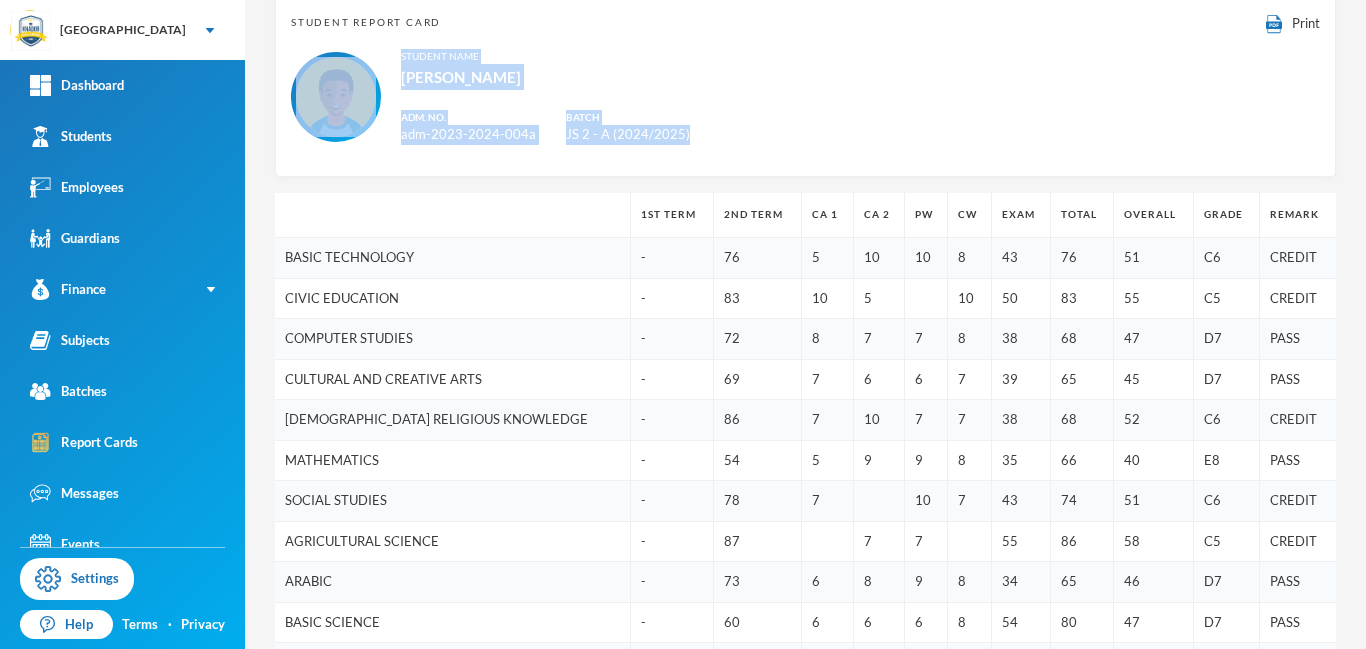 scroll, scrollTop: 0, scrollLeft: 0, axis: both 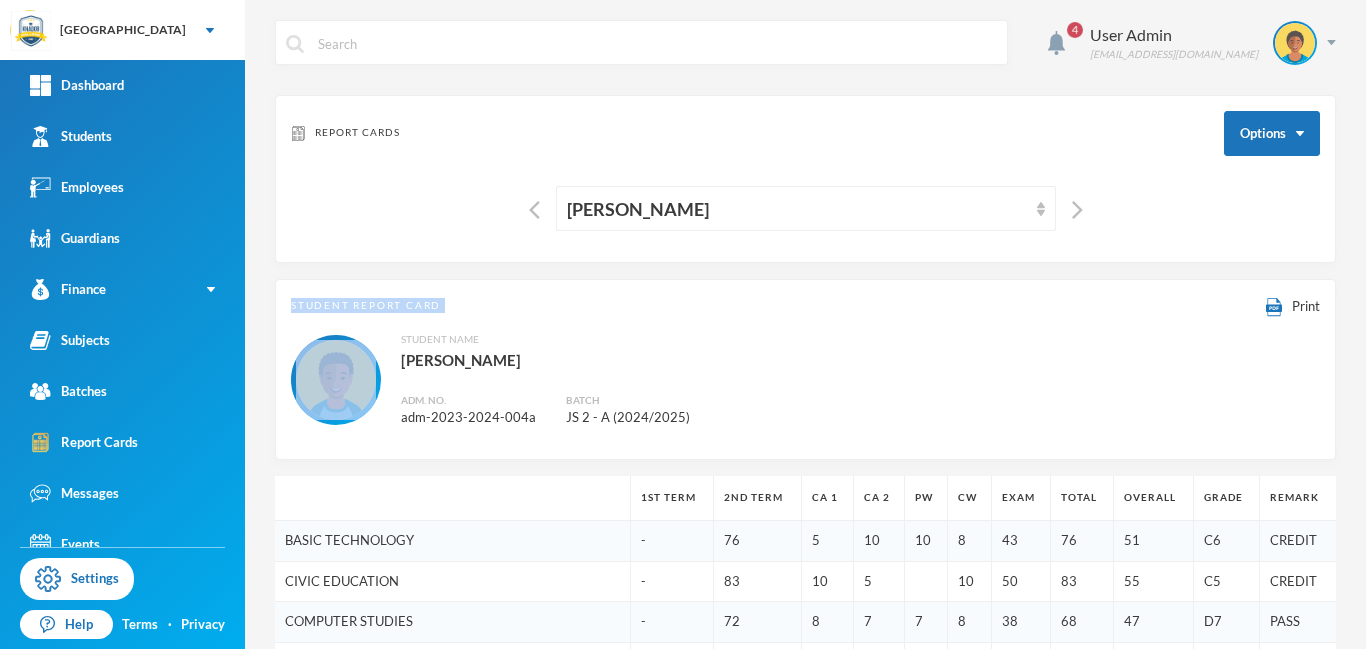 drag, startPoint x: 1362, startPoint y: 204, endPoint x: 1364, endPoint y: 181, distance: 23.086792 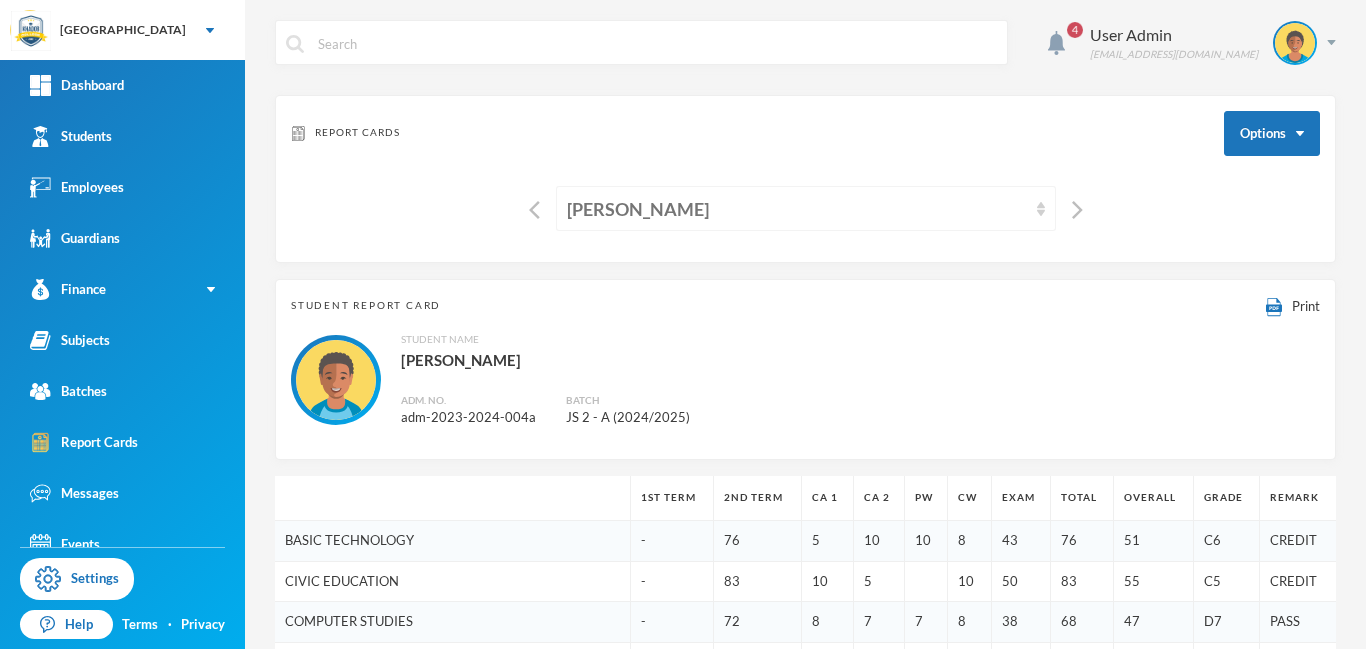 click on "[PERSON_NAME]" at bounding box center [797, 209] 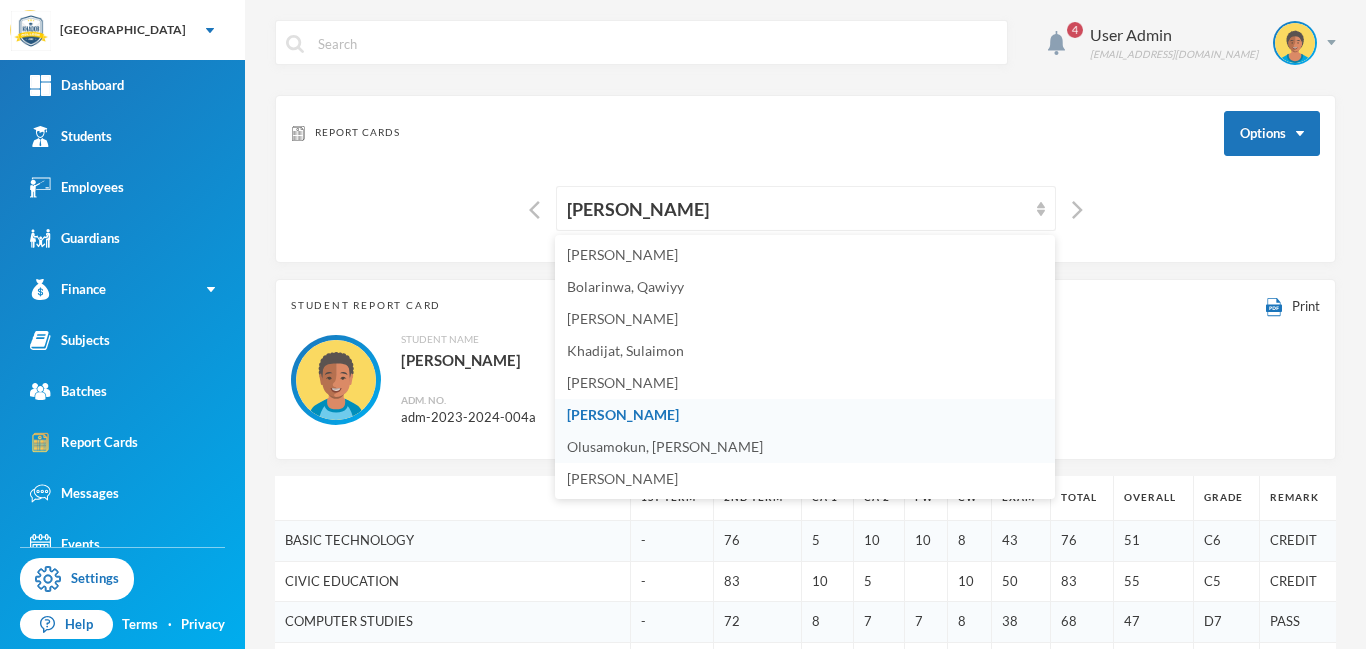 click on "Olusamokun, [PERSON_NAME]" at bounding box center [665, 446] 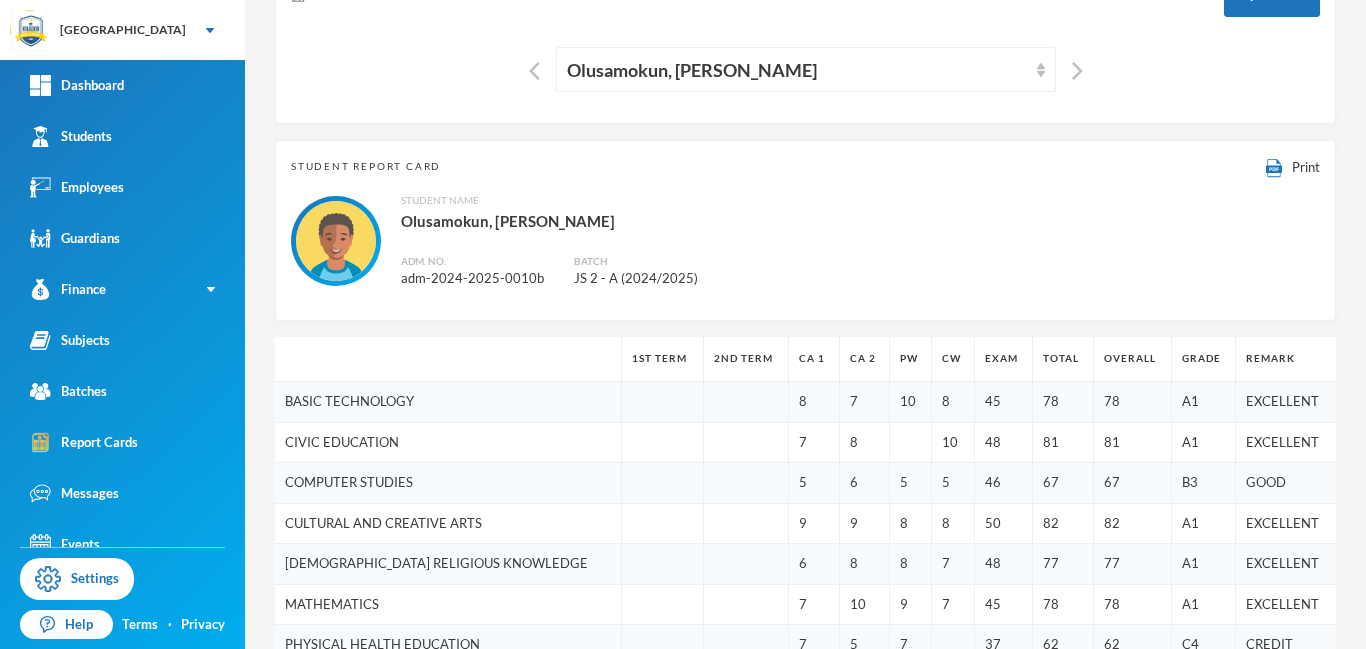 scroll, scrollTop: 0, scrollLeft: 0, axis: both 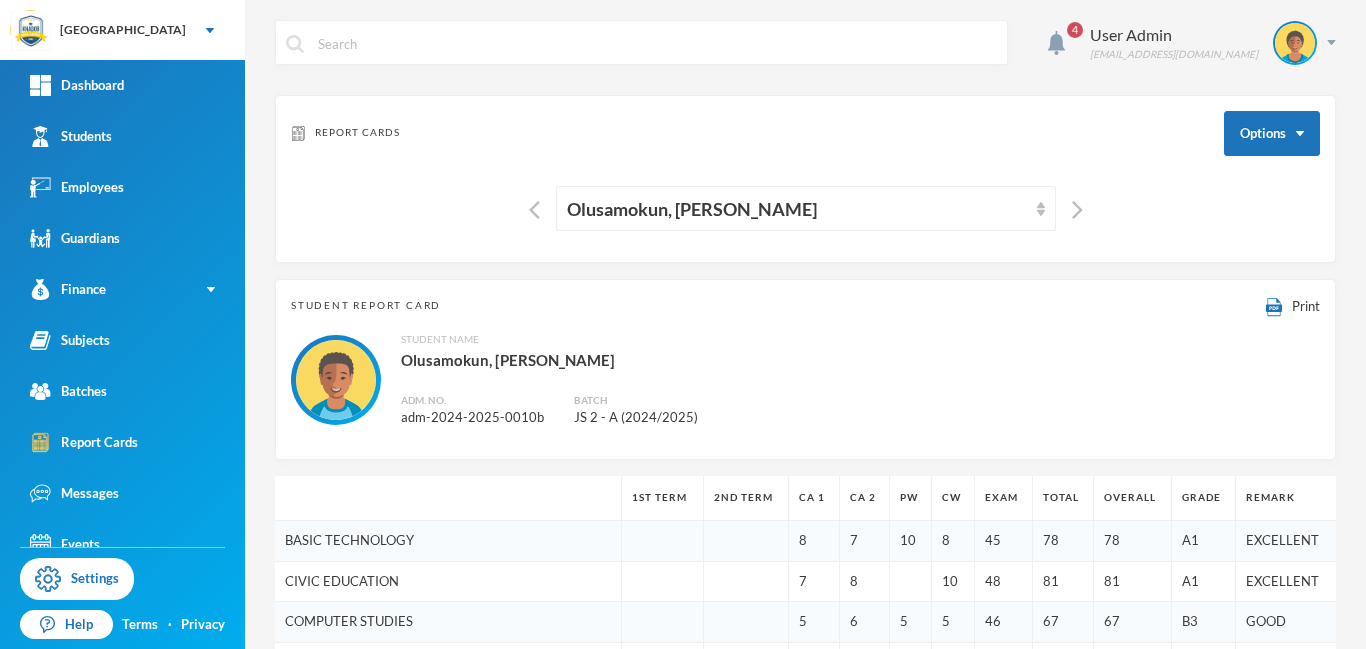 drag, startPoint x: 1365, startPoint y: 164, endPoint x: 1350, endPoint y: 127, distance: 39.92493 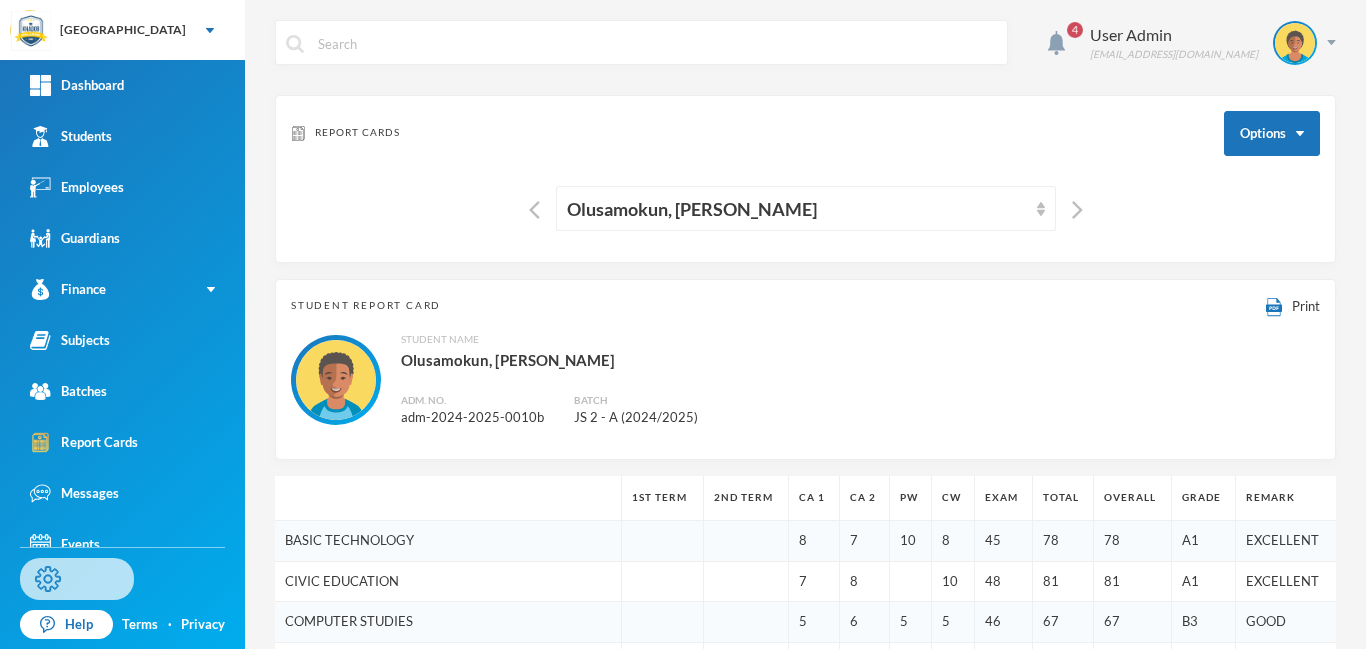 click on "Settings" at bounding box center [77, 579] 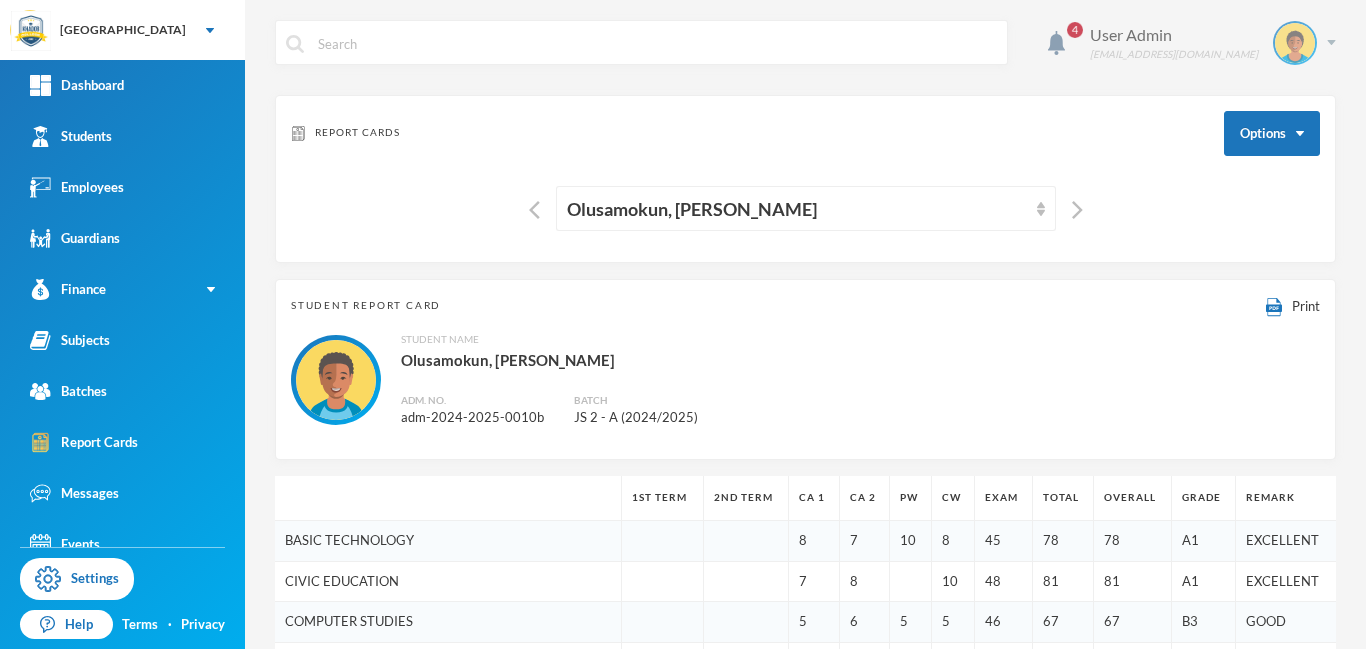 click at bounding box center (1331, 42) 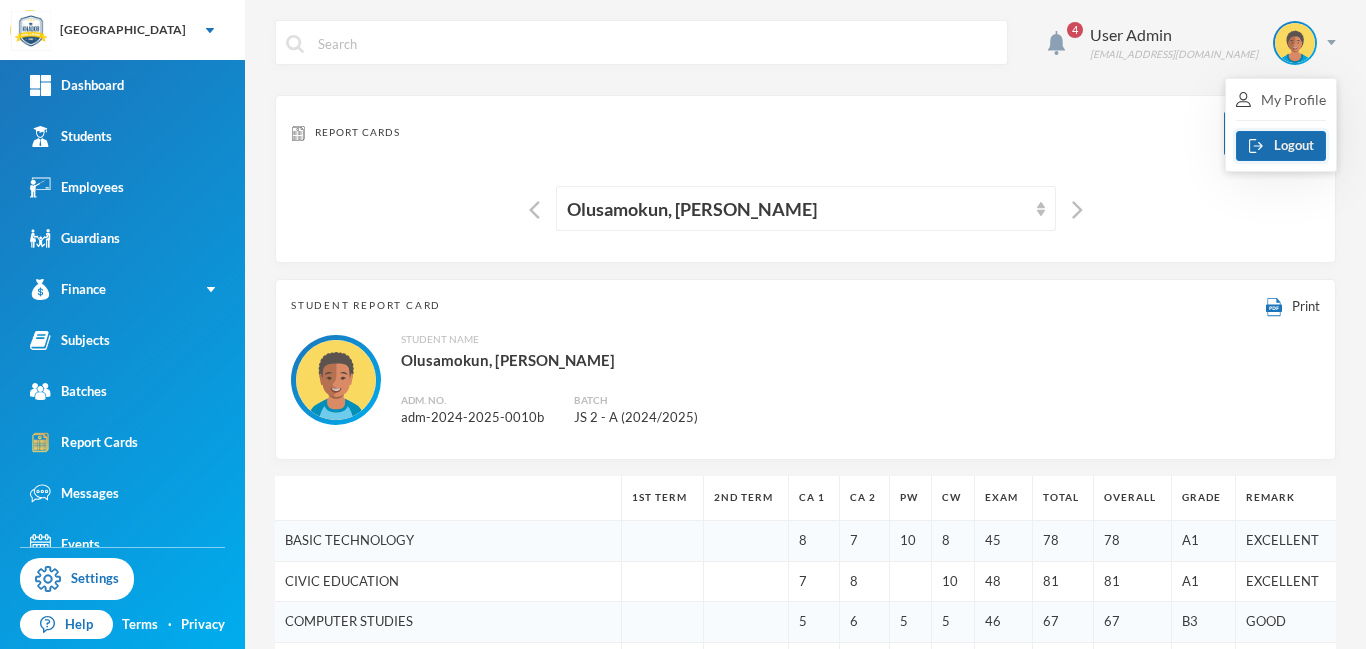 click on "Logout" at bounding box center (1281, 146) 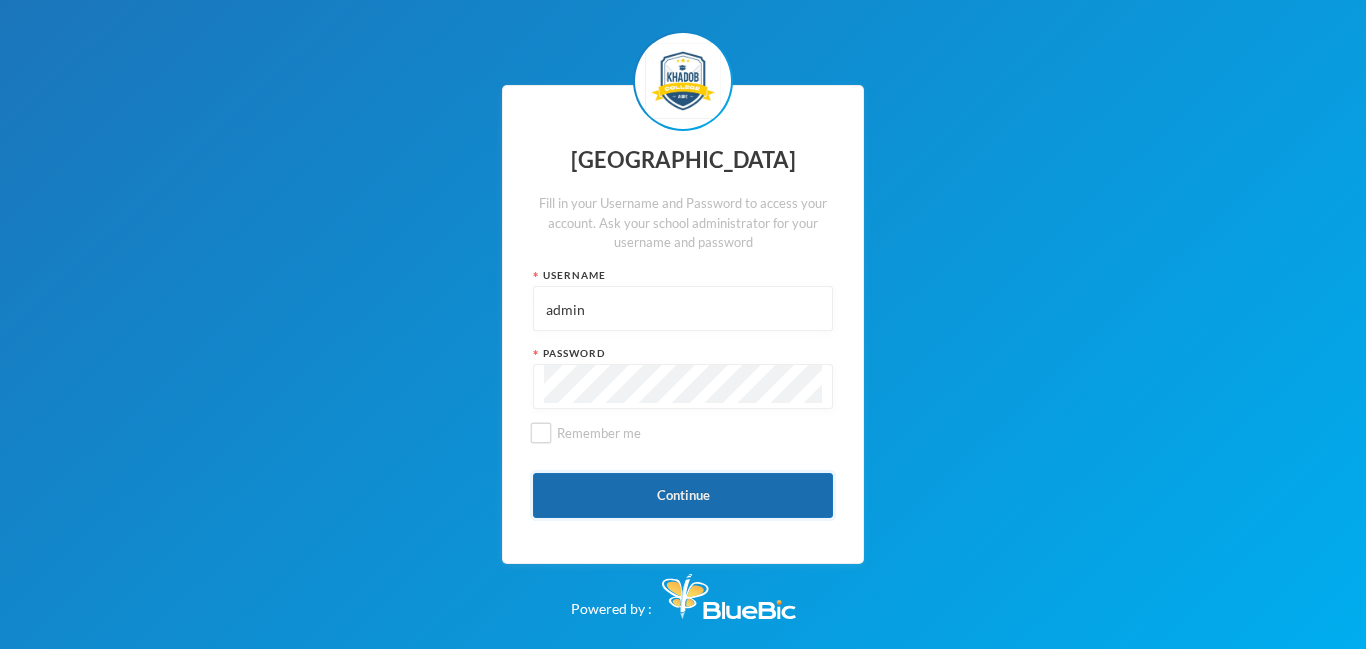 click on "Continue" at bounding box center [683, 495] 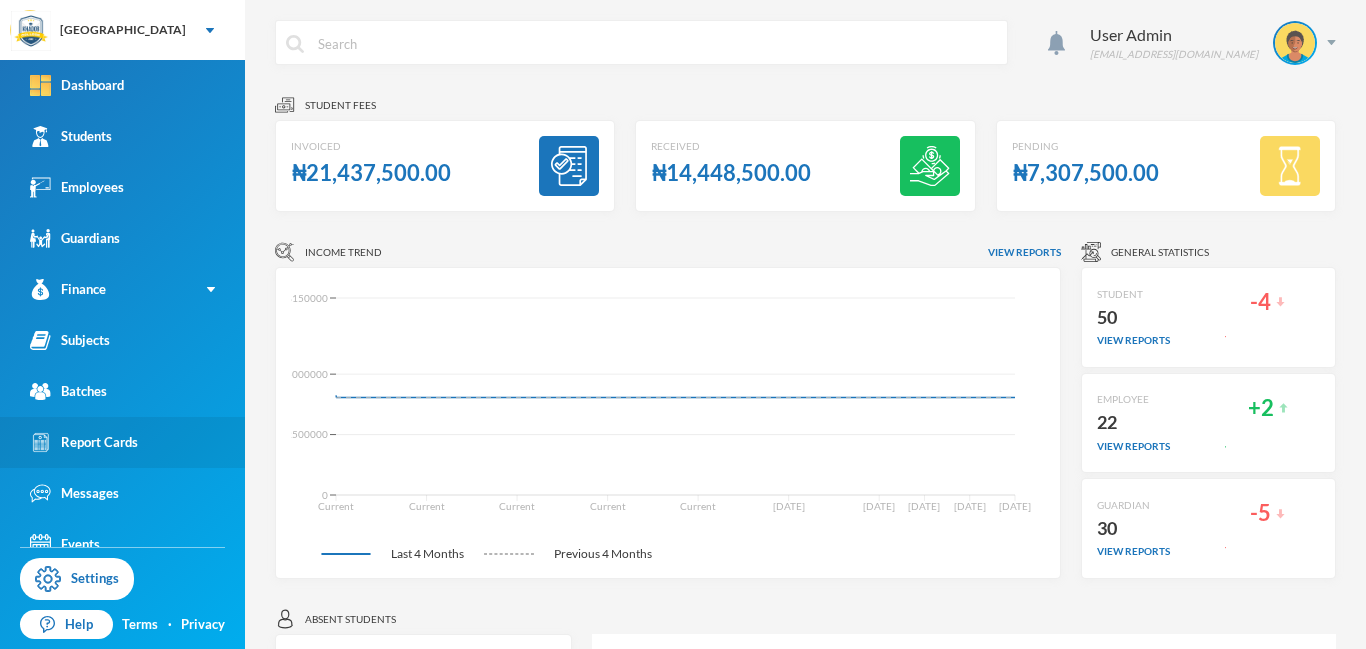 click on "Report Cards" at bounding box center [84, 442] 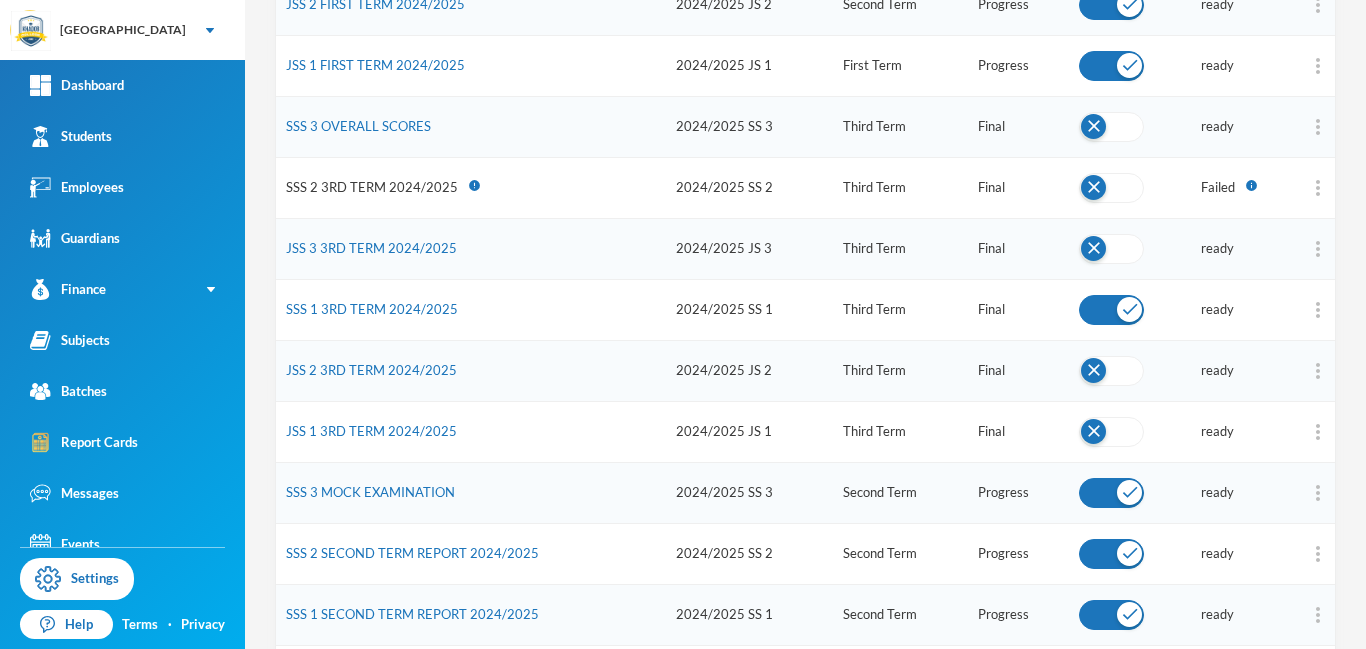 scroll, scrollTop: 360, scrollLeft: 0, axis: vertical 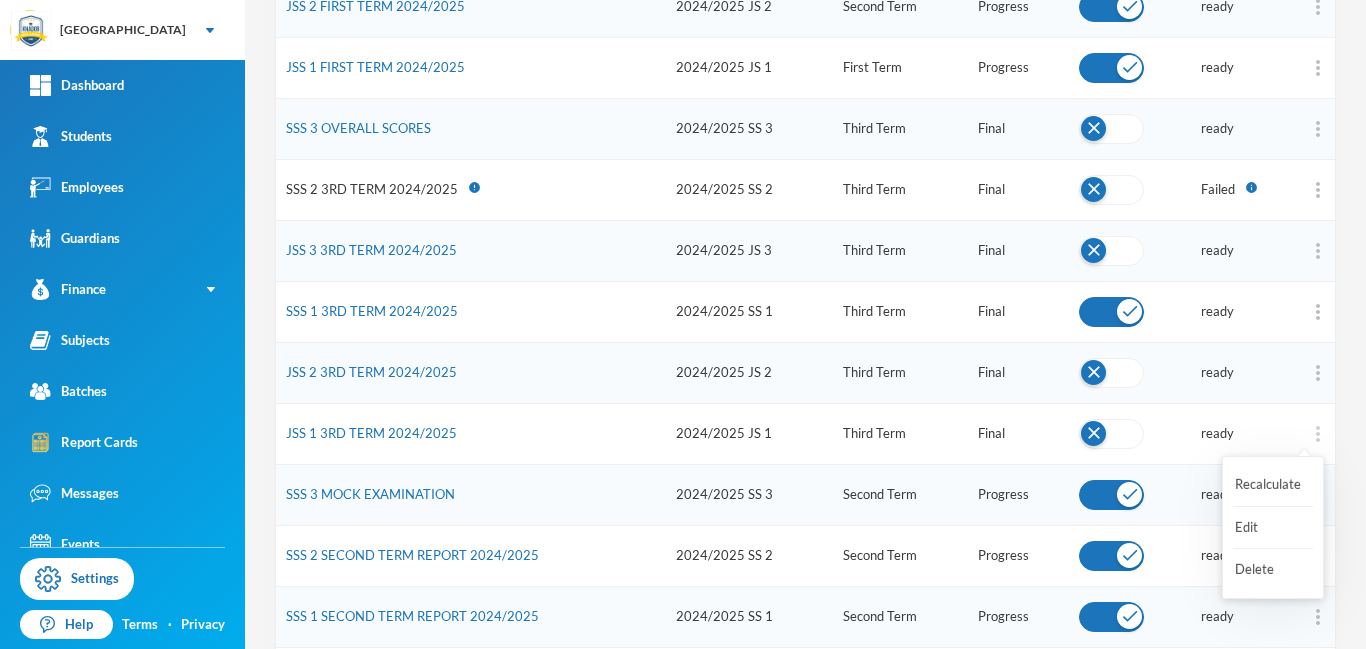 click at bounding box center (1318, 434) 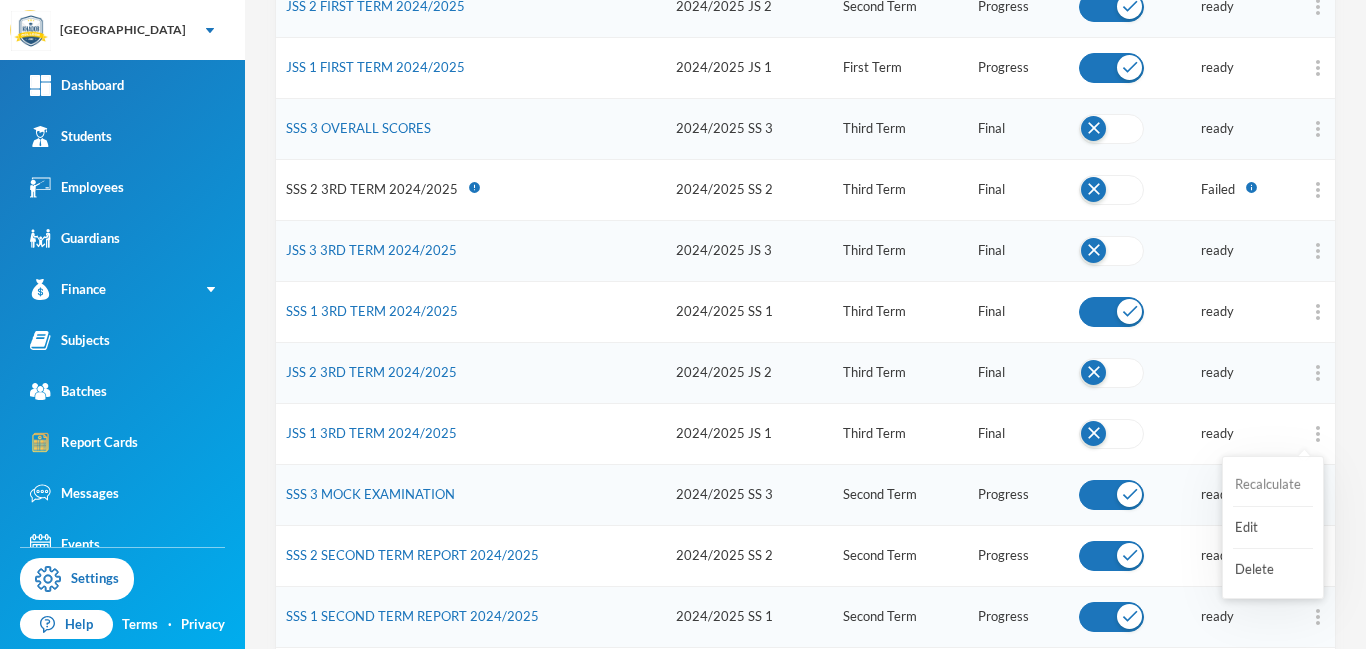 click on "Recalculate" at bounding box center [1273, 485] 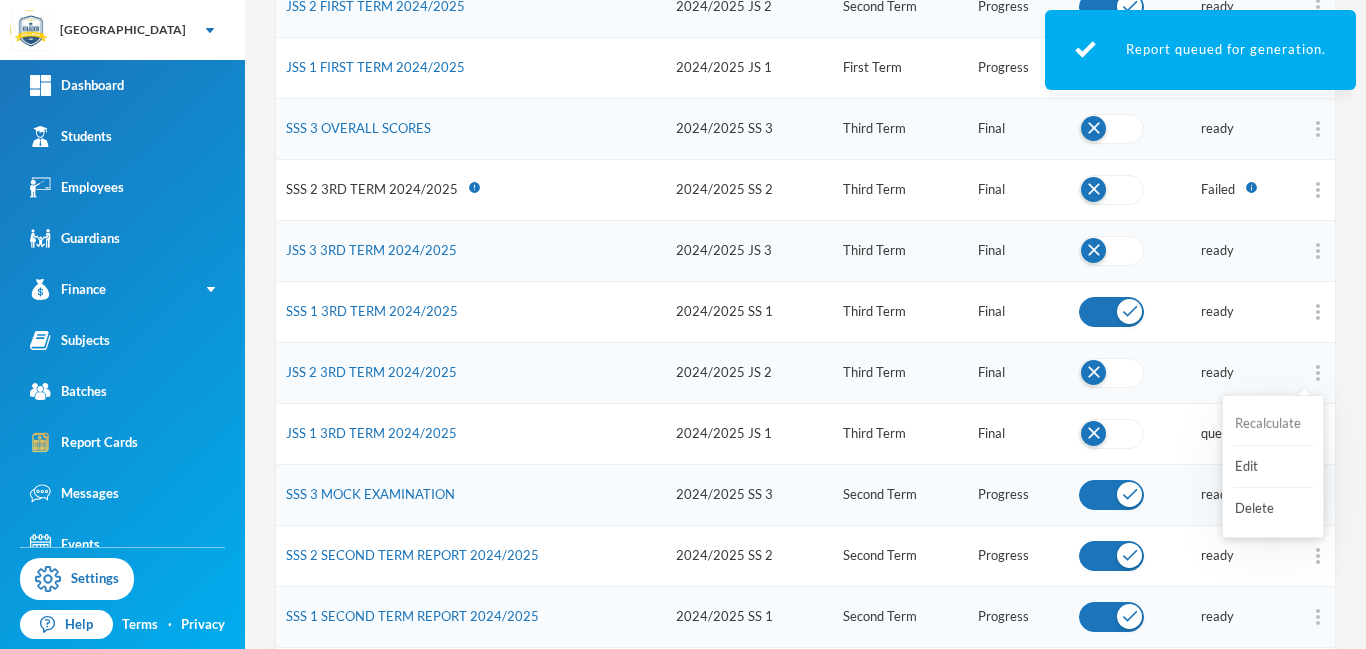 click on "Recalculate" at bounding box center [1273, 424] 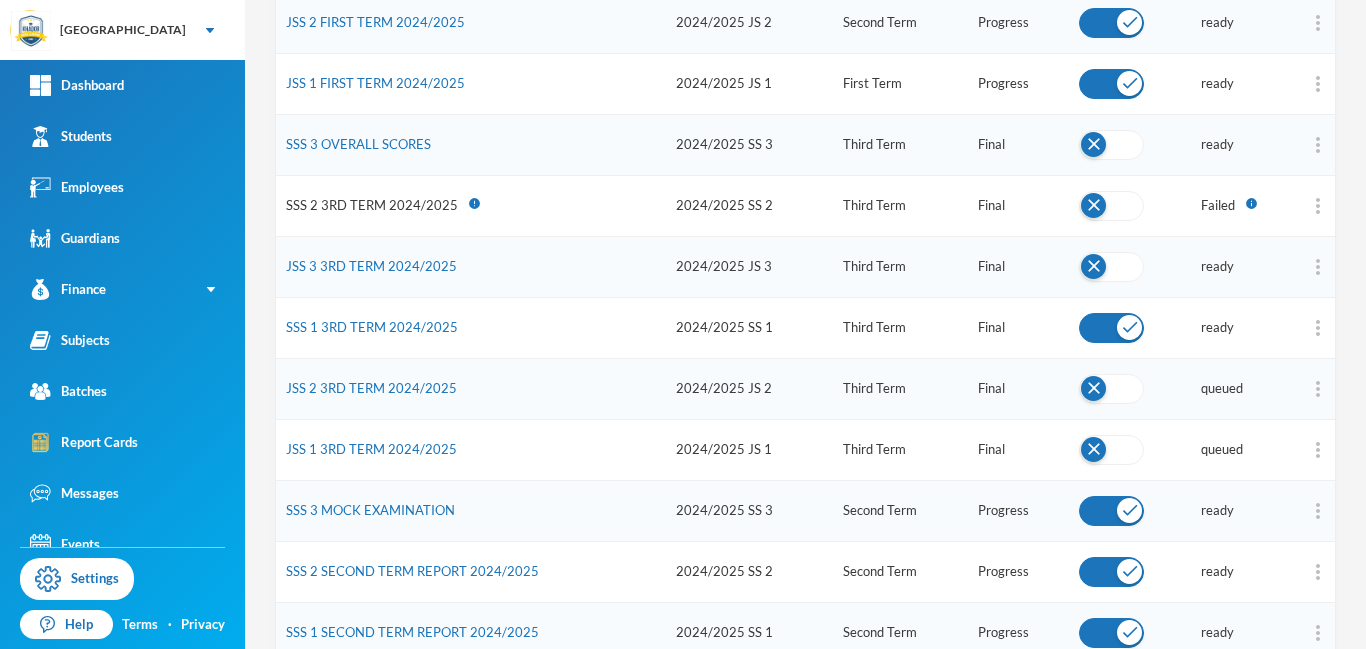 scroll, scrollTop: 339, scrollLeft: 0, axis: vertical 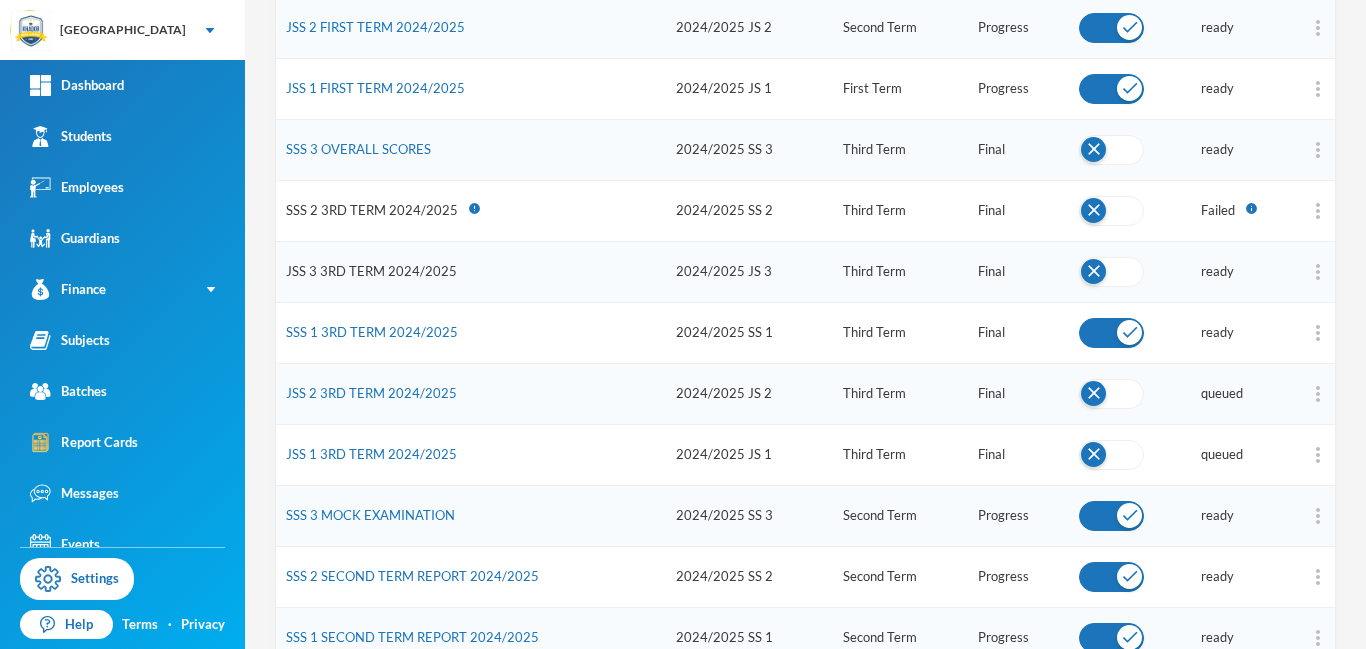 click on "JSS 3  3RD TERM 2024/2025" at bounding box center (371, 271) 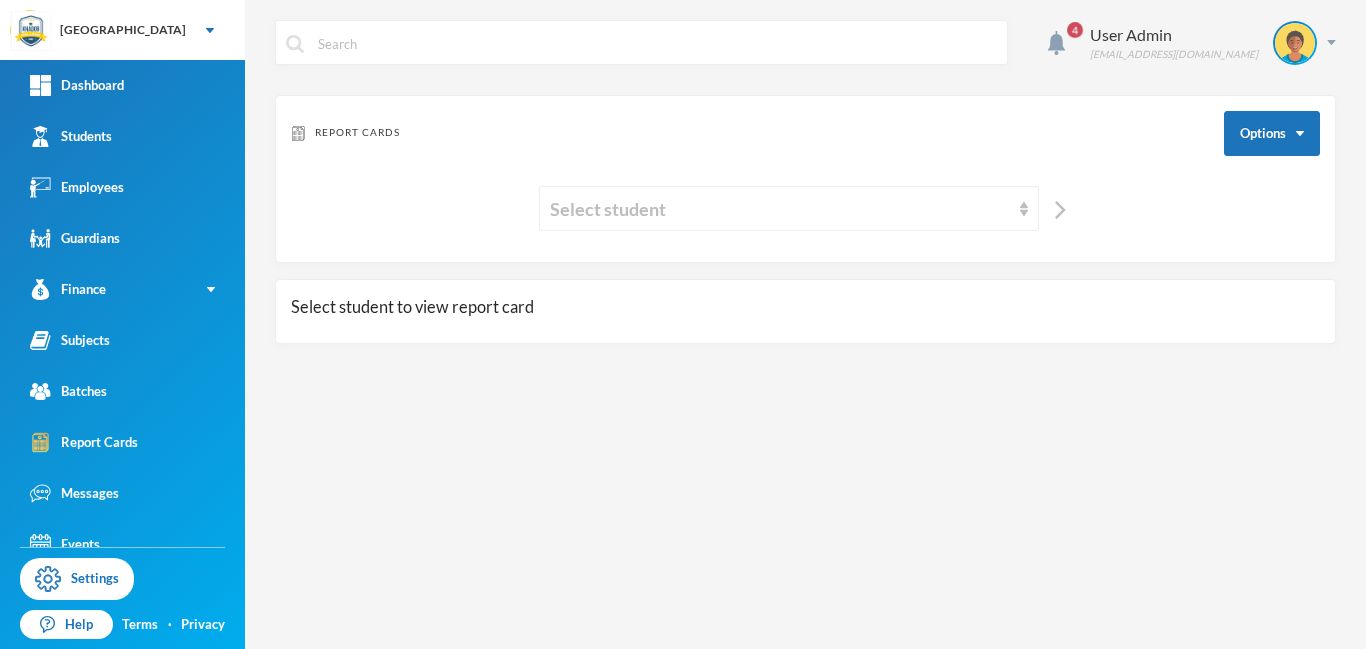 scroll, scrollTop: 0, scrollLeft: 0, axis: both 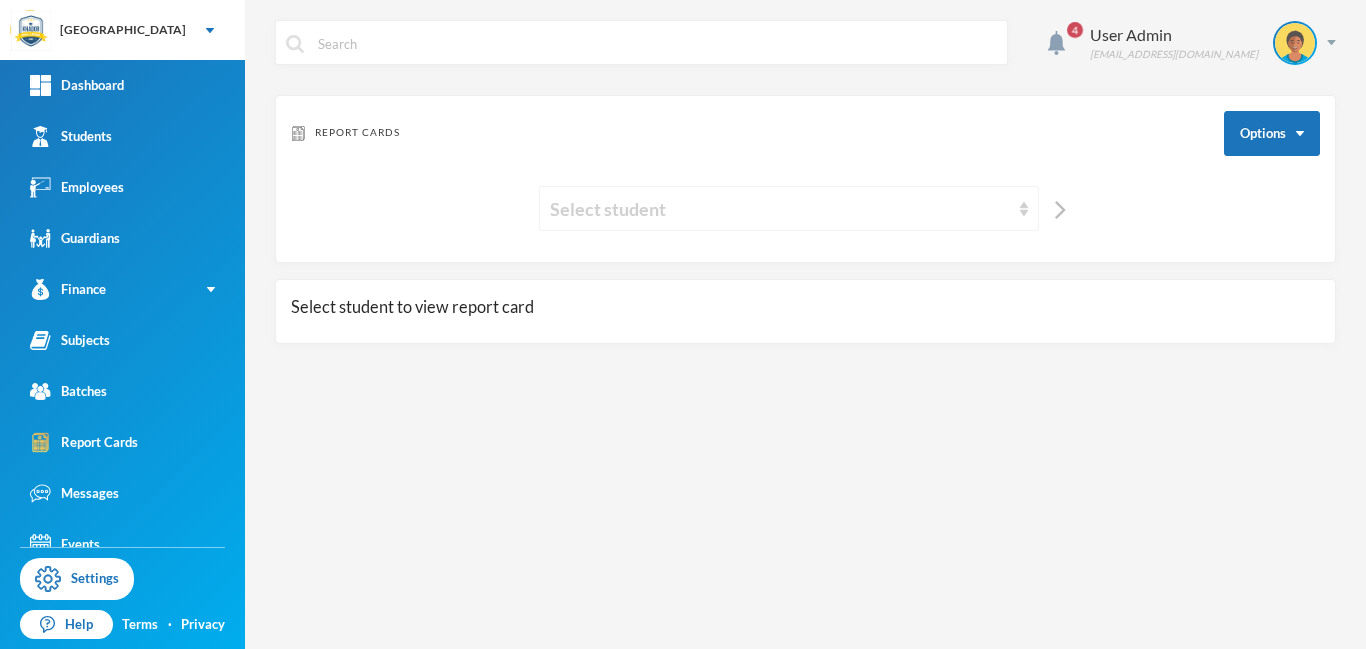 click on "Select student" at bounding box center [780, 209] 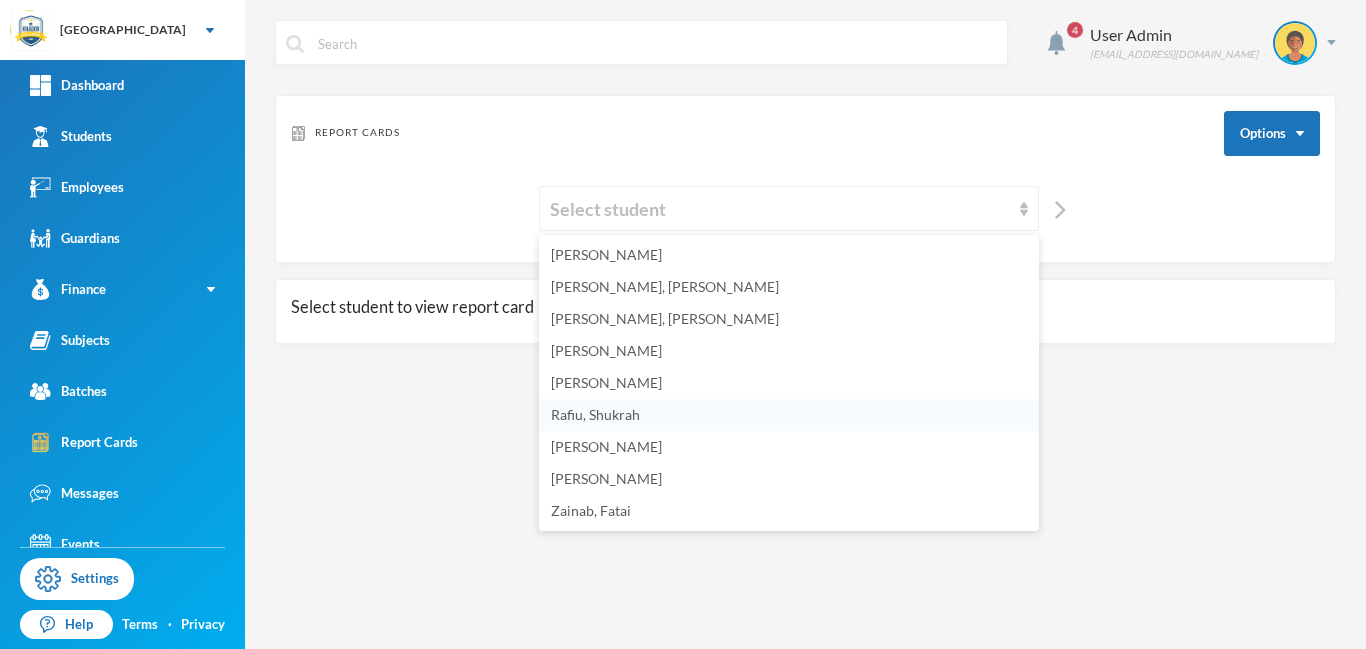 click on "Rafiu, Shukrah" at bounding box center [595, 414] 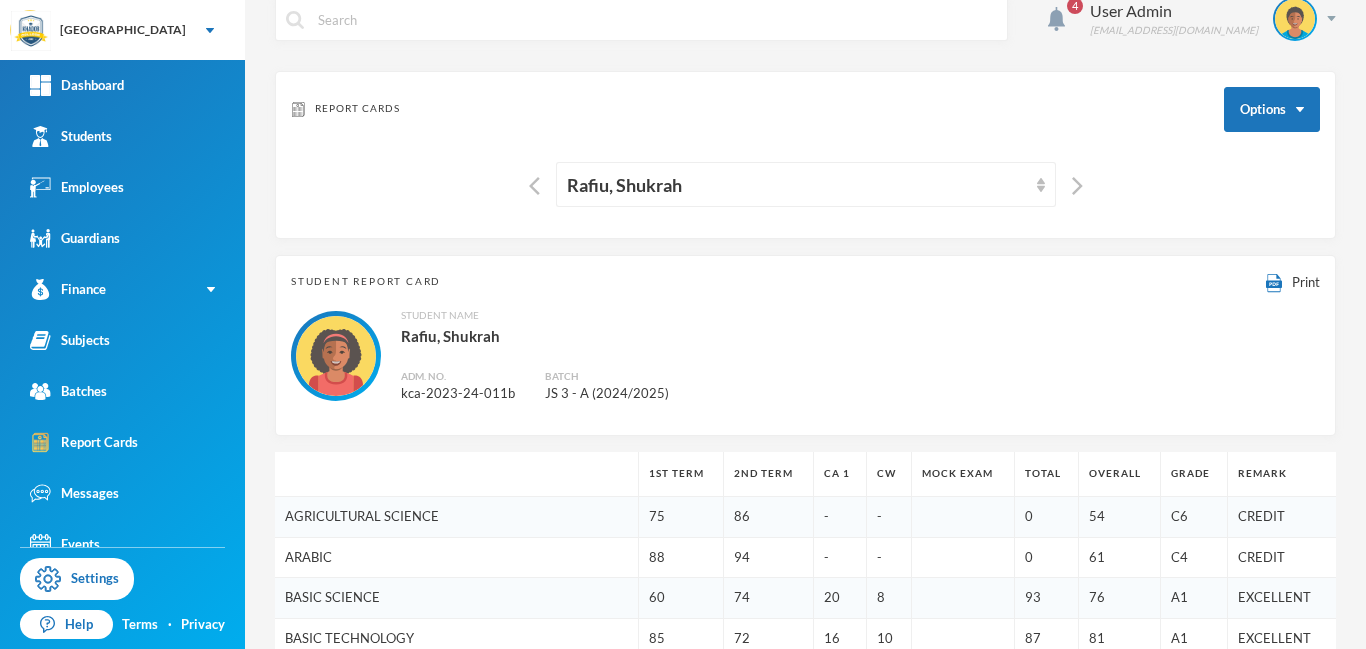 scroll, scrollTop: 0, scrollLeft: 0, axis: both 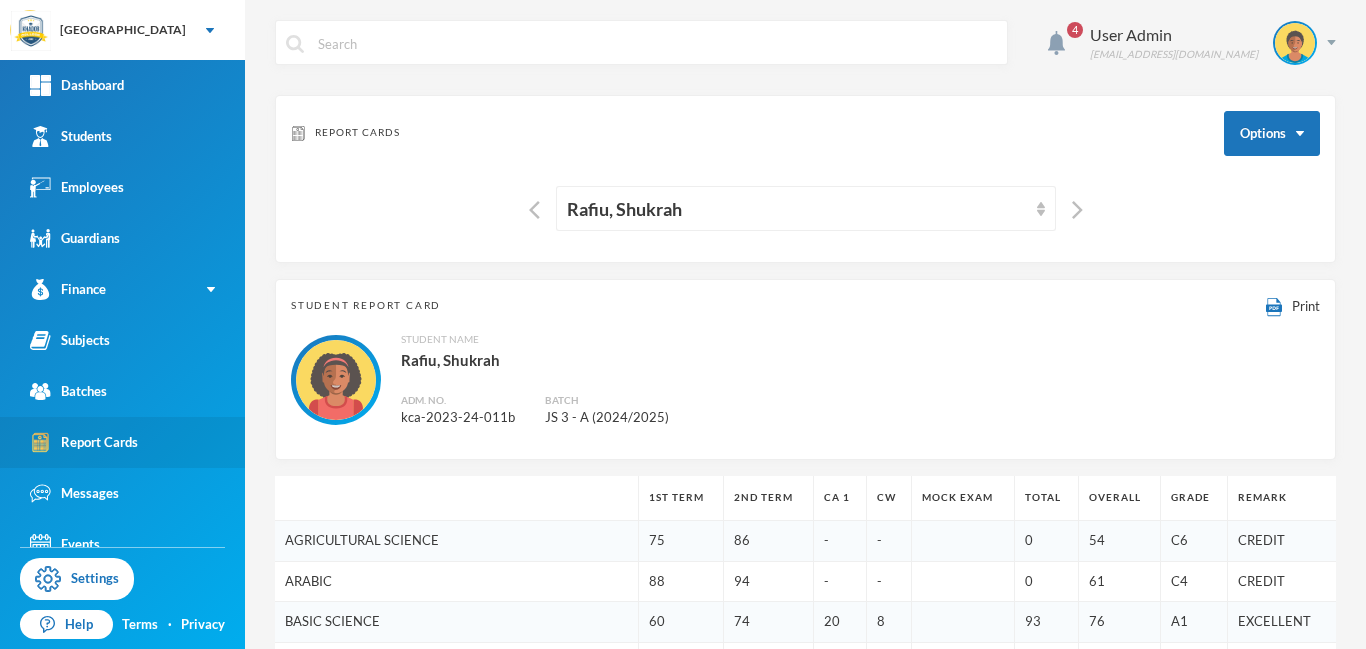 click on "Report Cards" at bounding box center (84, 442) 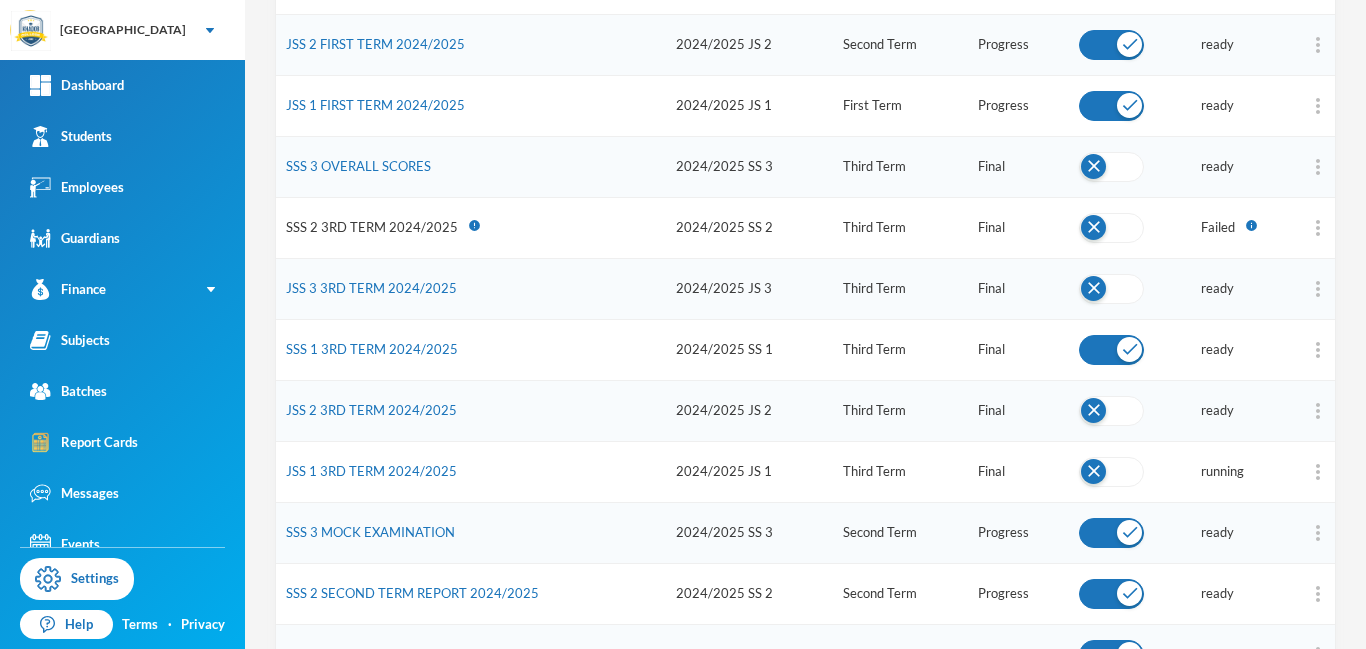 scroll, scrollTop: 320, scrollLeft: 0, axis: vertical 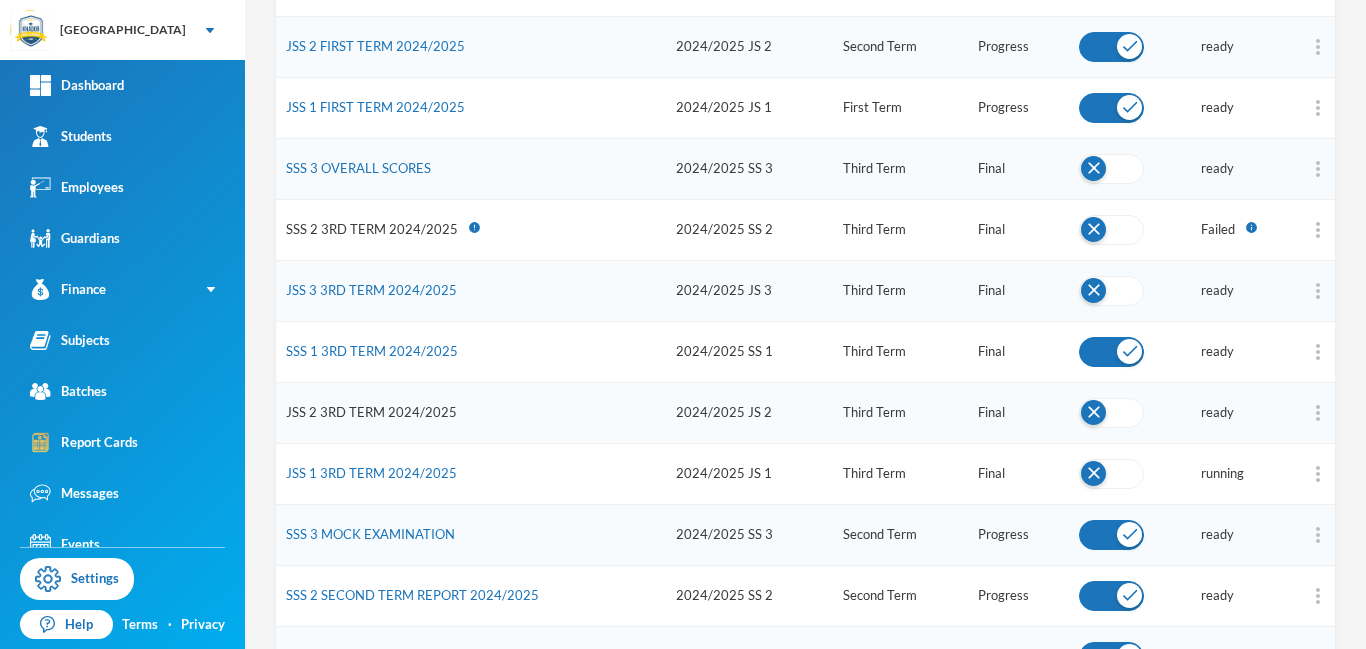 click on "JSS 2 3RD TERM 2024/2025" at bounding box center [371, 412] 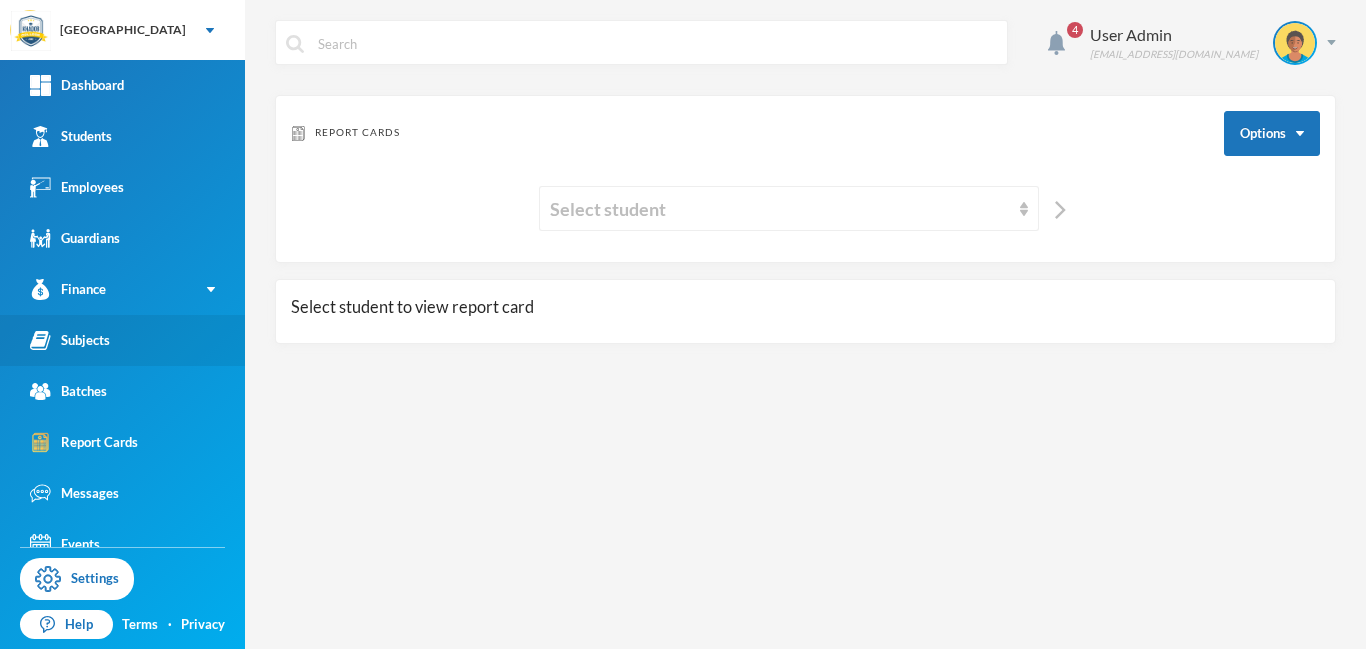 scroll, scrollTop: 0, scrollLeft: 0, axis: both 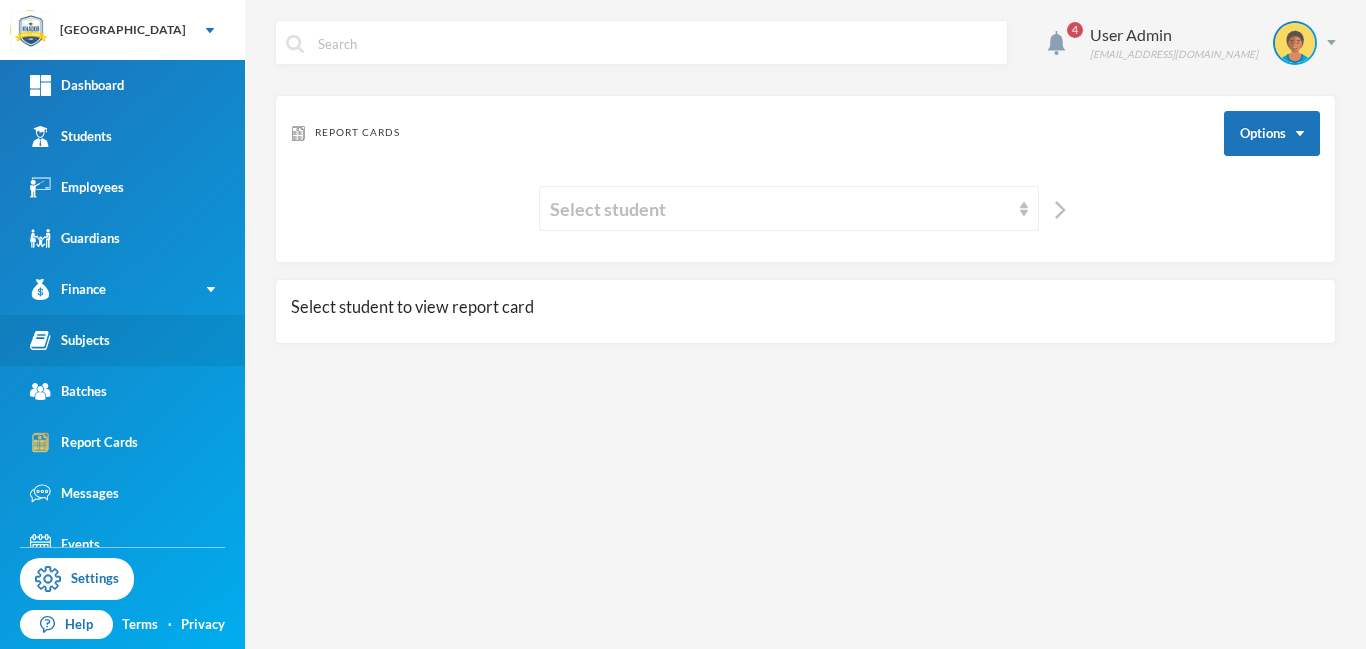 click on "Subjects" at bounding box center [70, 340] 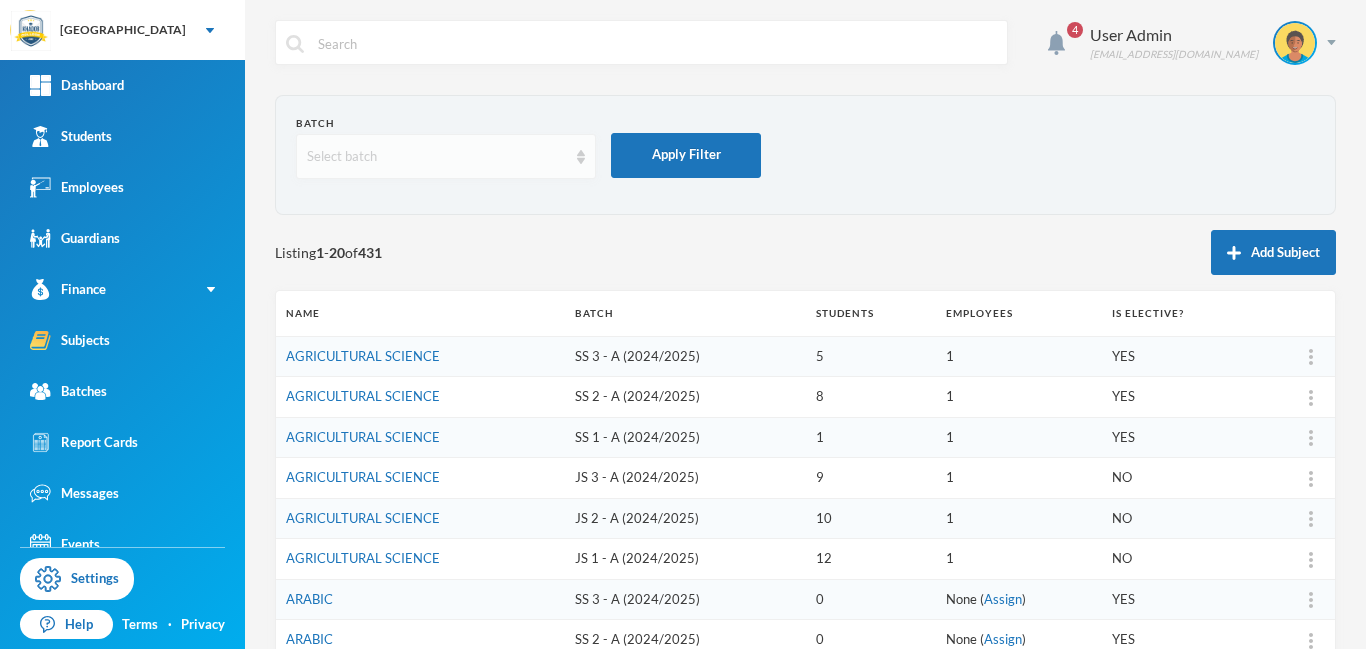 click on "Select batch" at bounding box center (437, 157) 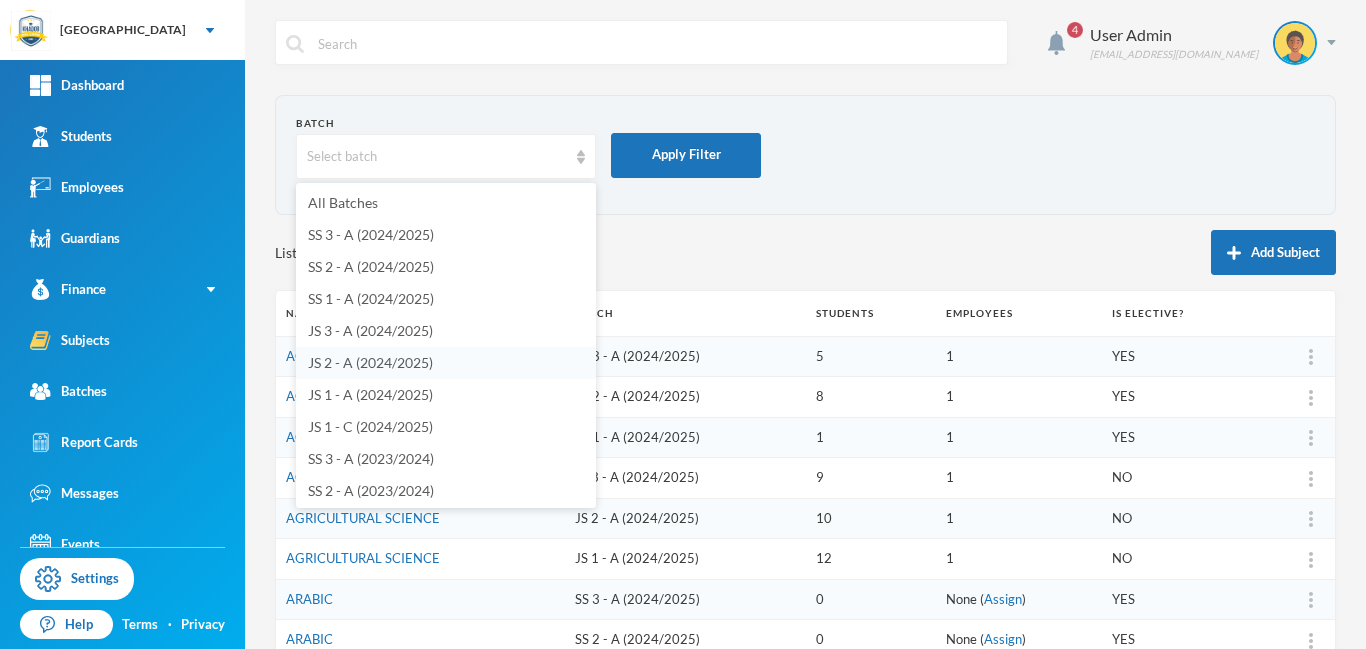 click on "JS 2 - A (2024/2025)" at bounding box center [370, 362] 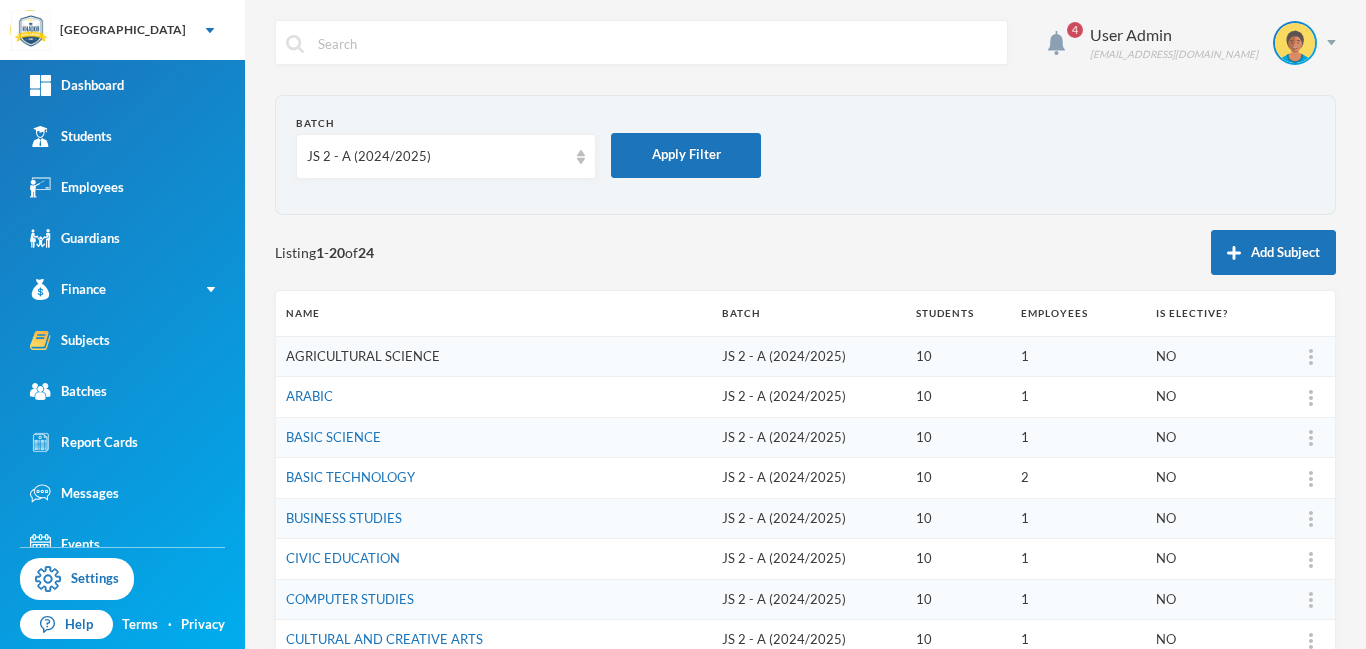 click on "AGRICULTURAL SCIENCE" at bounding box center [363, 356] 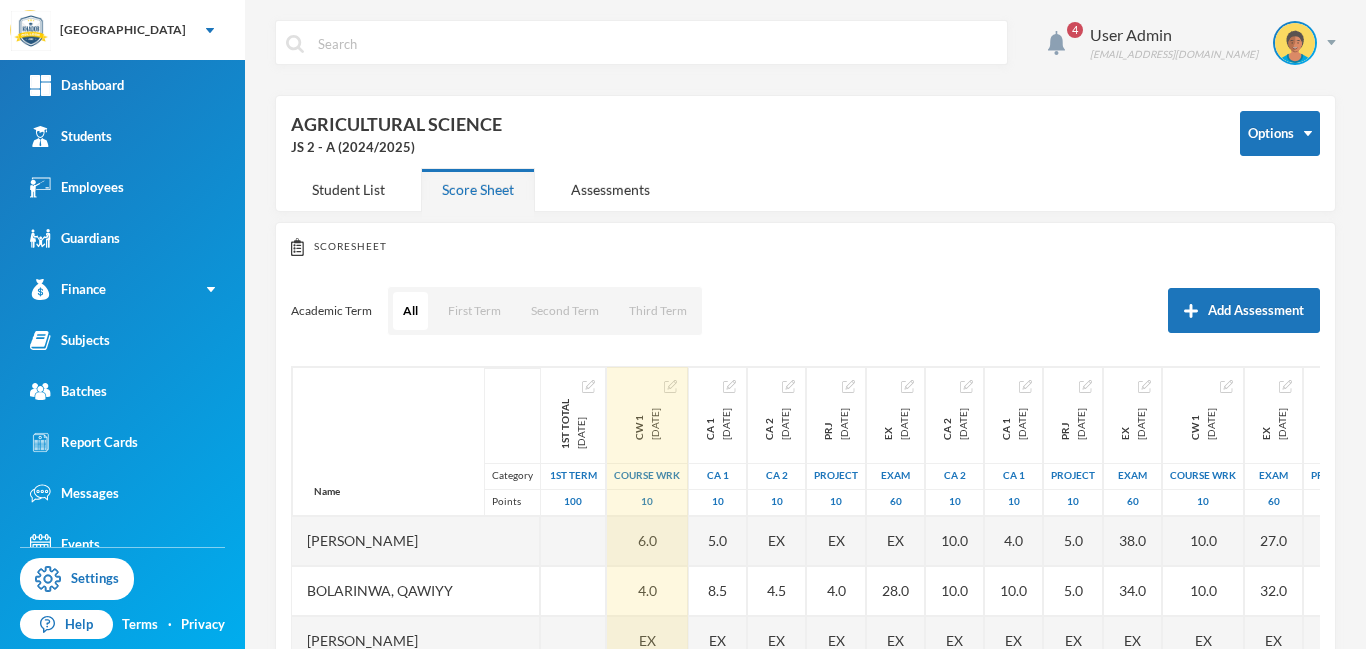 click at bounding box center (670, 386) 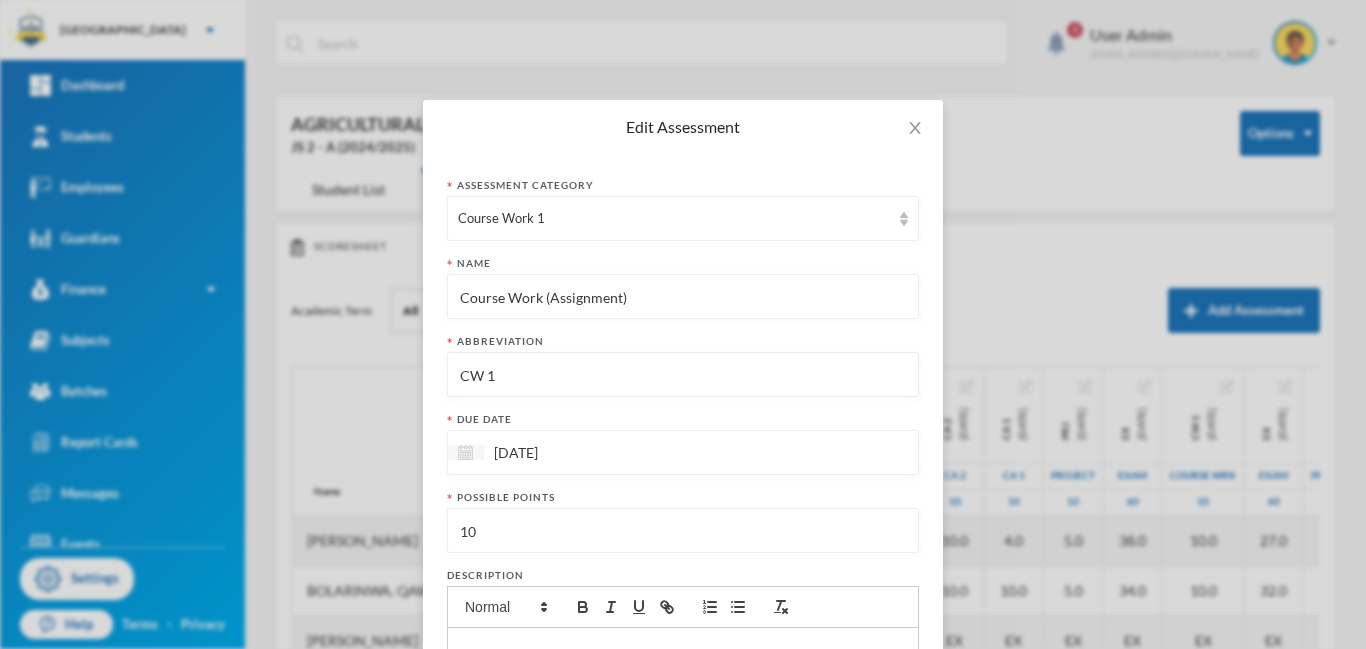 click at bounding box center (465, 452) 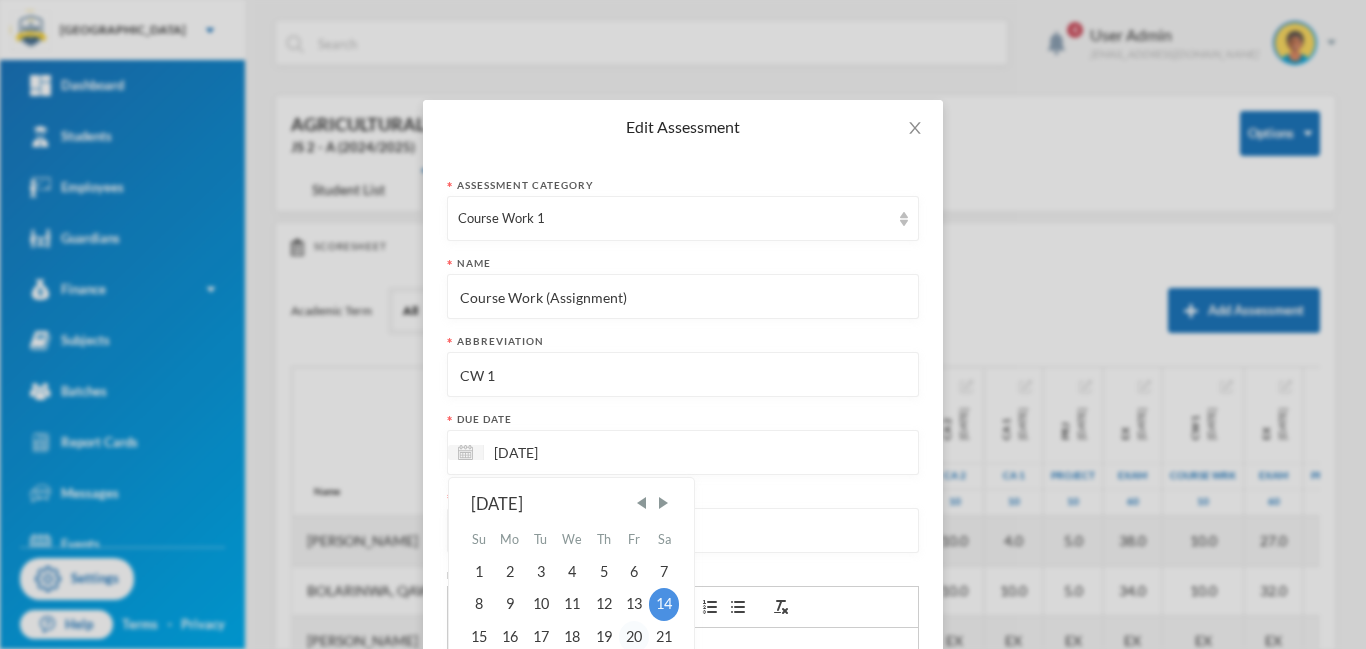 click on "20" at bounding box center [634, 637] 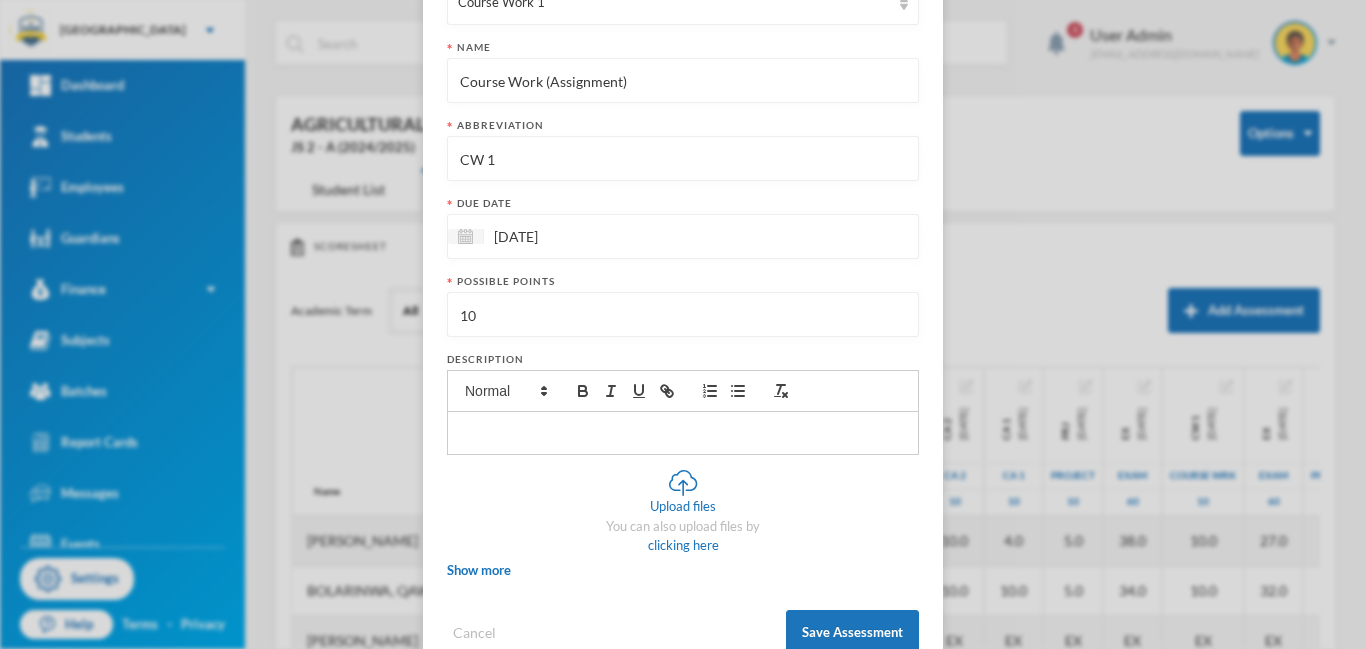 scroll, scrollTop: 270, scrollLeft: 0, axis: vertical 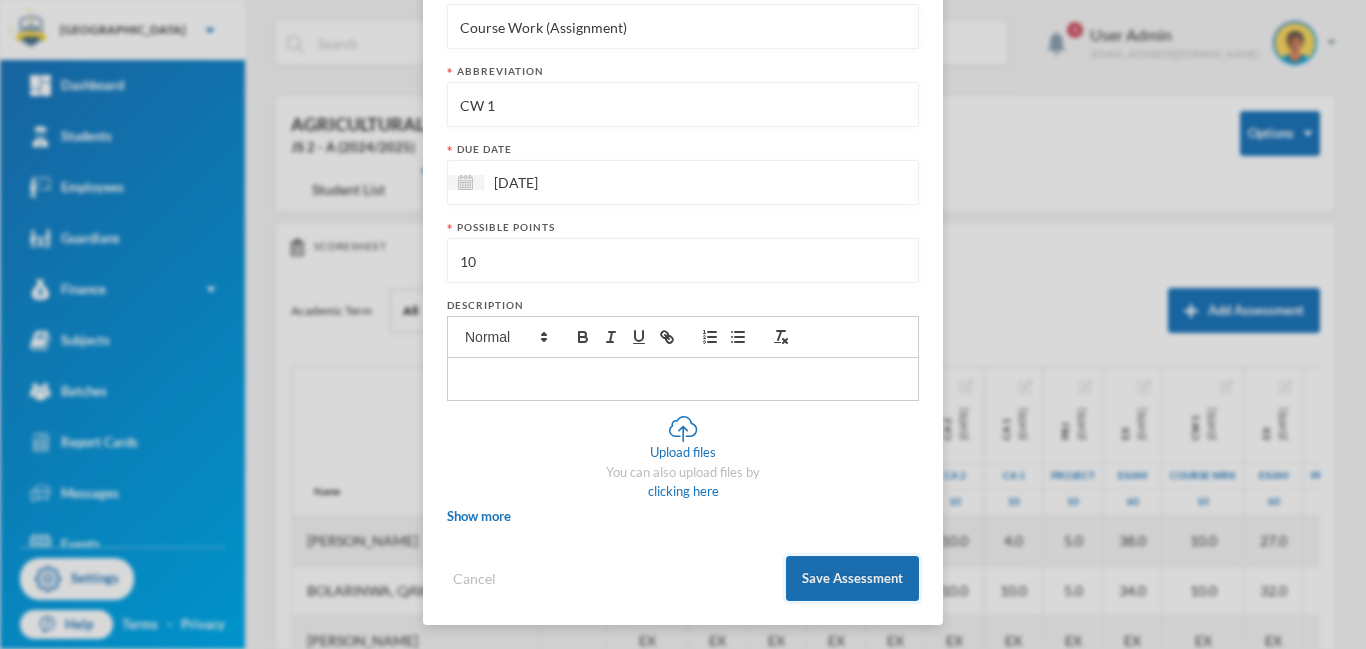 click on "Save Assessment" at bounding box center [852, 578] 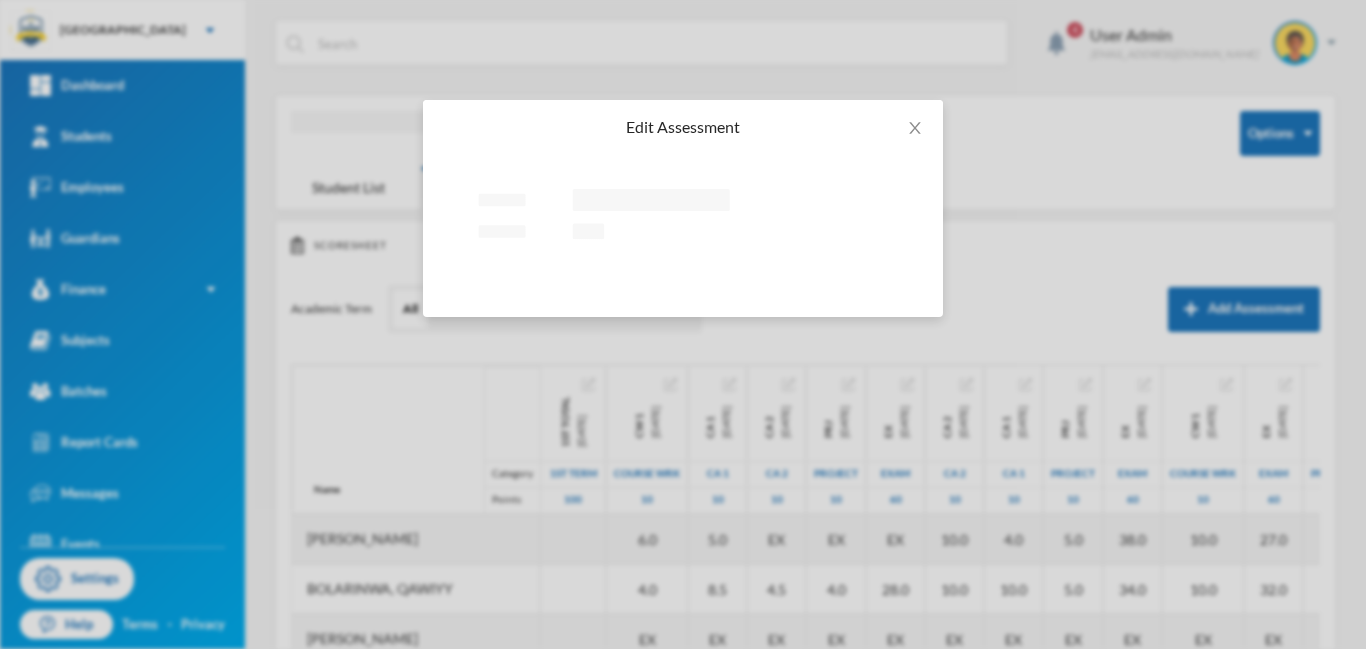 scroll, scrollTop: 0, scrollLeft: 0, axis: both 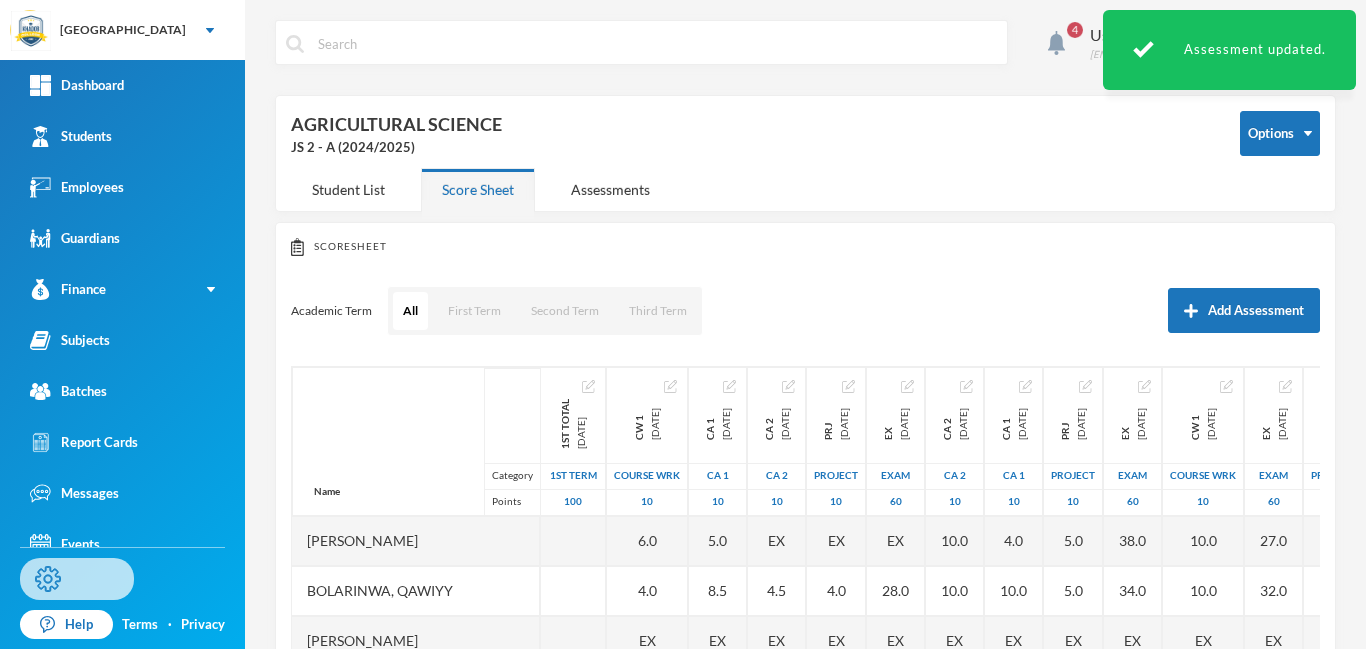 click on "Settings" at bounding box center (77, 579) 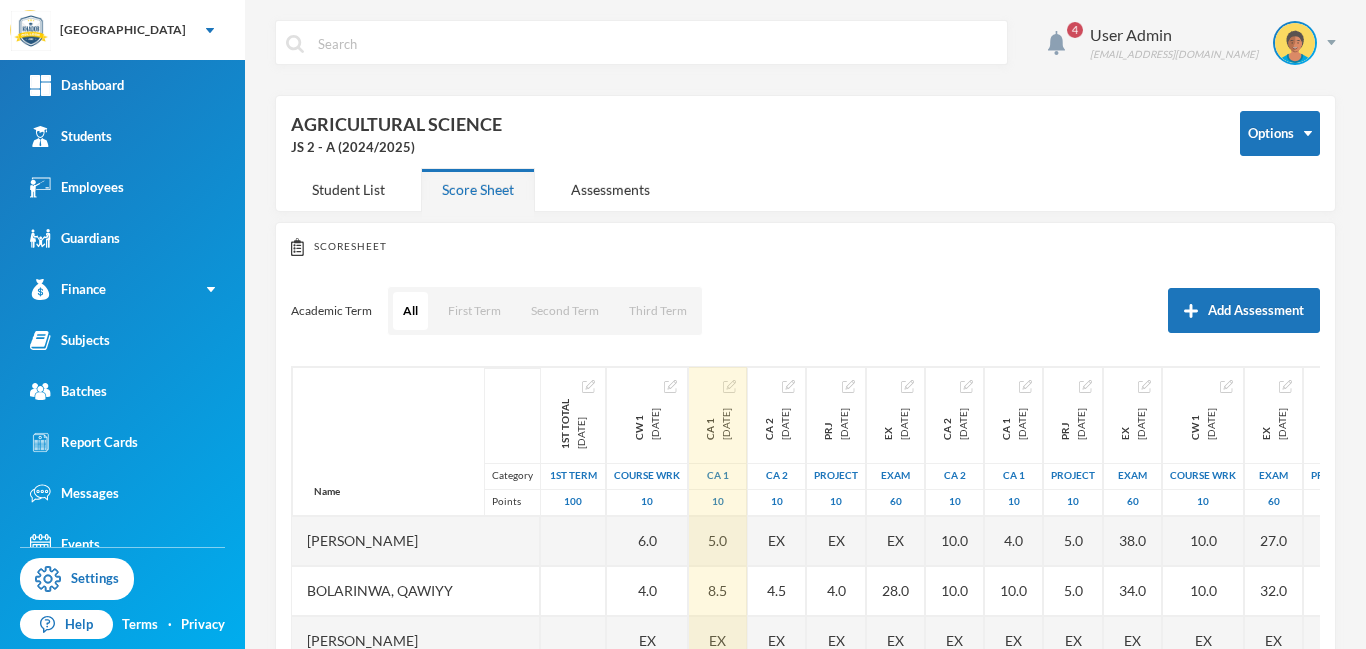 click at bounding box center [729, 386] 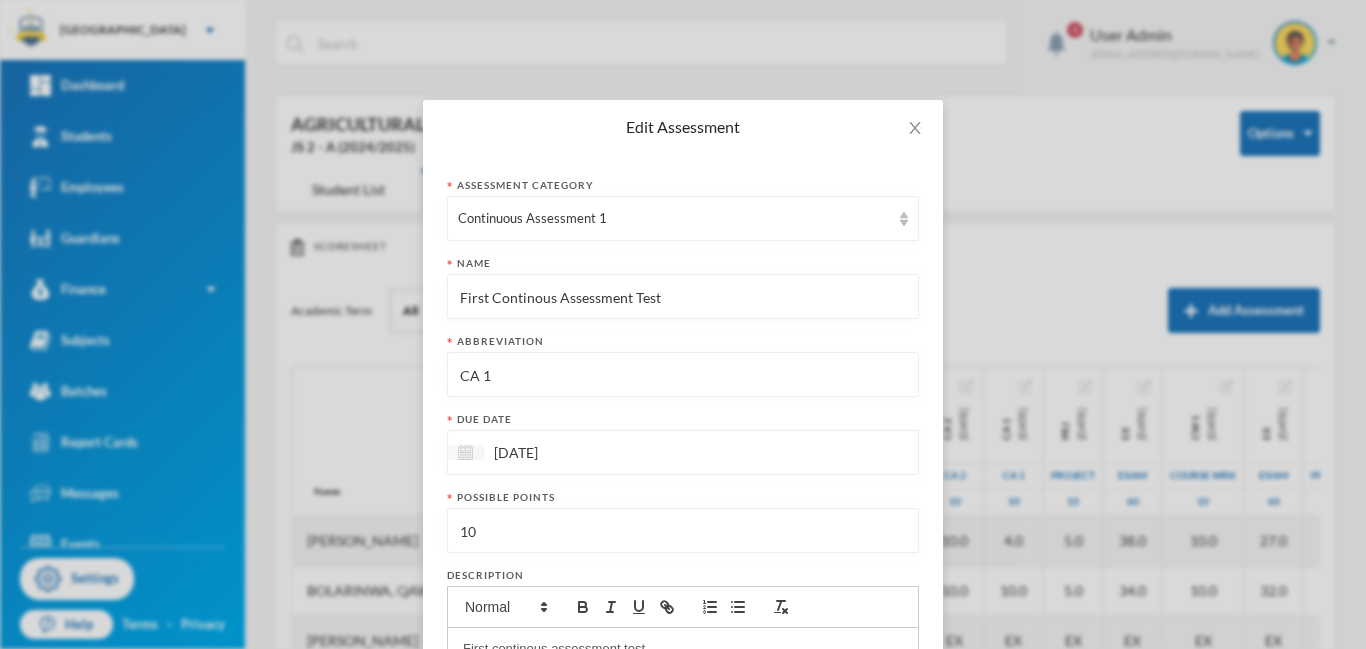 click at bounding box center (465, 452) 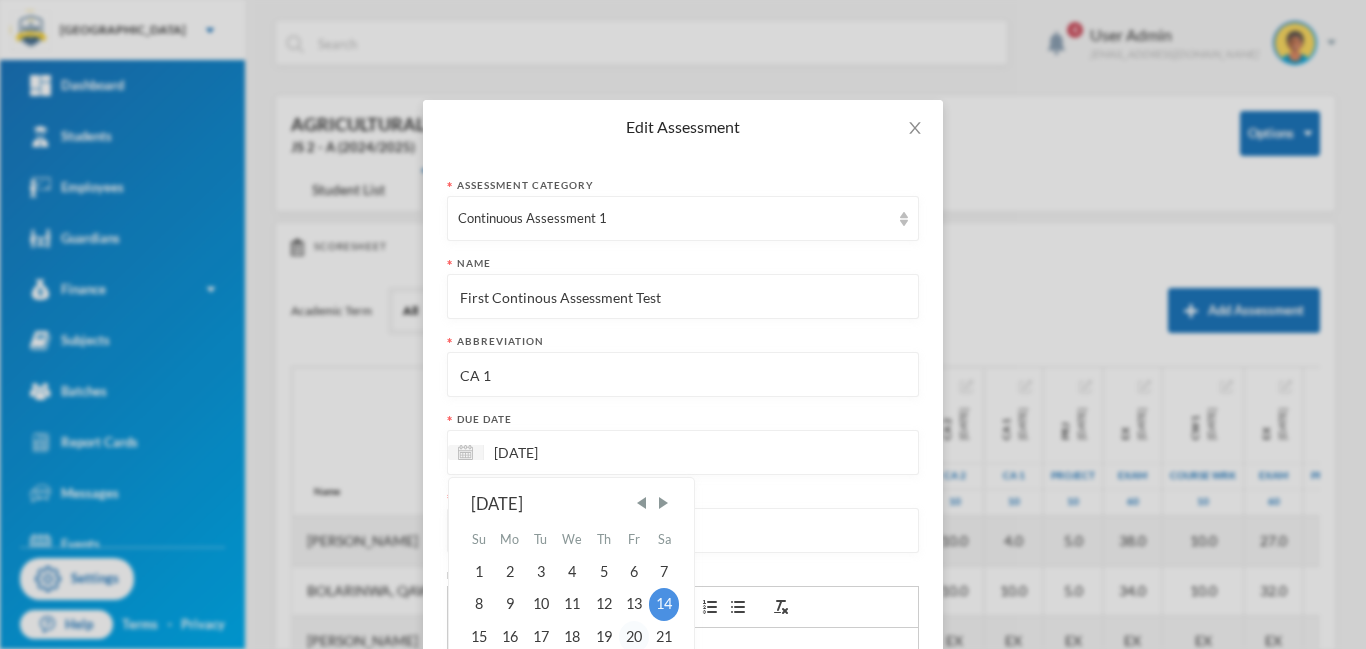 click on "20" at bounding box center [634, 637] 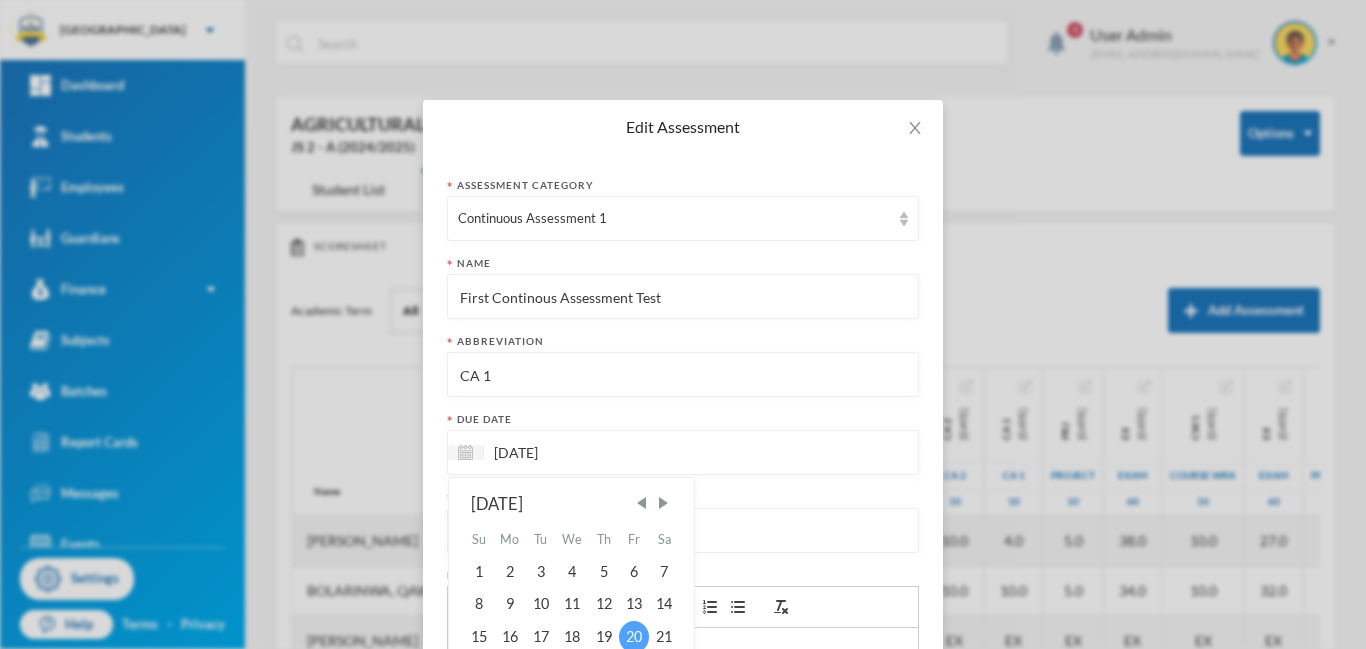 type on "[DATE]" 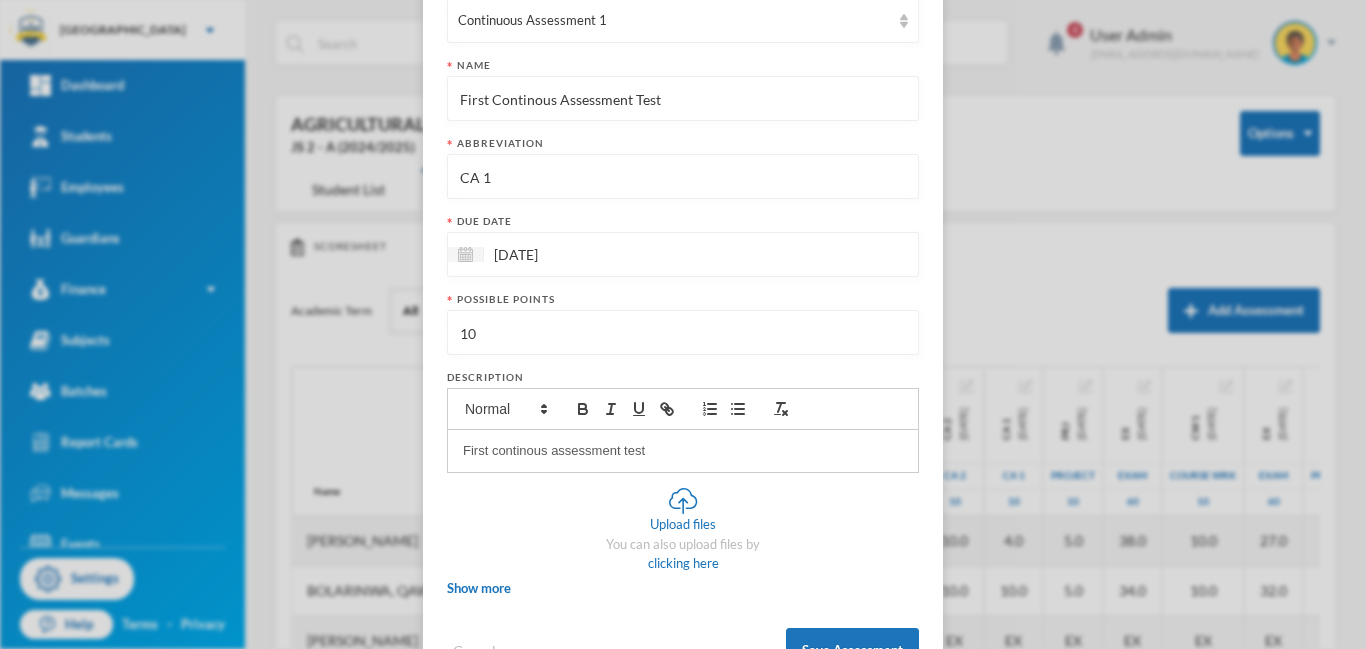 scroll, scrollTop: 201, scrollLeft: 0, axis: vertical 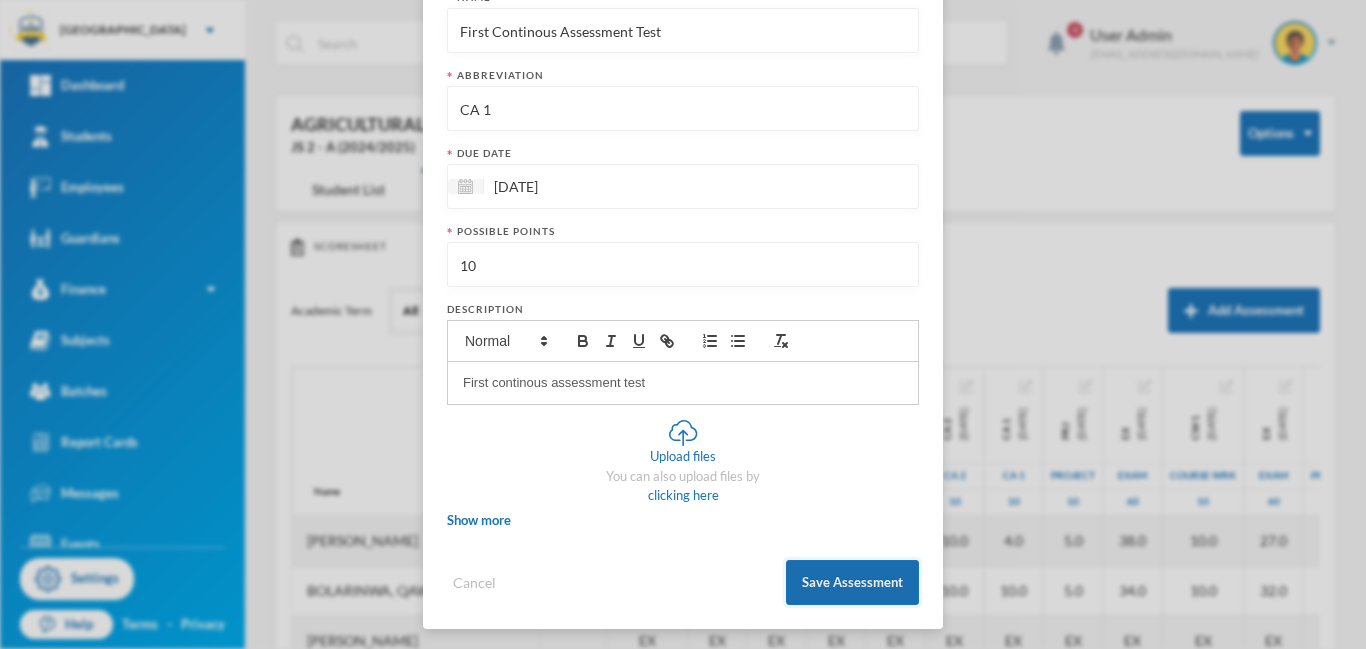 click on "Save Assessment" at bounding box center [852, 582] 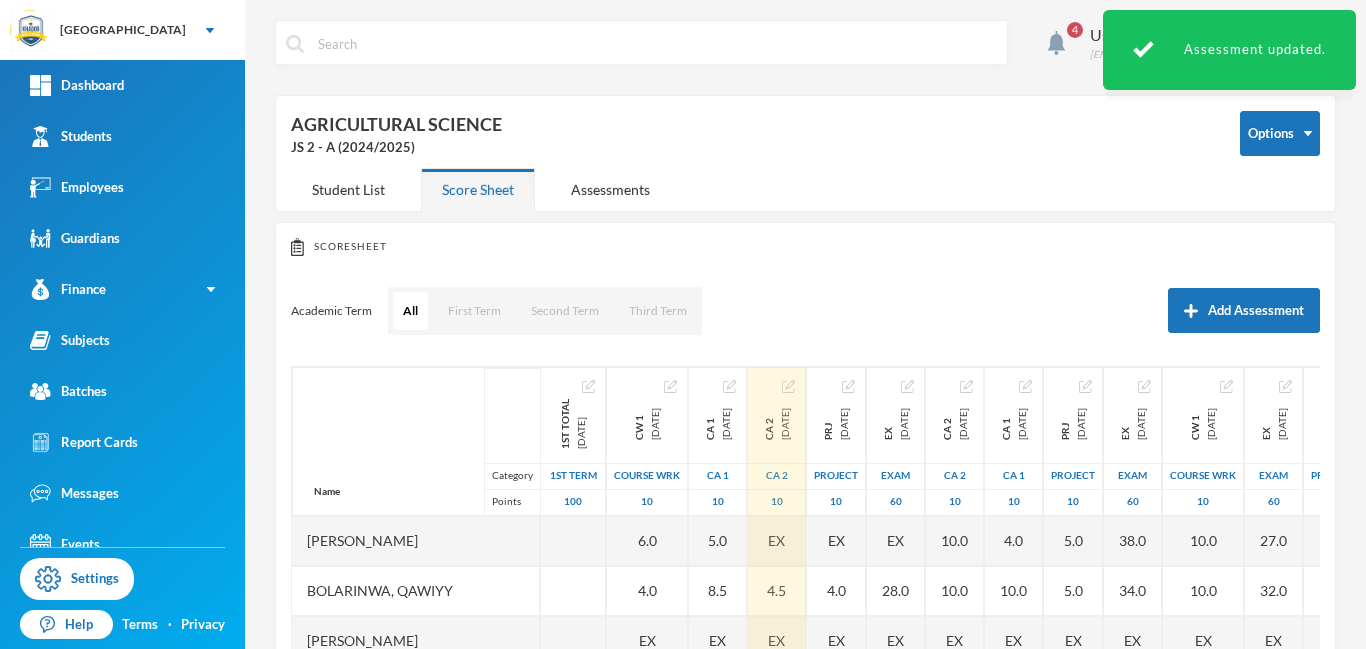 click at bounding box center [788, 386] 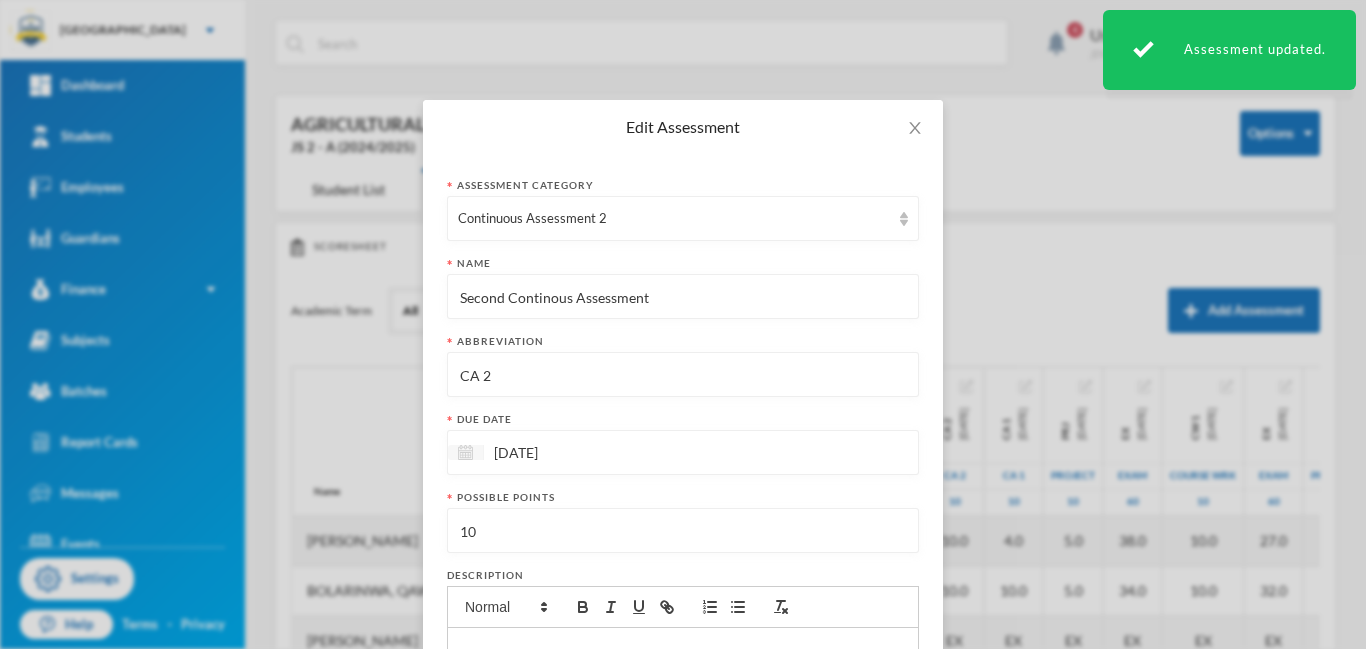 click at bounding box center (465, 452) 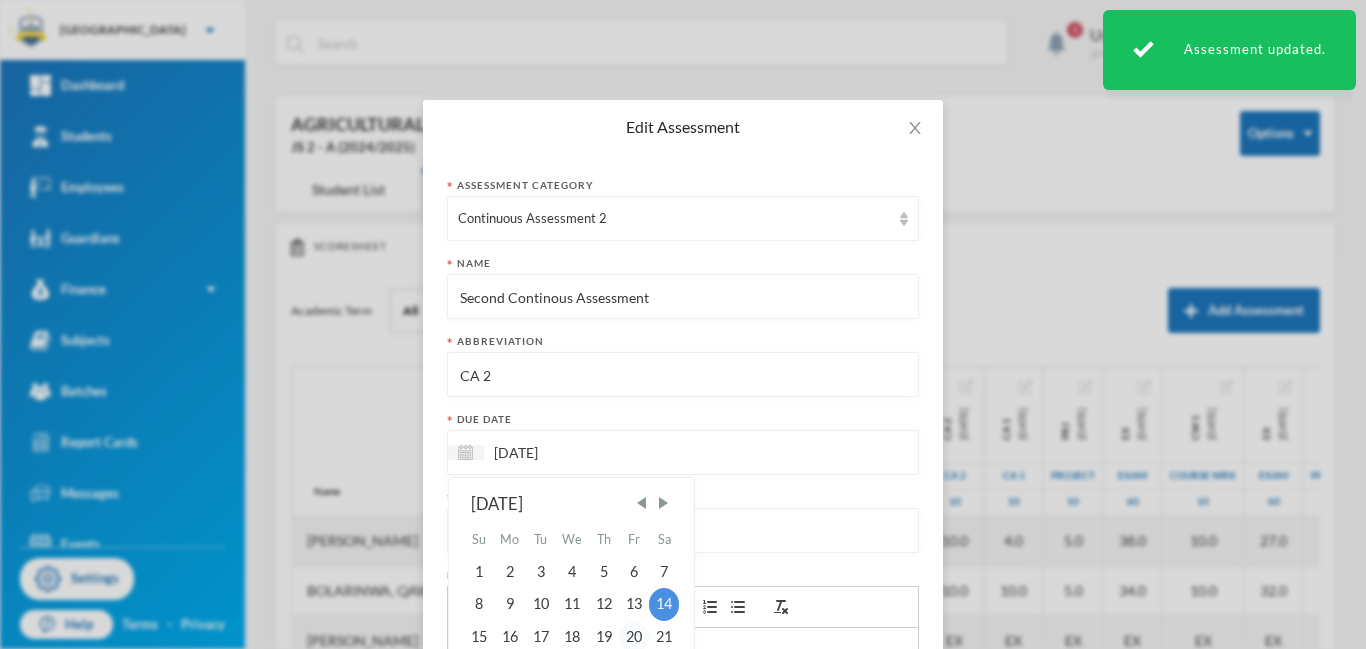 click on "20" at bounding box center (634, 637) 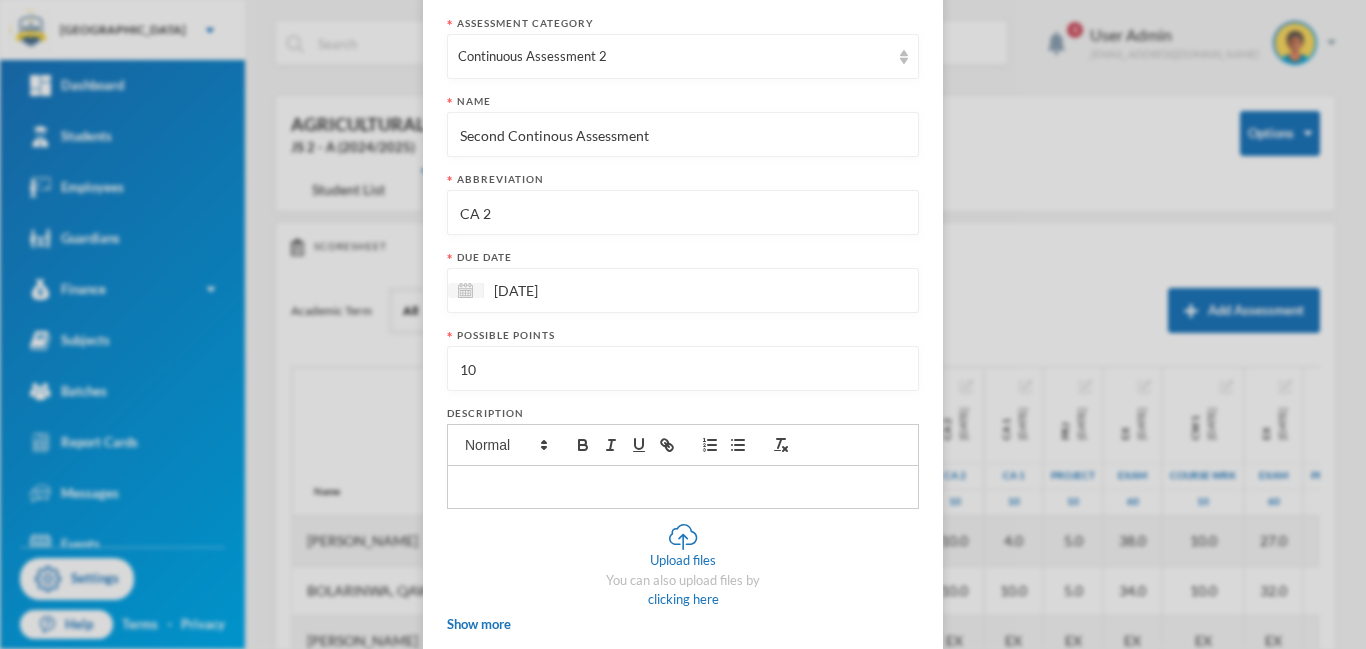 scroll, scrollTop: 270, scrollLeft: 0, axis: vertical 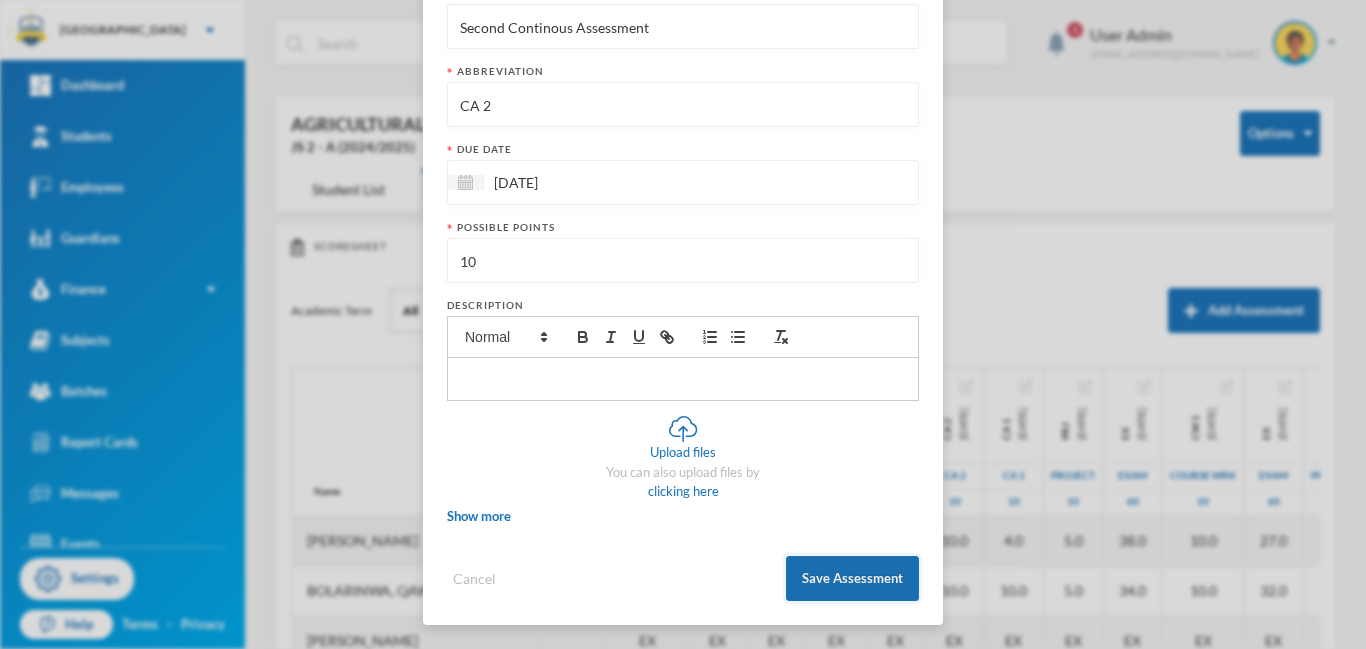 click on "Save Assessment" at bounding box center (852, 578) 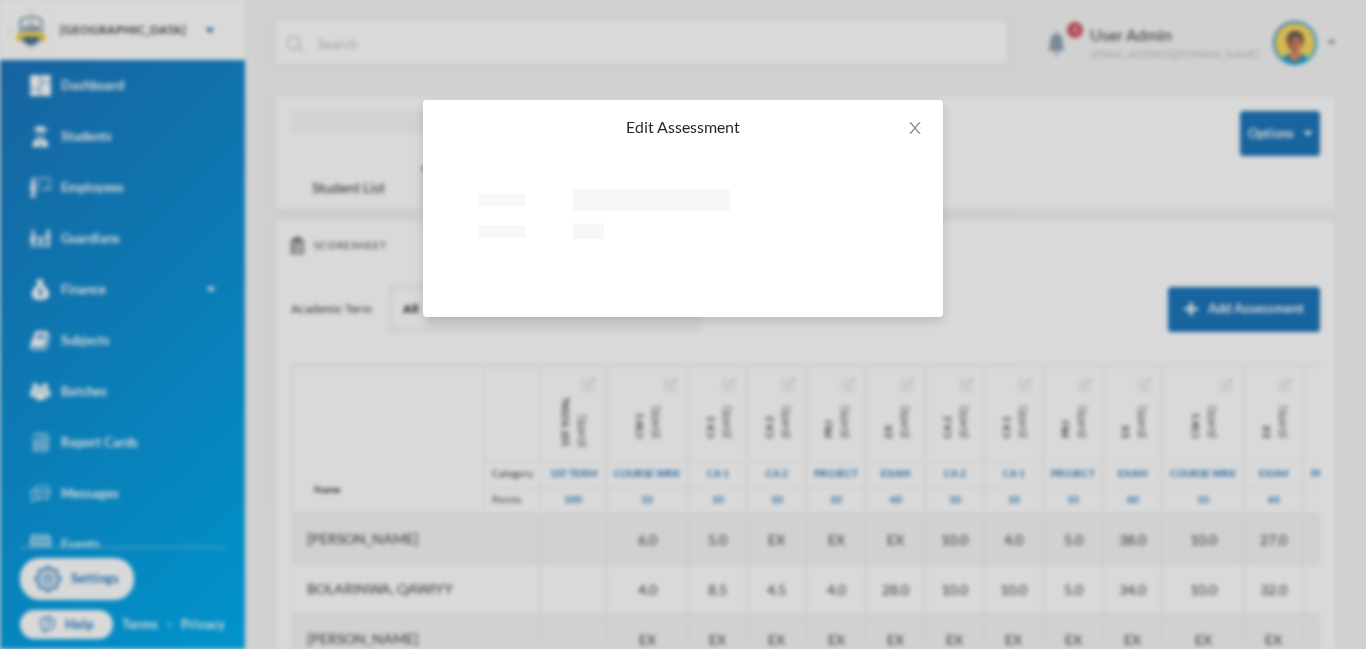 scroll, scrollTop: 0, scrollLeft: 0, axis: both 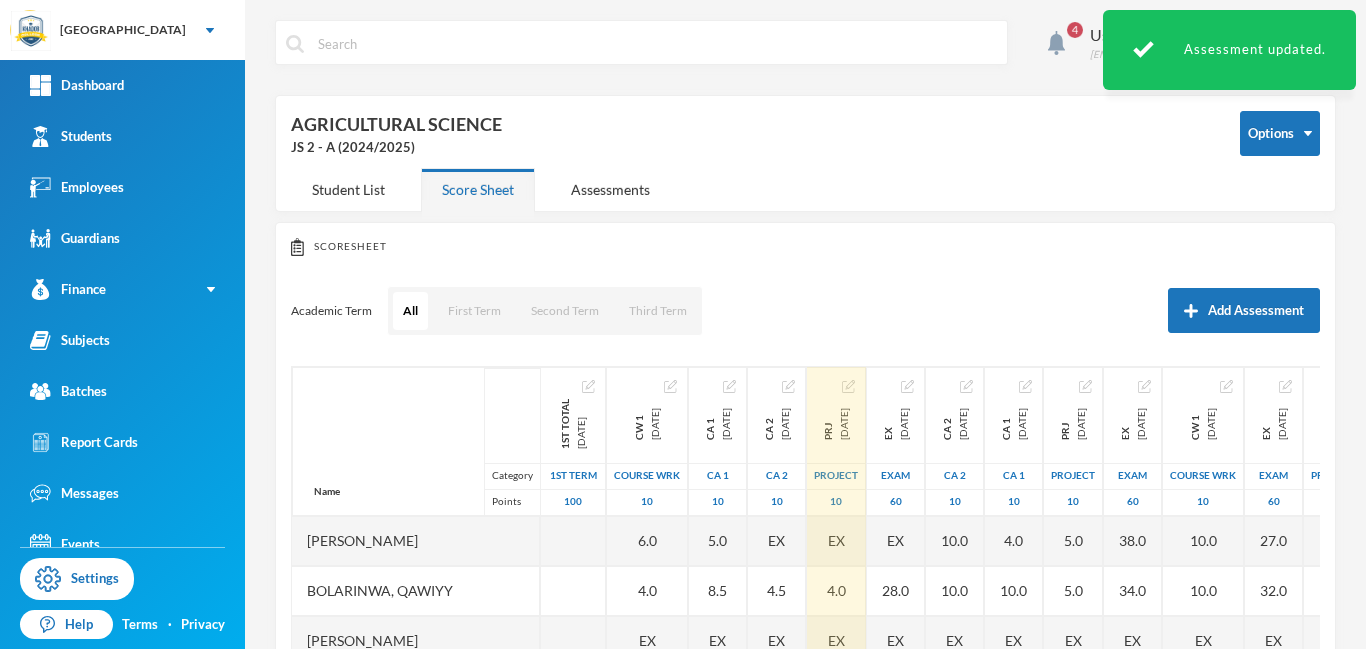 click at bounding box center [848, 386] 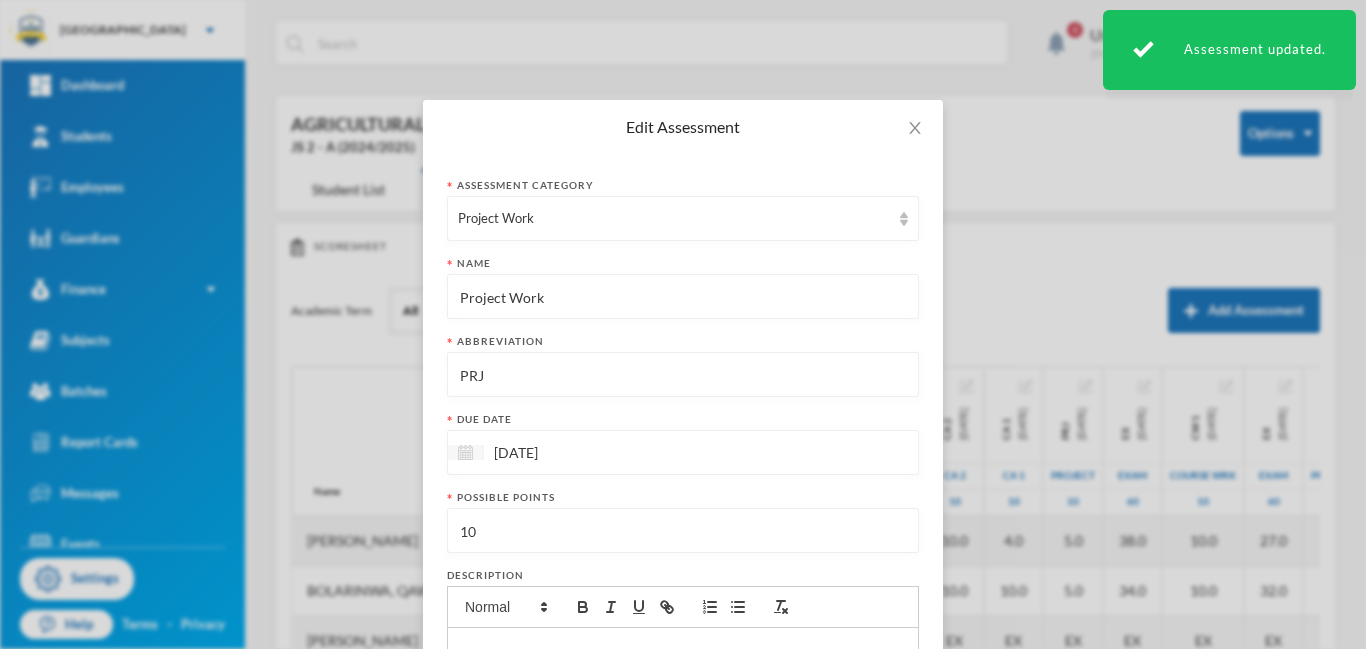 click at bounding box center [465, 452] 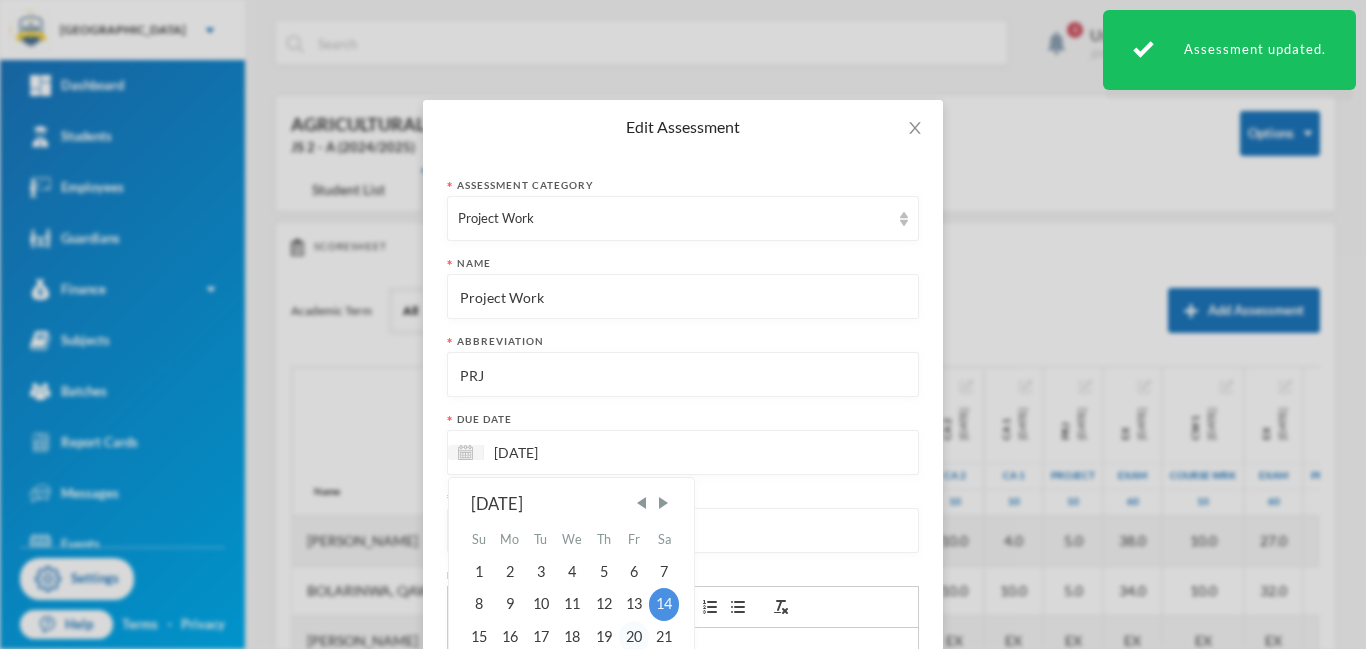 click on "20" at bounding box center [634, 637] 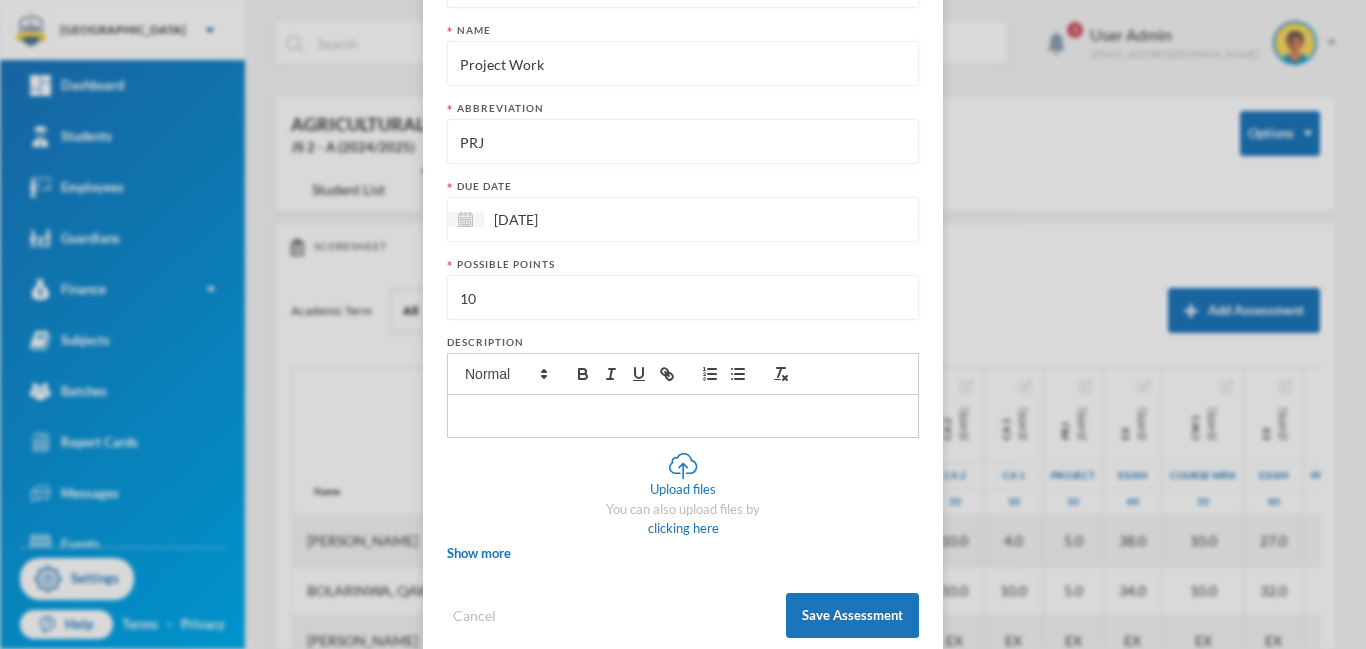 scroll, scrollTop: 246, scrollLeft: 0, axis: vertical 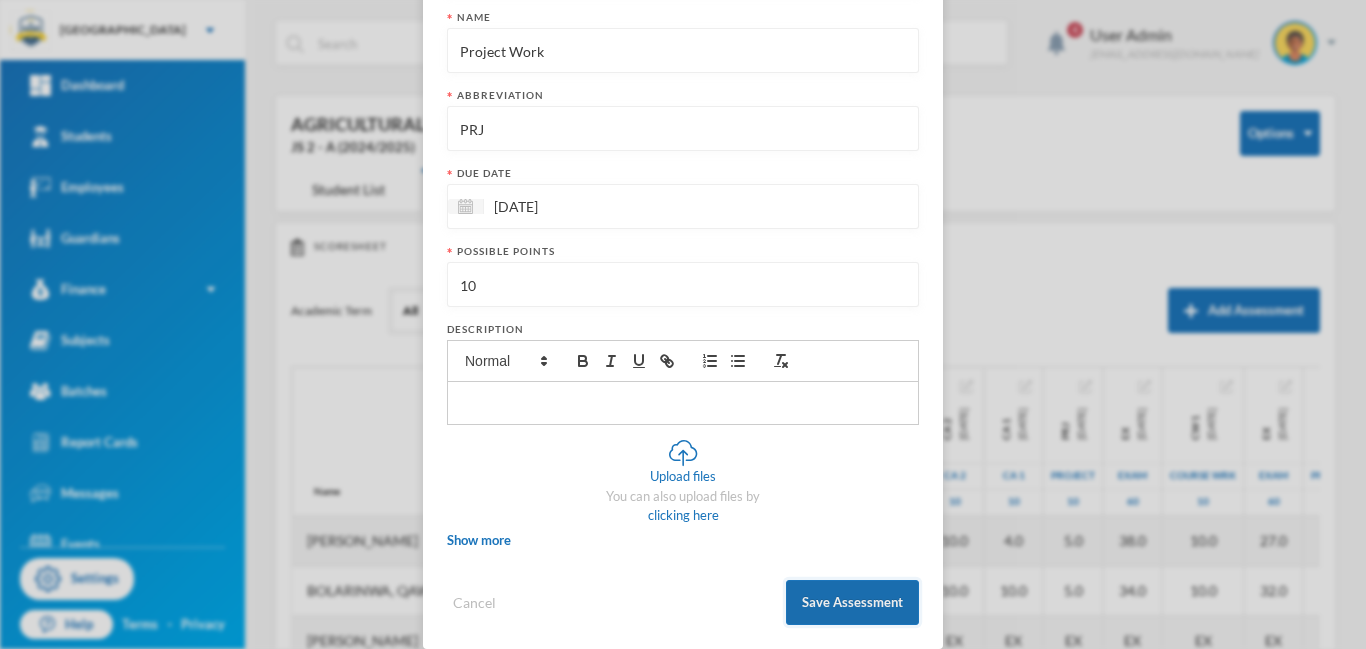 click on "Save Assessment" at bounding box center [852, 602] 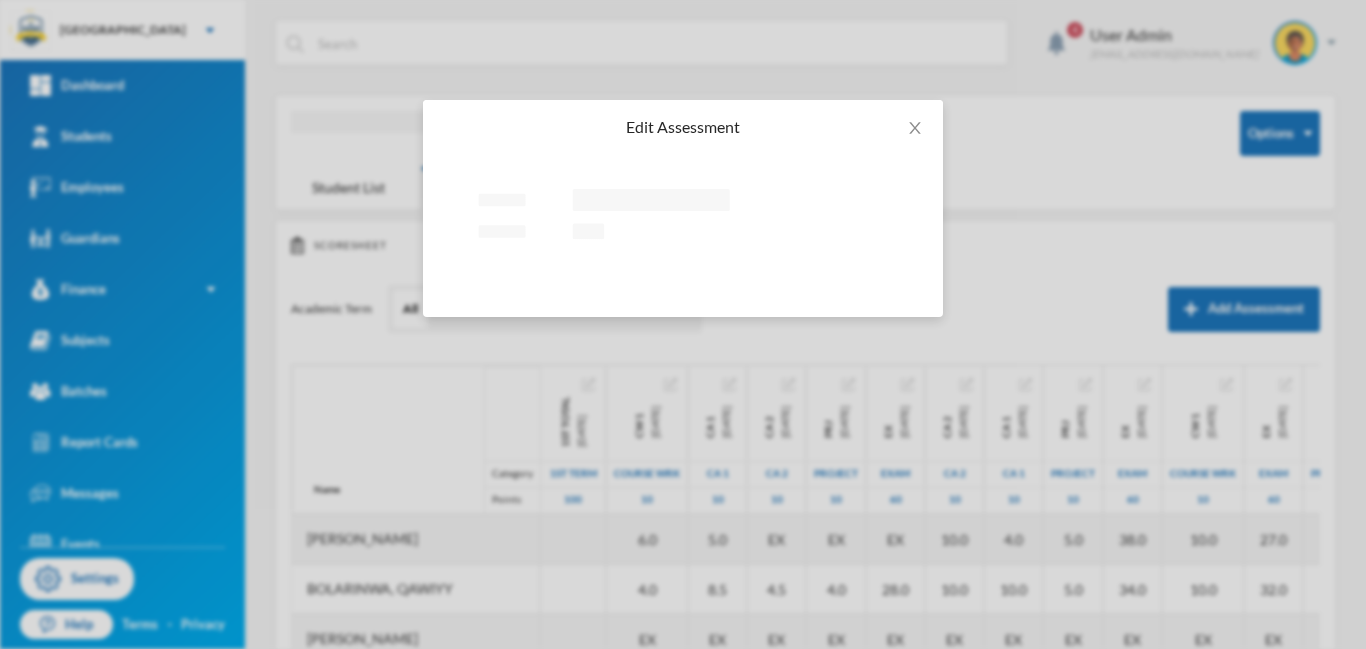 scroll, scrollTop: 0, scrollLeft: 0, axis: both 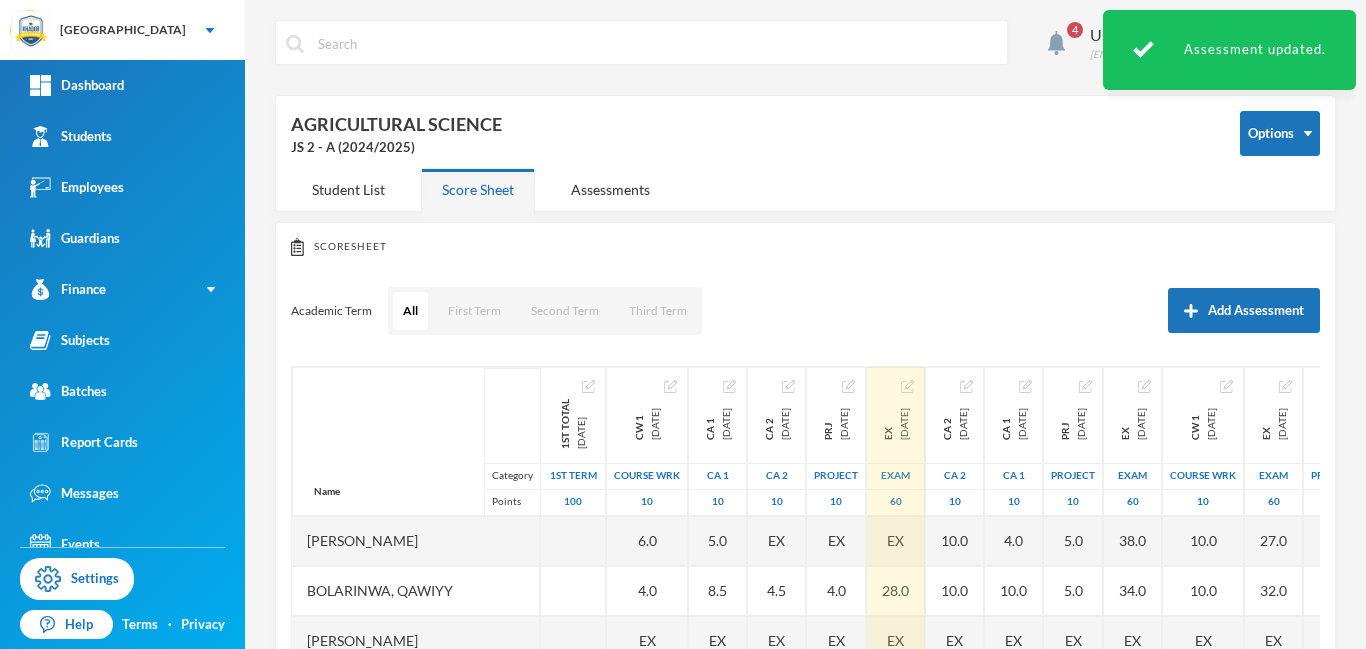 click at bounding box center [907, 386] 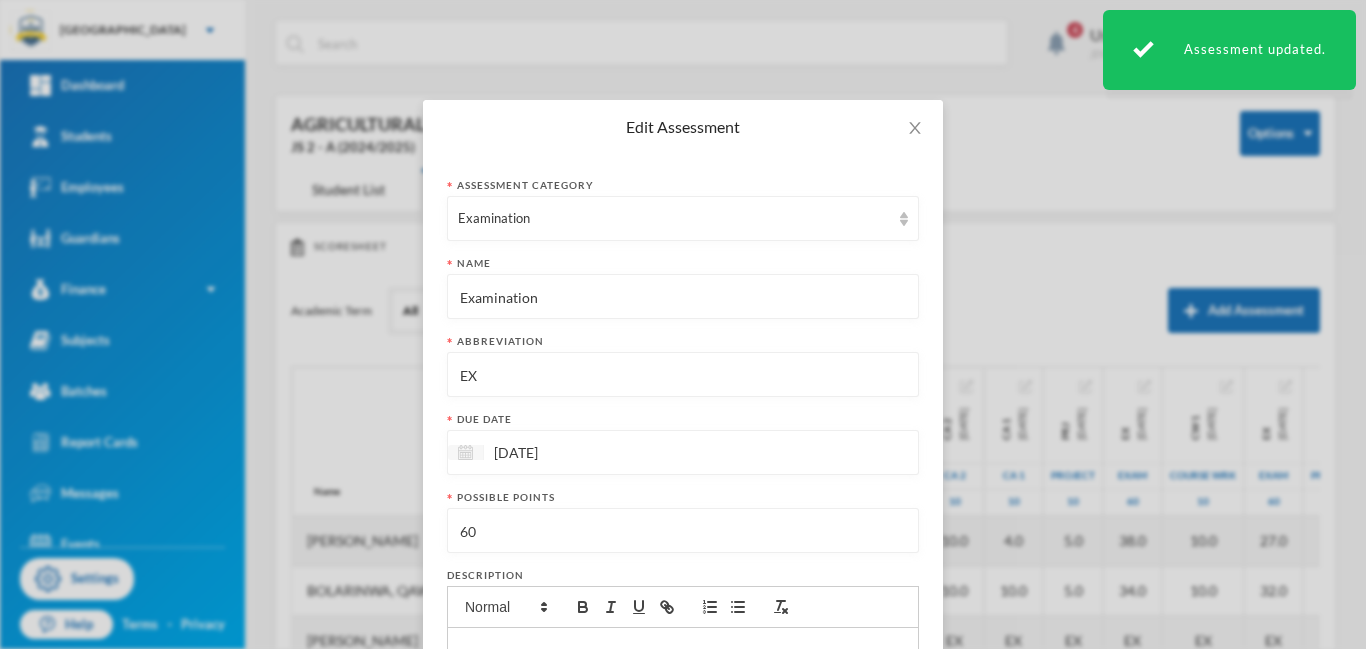 click at bounding box center [465, 452] 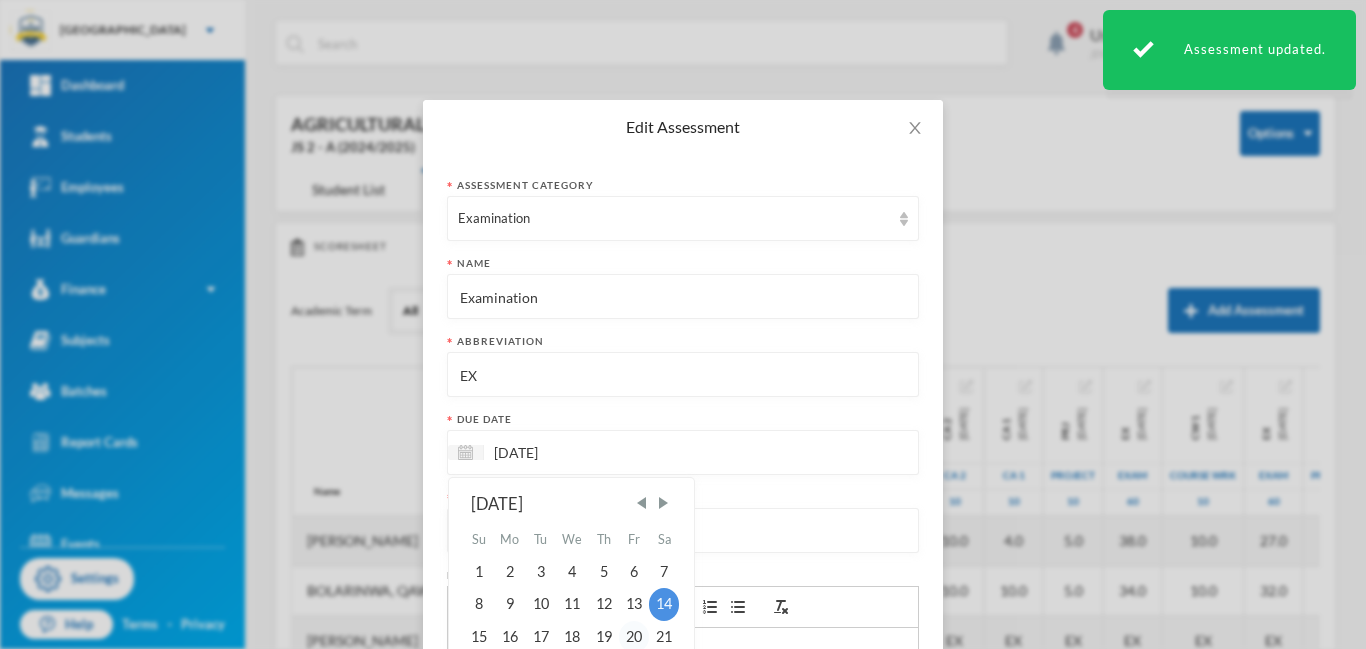 click on "20" at bounding box center (634, 637) 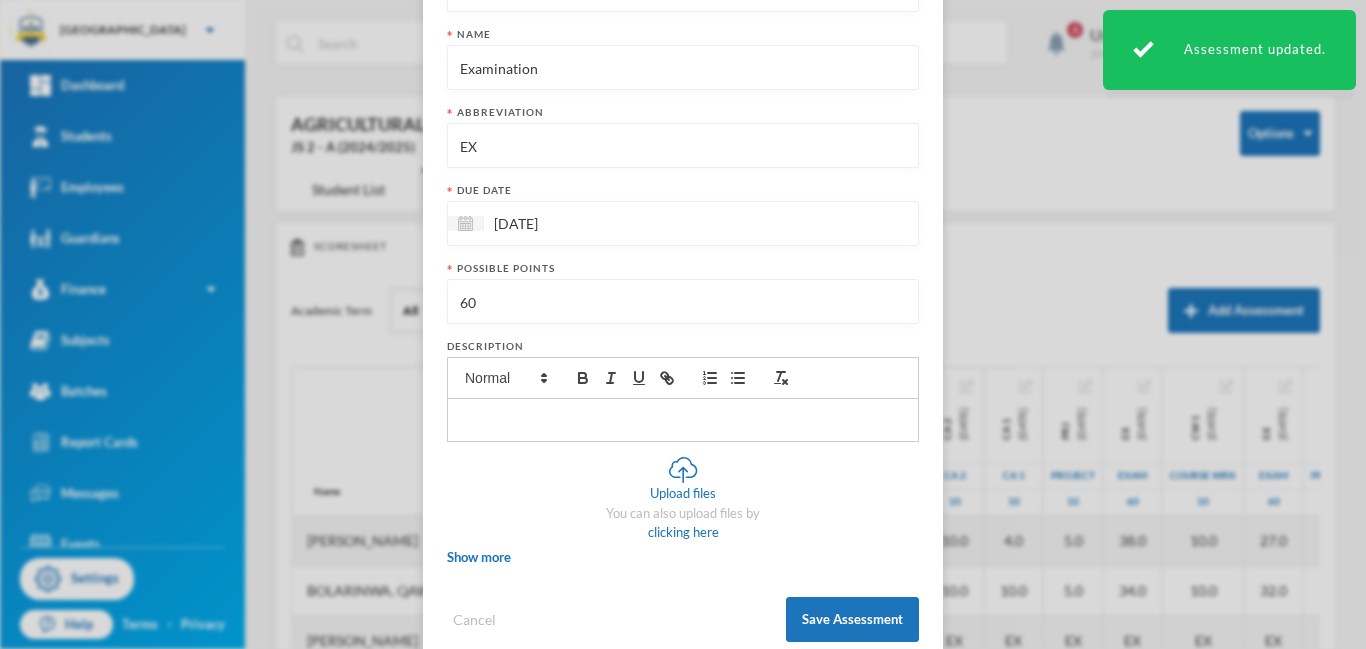 scroll, scrollTop: 270, scrollLeft: 0, axis: vertical 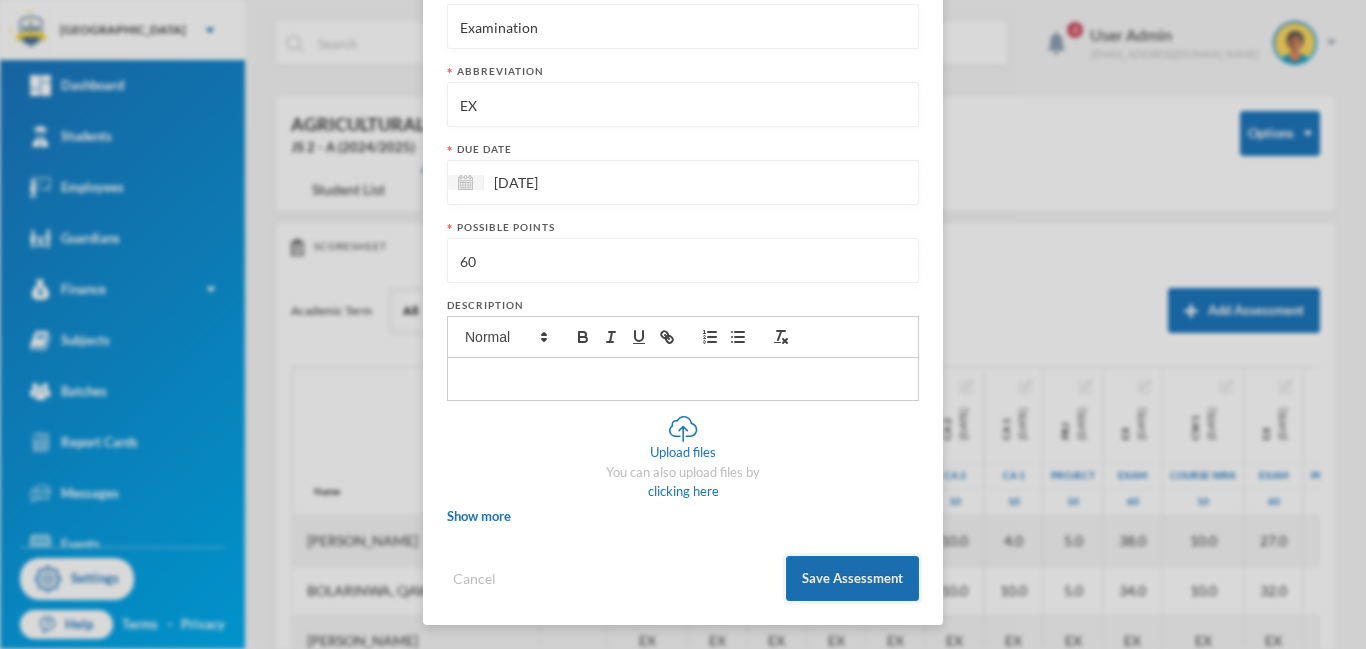 click on "Save Assessment" at bounding box center [852, 578] 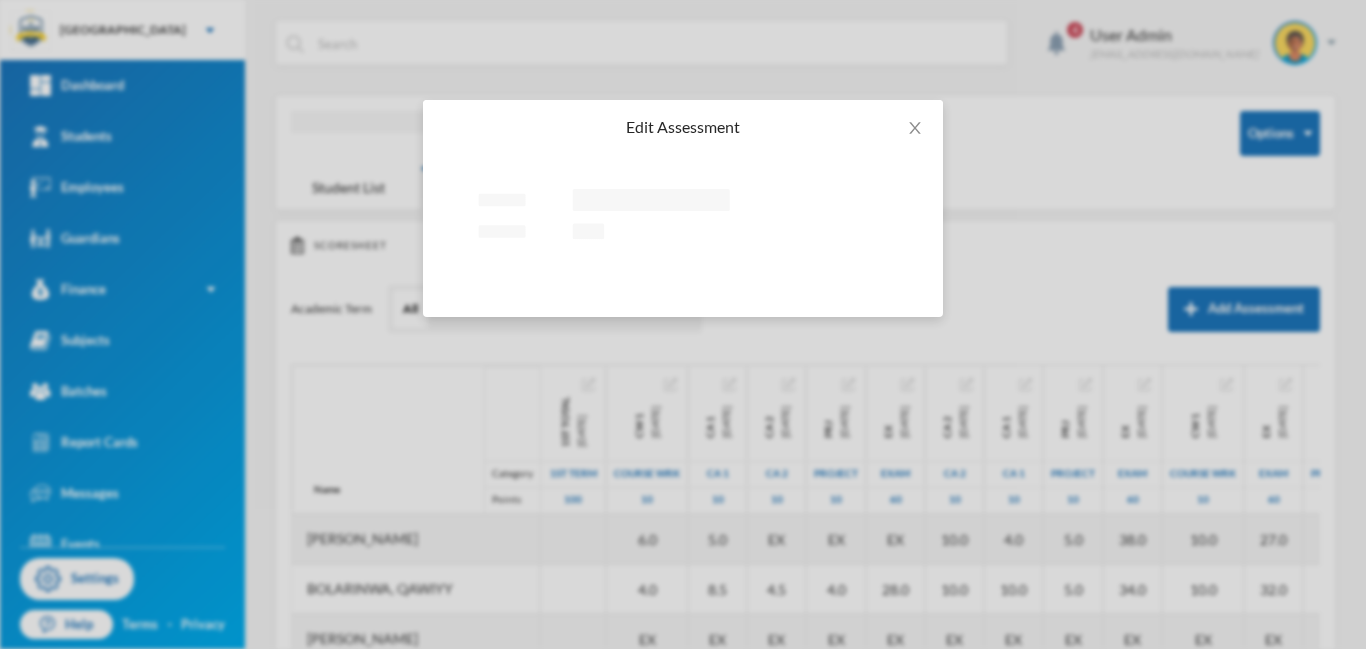 scroll, scrollTop: 0, scrollLeft: 0, axis: both 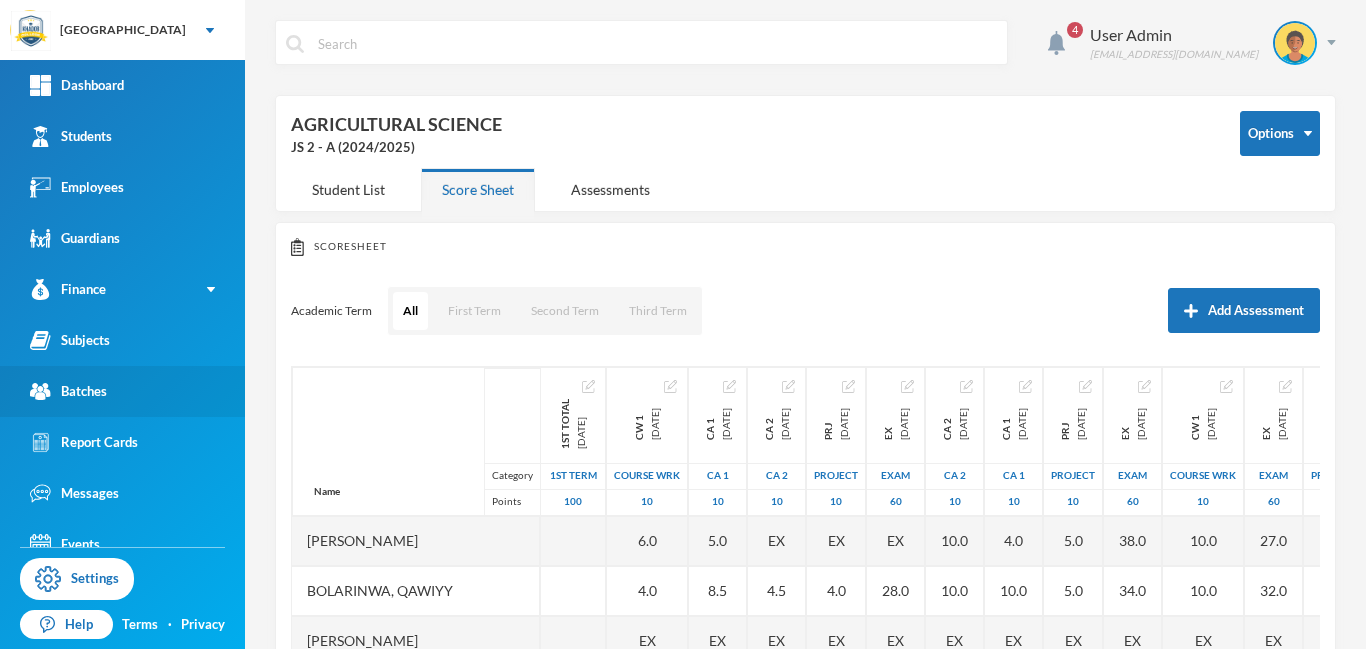 click on "Batches" at bounding box center [68, 391] 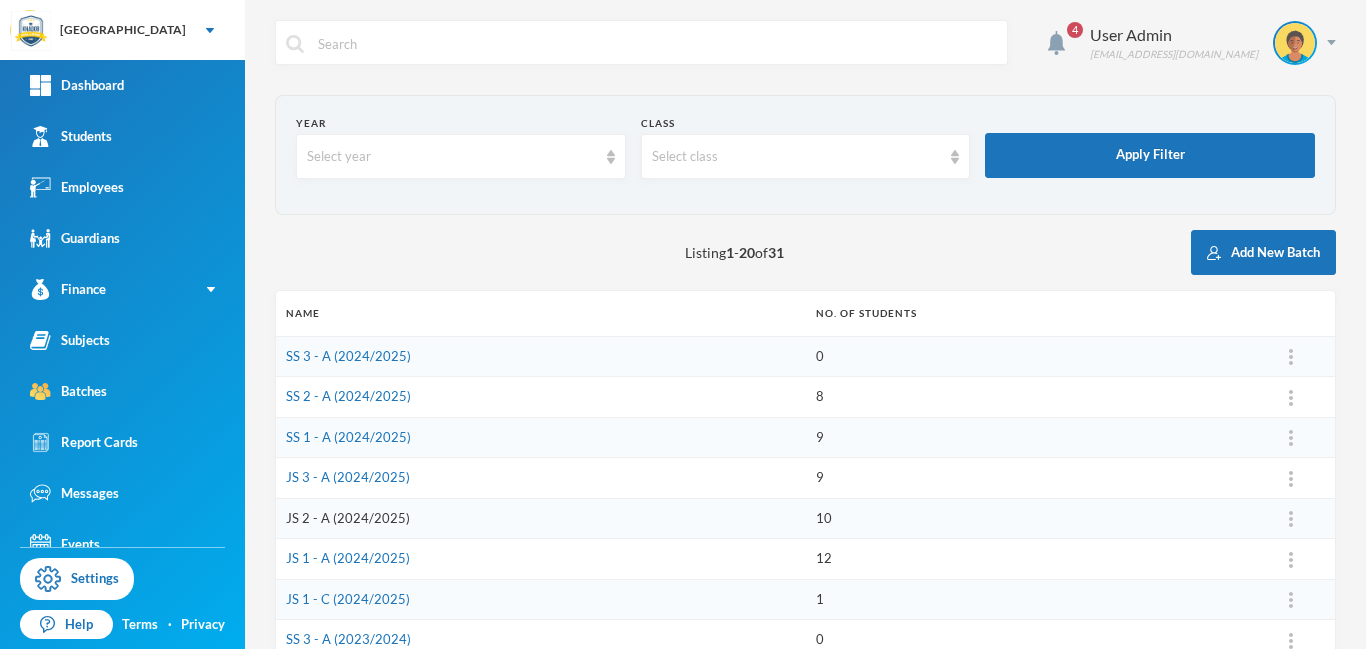 click on "JS 2 - A (2024/2025)" at bounding box center (348, 518) 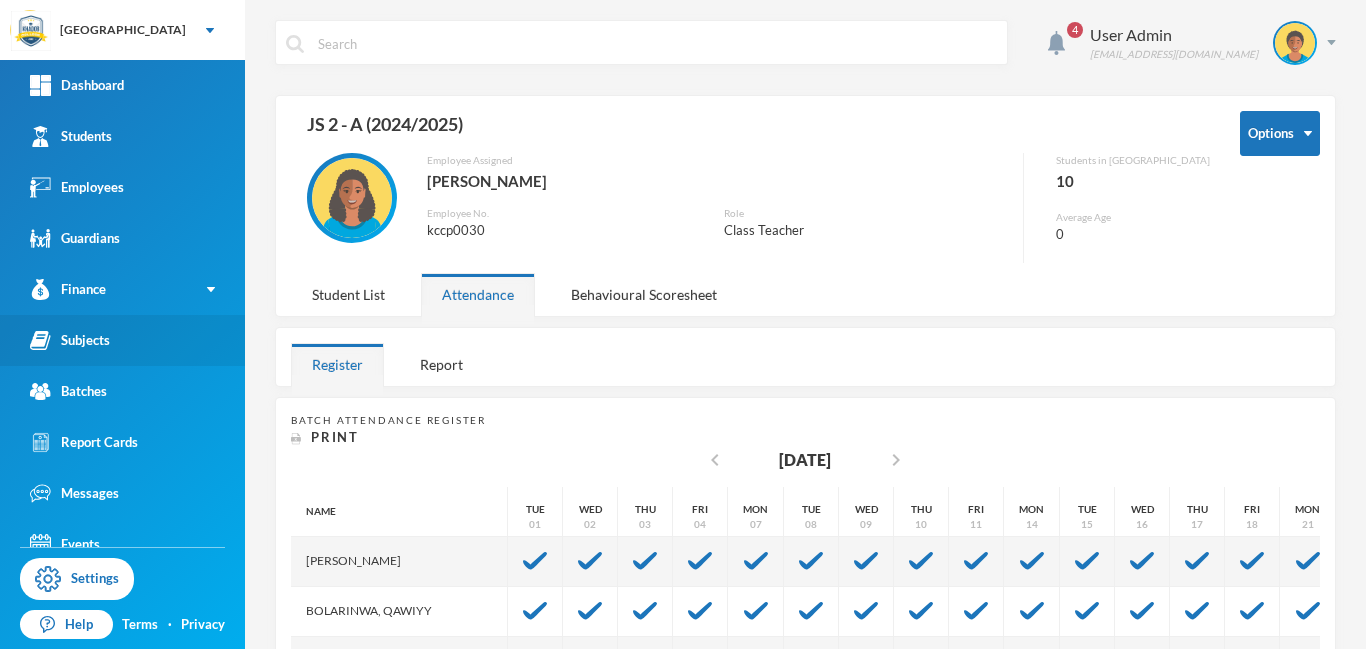 click on "Subjects" at bounding box center [70, 340] 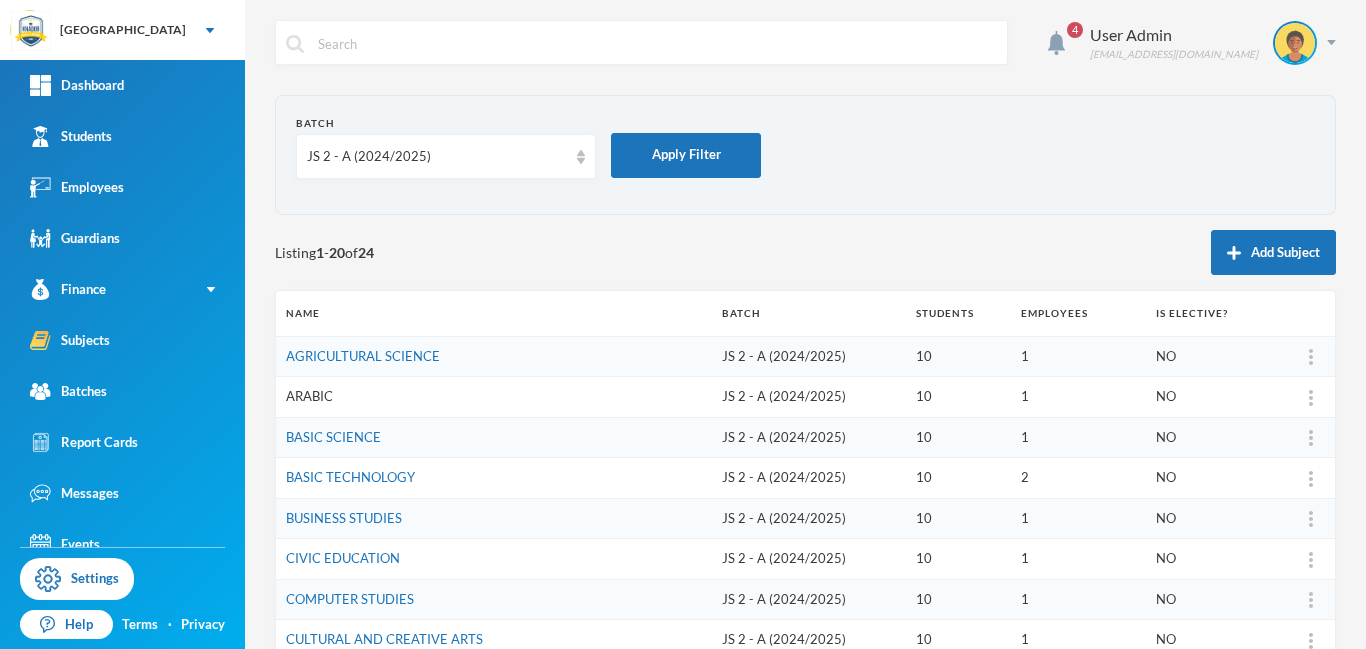click on "ARABIC" at bounding box center (309, 396) 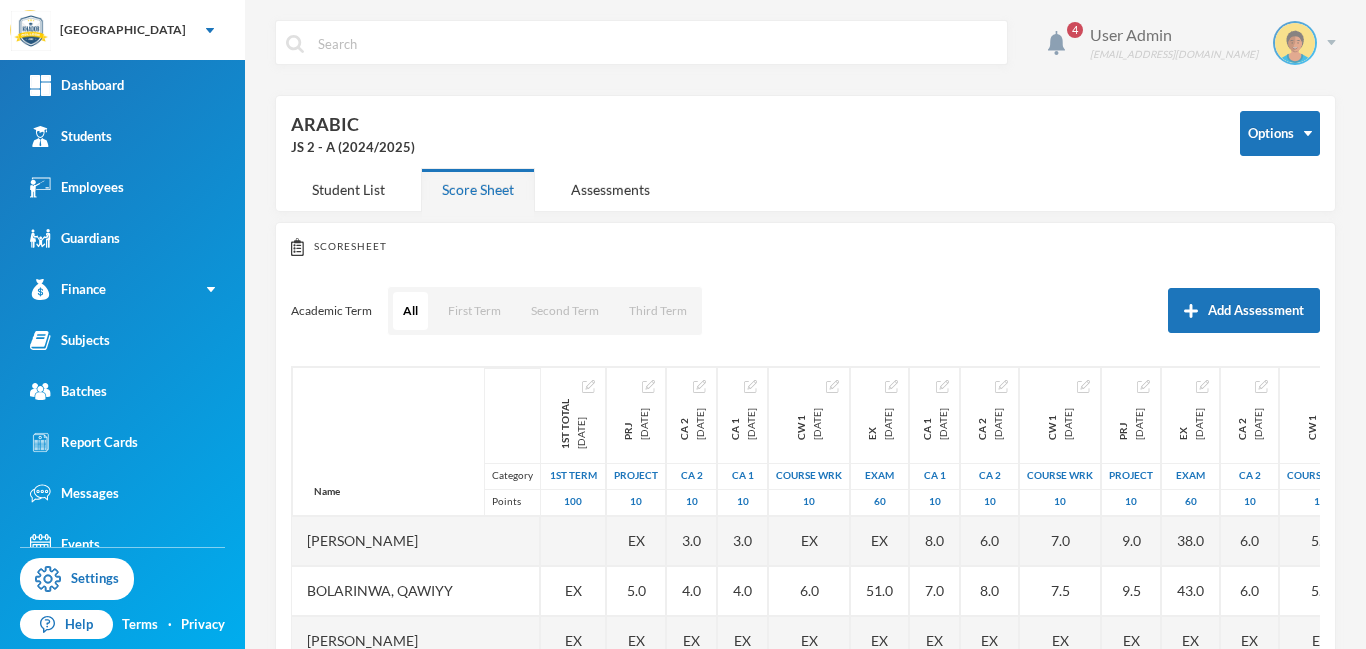 click at bounding box center [1331, 42] 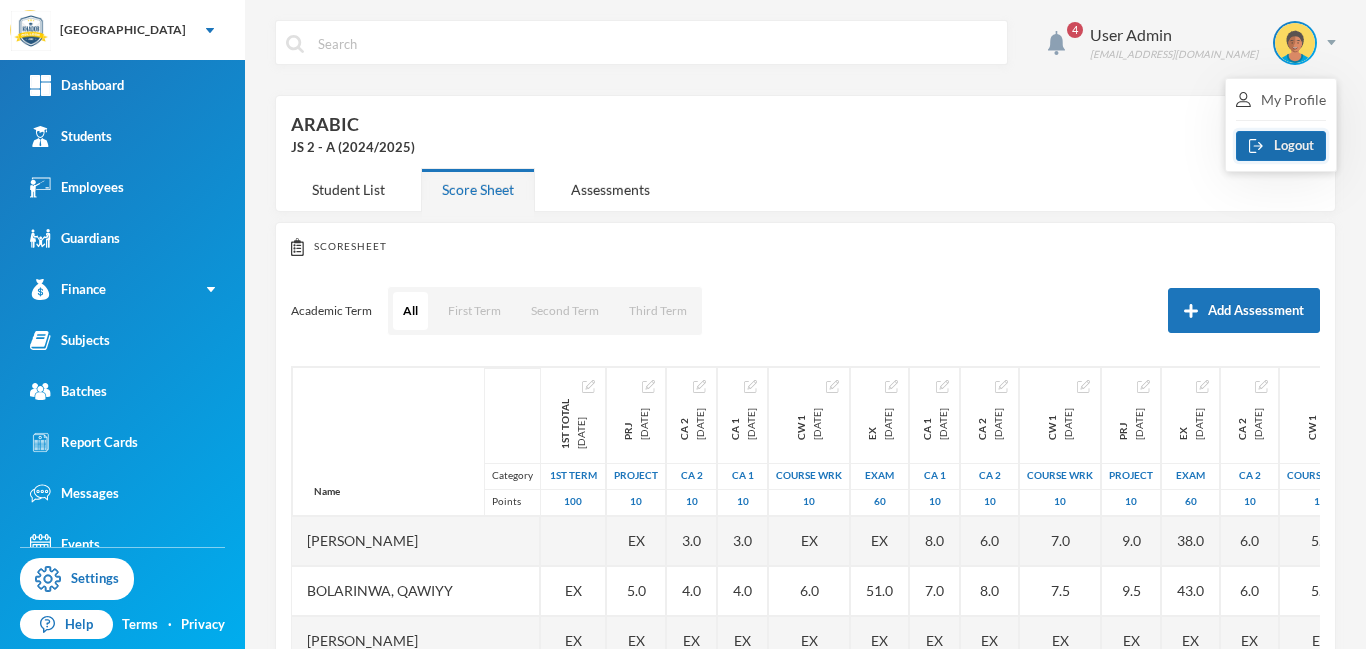 click on "Logout" at bounding box center [1281, 146] 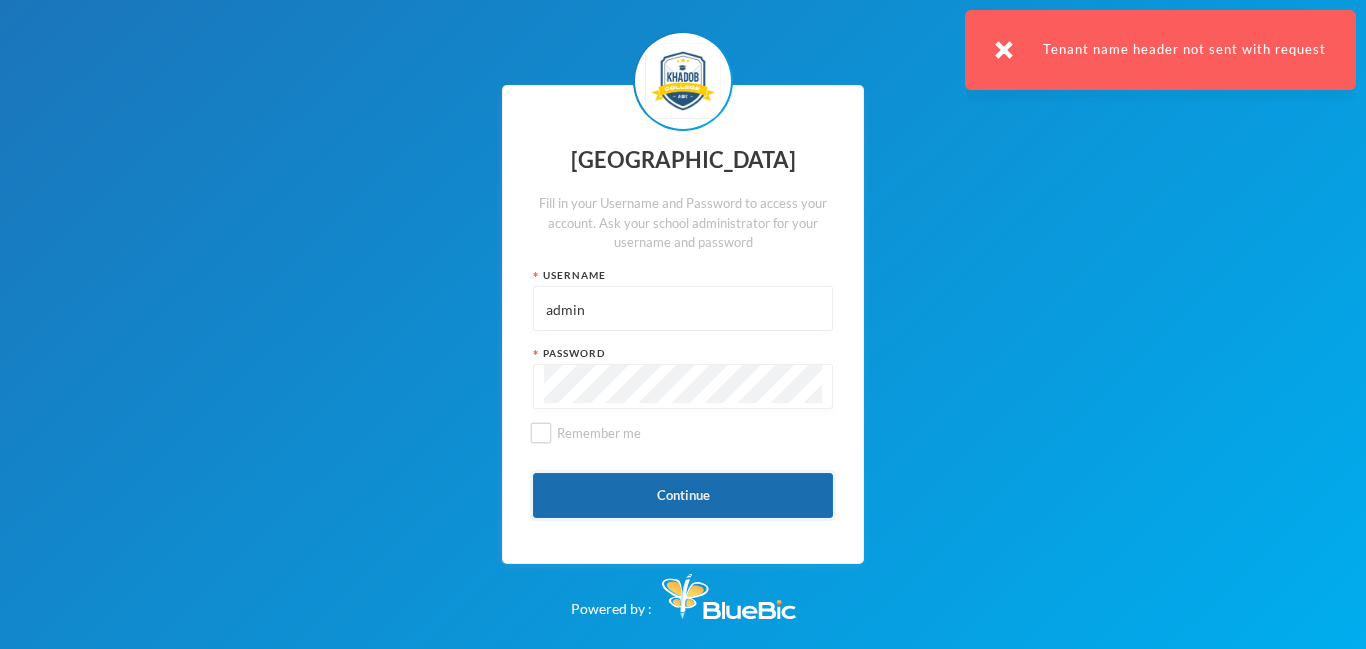 click on "Continue" at bounding box center [683, 495] 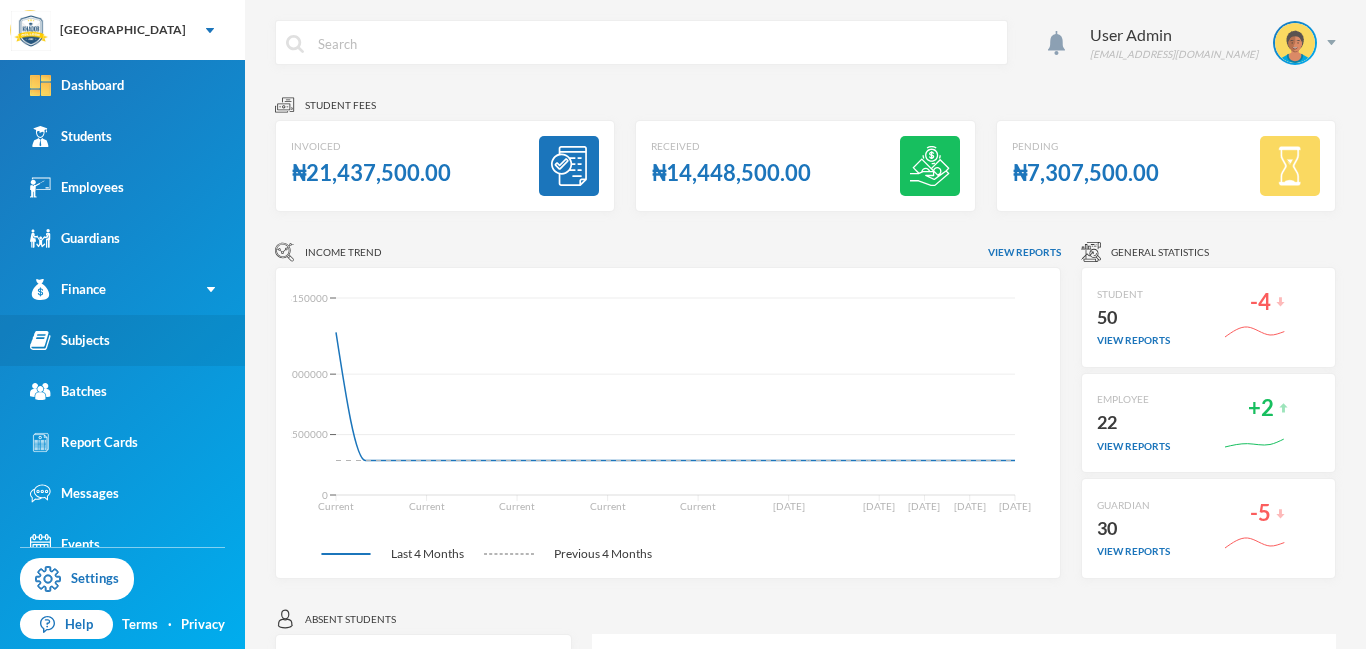 click on "Subjects" at bounding box center (70, 340) 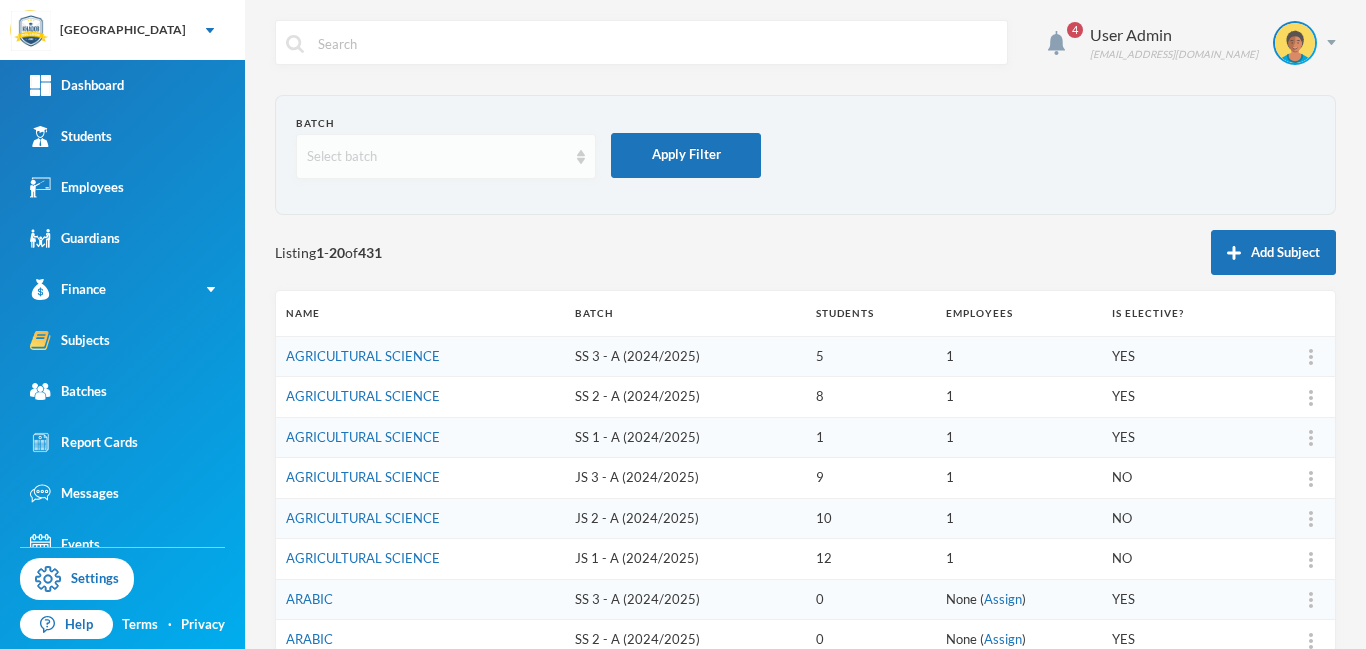 click on "Select batch" at bounding box center [437, 157] 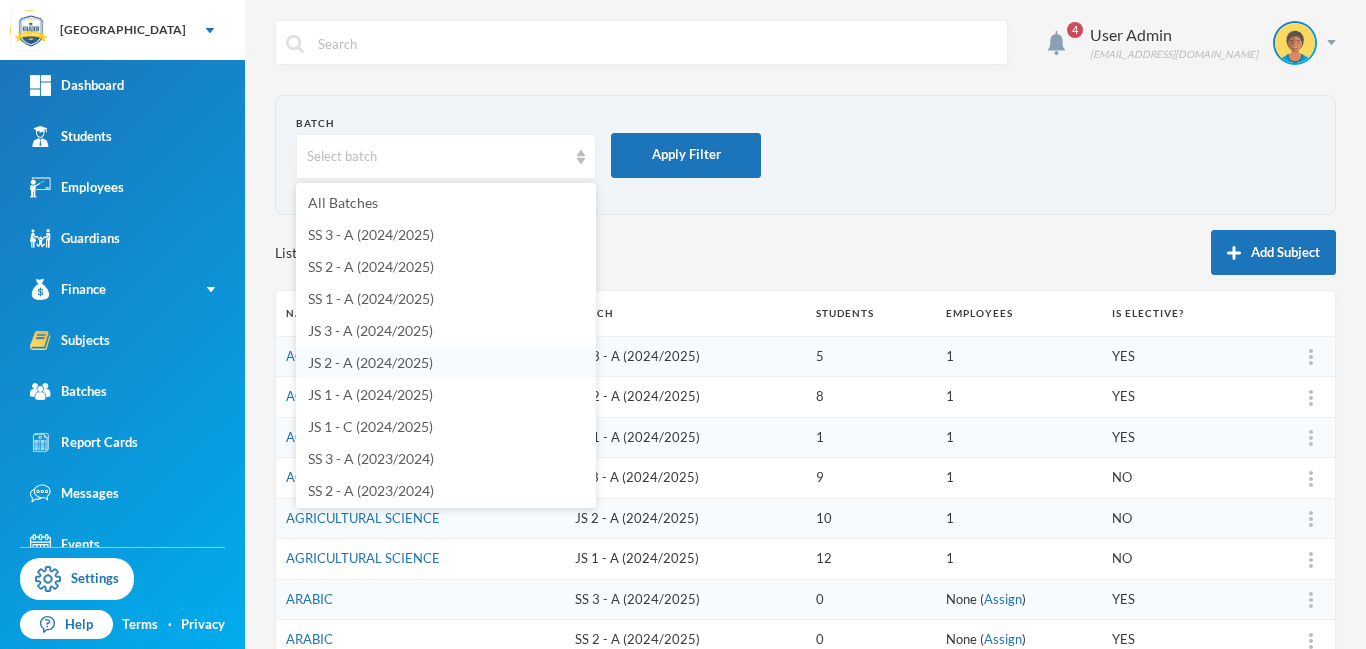 click on "JS 2 - A (2024/2025)" at bounding box center [370, 362] 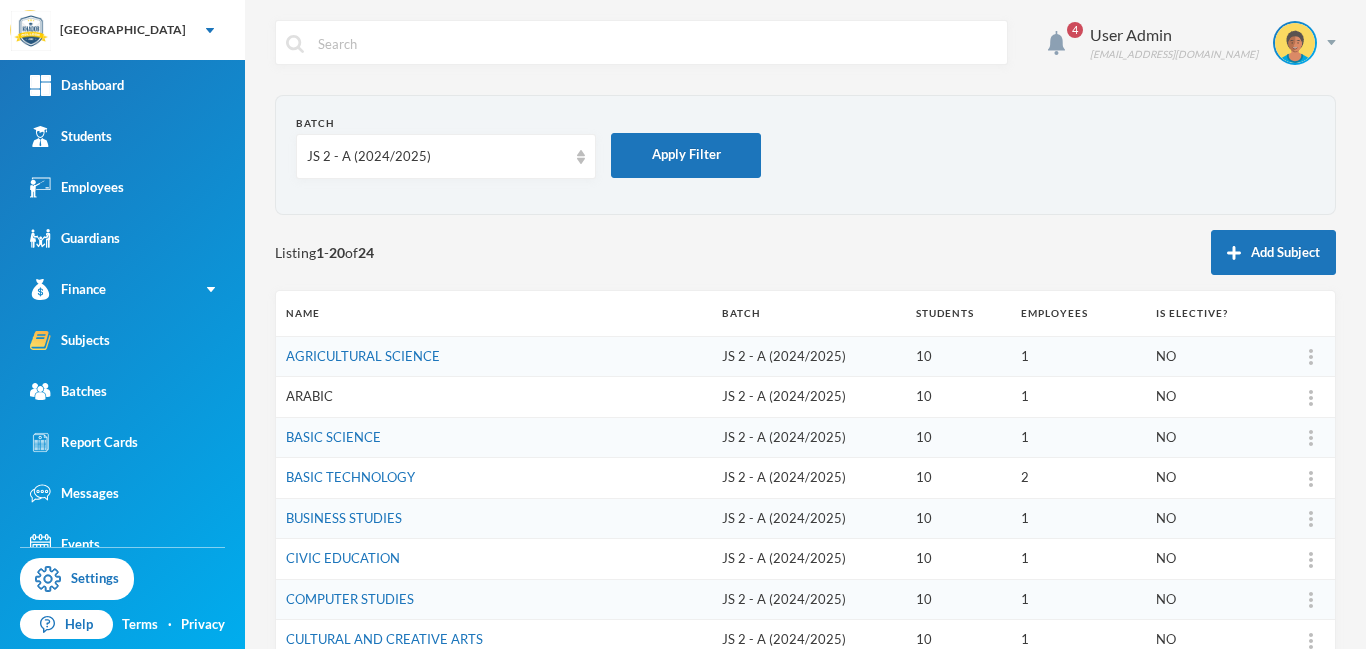 click on "ARABIC" at bounding box center (309, 396) 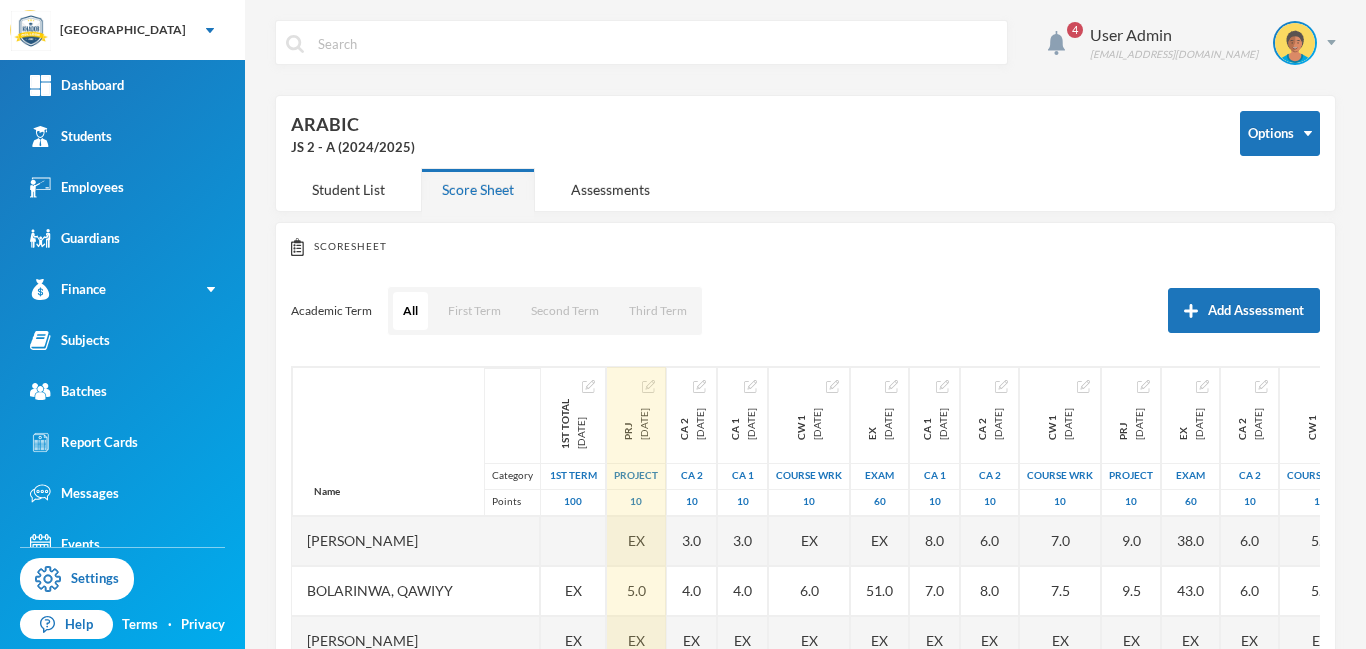click at bounding box center (648, 386) 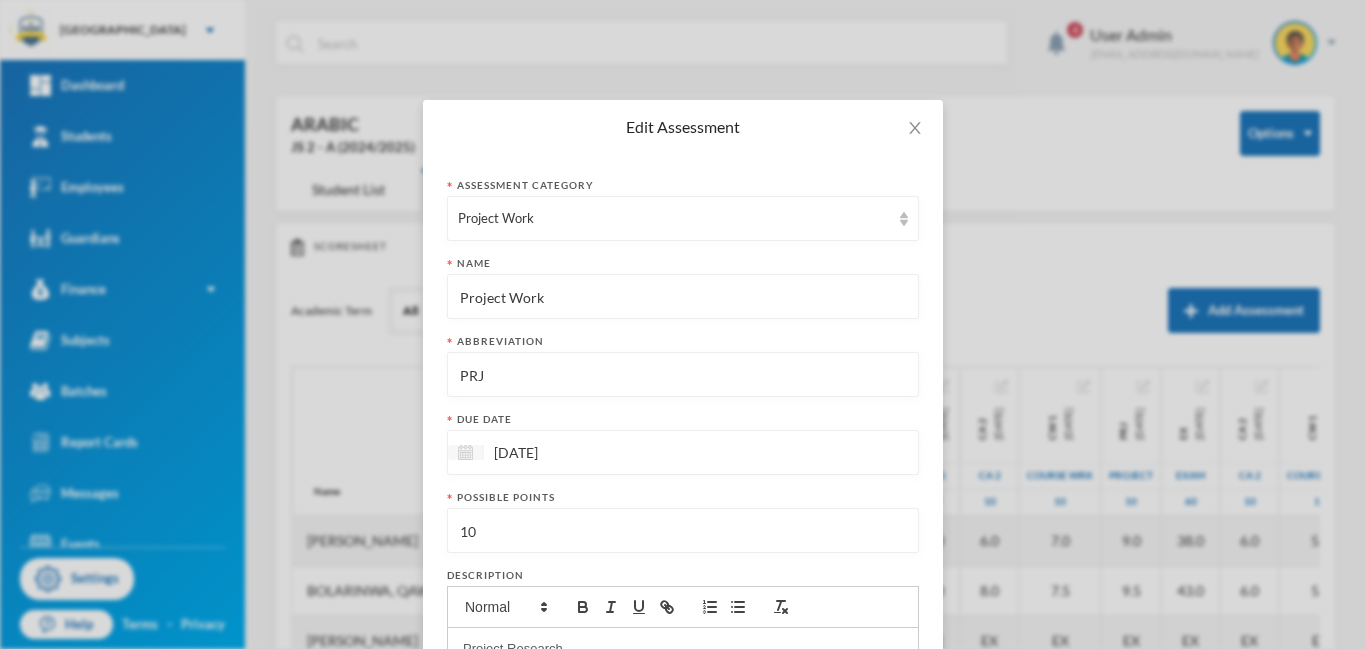 click at bounding box center [465, 452] 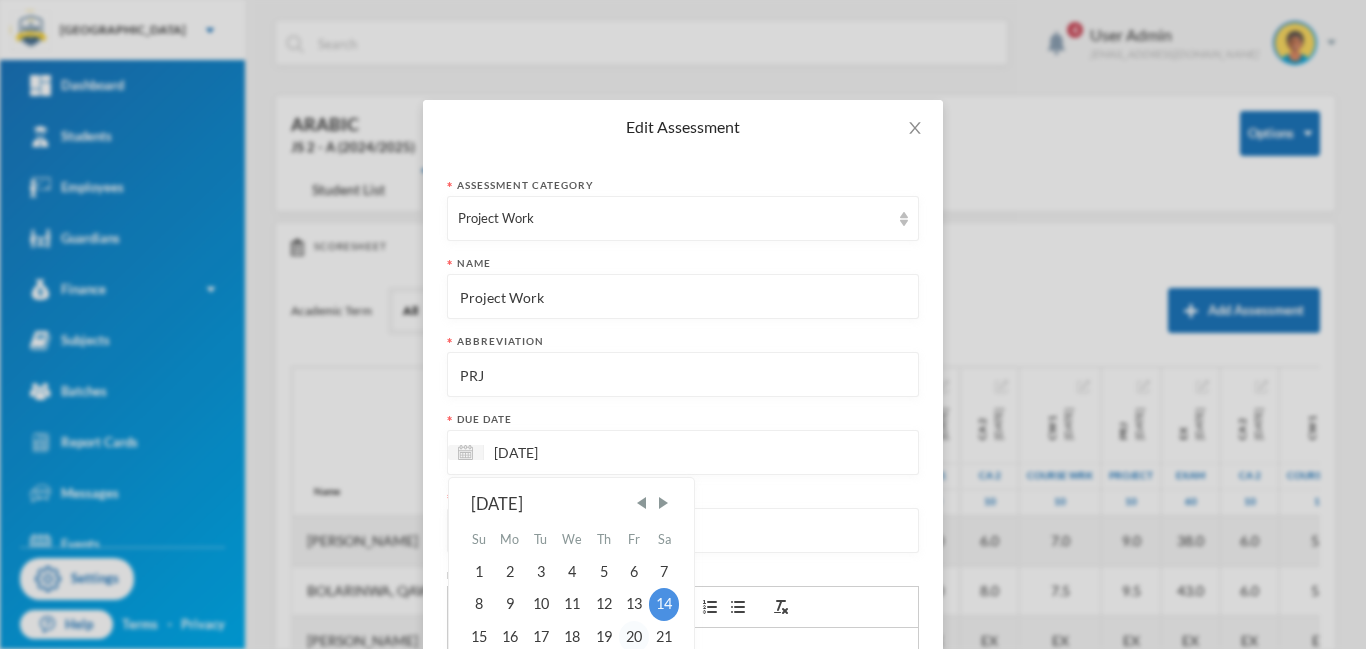 click on "20" at bounding box center (634, 637) 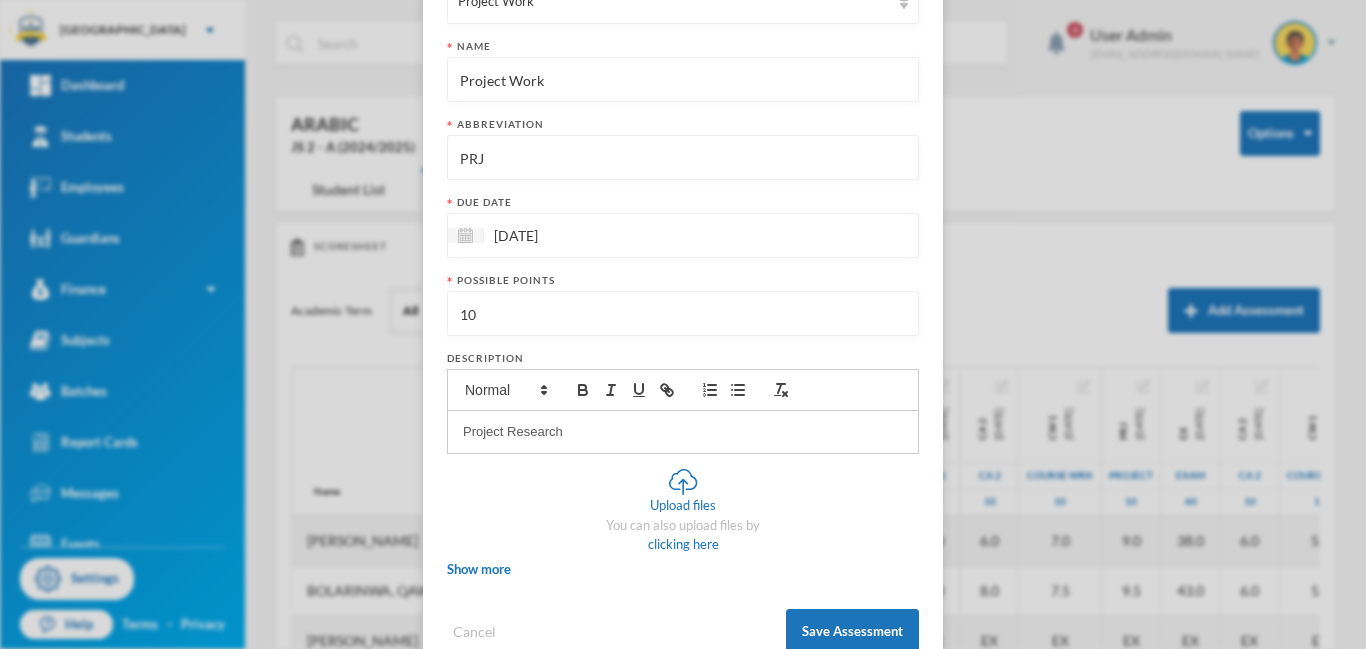 scroll, scrollTop: 270, scrollLeft: 0, axis: vertical 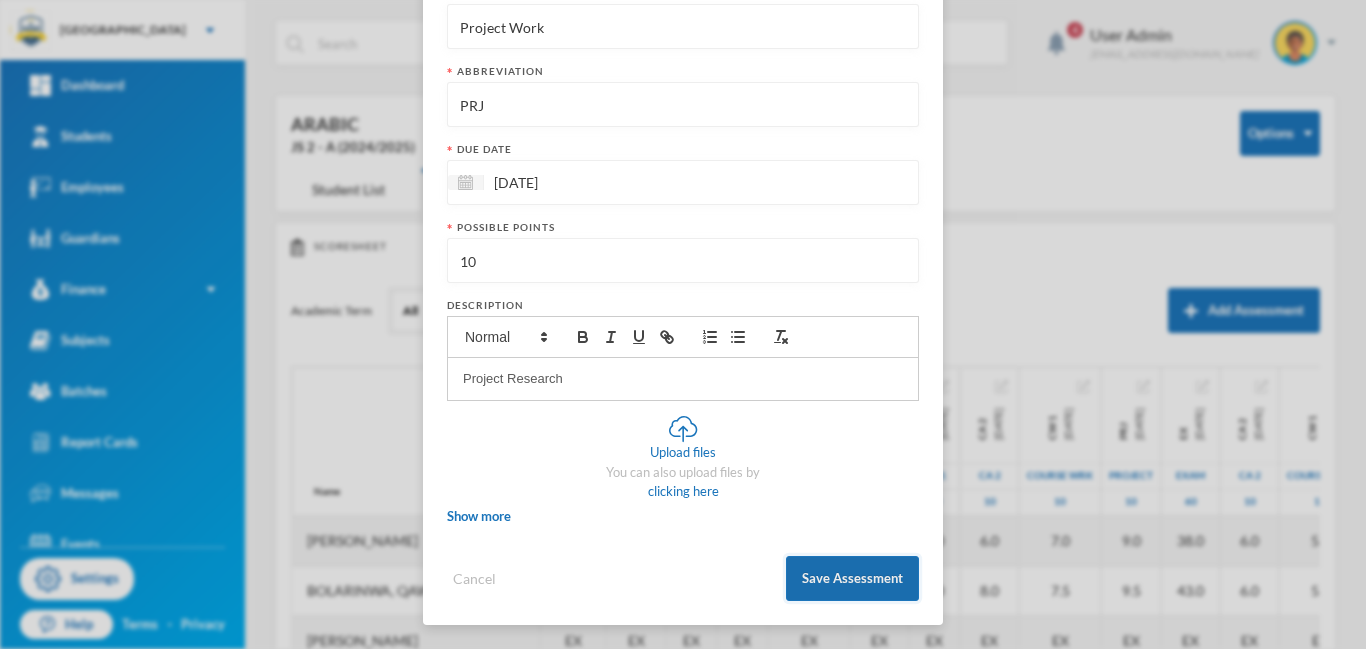 click on "Save Assessment" at bounding box center [852, 578] 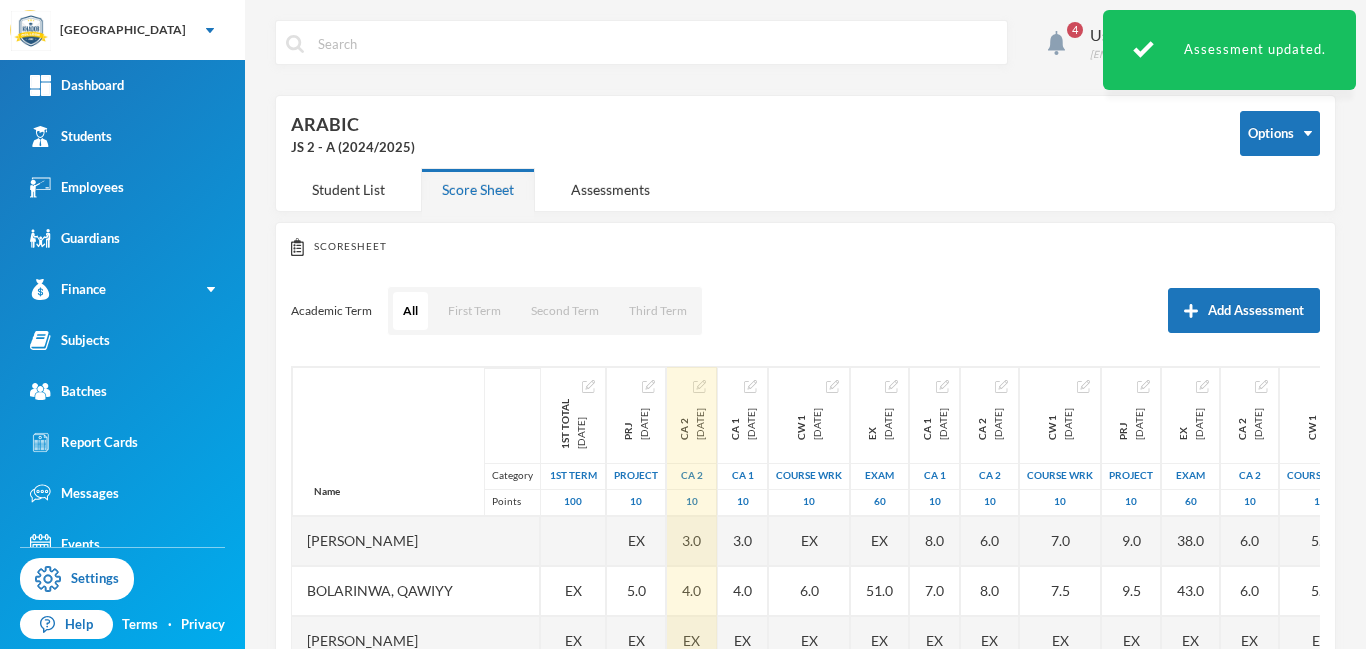 click at bounding box center (699, 386) 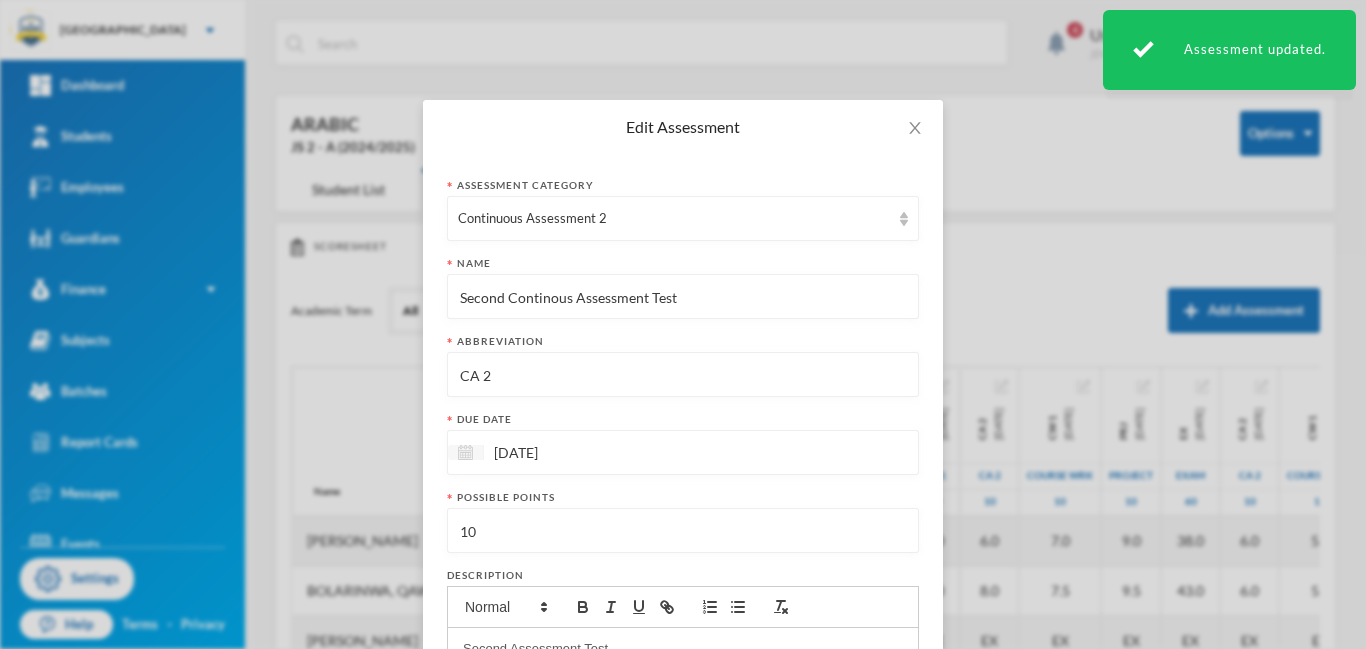 click at bounding box center (465, 452) 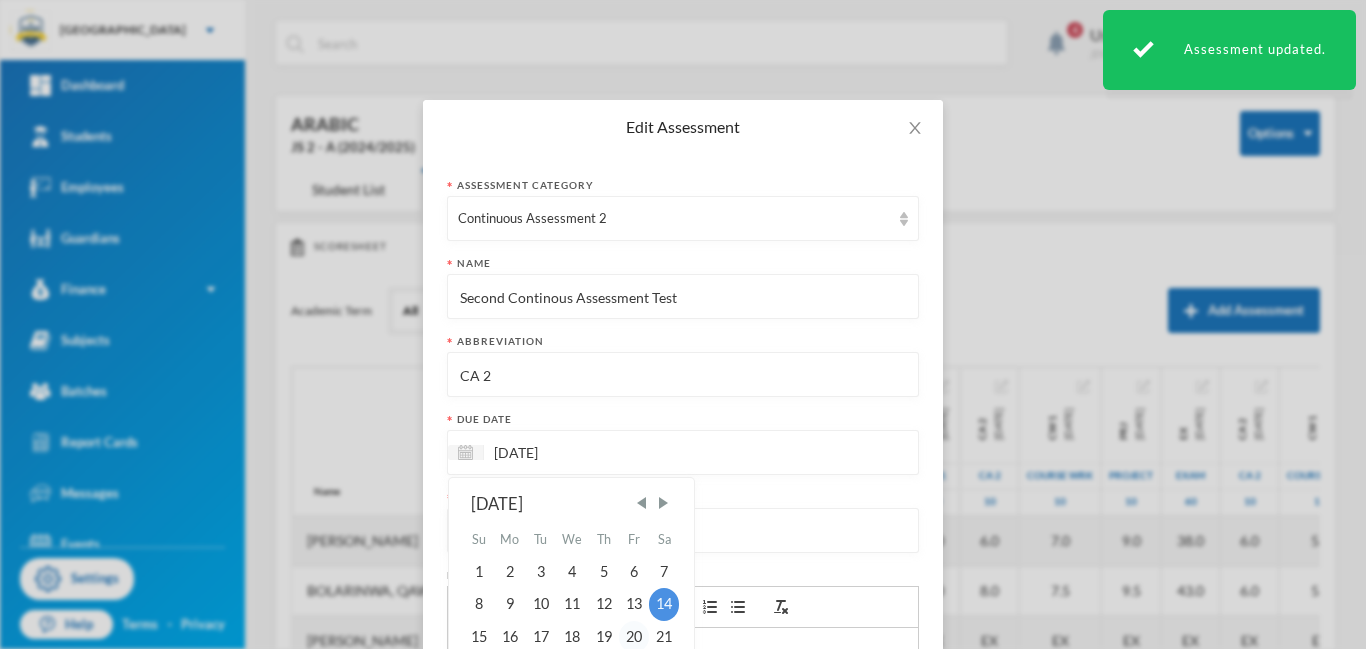 click on "20" at bounding box center (634, 637) 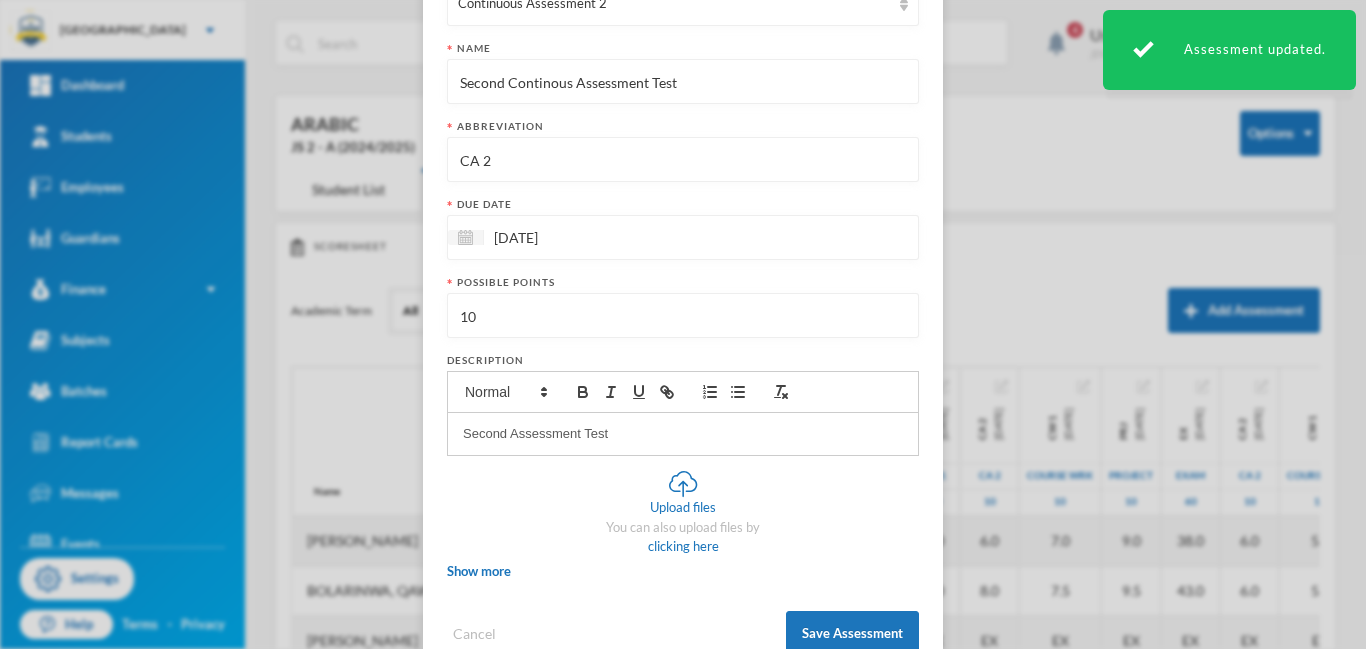 scroll, scrollTop: 270, scrollLeft: 0, axis: vertical 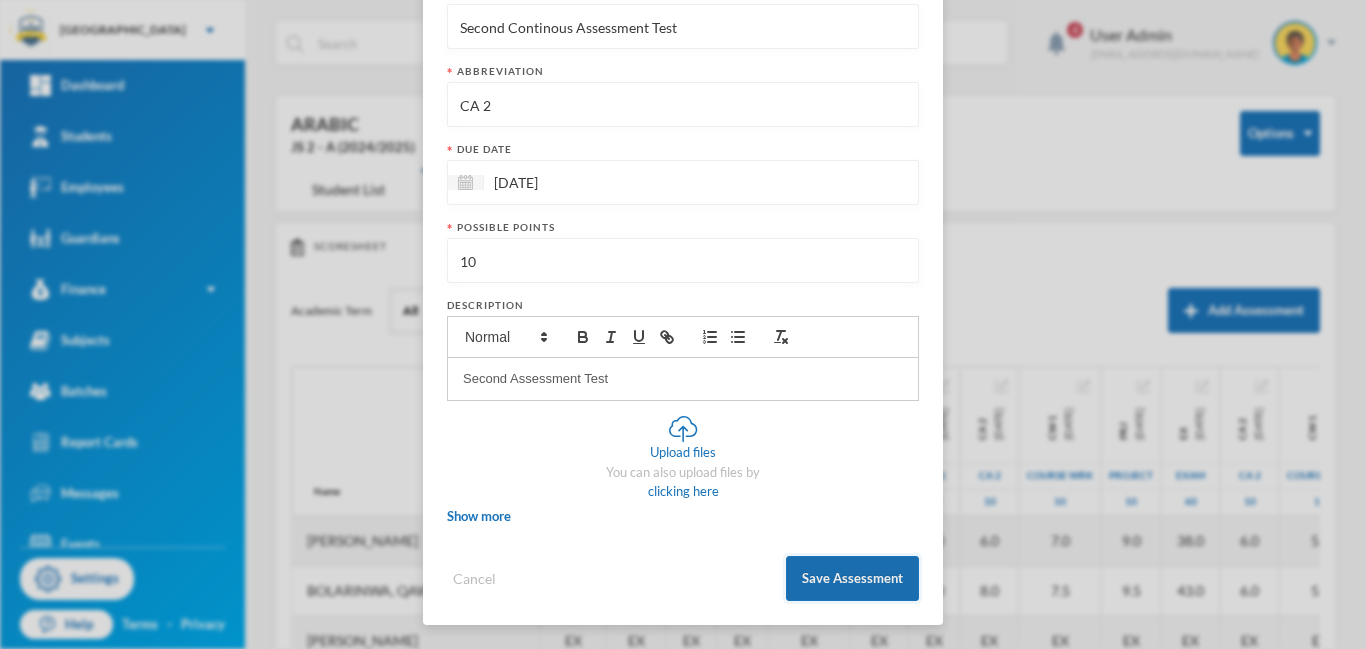 click on "Save Assessment" at bounding box center [852, 578] 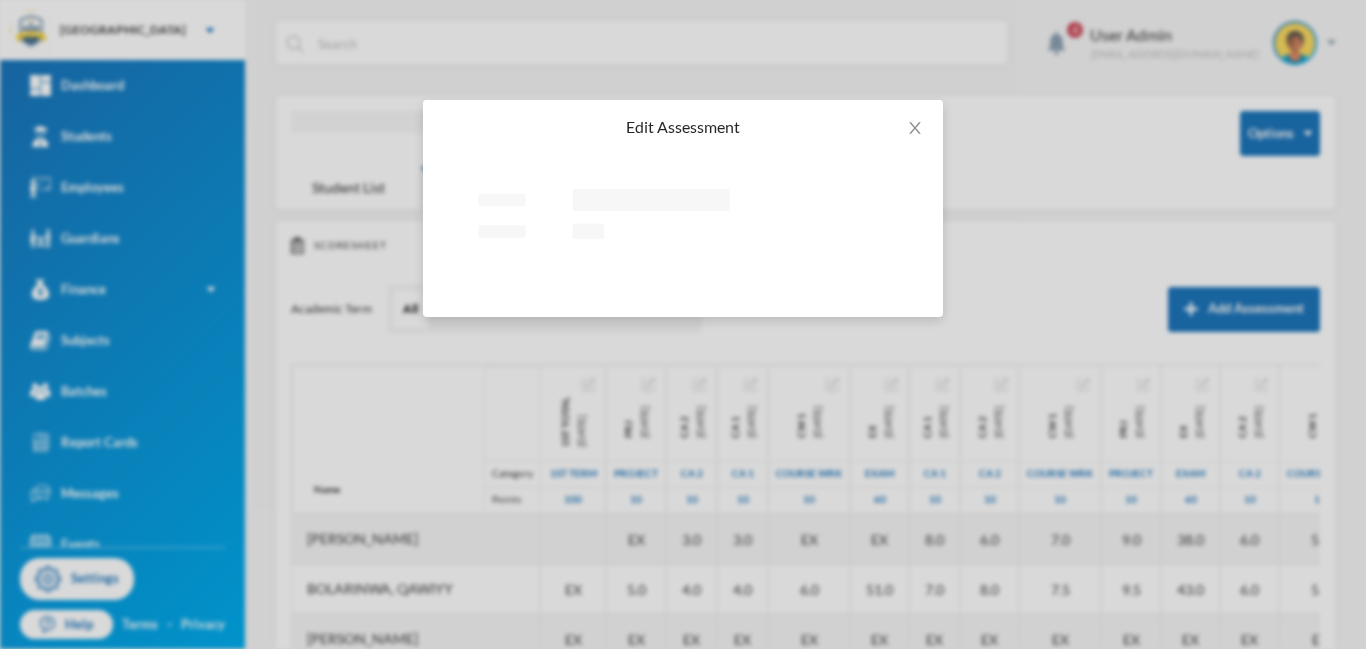 scroll, scrollTop: 0, scrollLeft: 0, axis: both 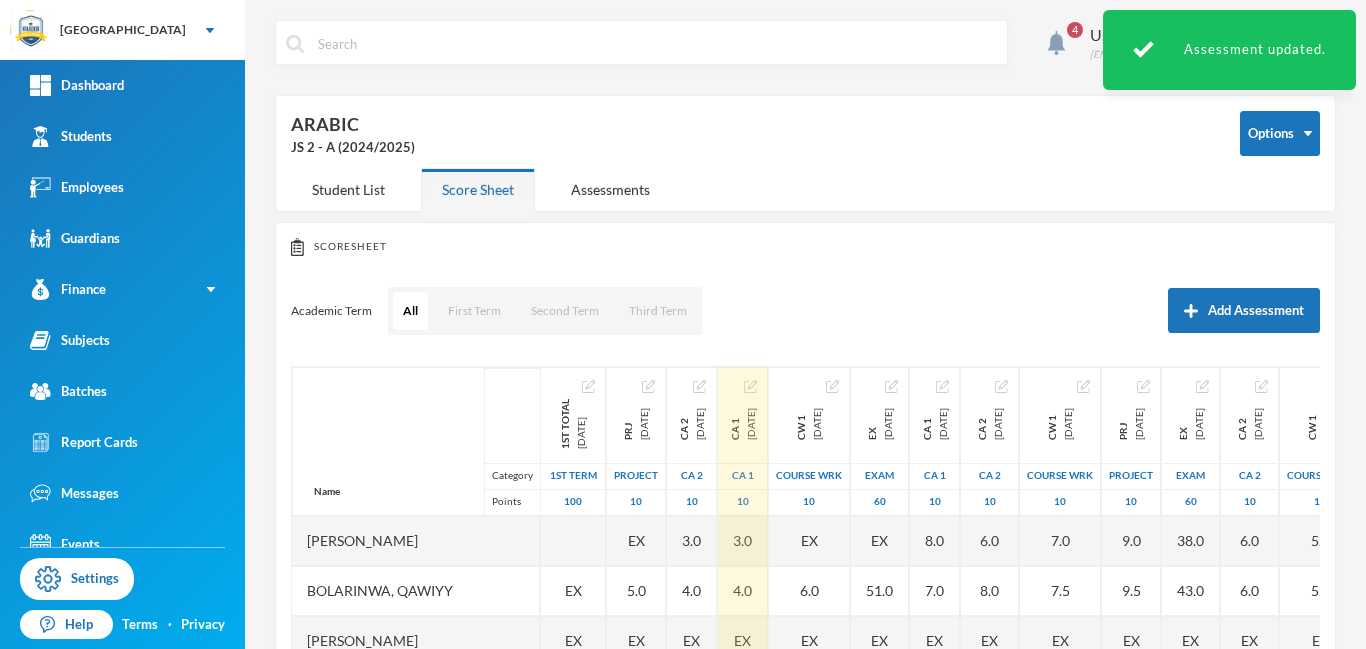 click at bounding box center [750, 386] 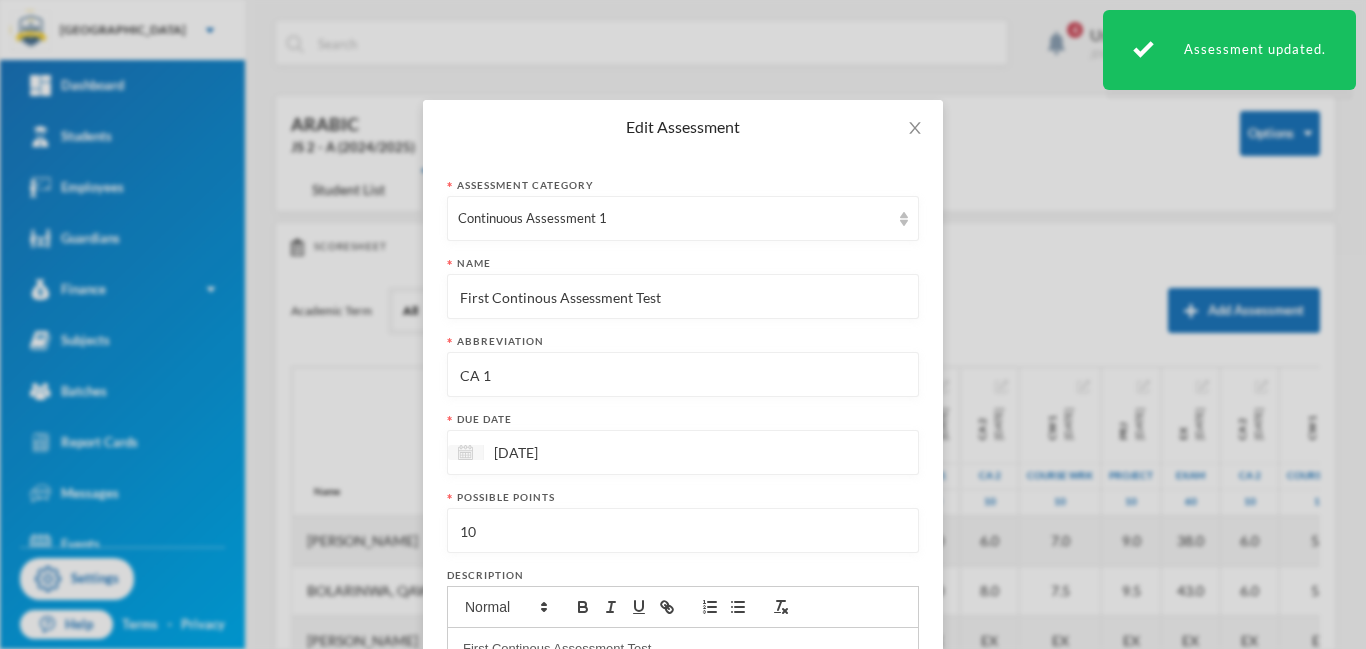 click at bounding box center [465, 452] 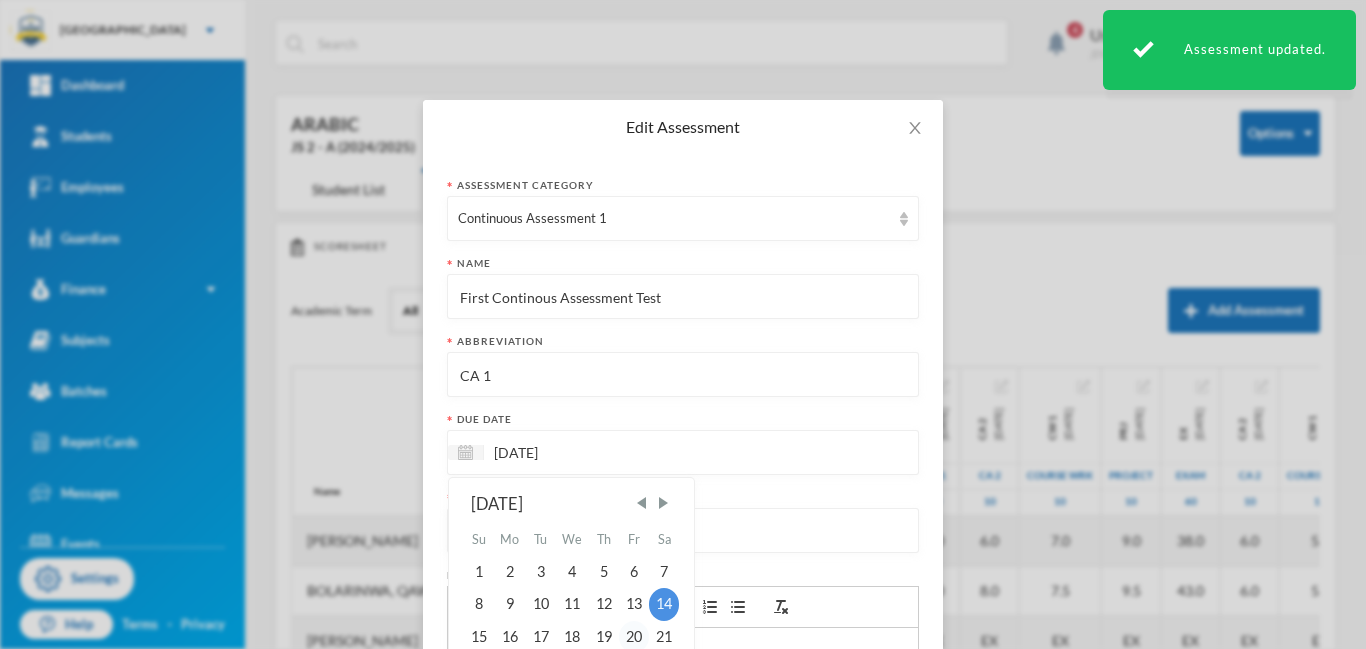 click on "20" at bounding box center [634, 637] 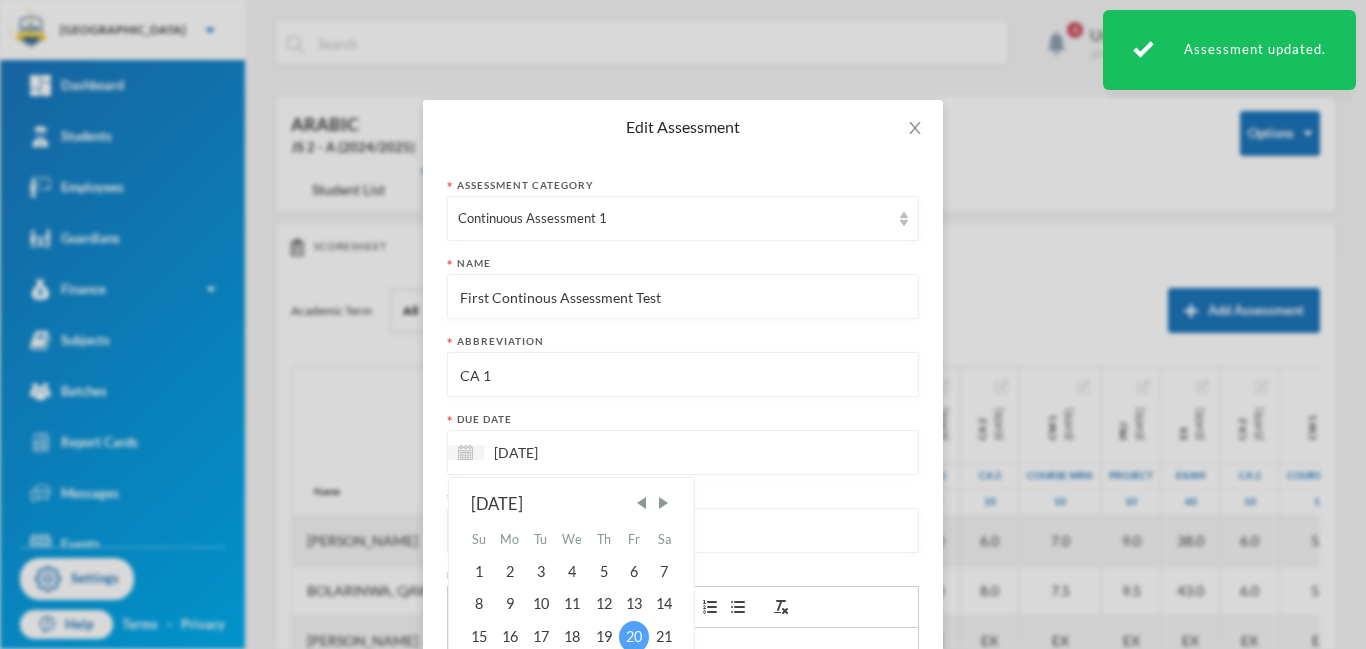 type on "[DATE]" 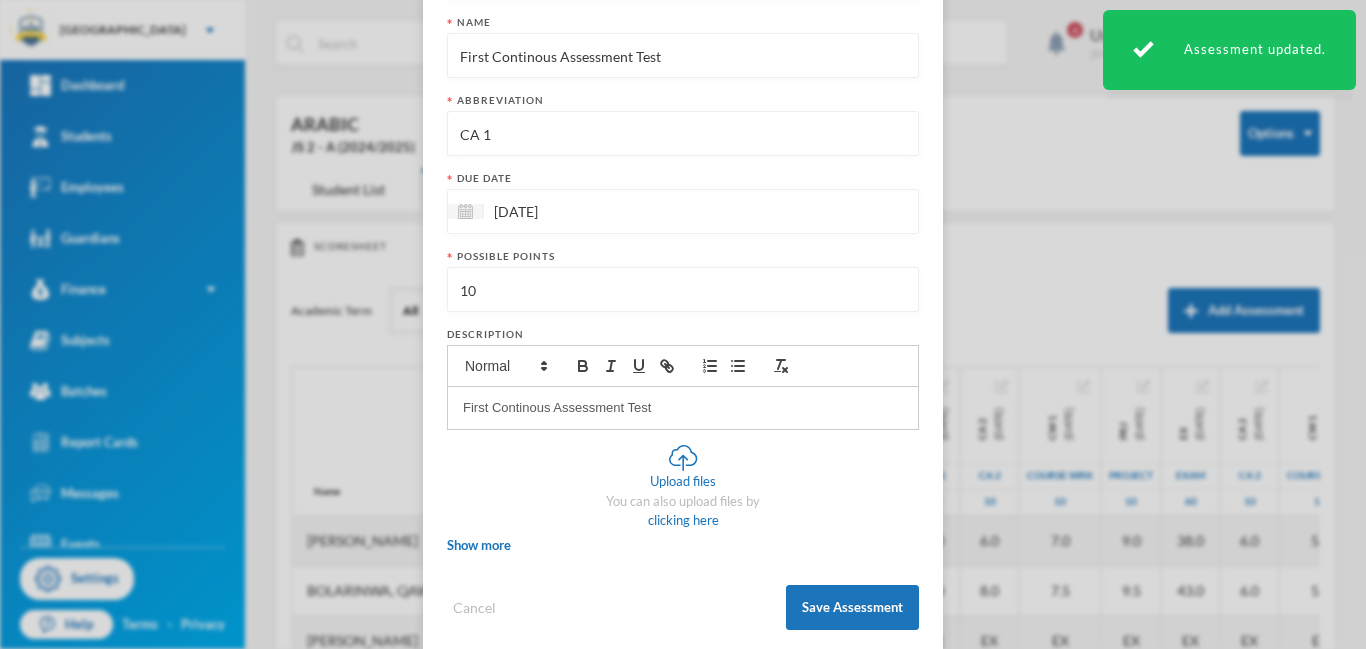 scroll, scrollTop: 270, scrollLeft: 0, axis: vertical 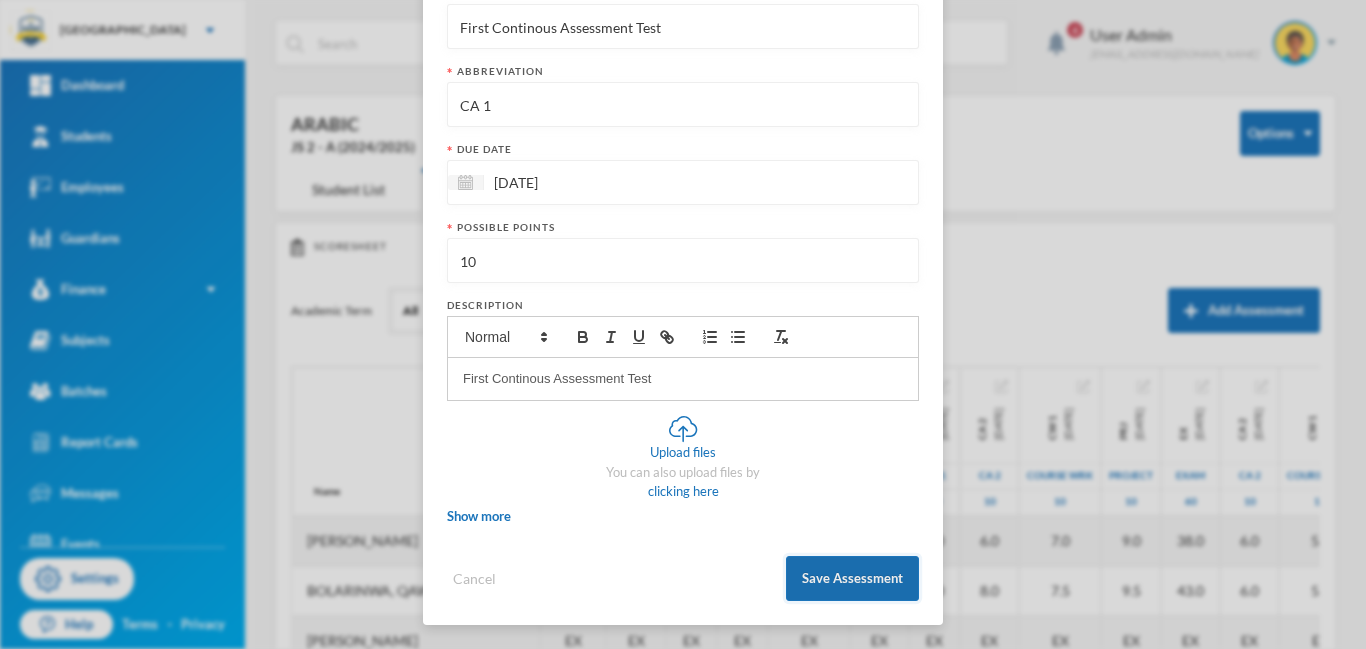 click on "Save Assessment" at bounding box center [852, 578] 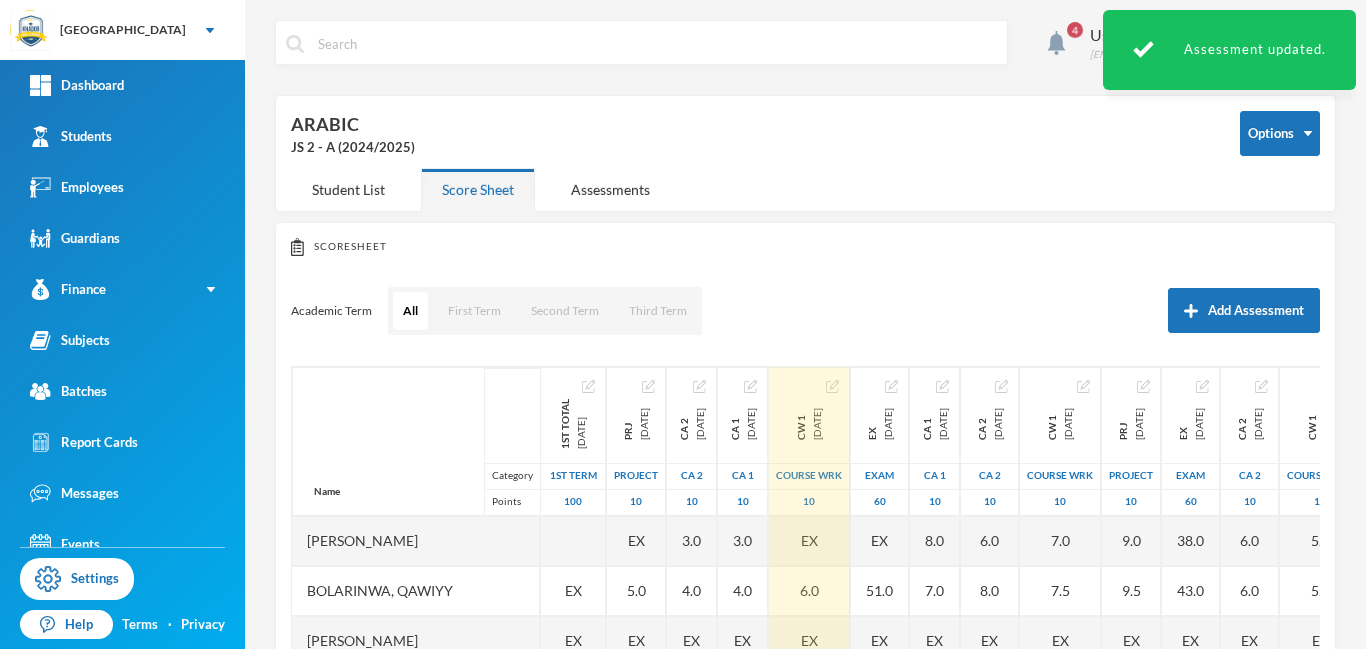 click at bounding box center (832, 386) 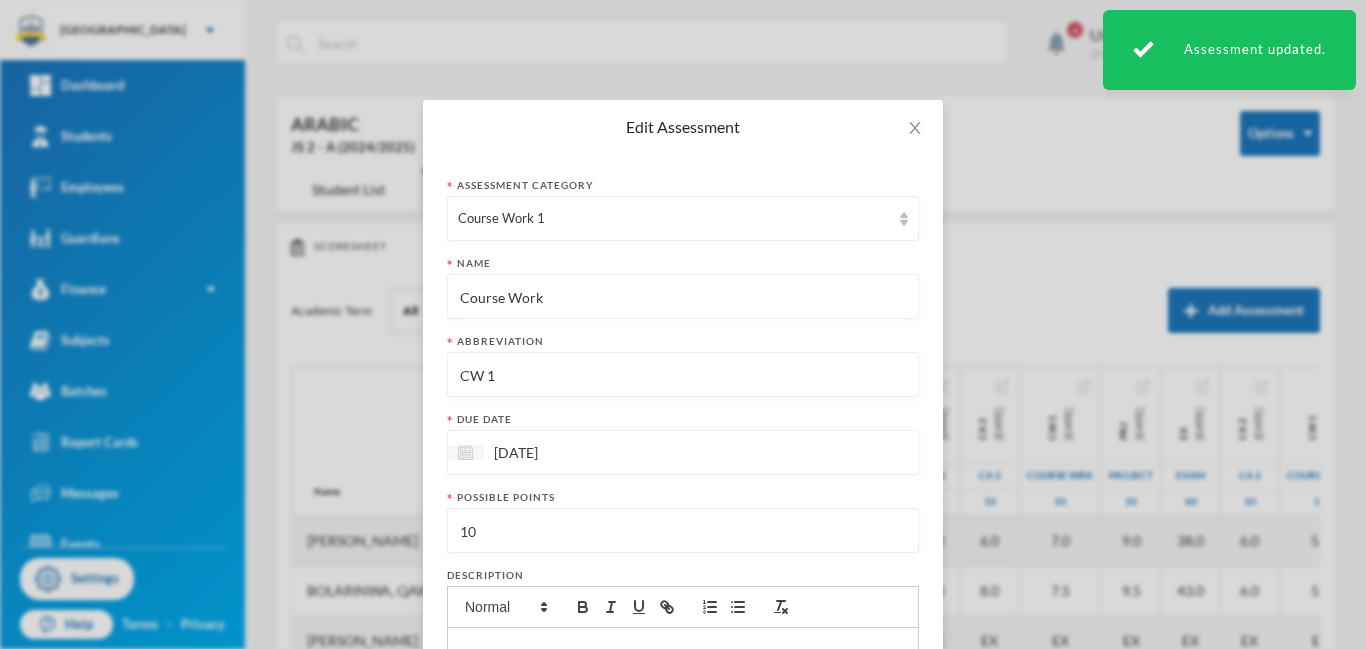 click at bounding box center (465, 452) 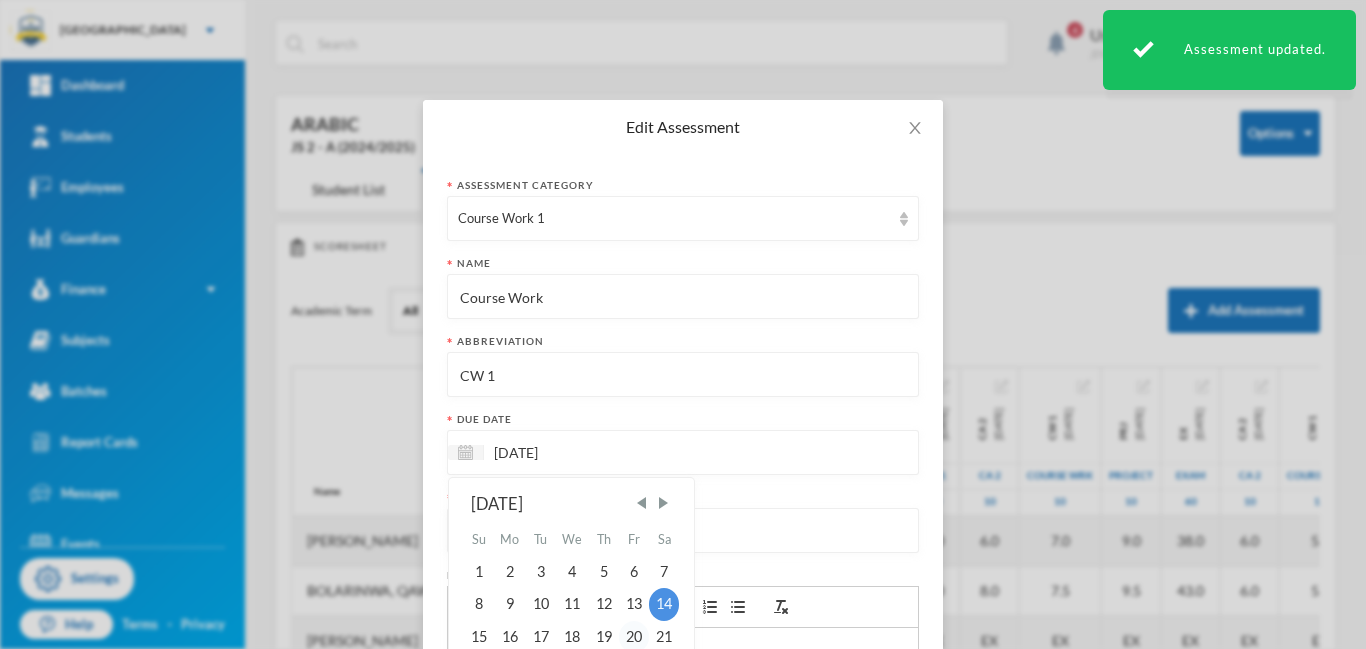 click on "20" at bounding box center [634, 637] 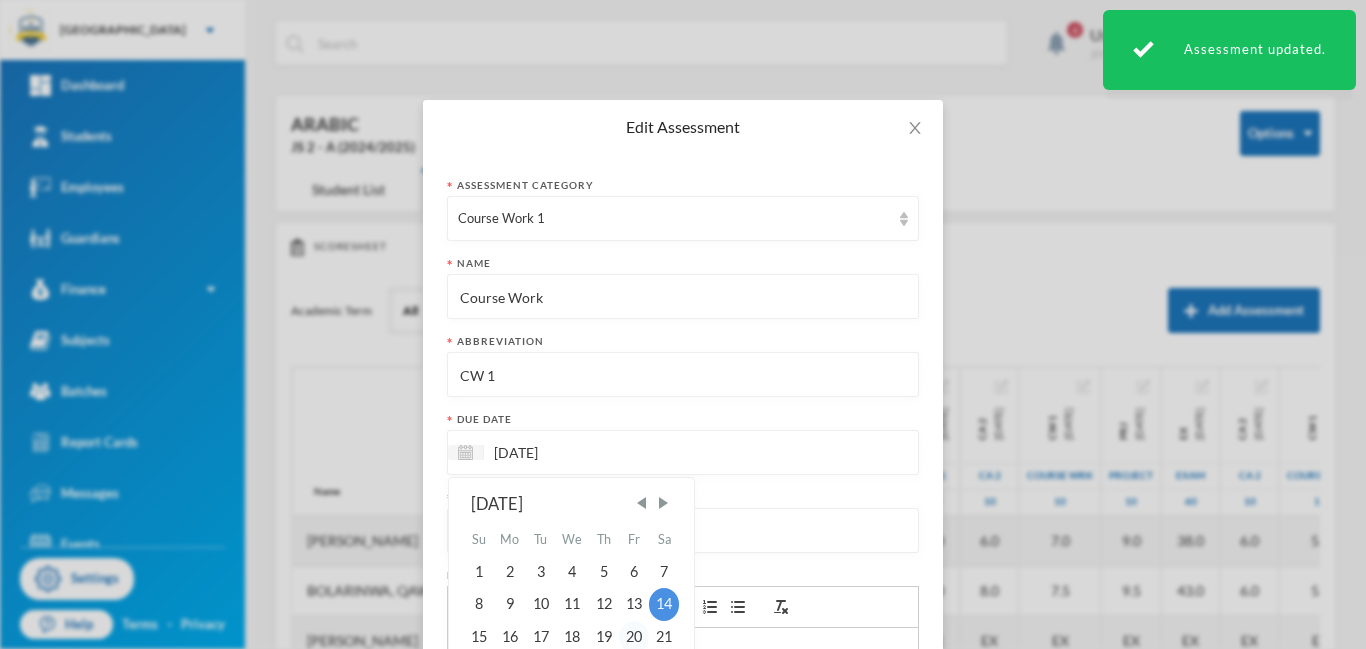 type on "[DATE]" 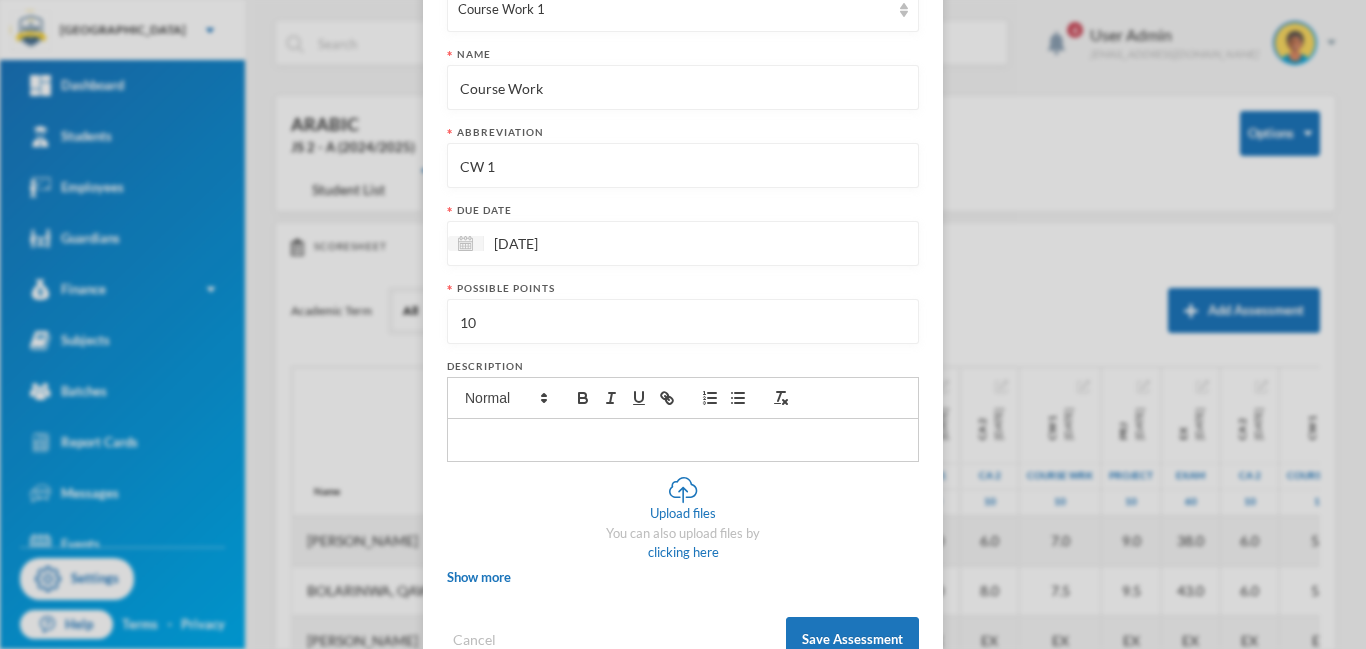 scroll, scrollTop: 270, scrollLeft: 0, axis: vertical 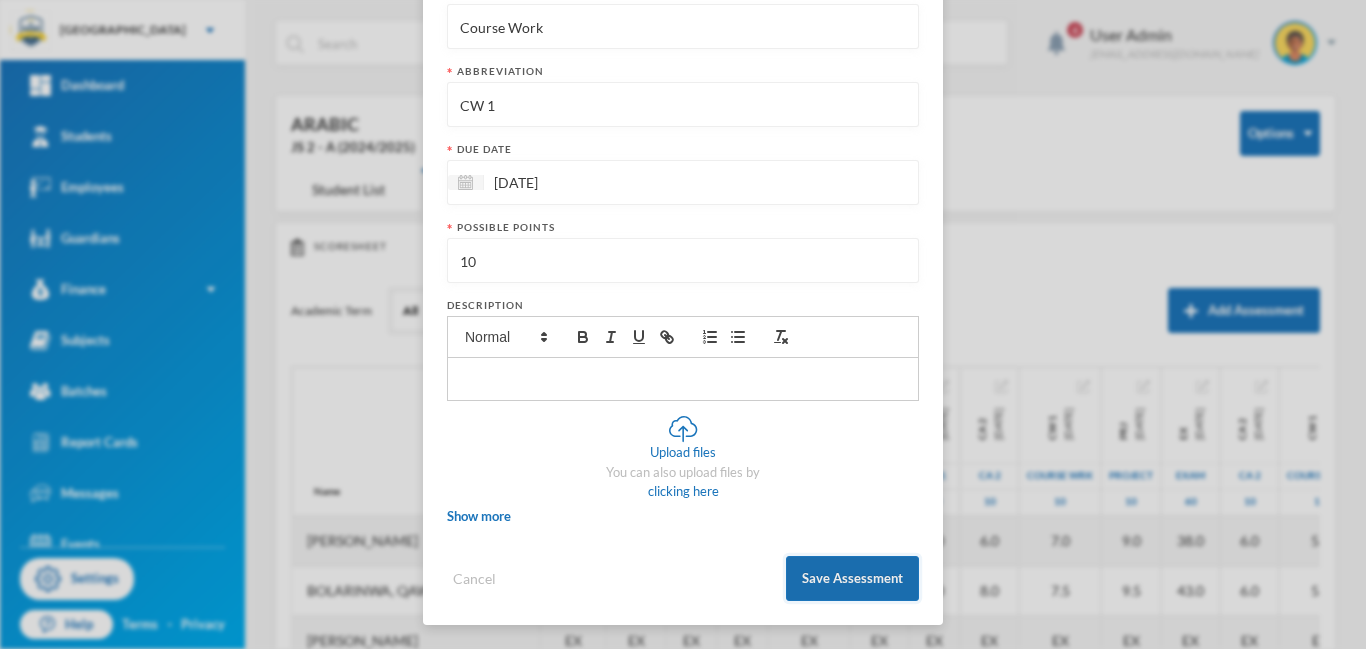 click on "Save Assessment" at bounding box center [852, 578] 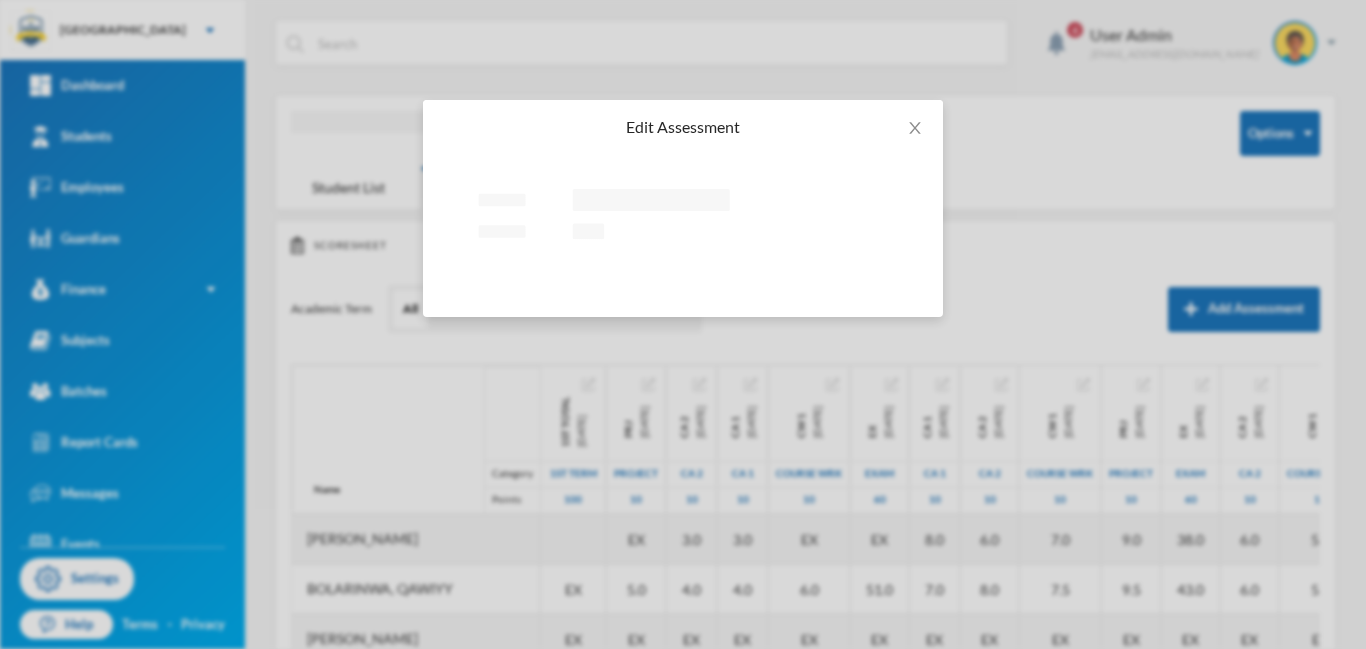 scroll, scrollTop: 0, scrollLeft: 0, axis: both 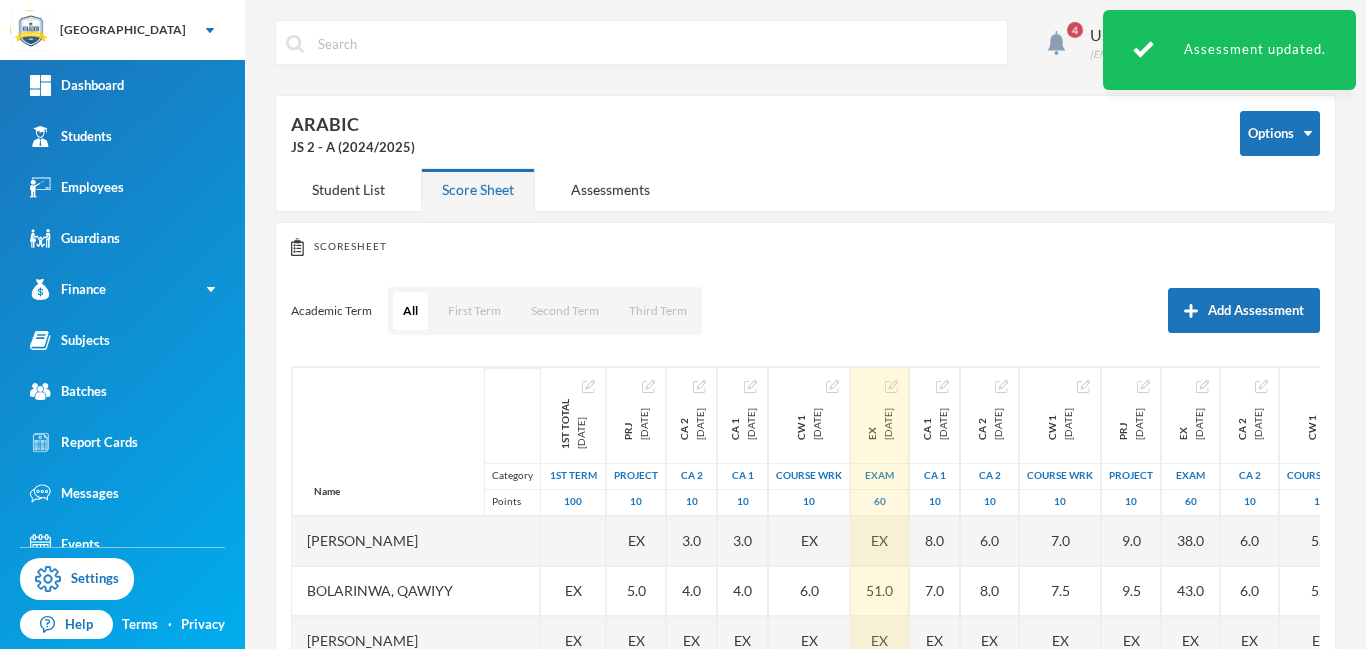 click at bounding box center [891, 386] 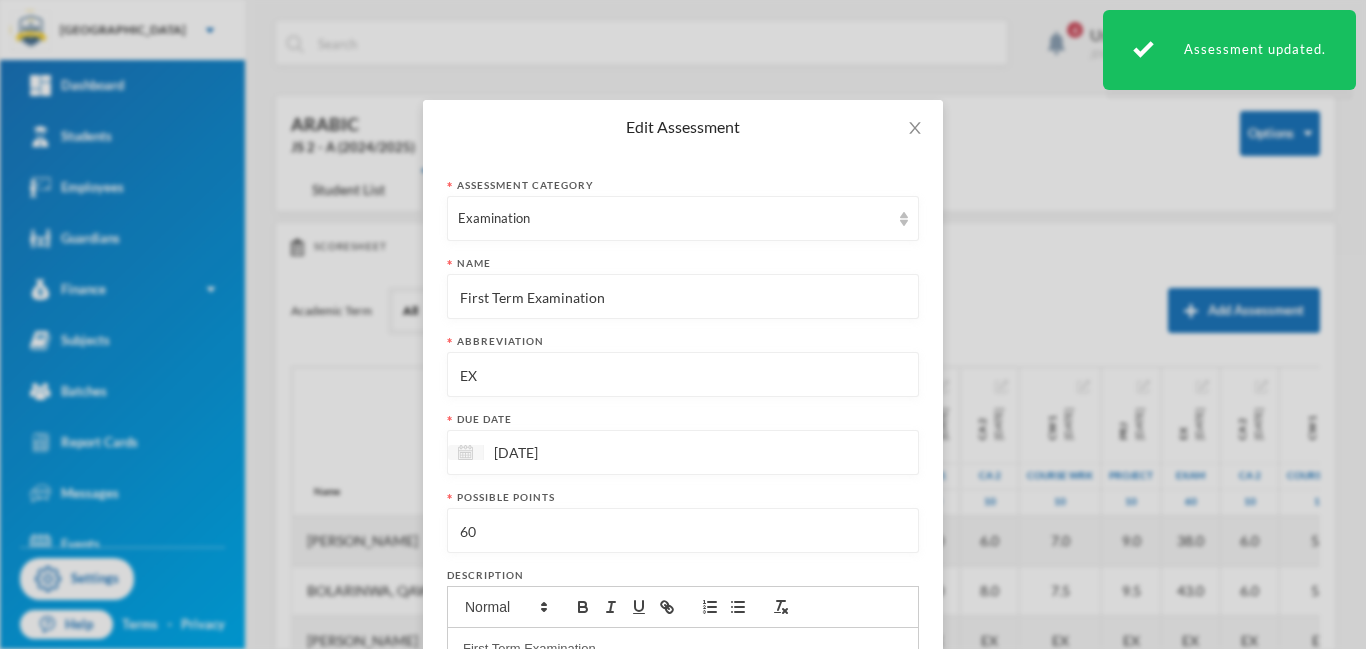 click at bounding box center (465, 452) 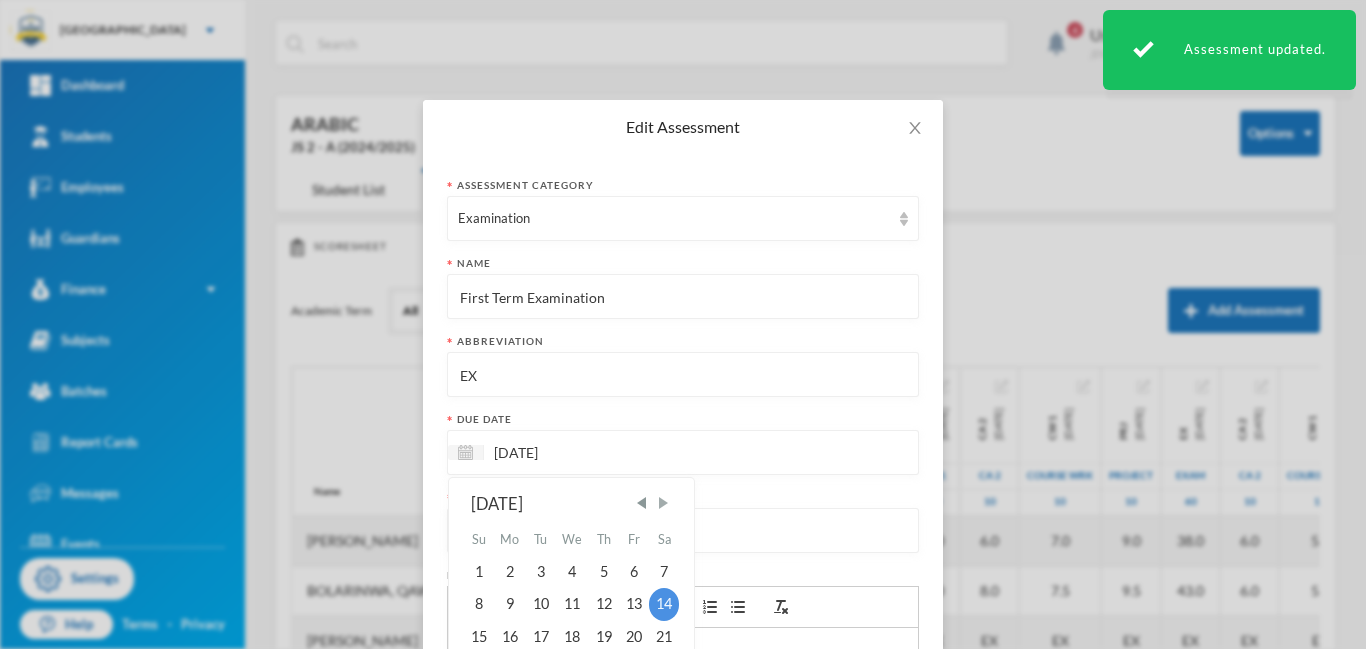 click at bounding box center (663, 503) 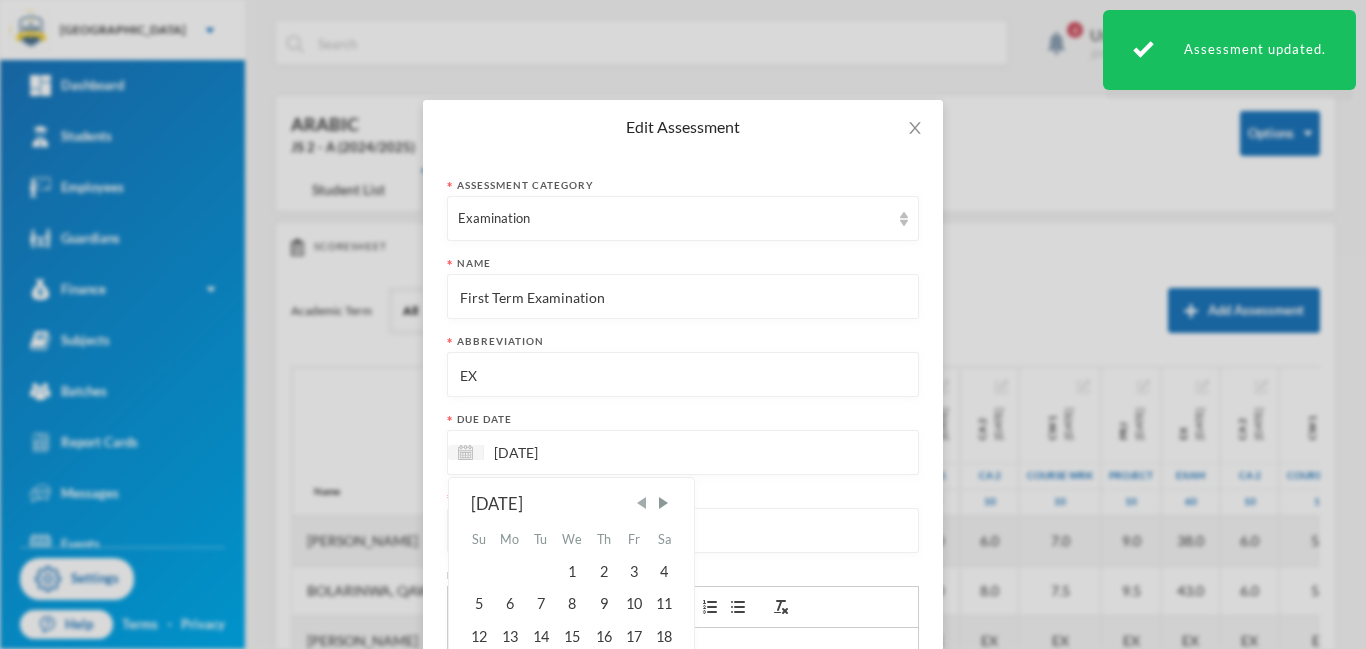 click at bounding box center [642, 503] 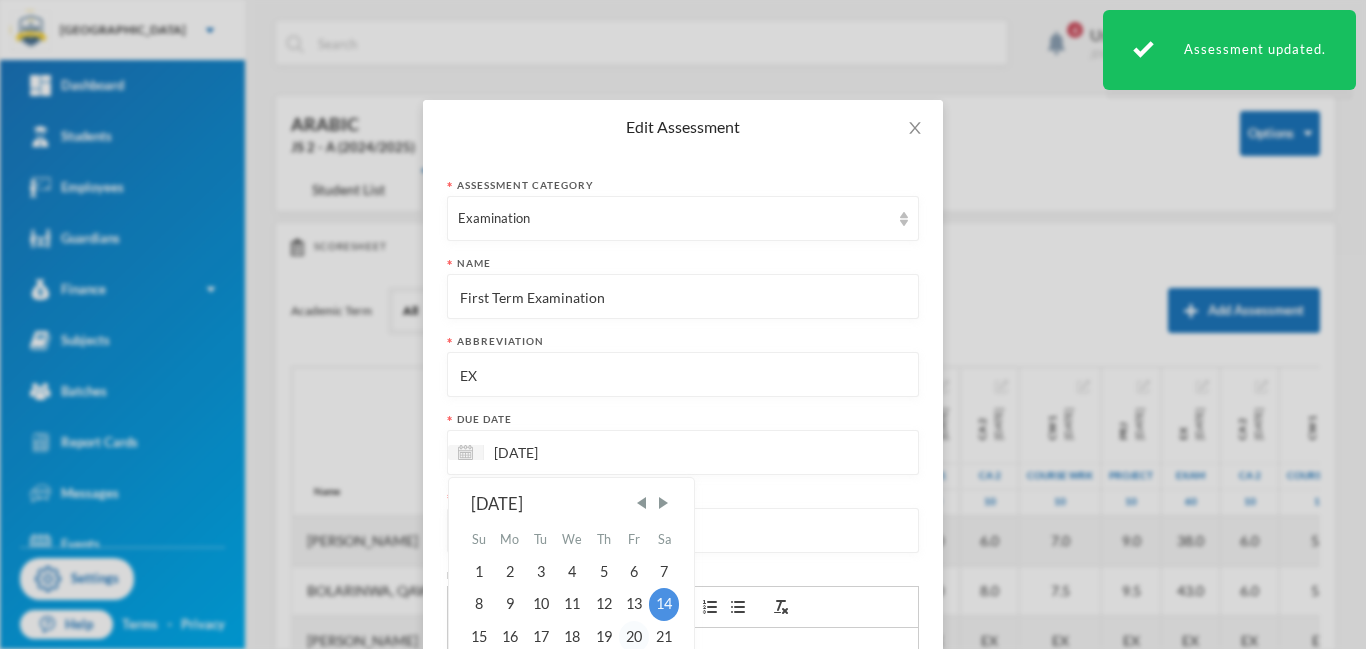 click on "20" at bounding box center (634, 637) 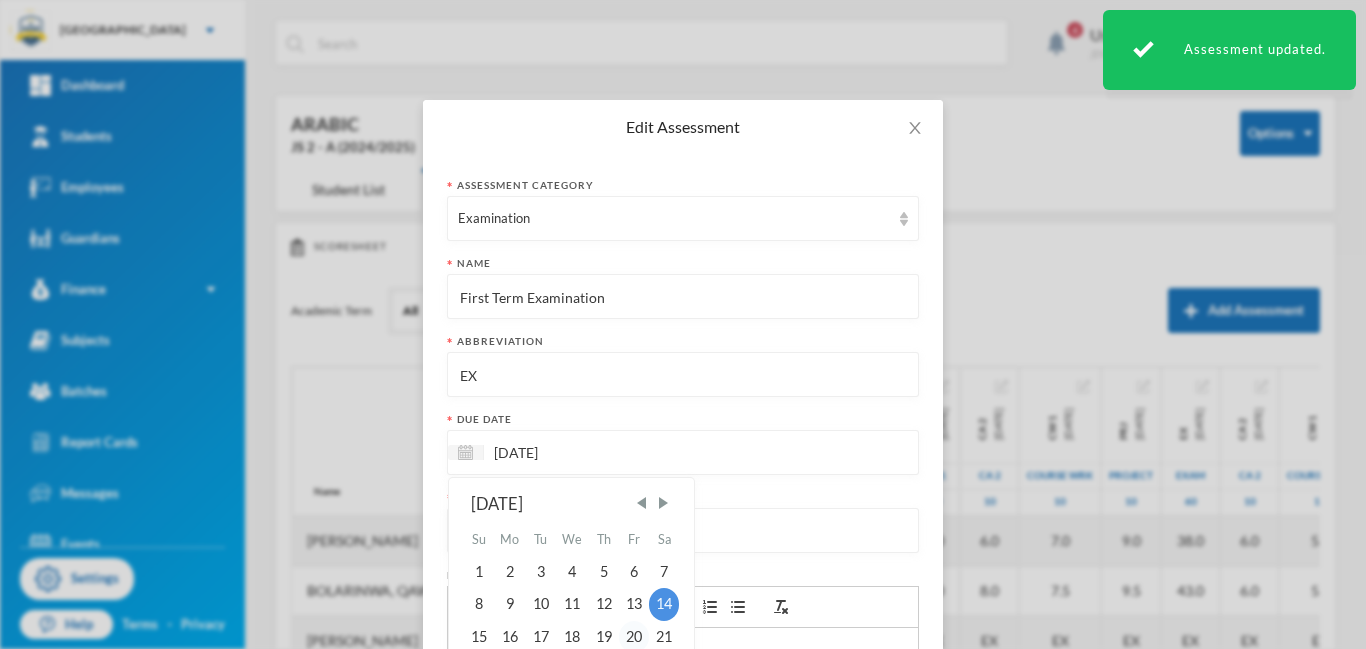 type on "[DATE]" 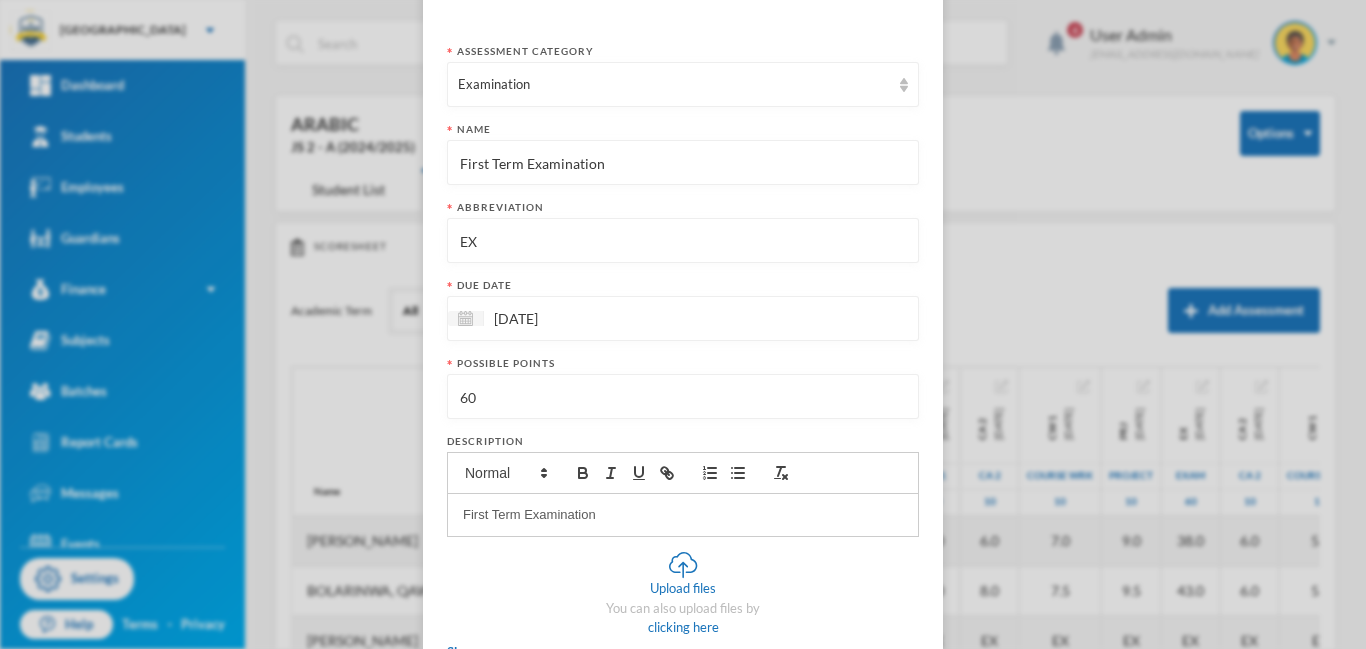 scroll, scrollTop: 270, scrollLeft: 0, axis: vertical 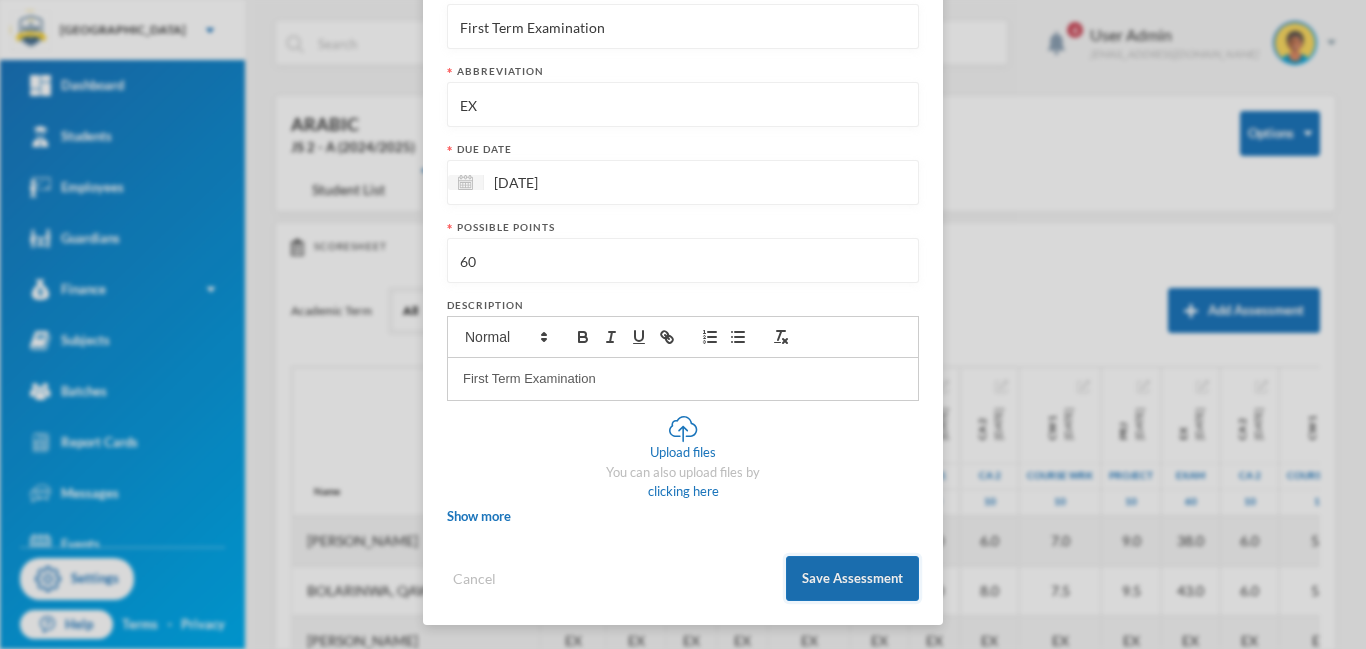 click on "Save Assessment" at bounding box center [852, 578] 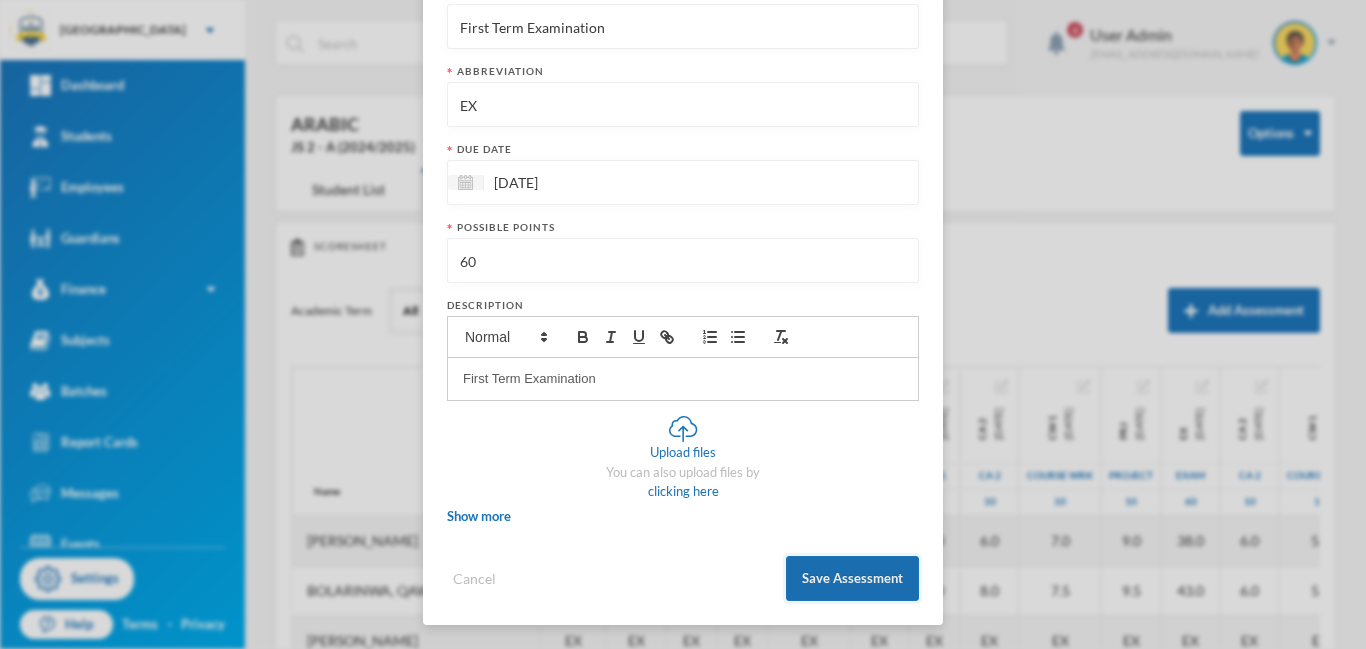 scroll, scrollTop: 0, scrollLeft: 0, axis: both 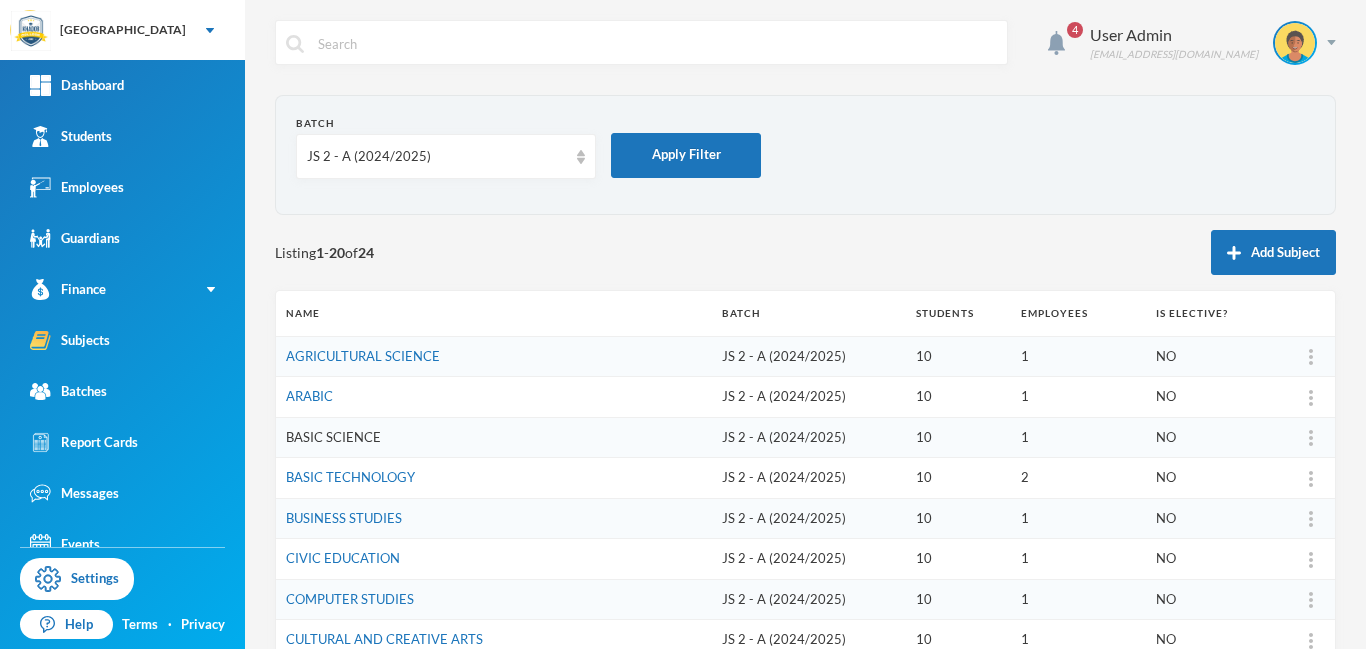 click on "BASIC SCIENCE" at bounding box center (333, 437) 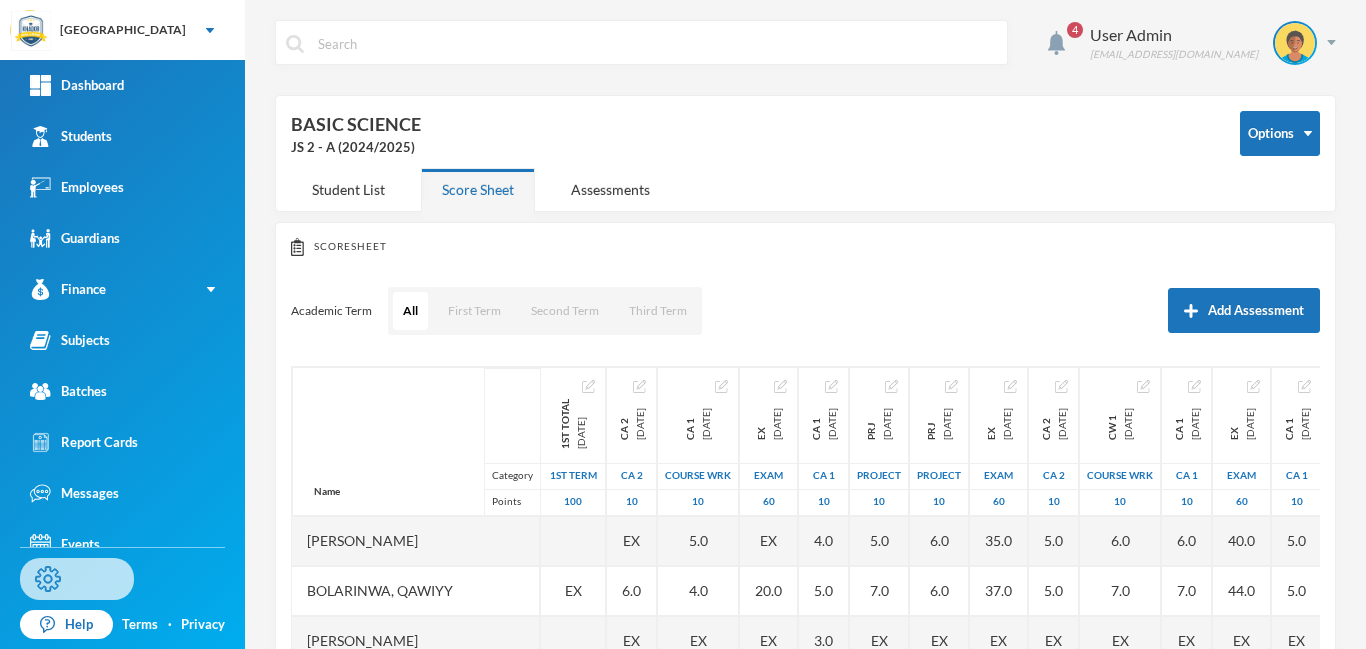 click on "Settings" at bounding box center (77, 579) 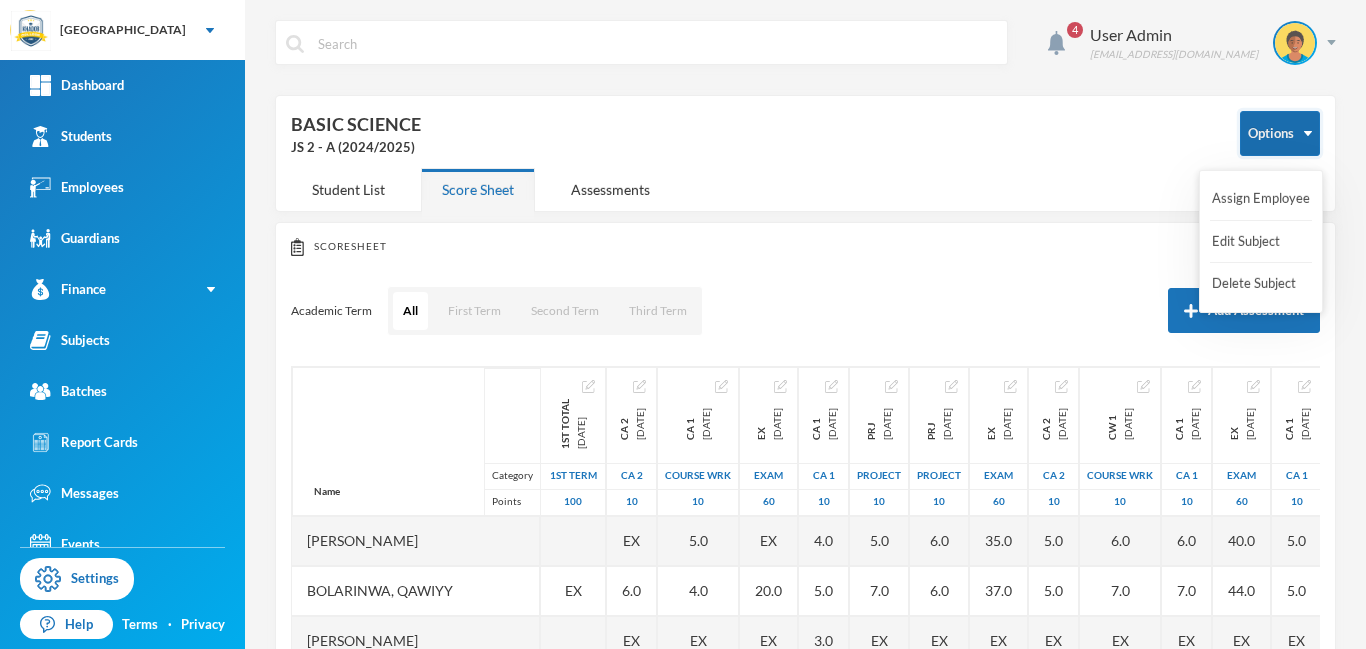 click at bounding box center (1308, 133) 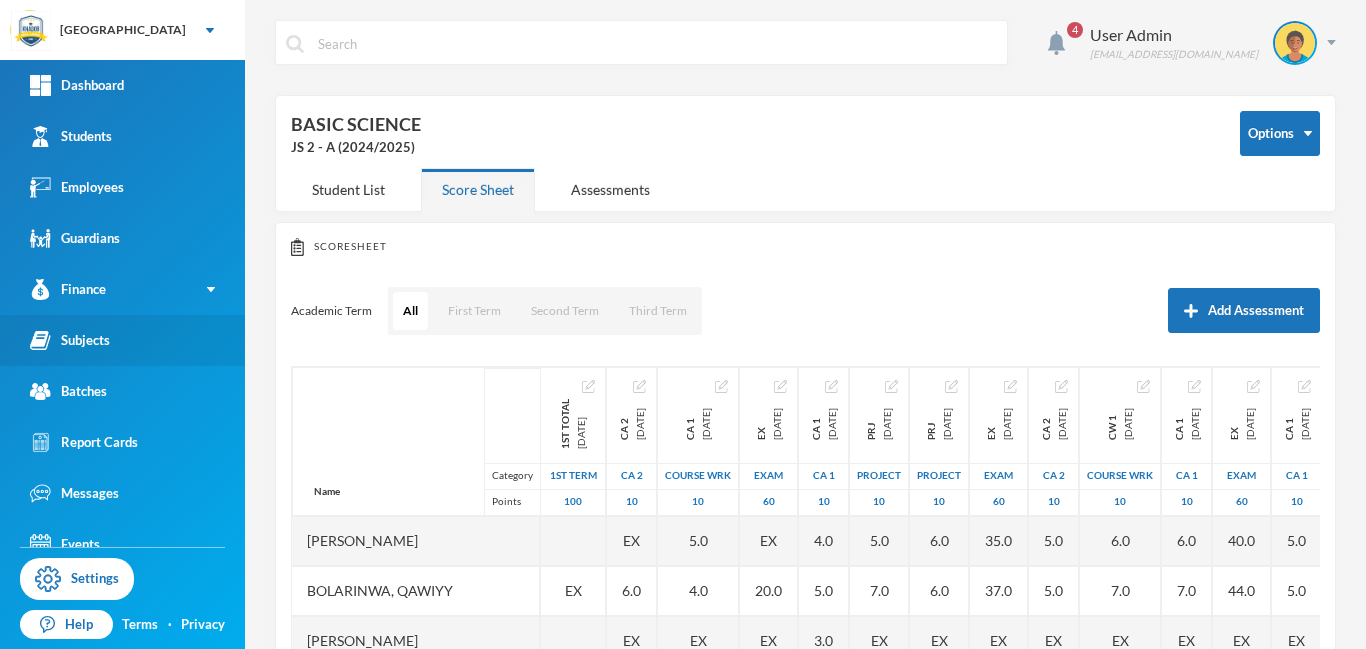 click on "Subjects" at bounding box center [70, 340] 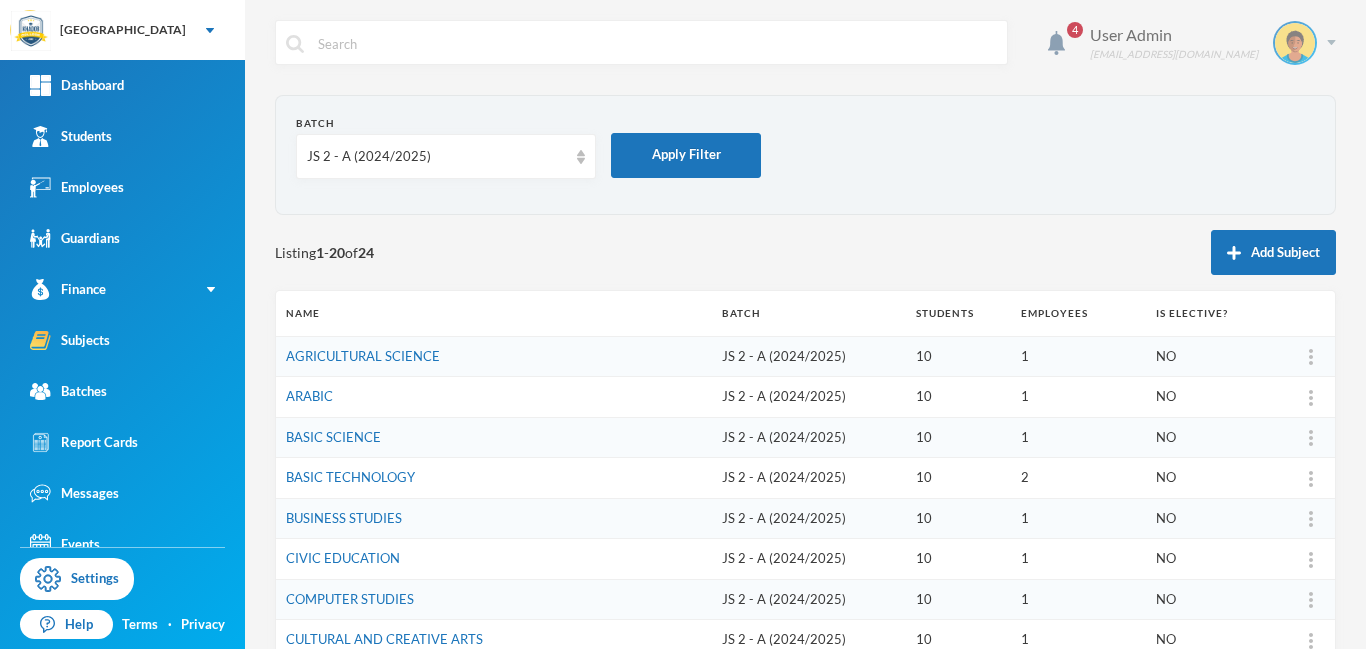 click at bounding box center [1331, 42] 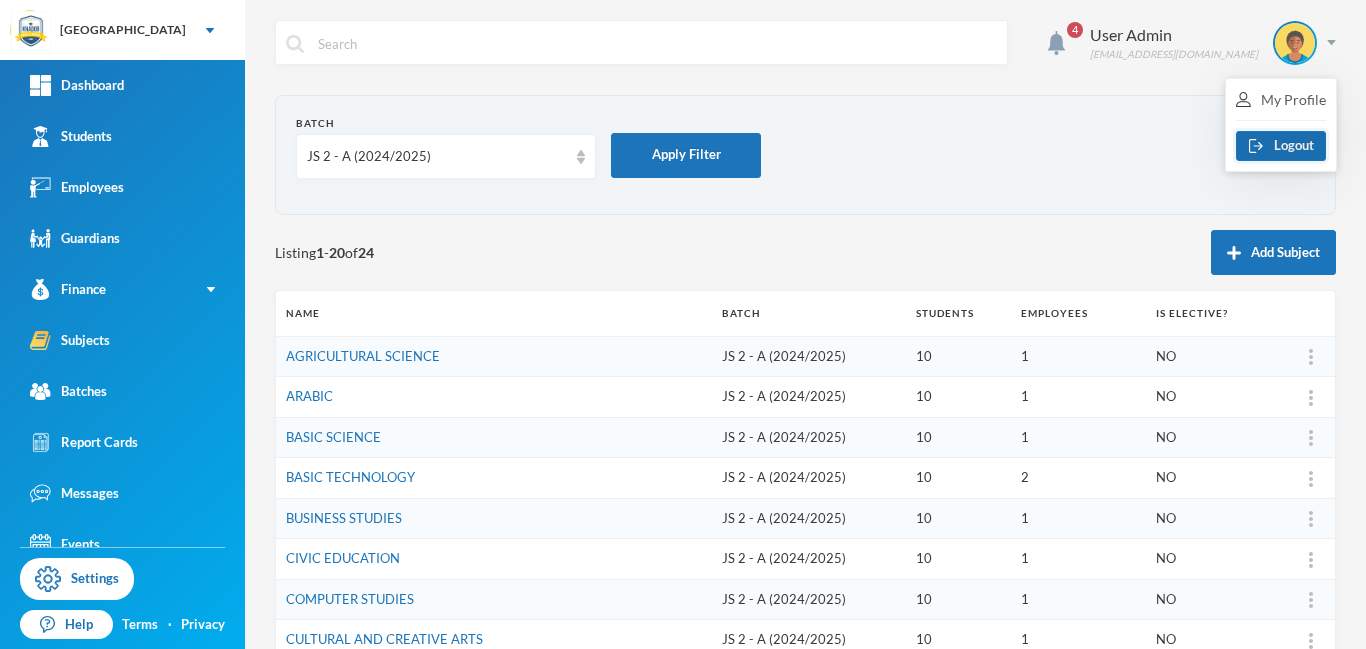 click on "Logout" at bounding box center (1281, 146) 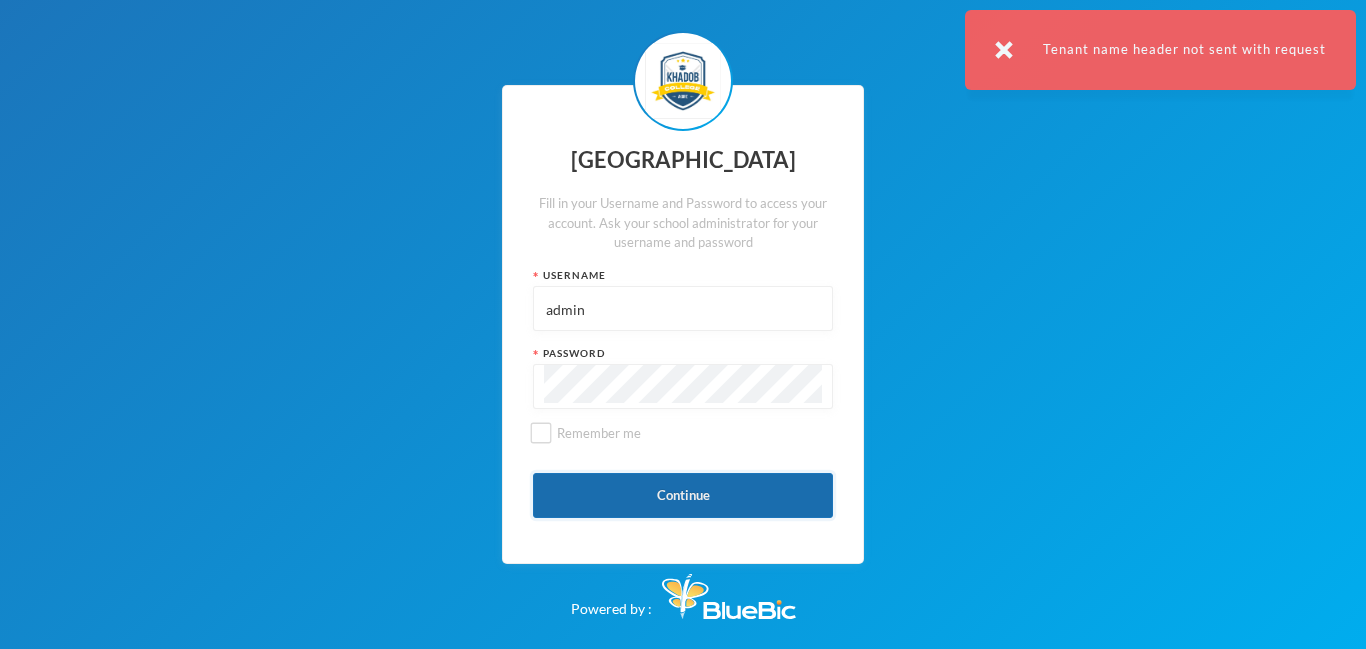 click on "Continue" at bounding box center (683, 495) 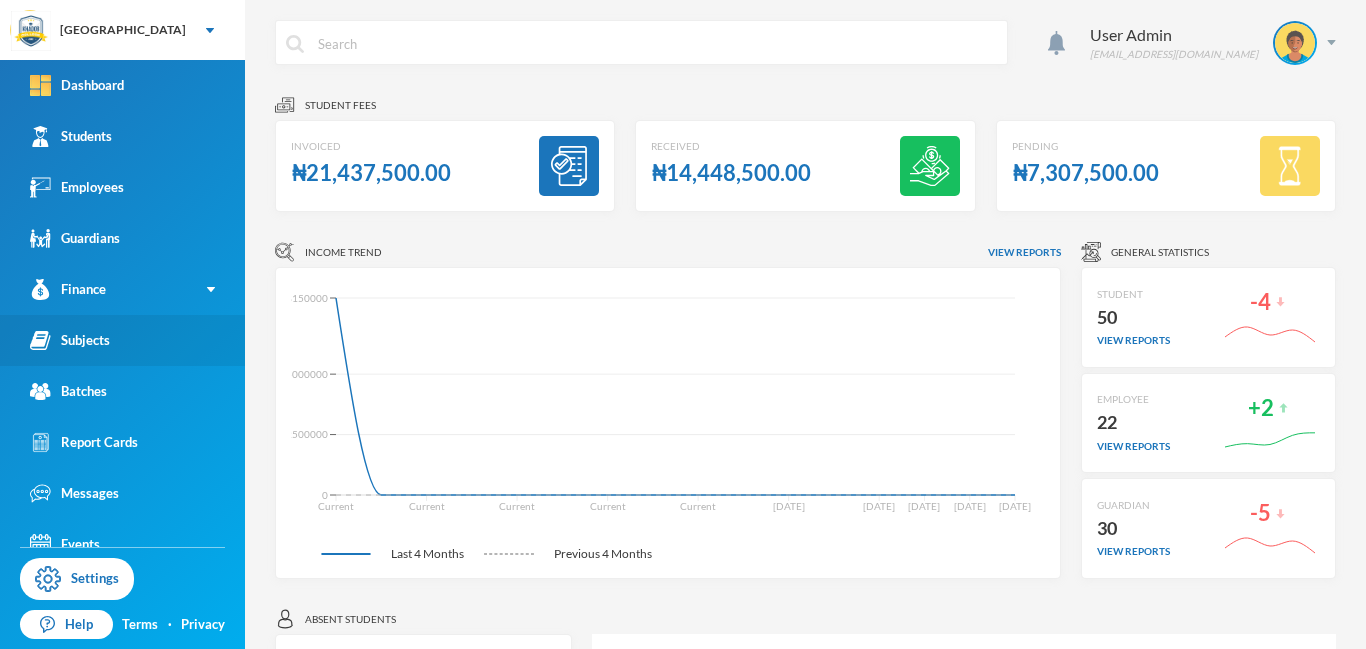 click on "Subjects" at bounding box center (70, 340) 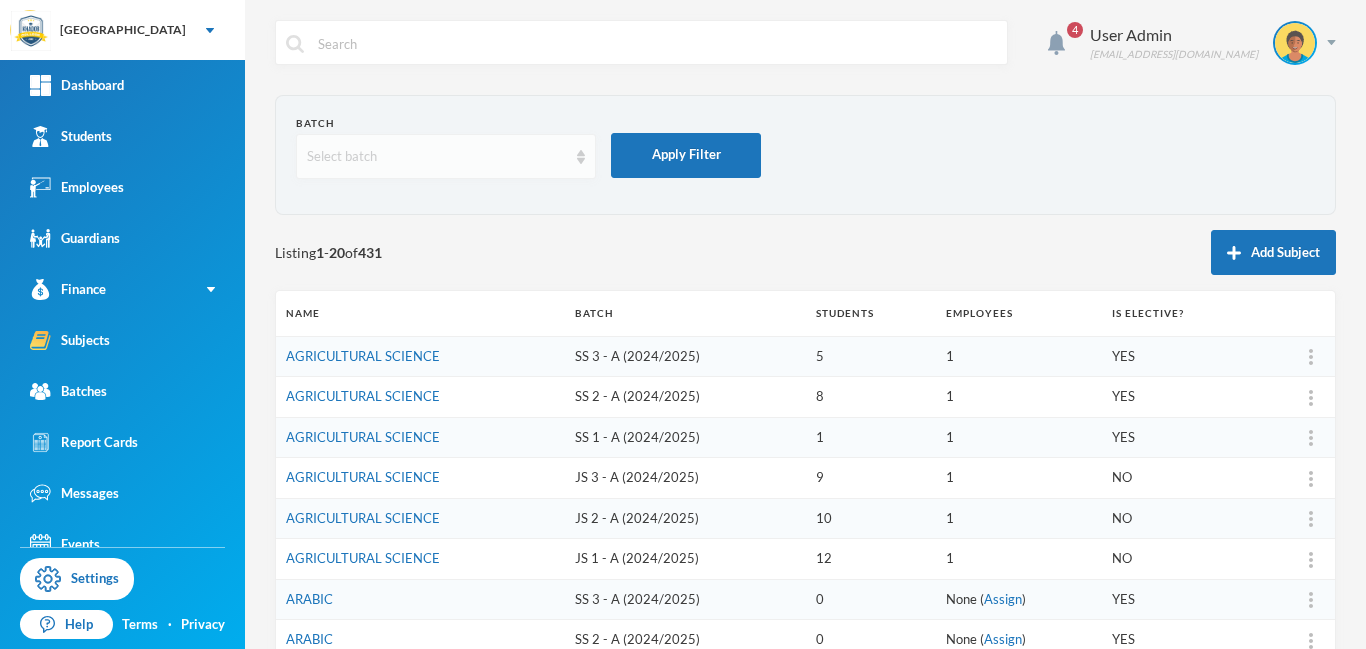 click on "Select batch" at bounding box center (446, 156) 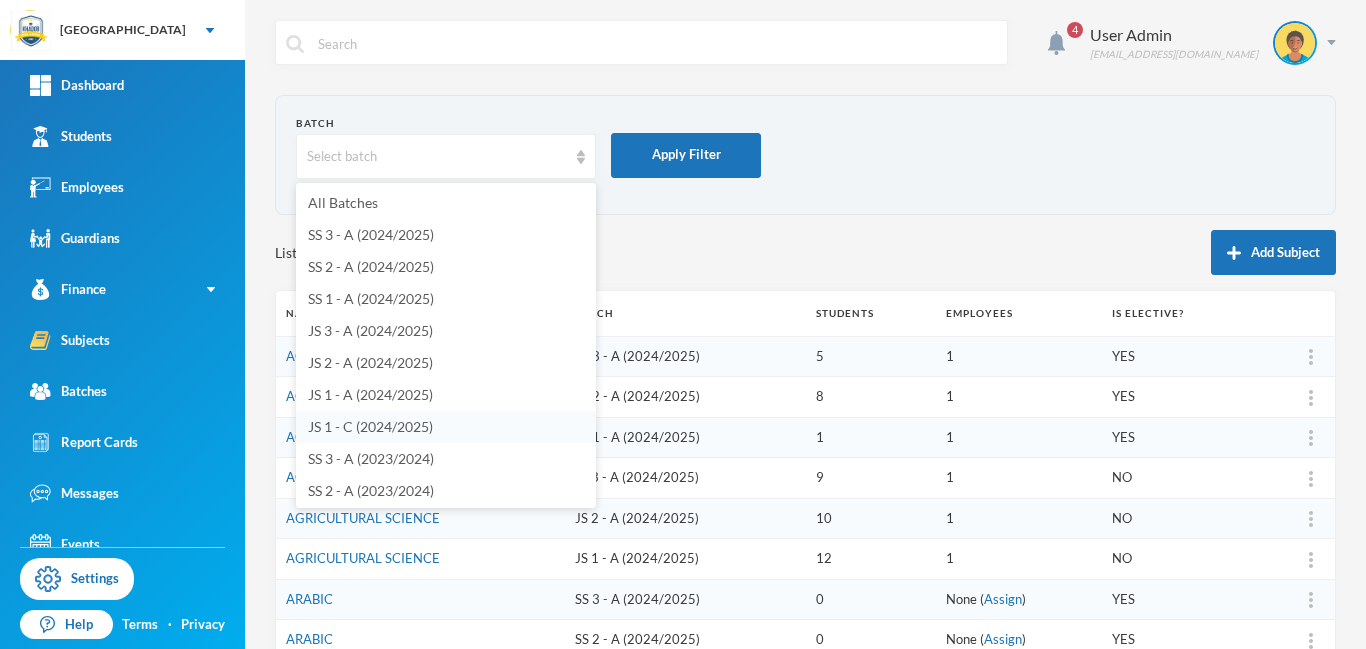 click on "JS 1 - C (2024/2025)" at bounding box center (370, 426) 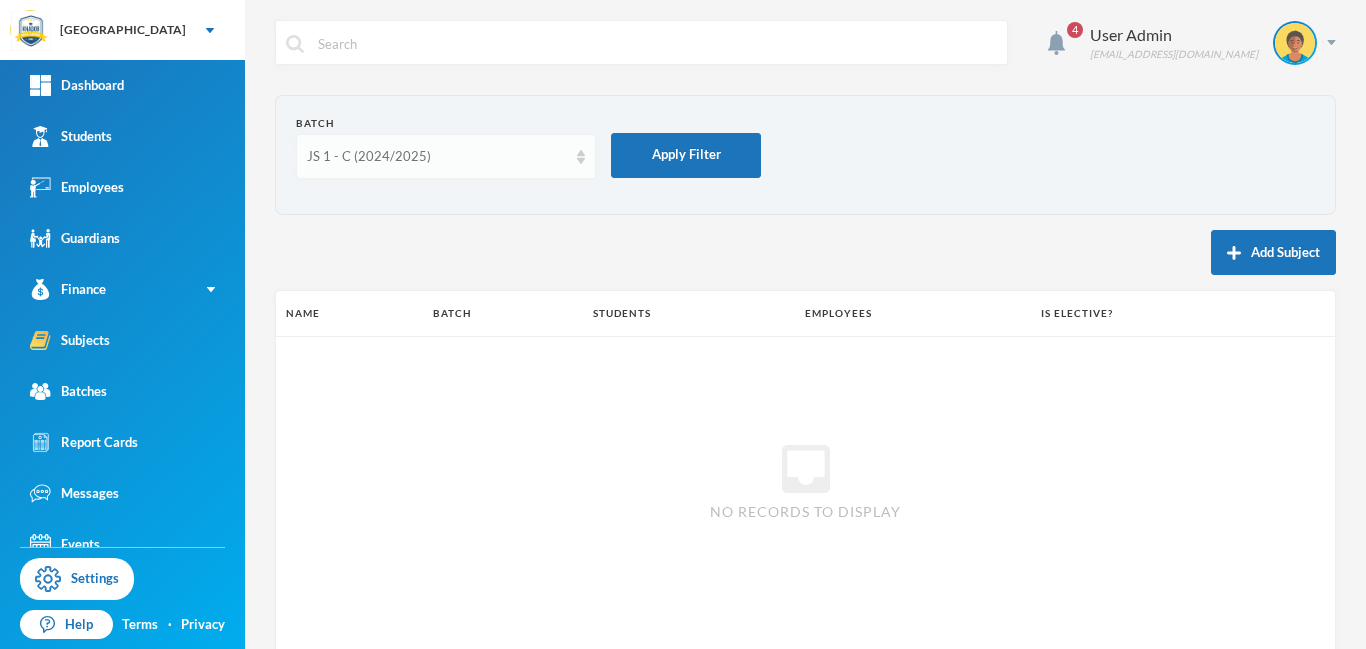 click on "JS 1 - C (2024/2025)" at bounding box center (437, 157) 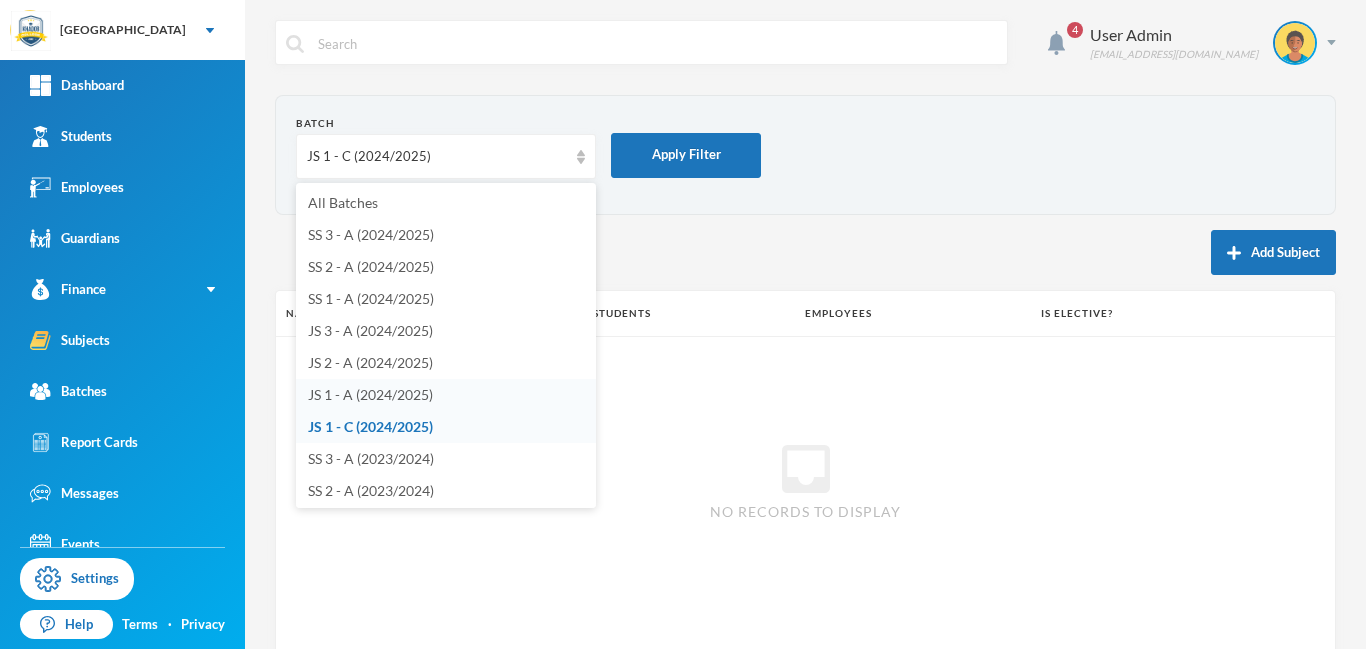 click on "JS 1 - A (2024/2025)" at bounding box center [370, 394] 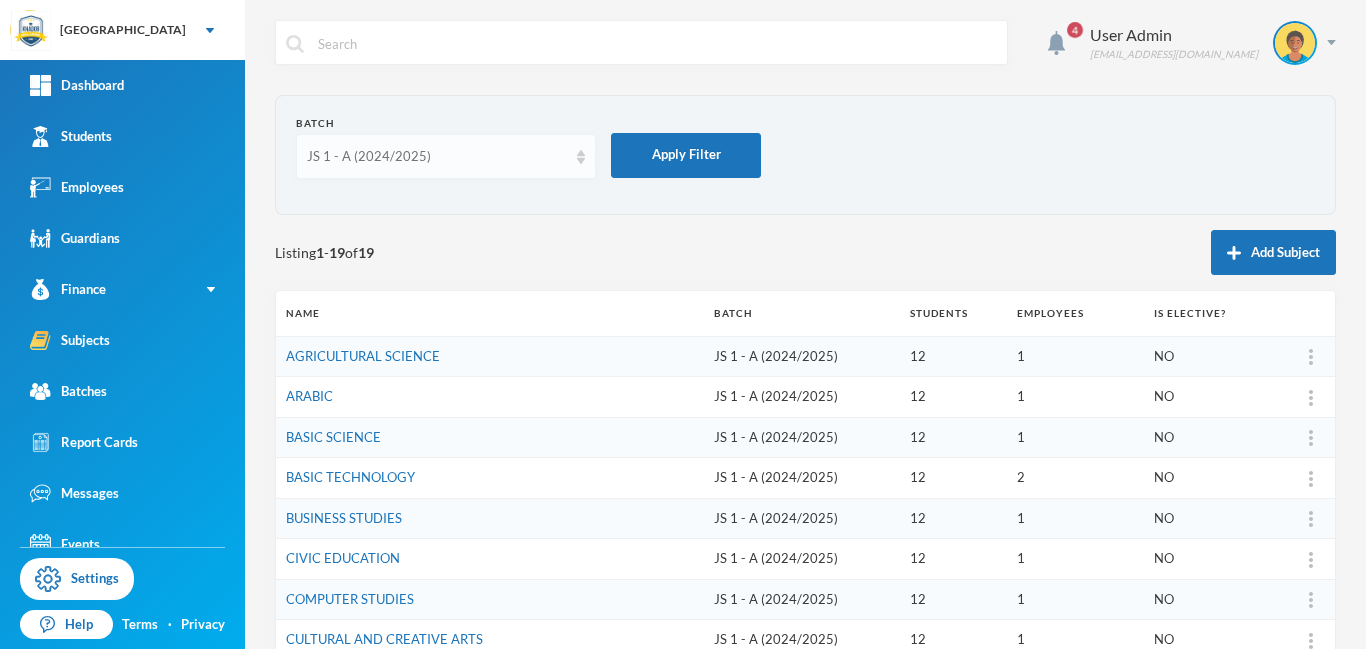 click on "JS 1 - A (2024/2025)" at bounding box center [446, 156] 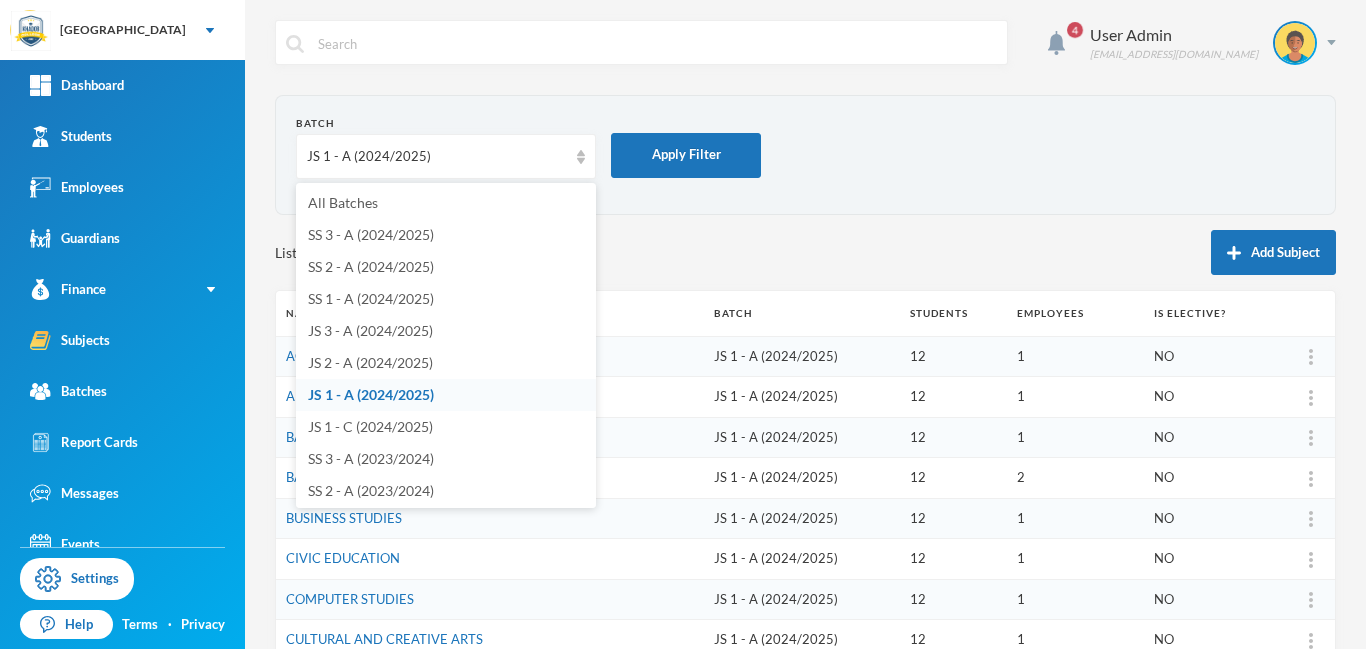 click on "Listing  1  -  19  of  19 Add Subject" at bounding box center [805, 252] 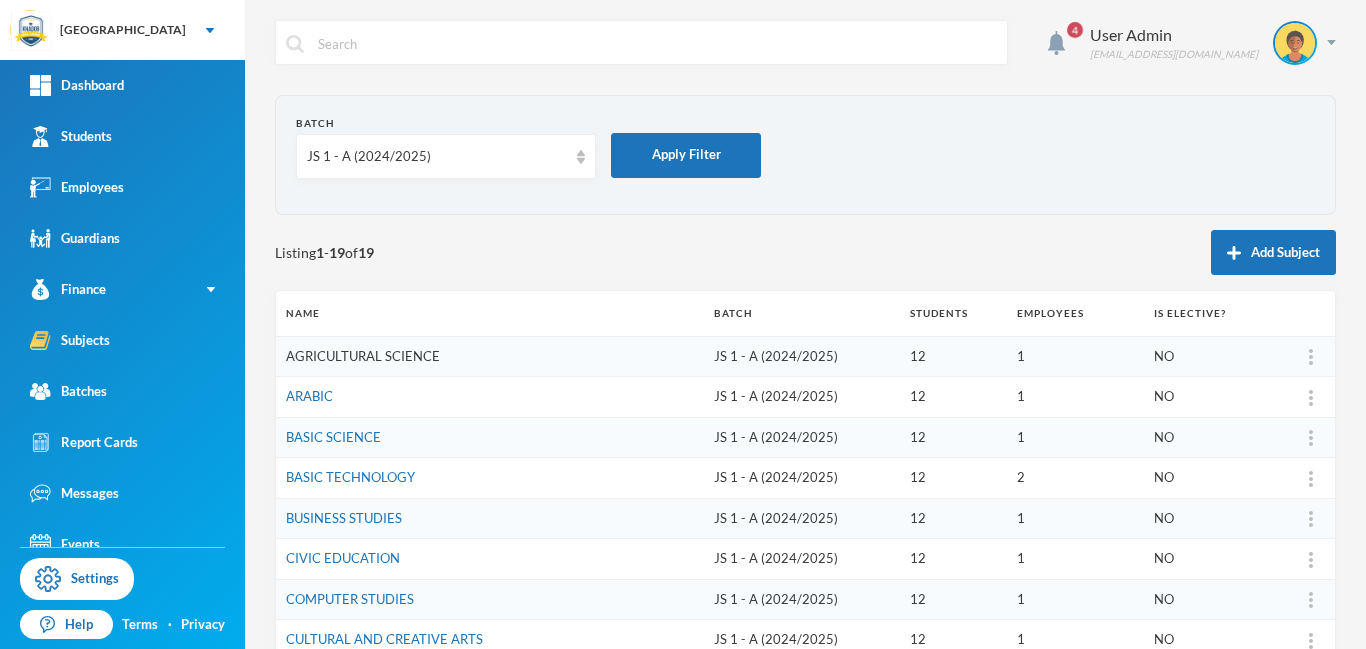 click on "AGRICULTURAL SCIENCE" at bounding box center (363, 356) 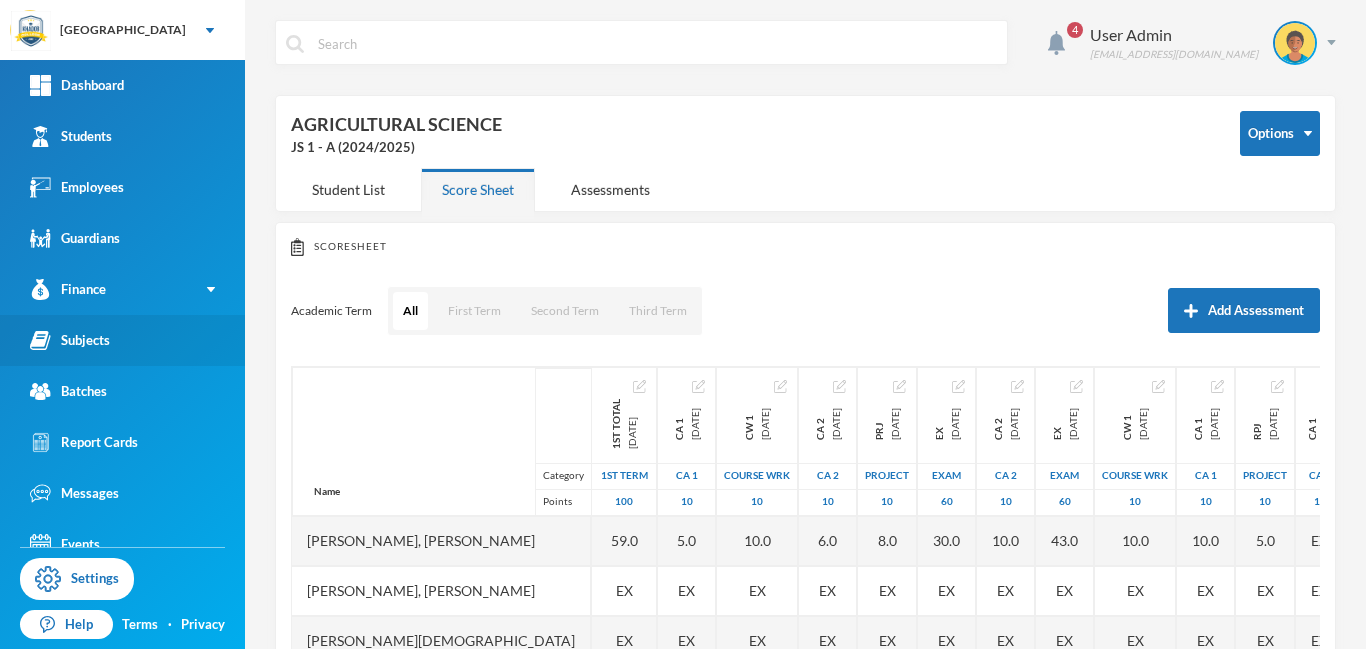 click on "Subjects" at bounding box center (70, 340) 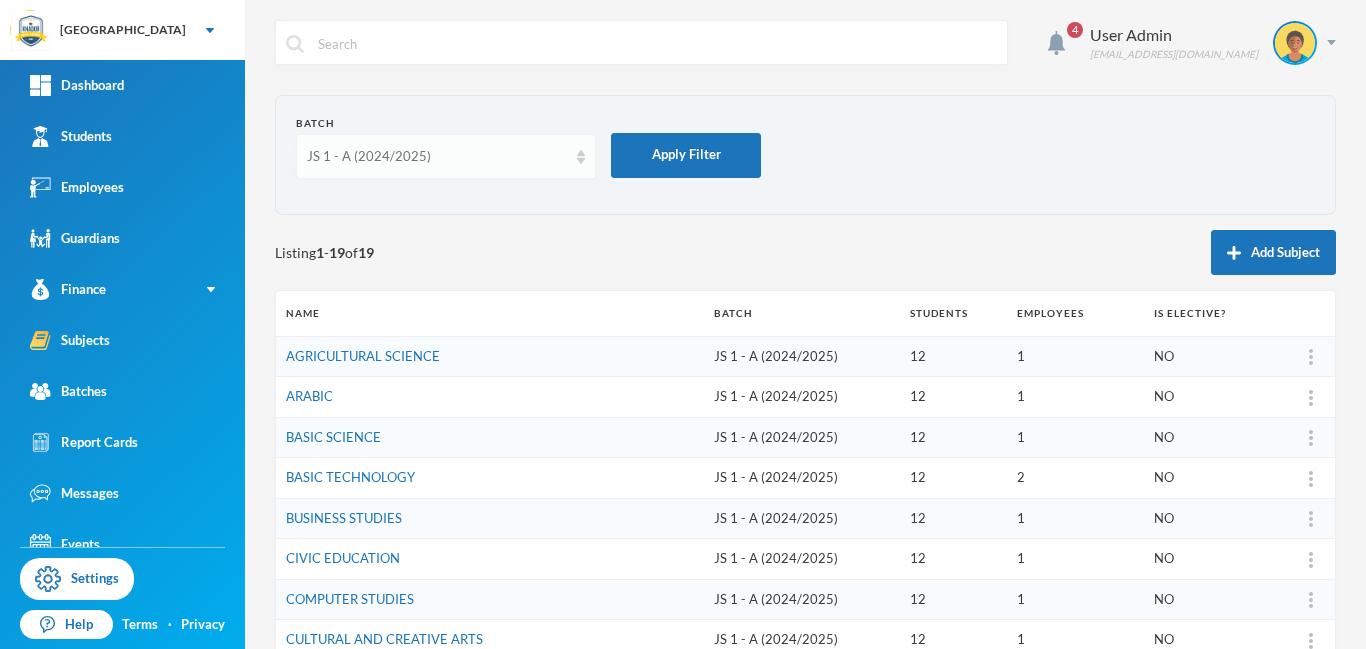 click on "JS 1 - A (2024/2025)" at bounding box center (446, 156) 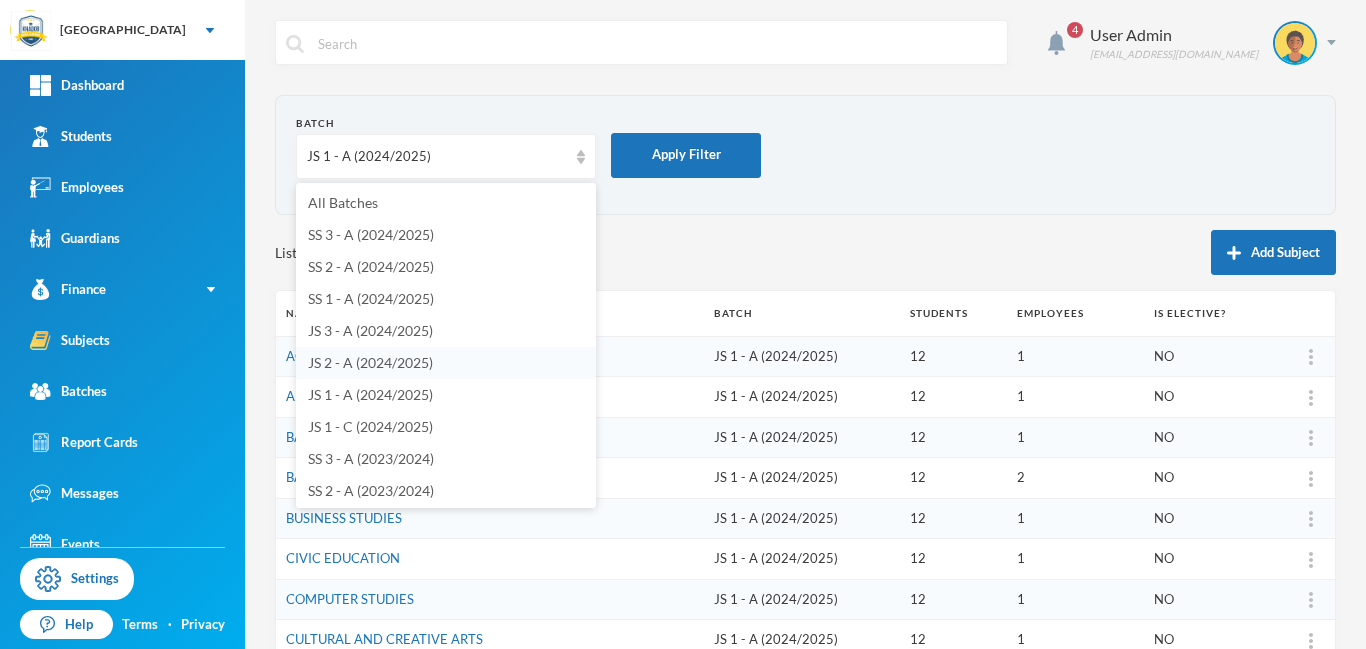 click on "JS 2 - A (2024/2025)" at bounding box center [370, 362] 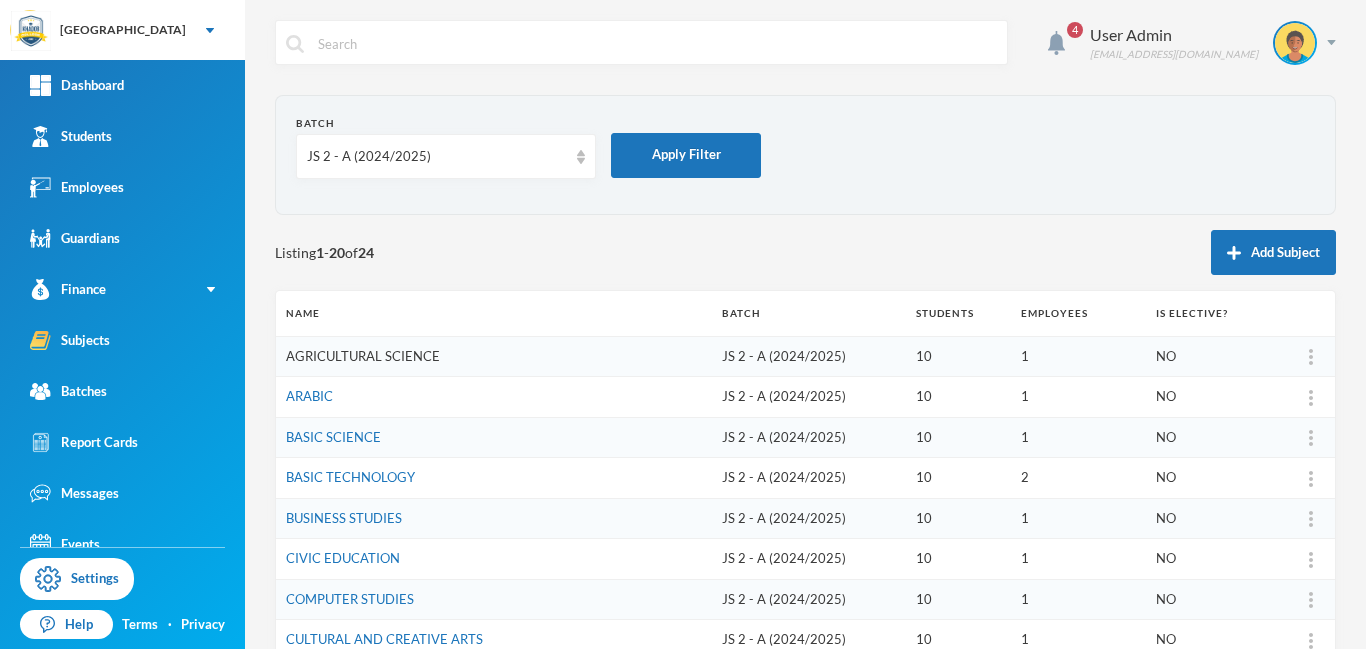 click on "AGRICULTURAL SCIENCE" at bounding box center (363, 356) 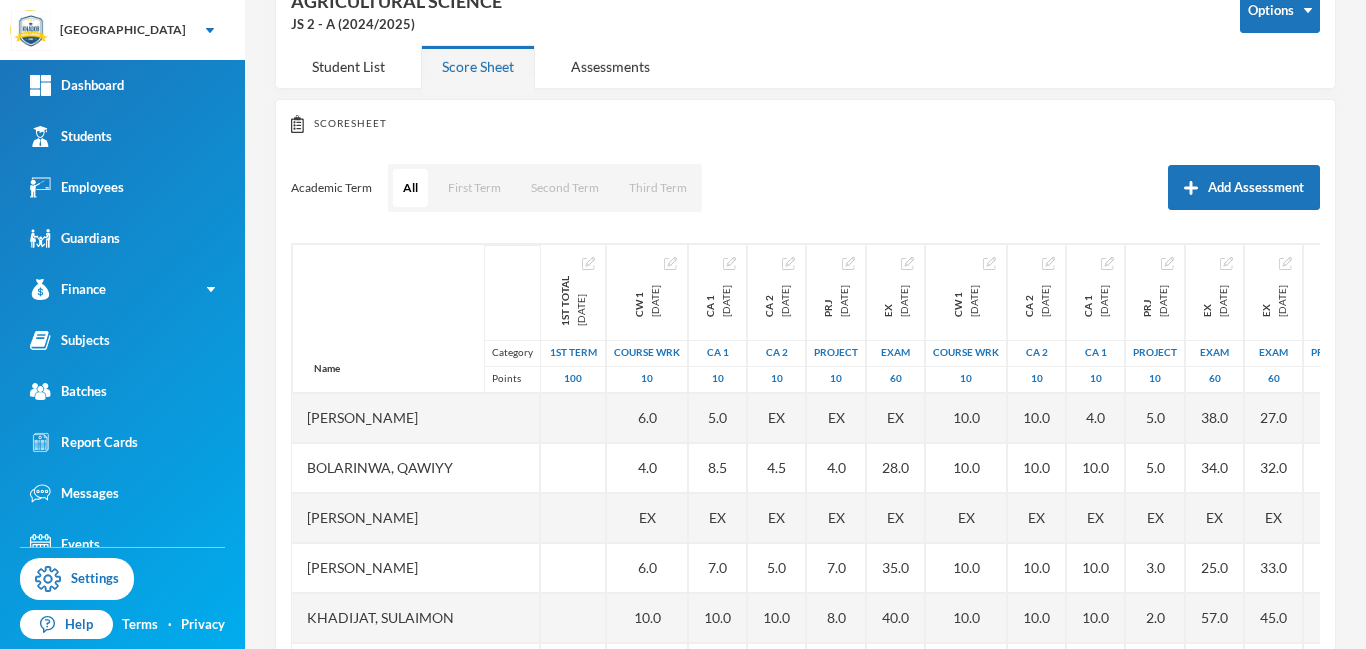 scroll, scrollTop: 263, scrollLeft: 0, axis: vertical 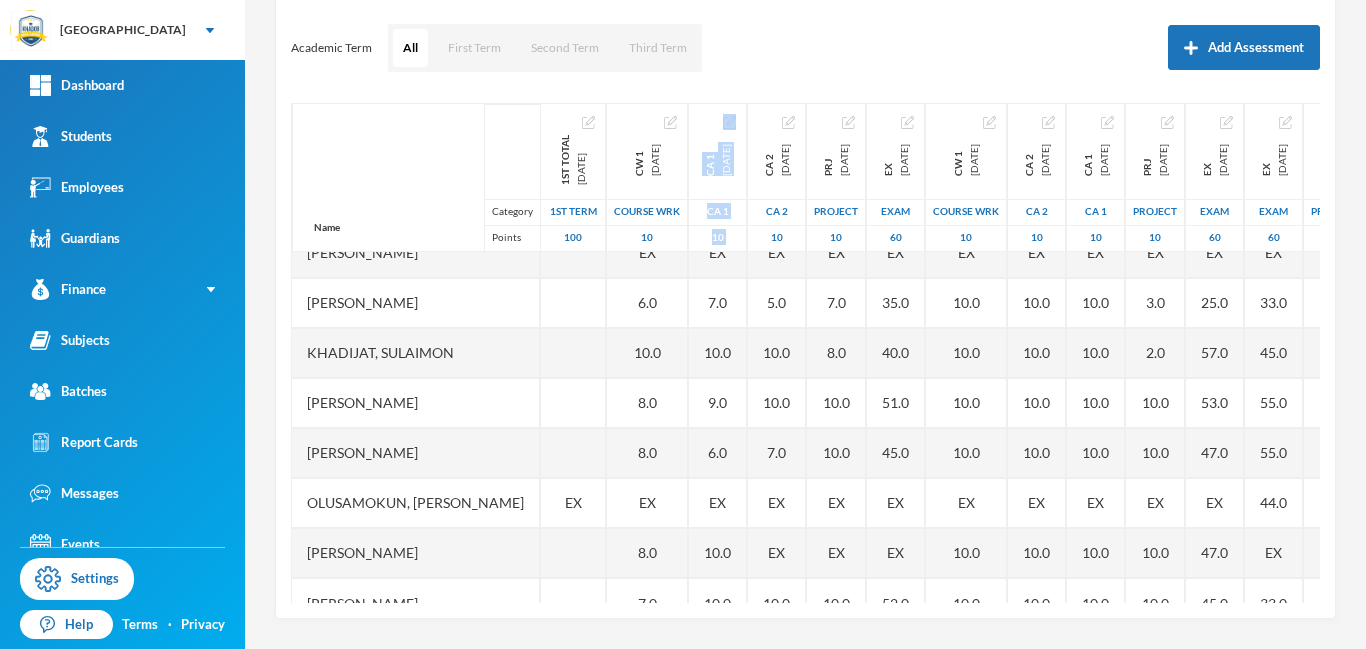 drag, startPoint x: 630, startPoint y: 603, endPoint x: 741, endPoint y: 591, distance: 111.64677 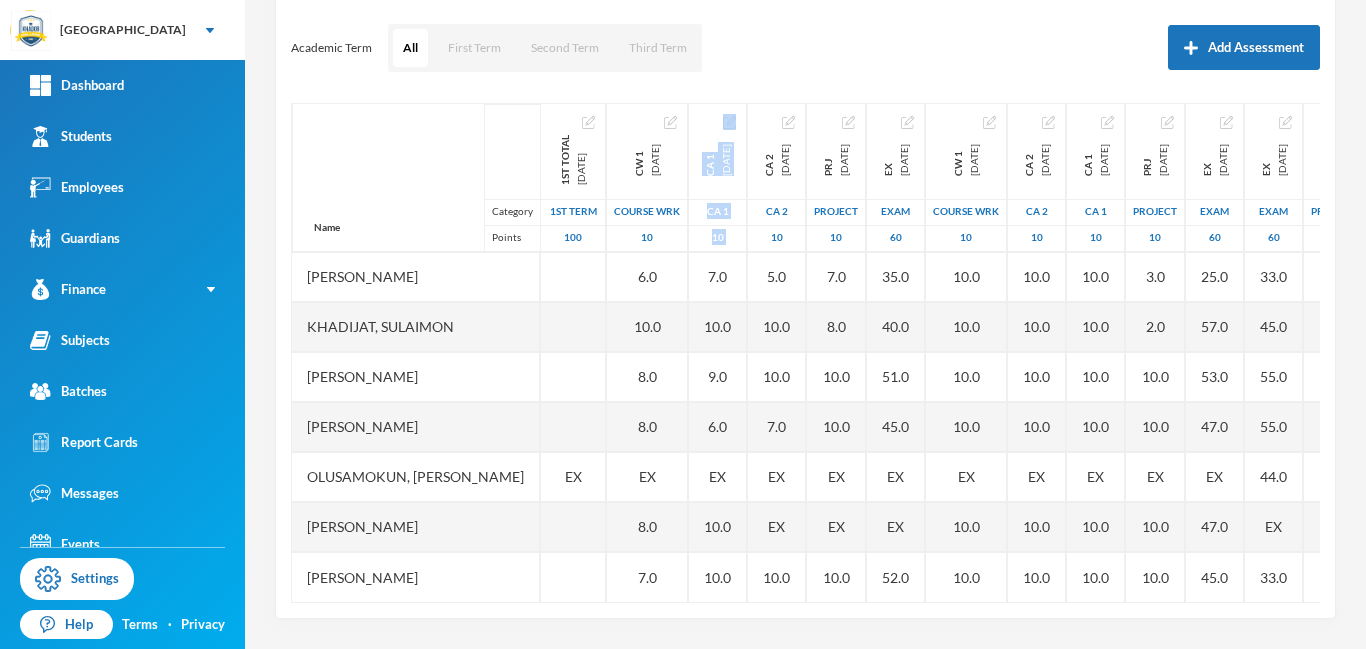 click on "Scoresheet Academic Term All First Term Second Term Third Term Add Assessment Name   Category Points Aliu, [PERSON_NAME], [PERSON_NAME], [PERSON_NAME], [PERSON_NAME], [PERSON_NAME] Mujahedeen [PERSON_NAME], [PERSON_NAME], [PERSON_NAME], Roqib 1st Total [DATE] 1st Term 100 EX CW 1 [DATE] COURSE WRK 10 6.0 4.0 EX 6.0 10.0 8.0 8.0 EX 8.0 7.0 CA 1 [DATE] CA 1 10 5.0 8.5 EX 7.0 10.0 9.0 6.0 EX 10.0 10.0 CA 2 [DATE] CA 2 10 EX 4.5 EX 5.0 10.0 10.0 7.0 EX EX 10.0 PRJ [DATE] project 10 EX 4.0 EX 7.0 8.0 10.0 10.0 EX EX 10.0 EX [DATE] Exam 60 EX 28.0 EX 35.0 40.0 51.0 45.0 EX EX 52.0 CW 1 [DATE] COURSE WRK 10 10.0 10.0 EX 10.0 10.0 10.0 10.0 EX 10.0 10.0 CA 2 [DATE] CA 2 10 10.0 10.0 EX 10.0 10.0 10.0 10.0 EX 10.0 10.0 CA 1 [DATE] CA 1 10 4.0 10.0 EX 10.0 10.0 10.0 10.0 EX 10.0 10.0 PRJ [DATE] project 10 5.0 5.0 EX 3.0 2.0 10.0 10.0 EX 10.0 10.0 EX [DATE] Exam 60 38.0 34.0 EX 25.0 57.0 53.0 47.0 EX 47.0 45.0 EX [DATE] Exam 60 27.0" at bounding box center [805, 289] 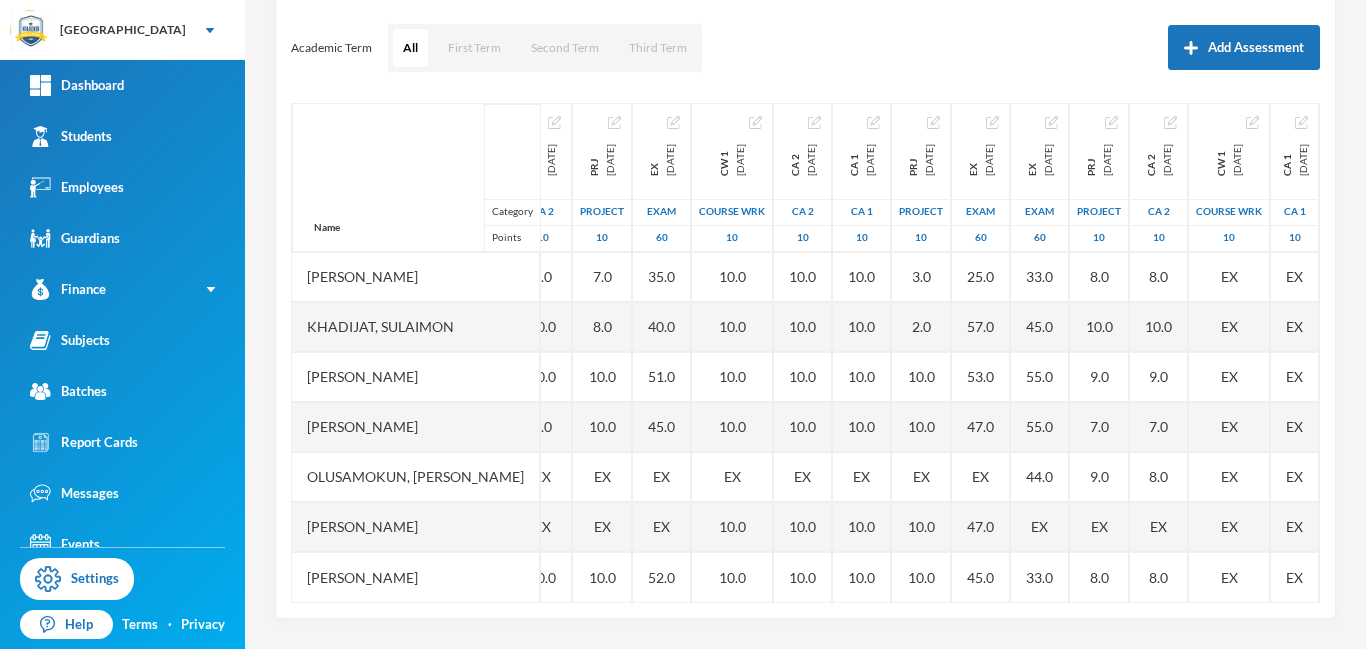 scroll, scrollTop: 151, scrollLeft: 0, axis: vertical 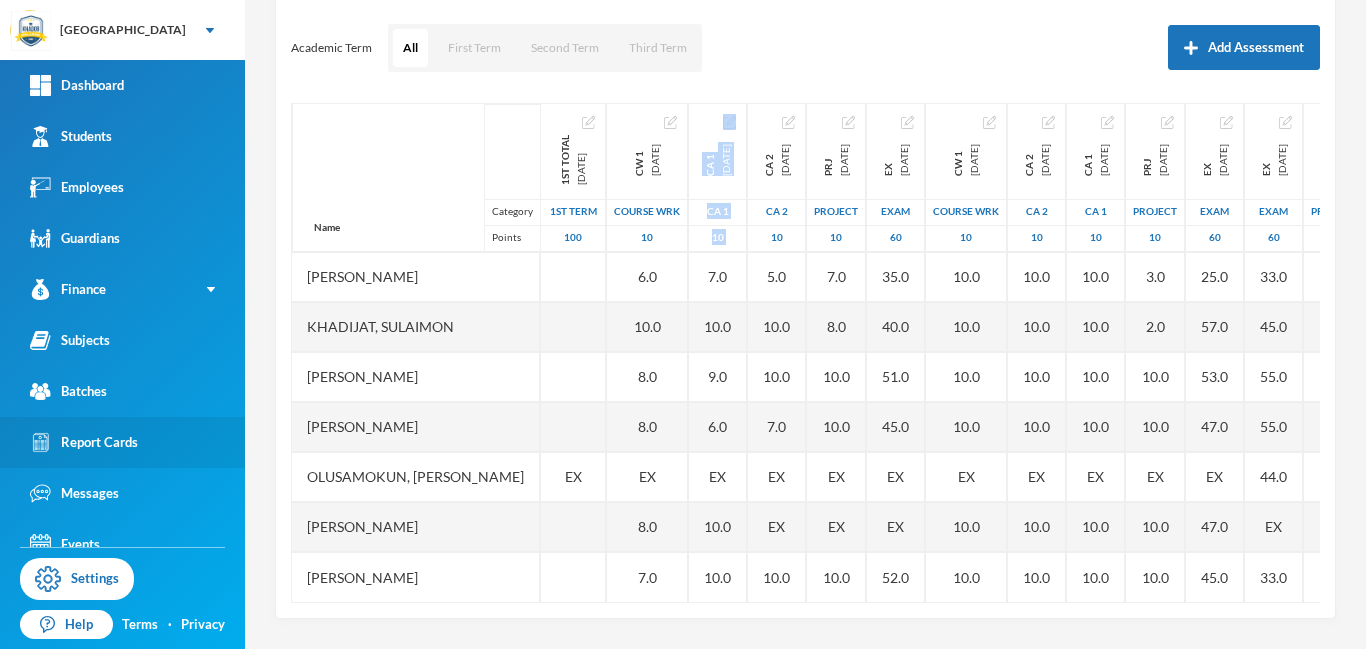 click on "Report Cards" at bounding box center [84, 442] 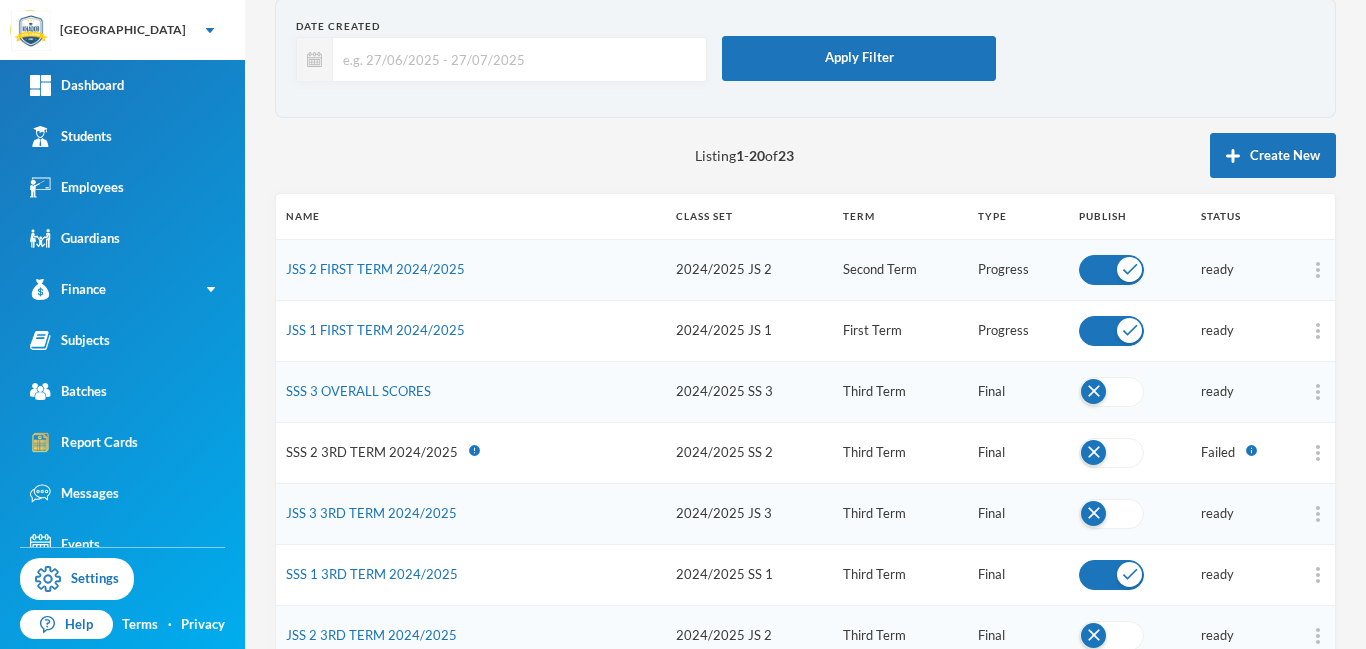 scroll, scrollTop: 263, scrollLeft: 0, axis: vertical 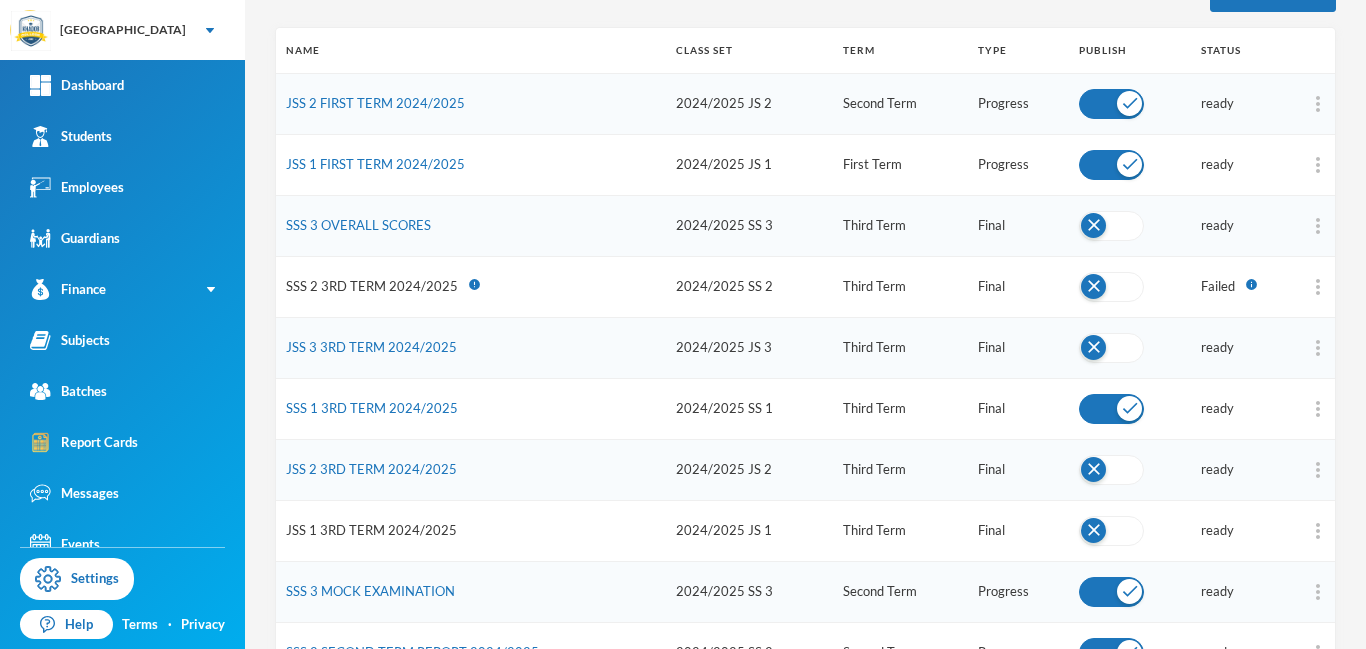 click on "JSS 1 3RD TERM 2024/2025" at bounding box center [371, 530] 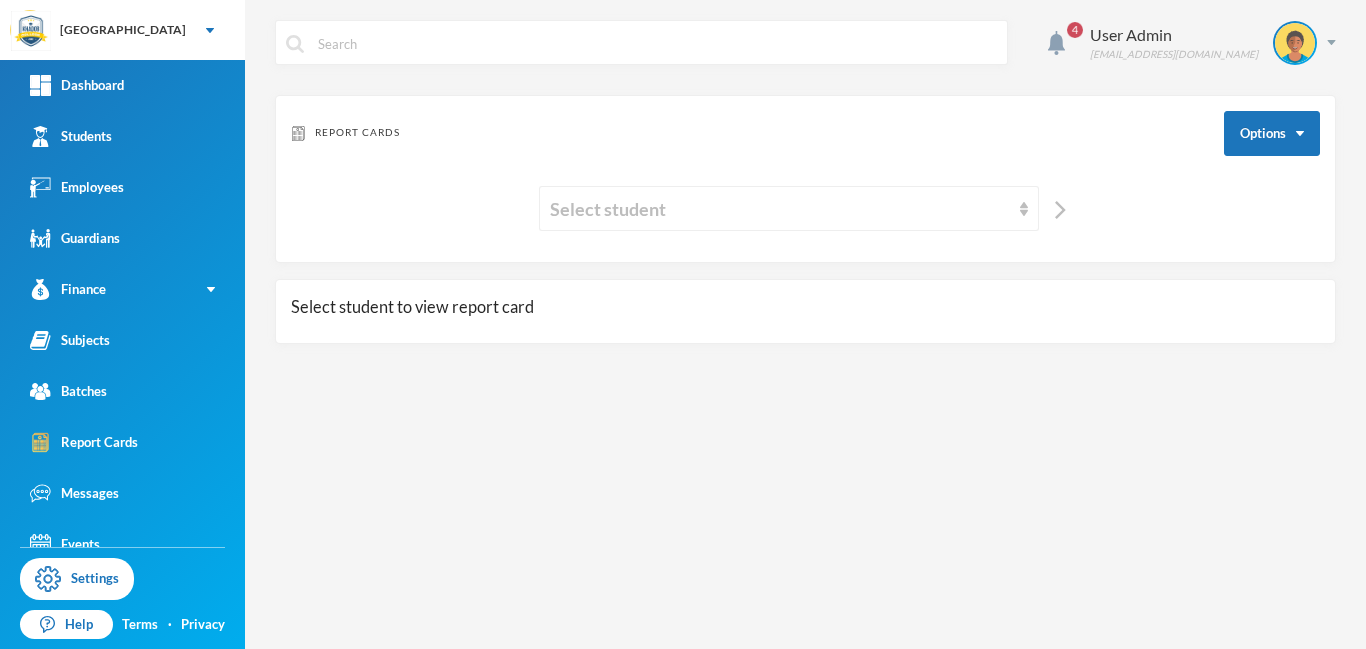 scroll, scrollTop: 0, scrollLeft: 0, axis: both 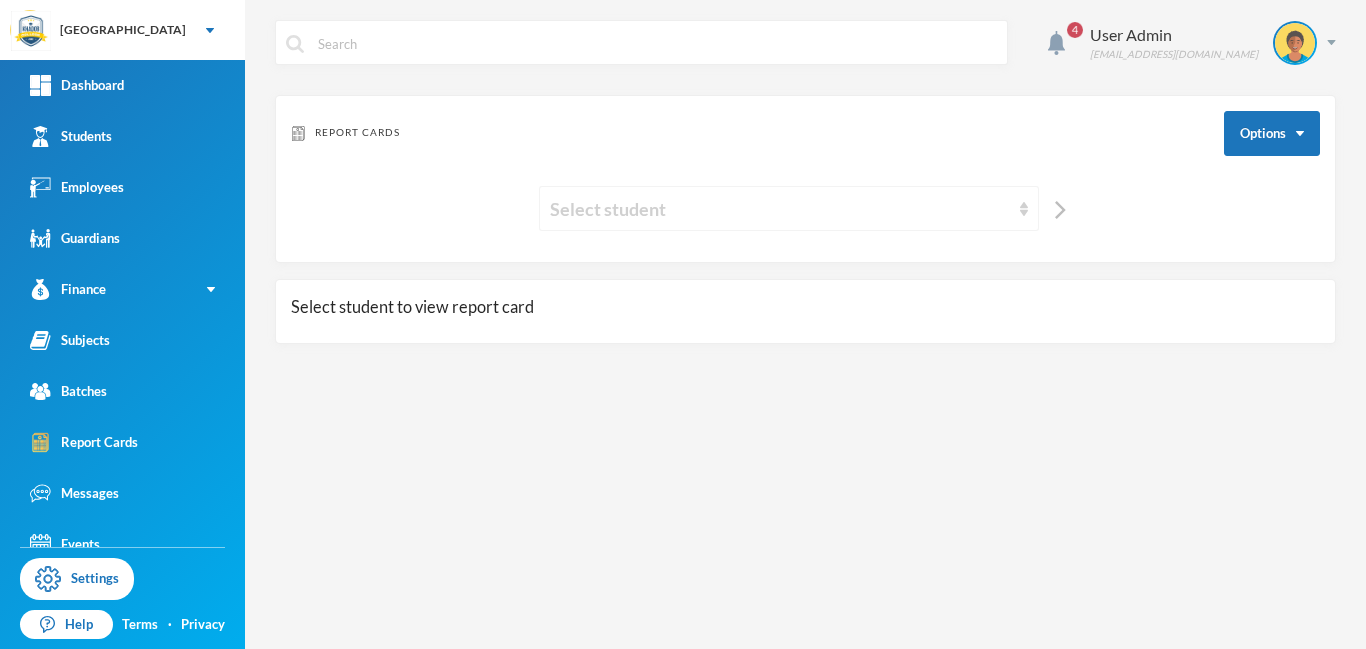 click on "Select student" at bounding box center (780, 209) 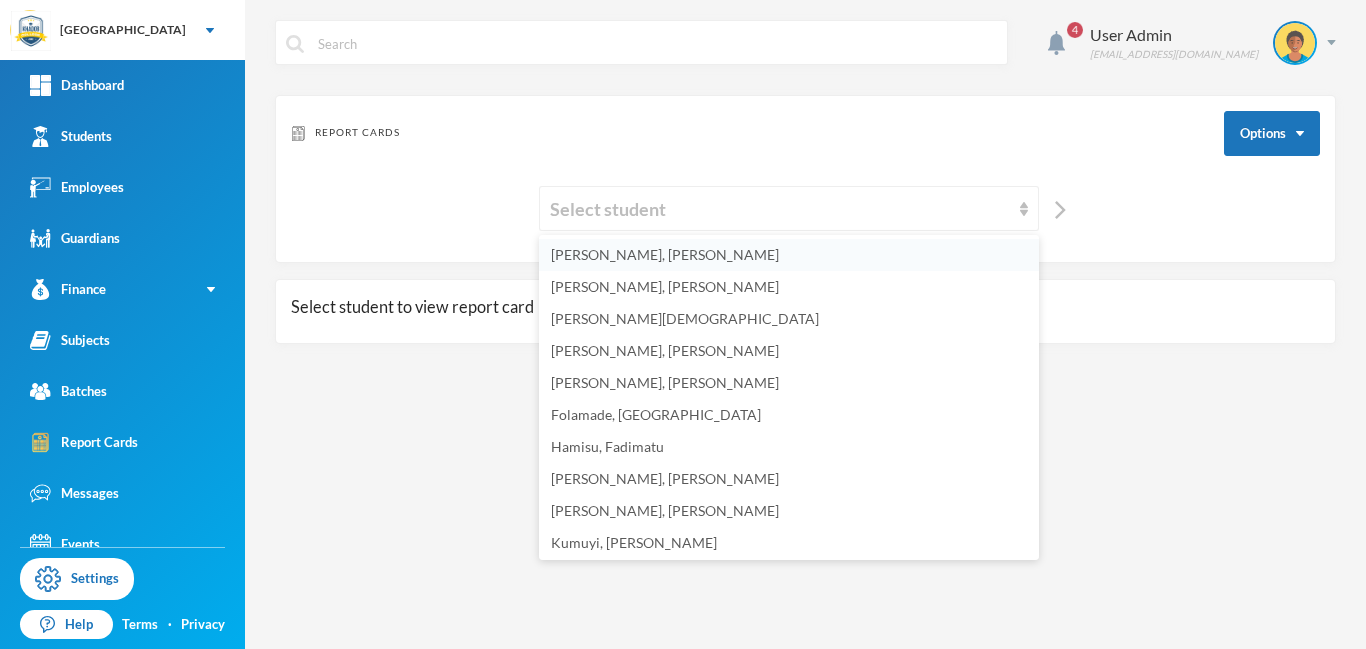 click on "[PERSON_NAME], [PERSON_NAME]" at bounding box center [789, 255] 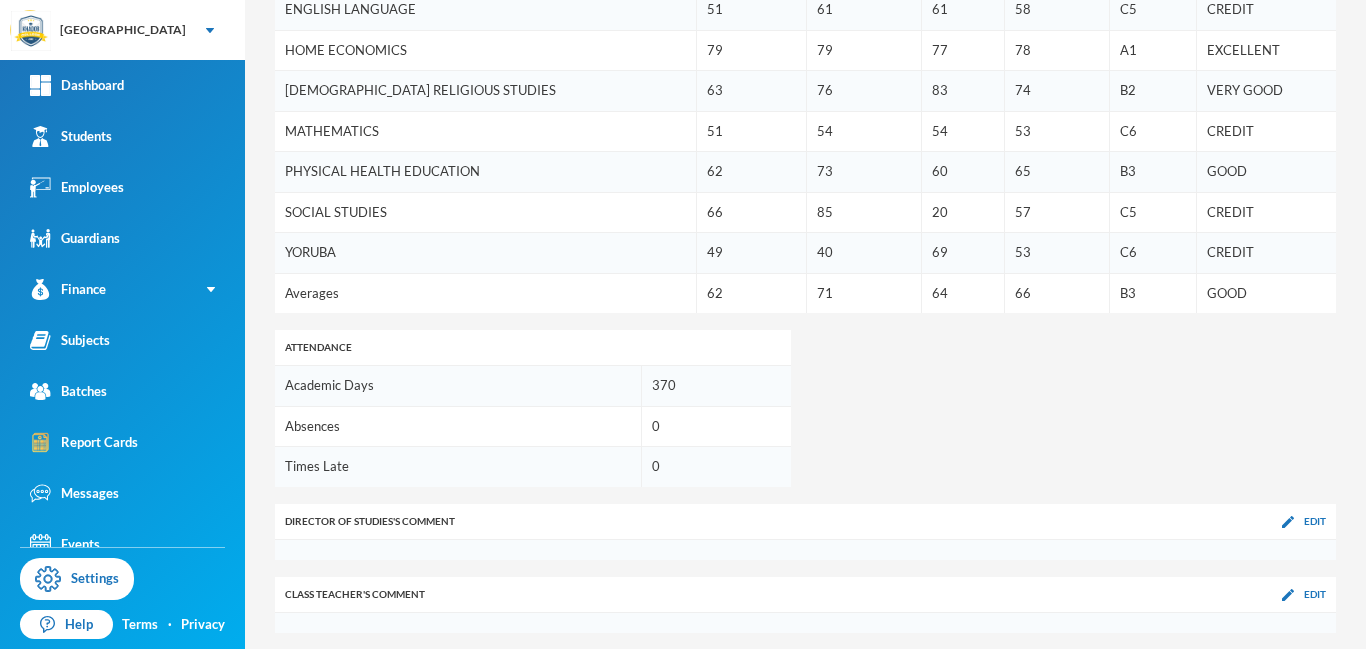 scroll, scrollTop: 875, scrollLeft: 0, axis: vertical 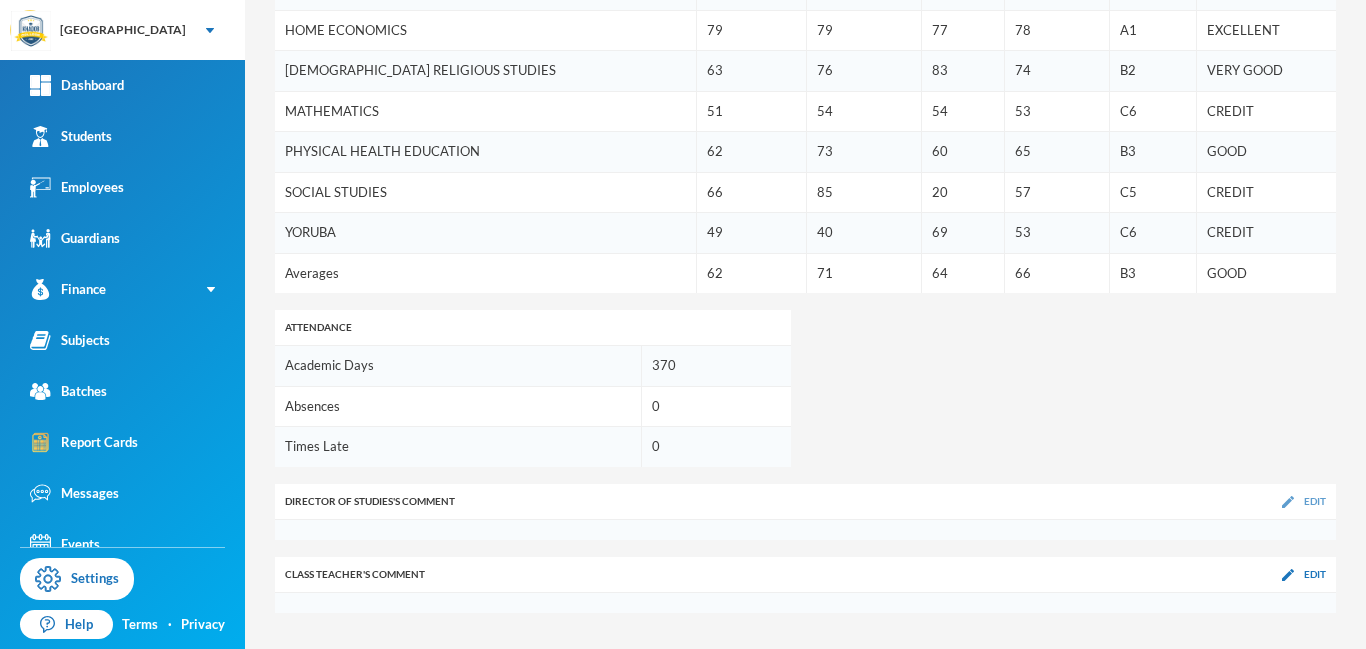 click at bounding box center (1288, 502) 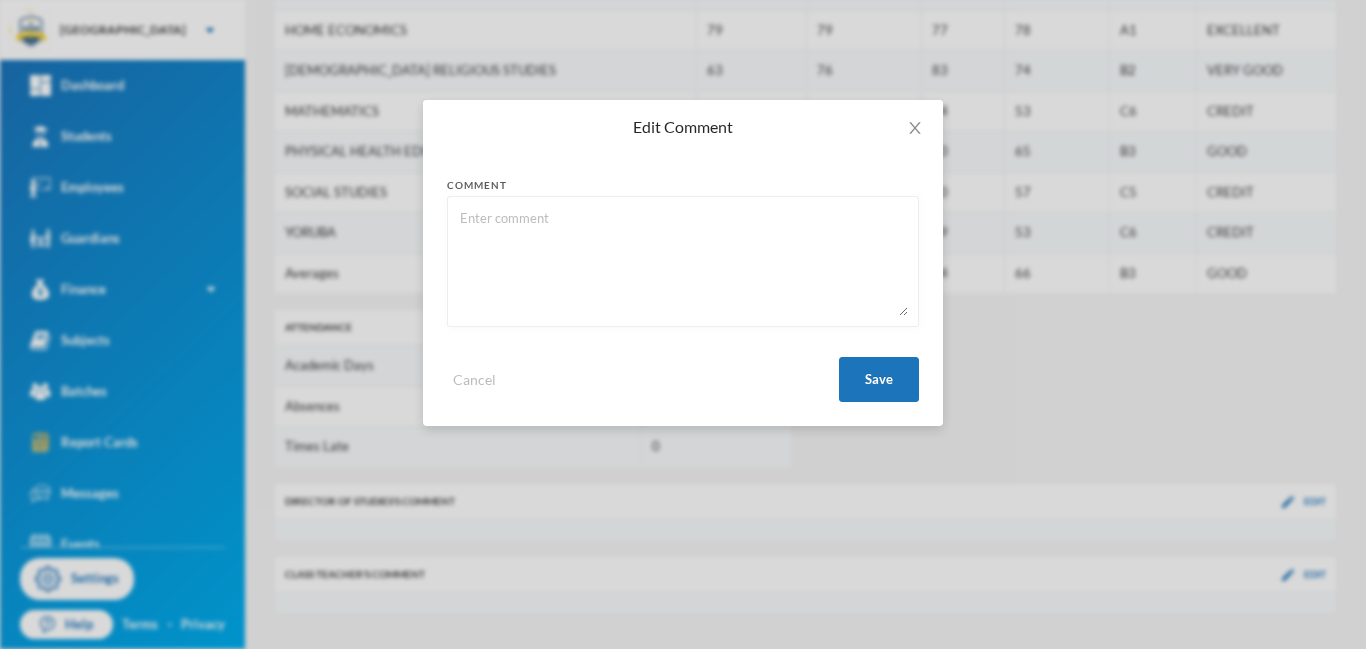 click at bounding box center (683, 261) 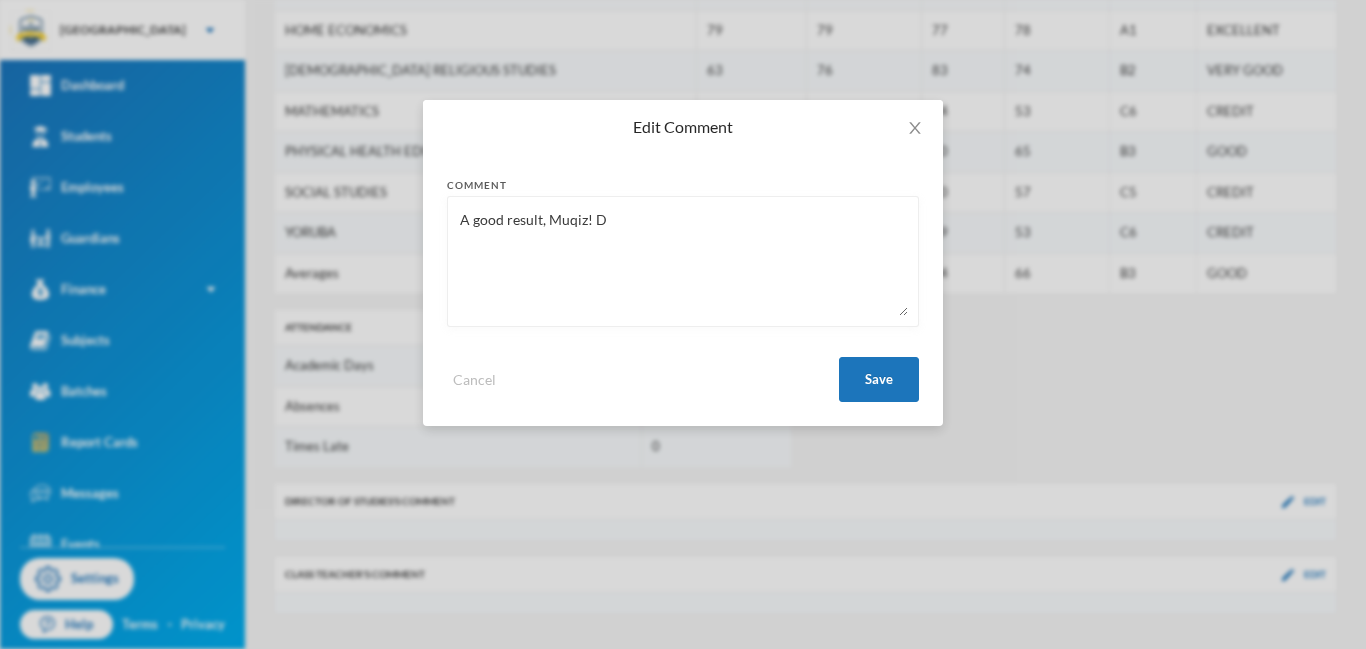 click on "A good result, Muqiz! D" at bounding box center (683, 261) 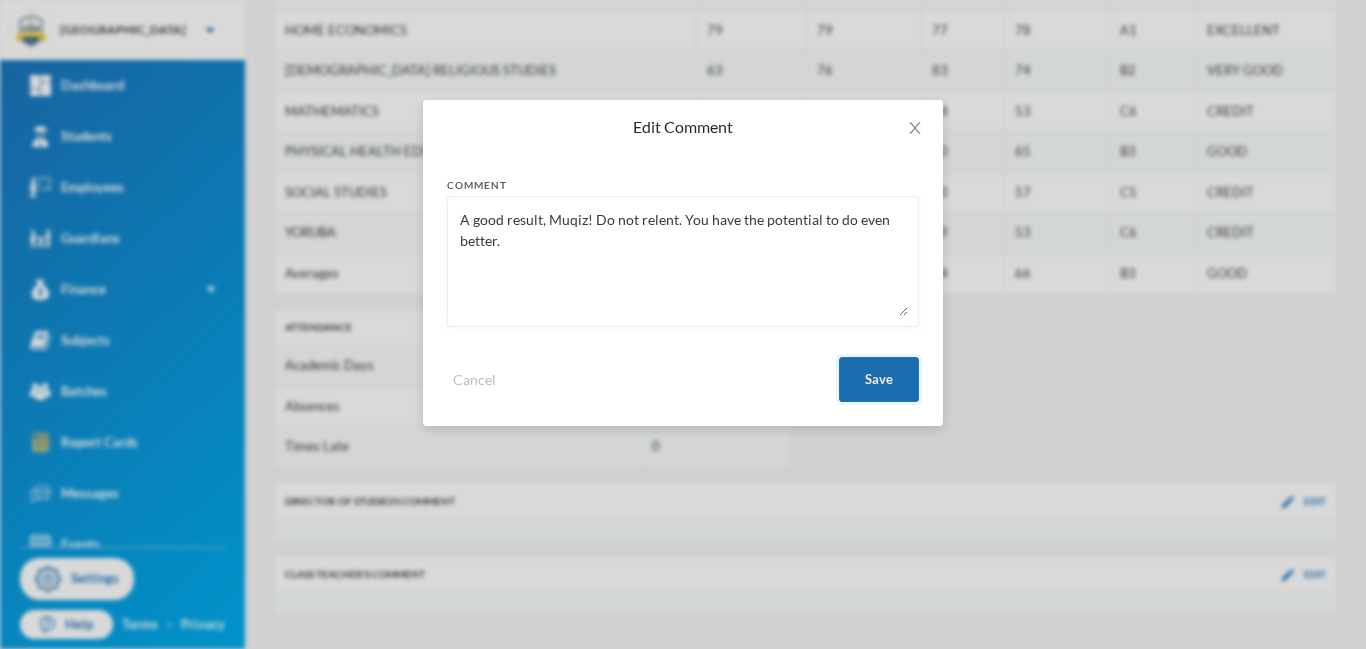 type on "A good result, Muqiz! Do not relent. You have the potential to do even better." 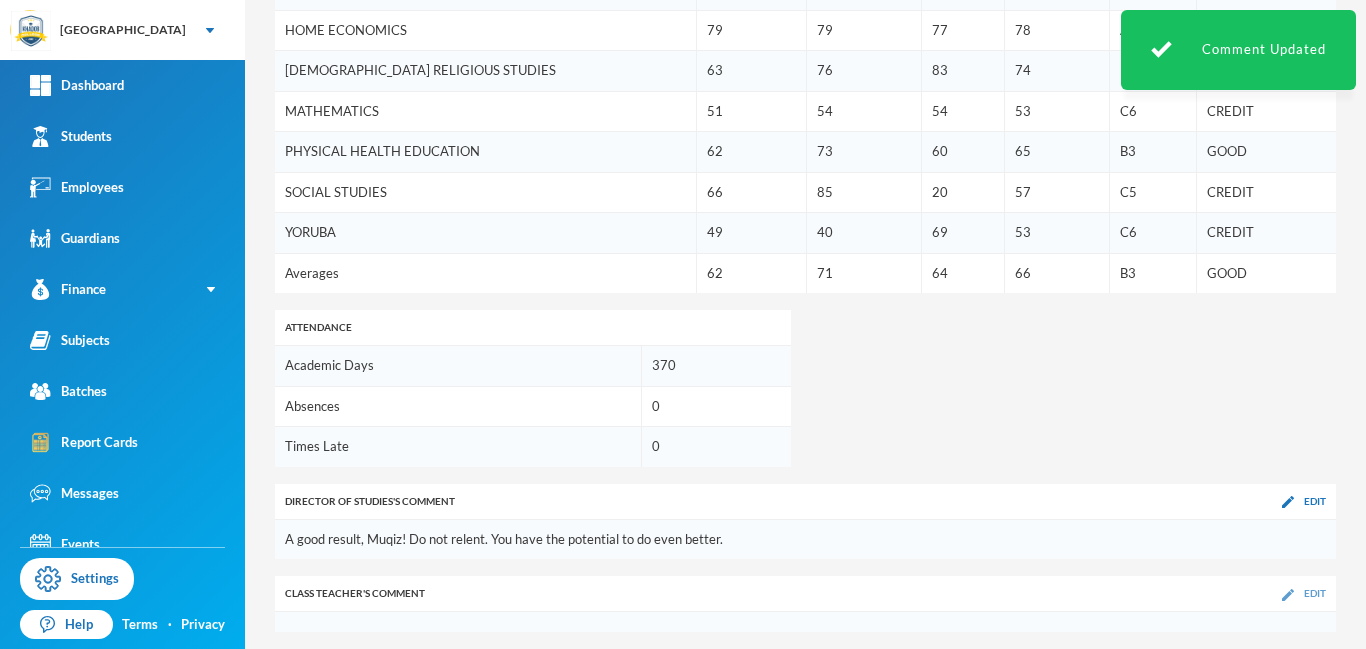 click at bounding box center [1288, 595] 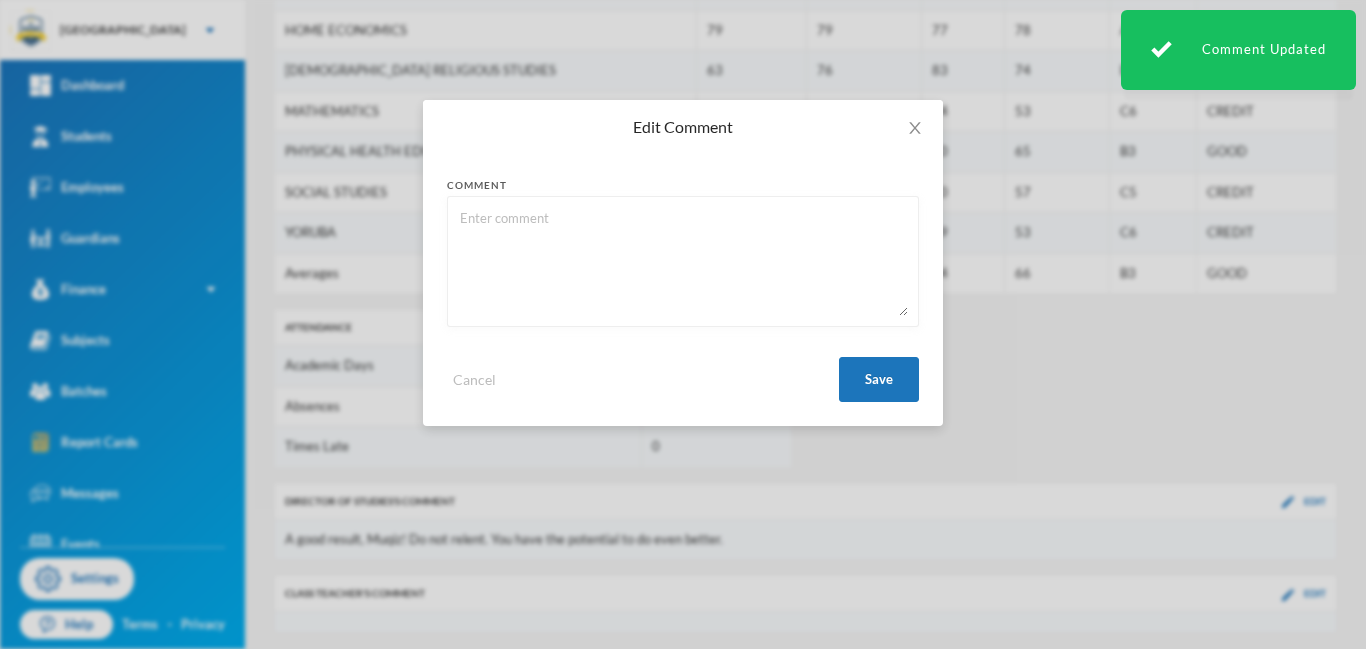 click at bounding box center [683, 261] 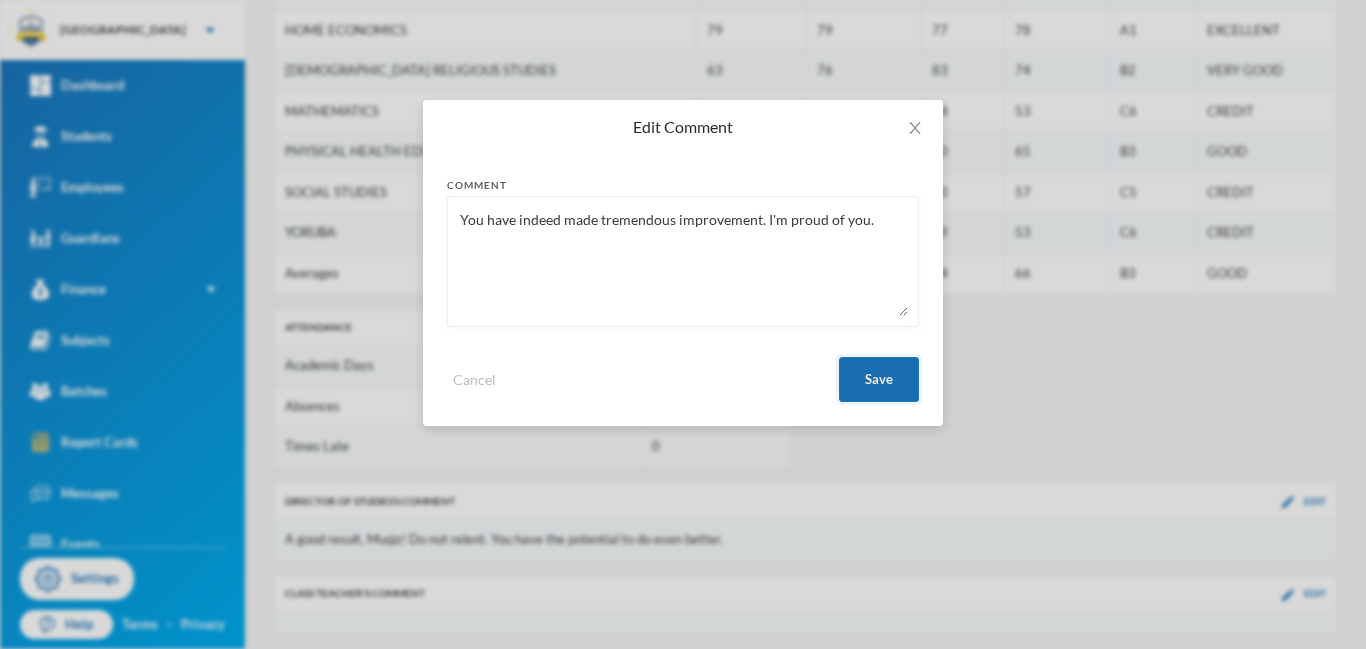 type on "You have indeed made tremendous improvement. I'm proud of you." 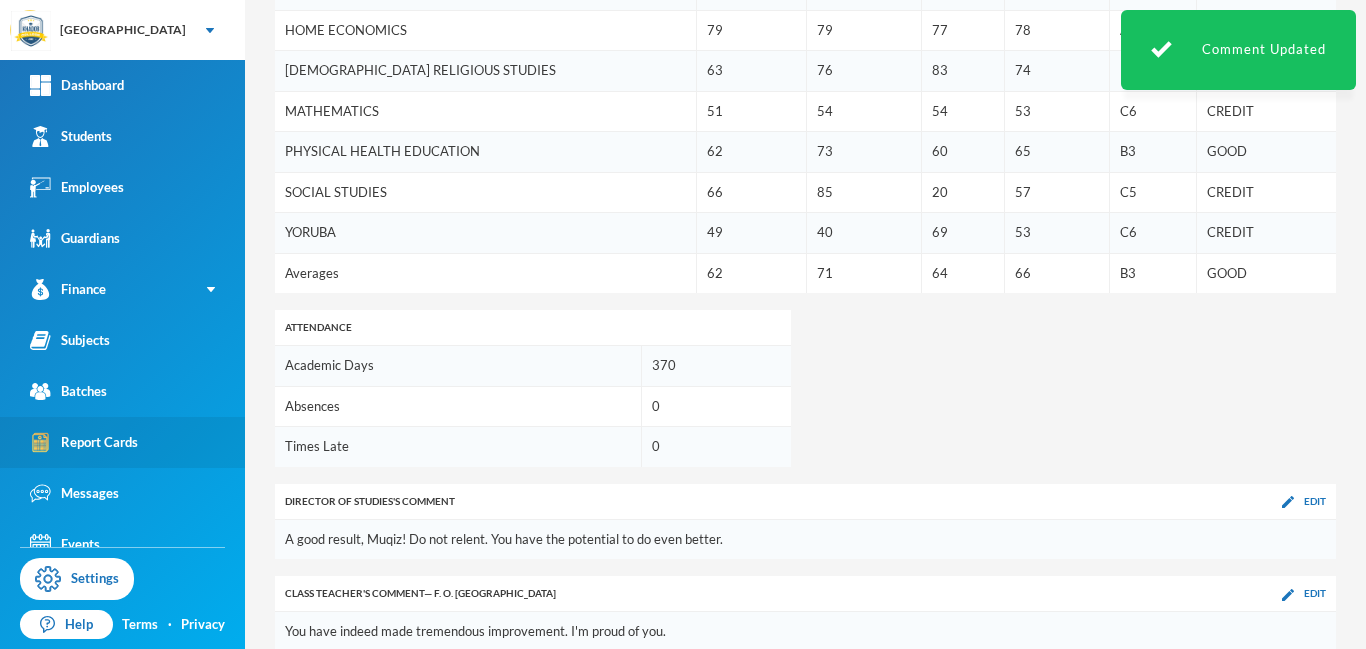 click on "Report Cards" at bounding box center (84, 442) 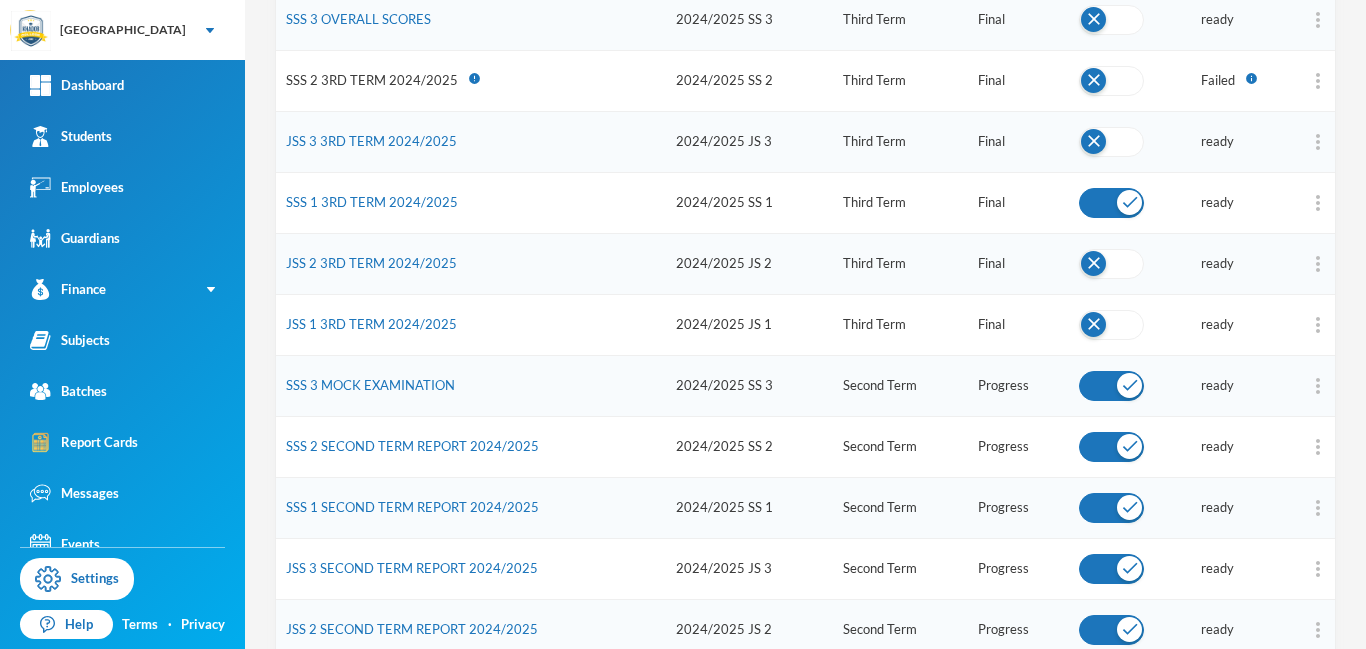 scroll, scrollTop: 430, scrollLeft: 0, axis: vertical 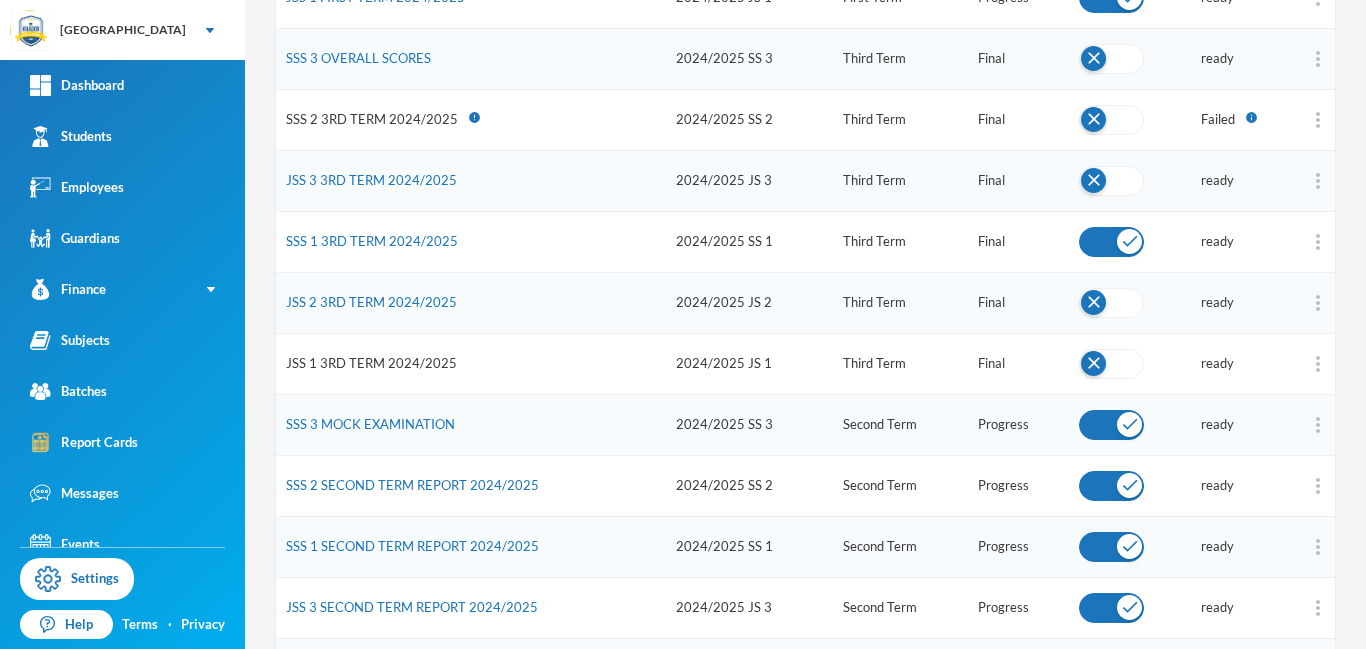 click on "JSS 1 3RD TERM 2024/2025" at bounding box center [371, 363] 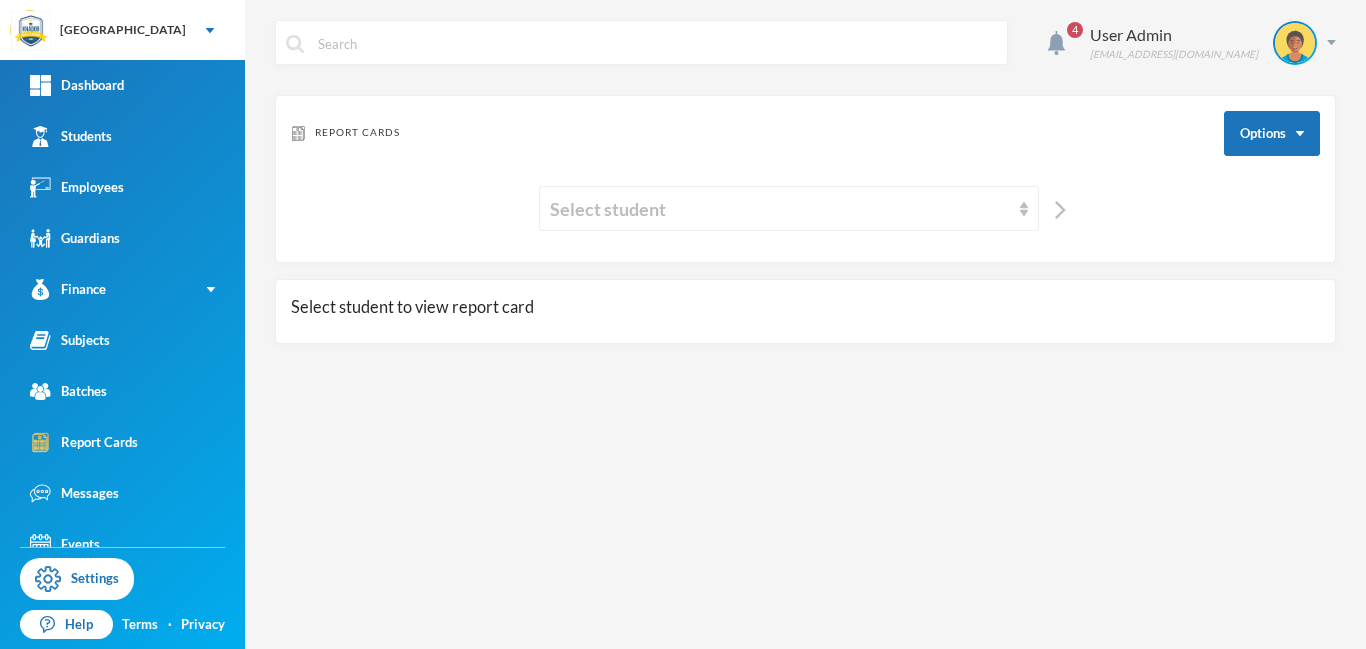 scroll, scrollTop: 0, scrollLeft: 0, axis: both 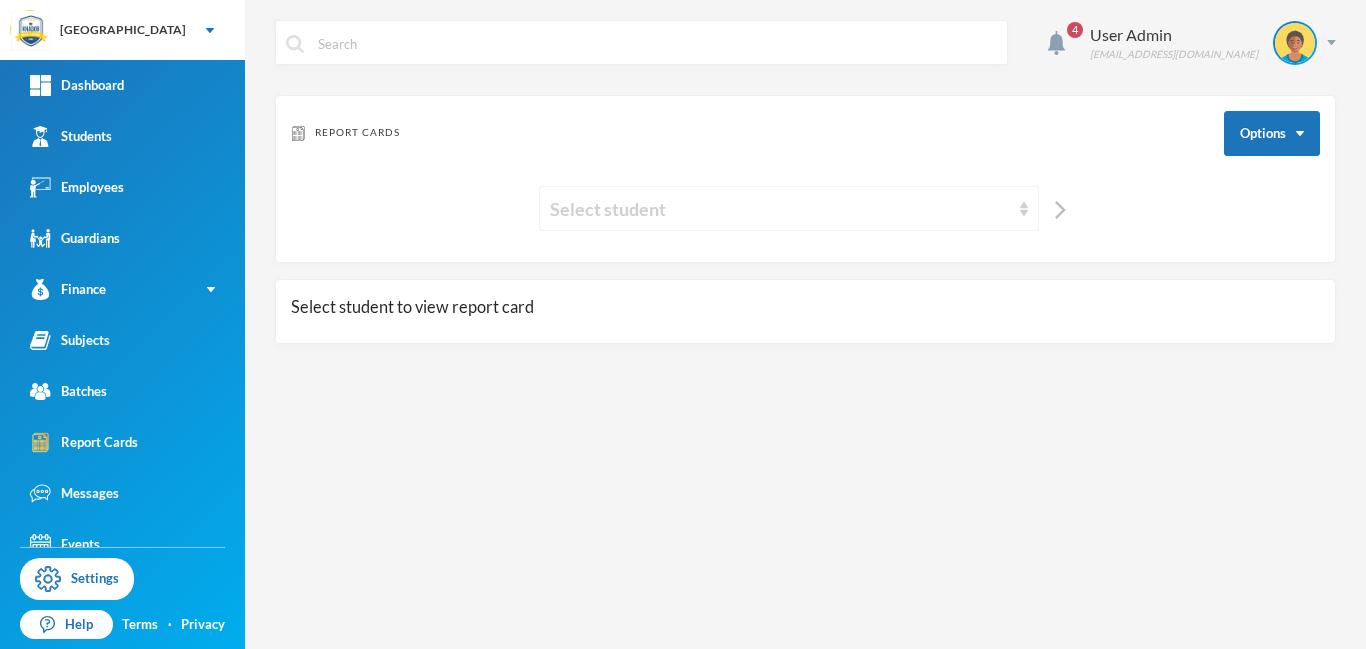 click on "Select student" at bounding box center [780, 209] 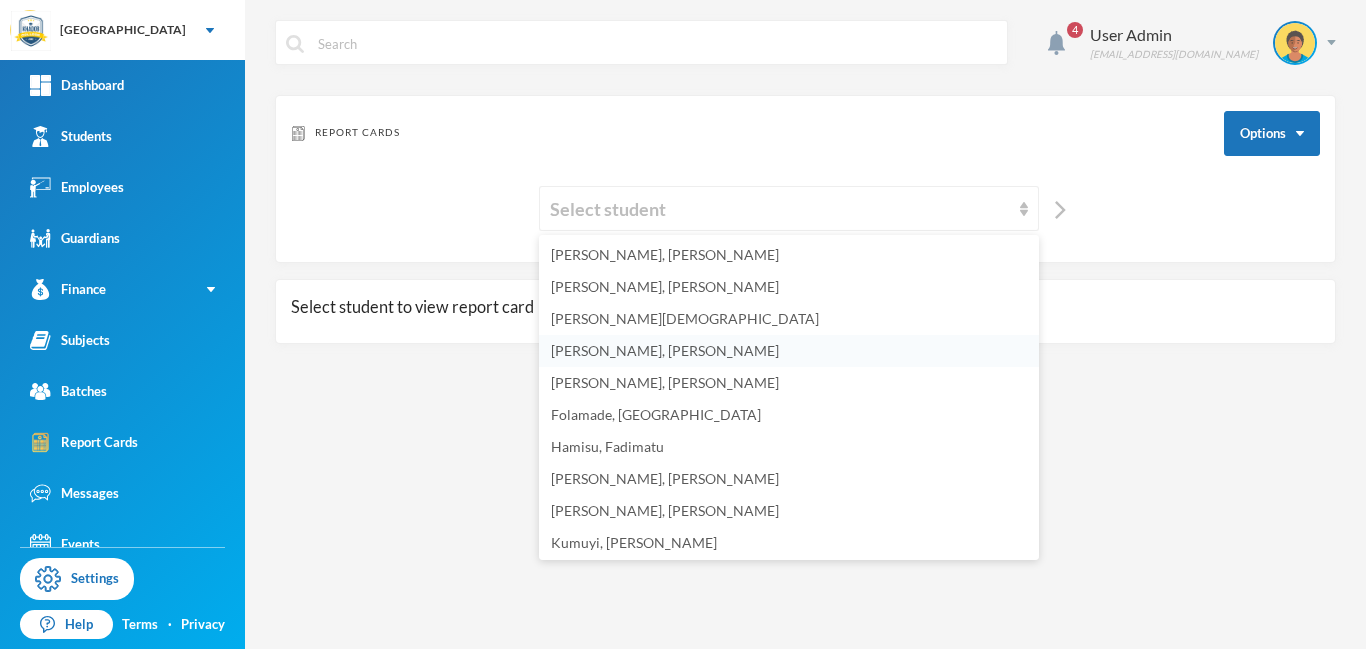click on "[PERSON_NAME], [PERSON_NAME]" at bounding box center [665, 350] 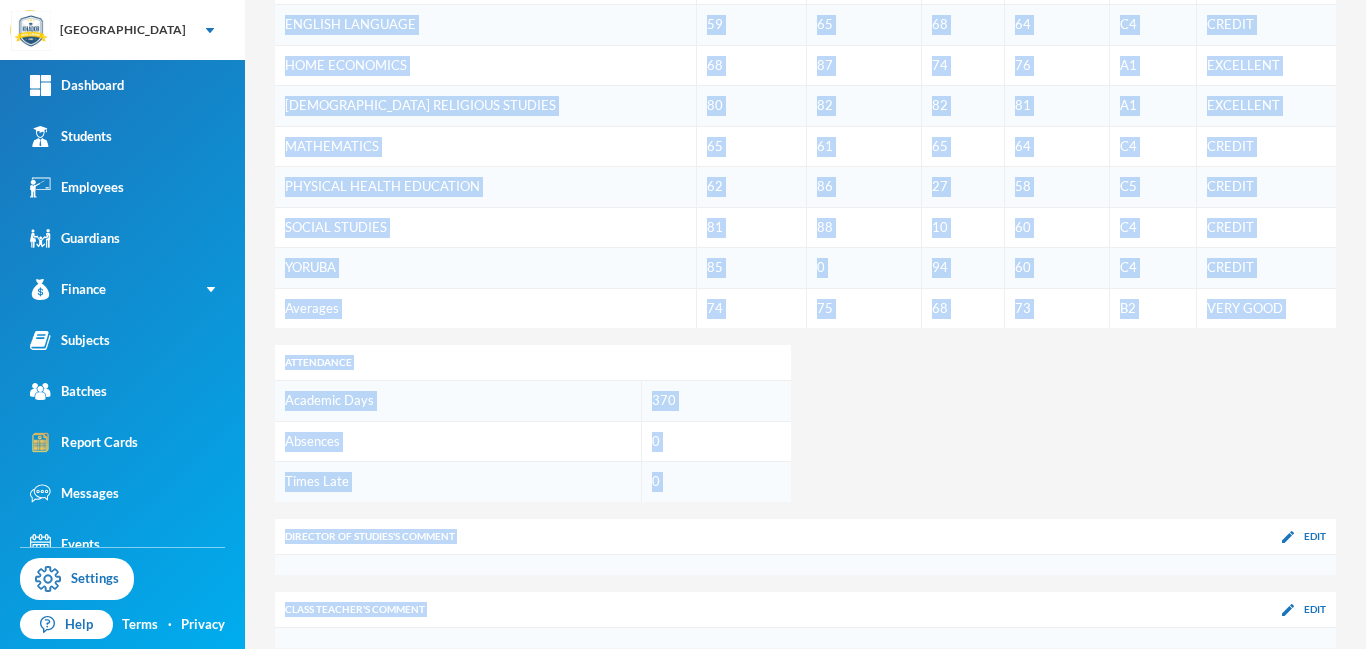 scroll, scrollTop: 875, scrollLeft: 0, axis: vertical 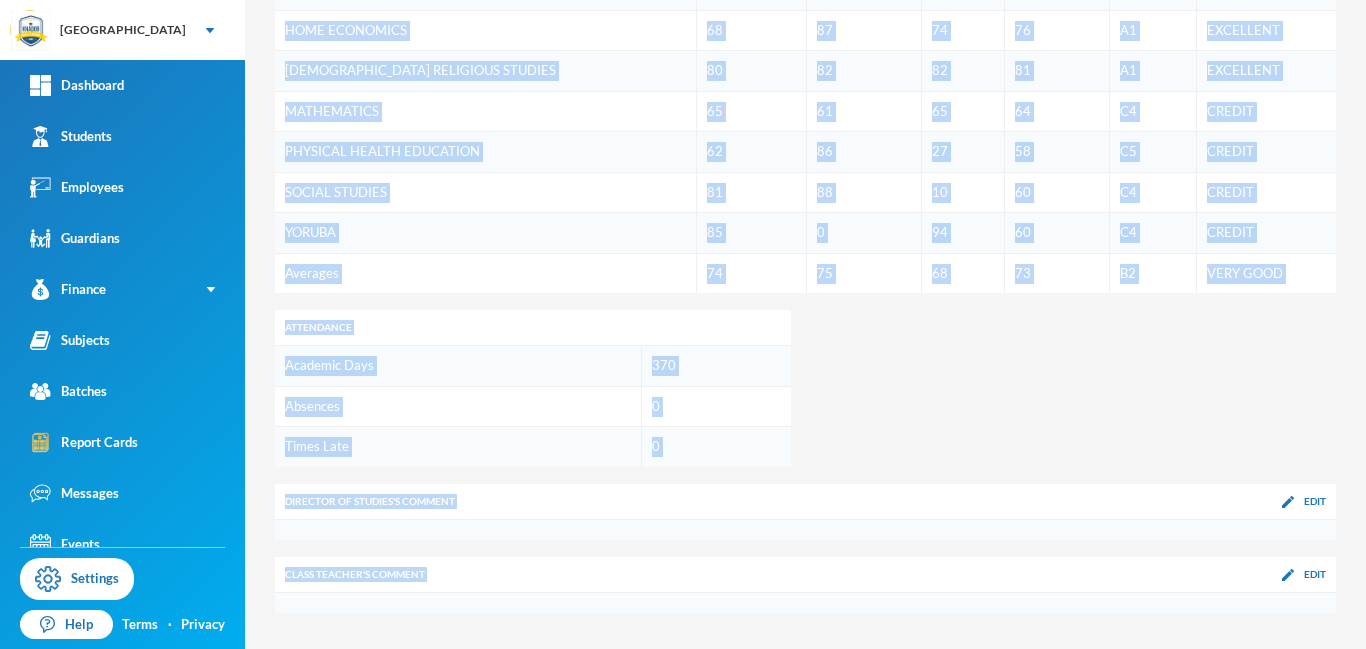 drag, startPoint x: 1365, startPoint y: 225, endPoint x: 1365, endPoint y: 628, distance: 403 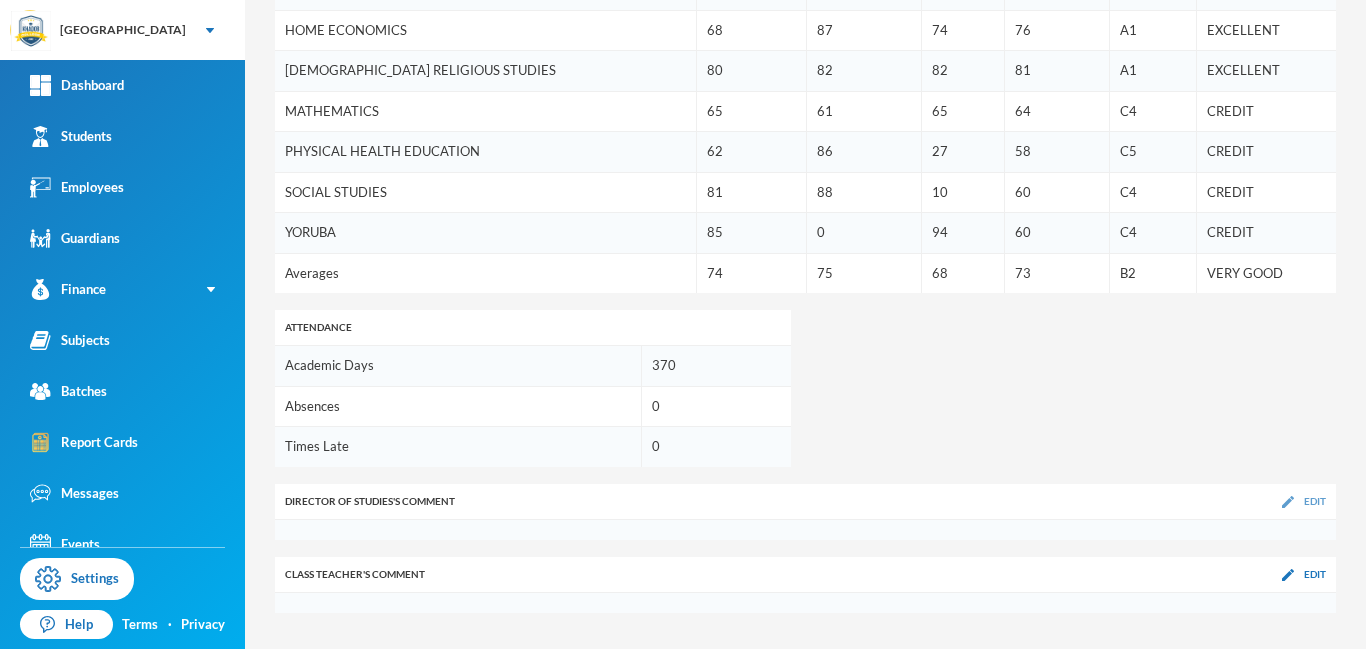 click at bounding box center (1288, 502) 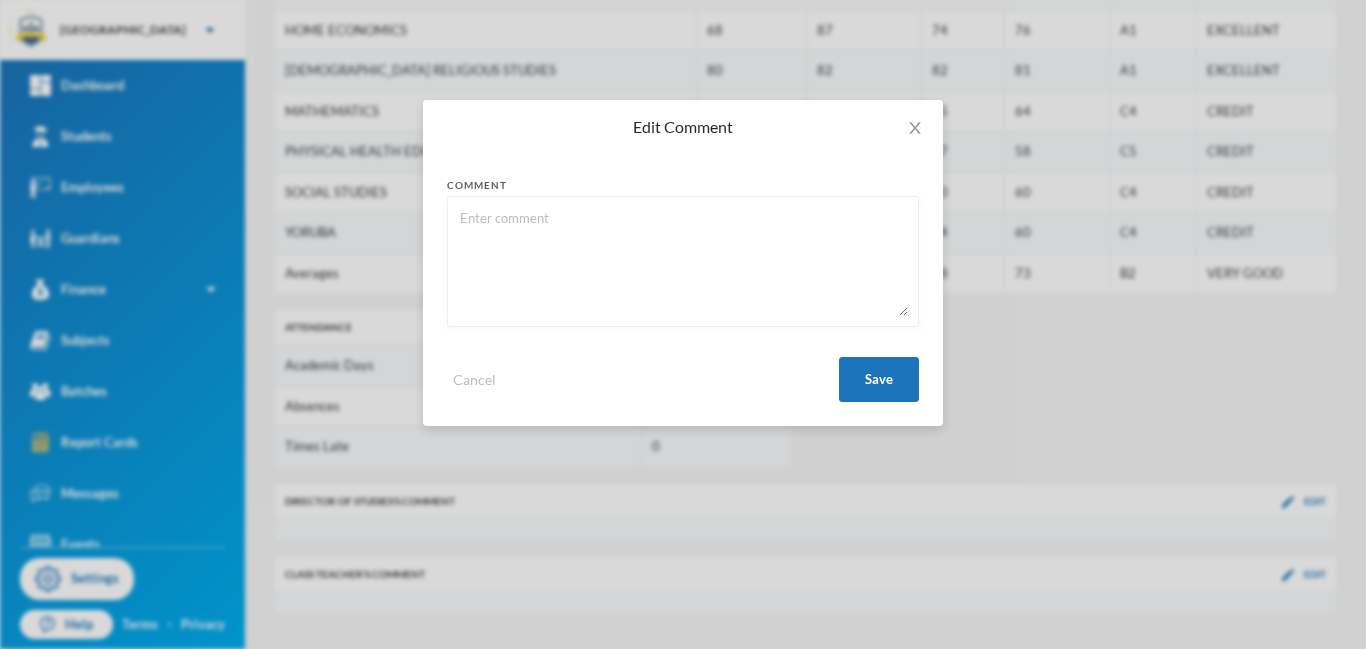 click at bounding box center (683, 261) 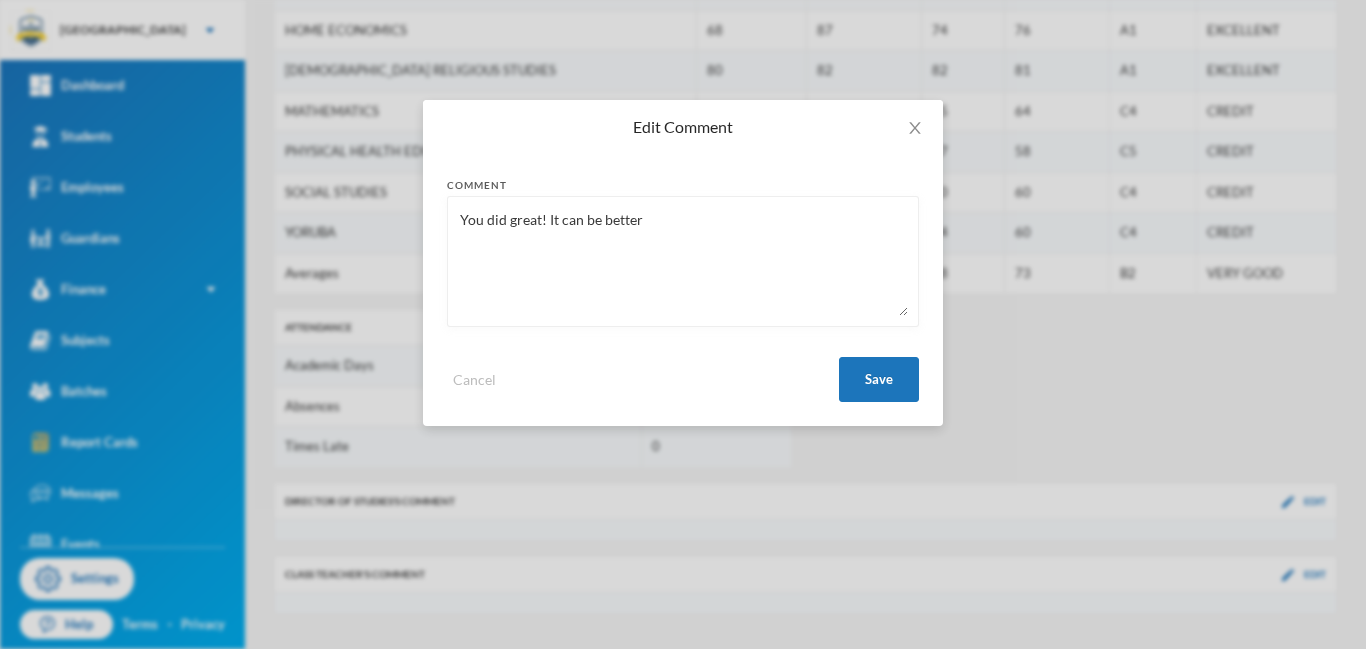 click on "You did great! It can be better" at bounding box center [683, 261] 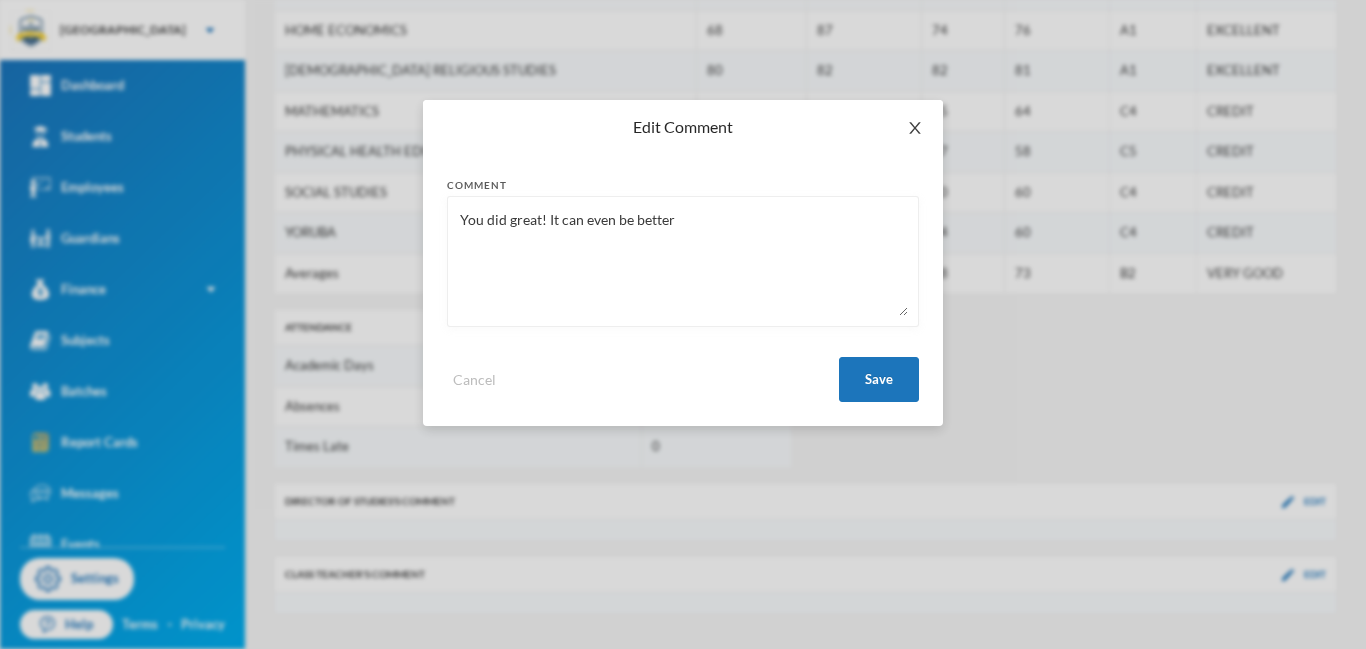 type on "You did great! It can even be better" 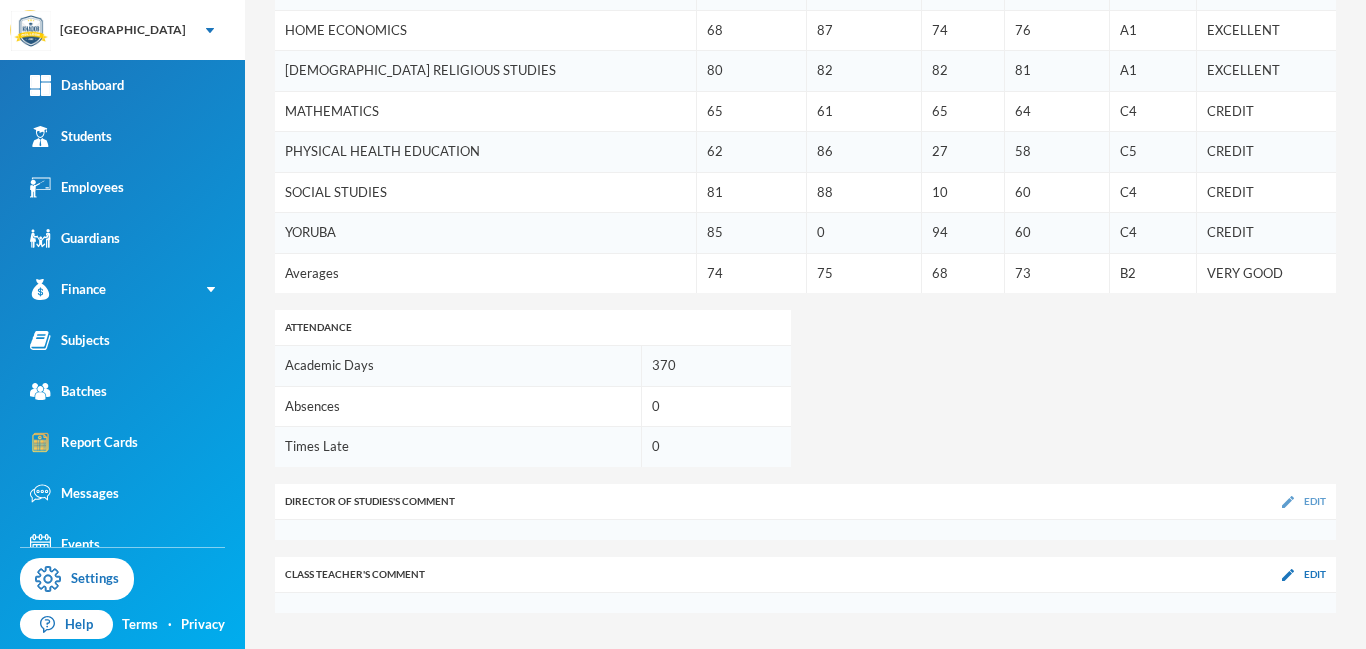click at bounding box center (1288, 502) 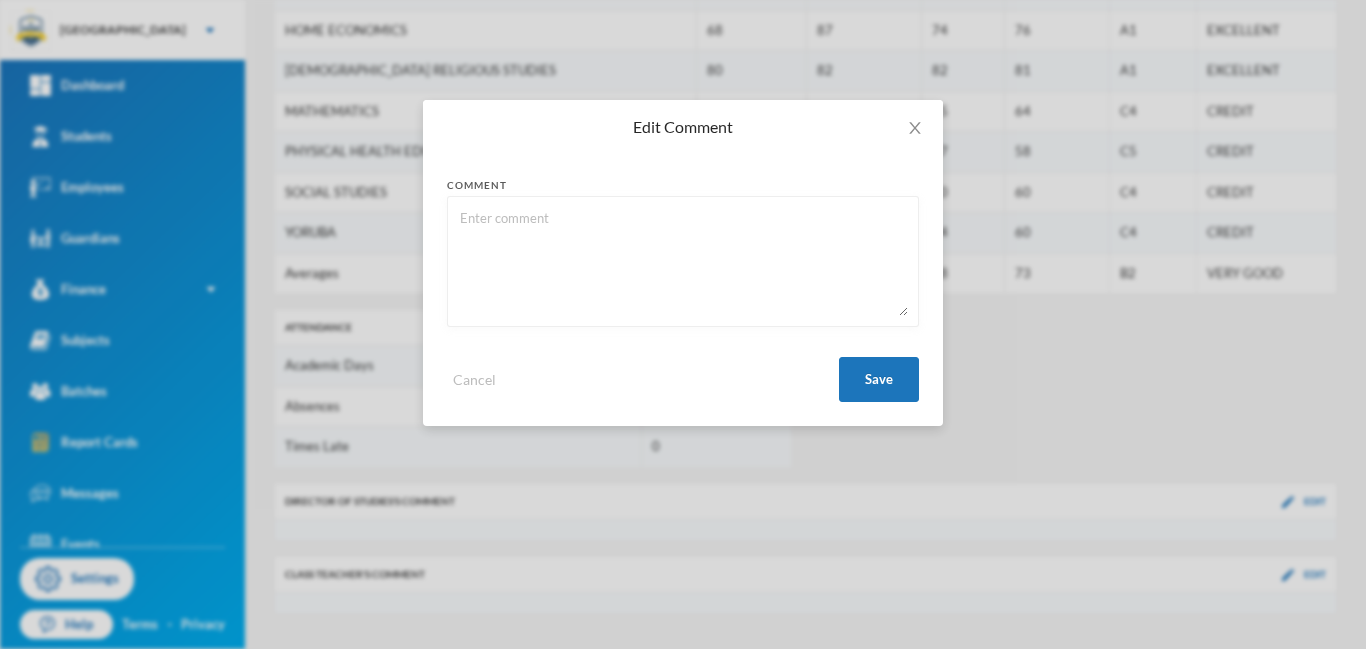 click at bounding box center [683, 261] 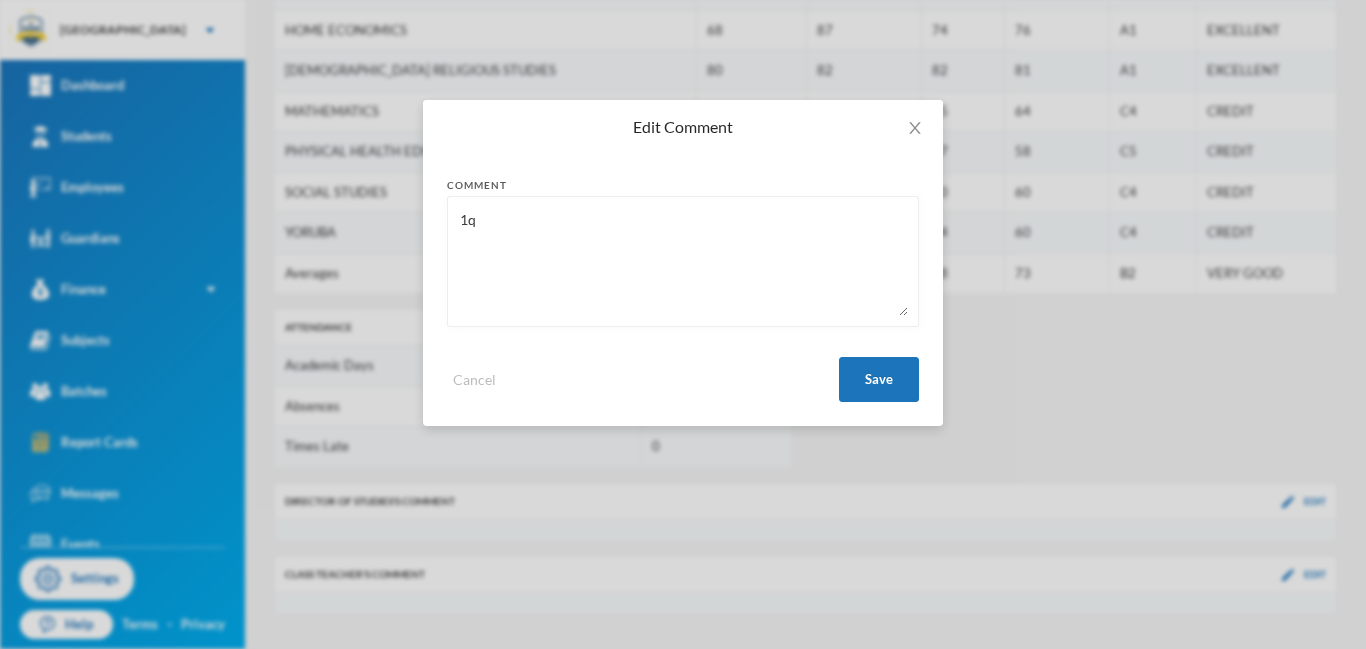 type on "1q" 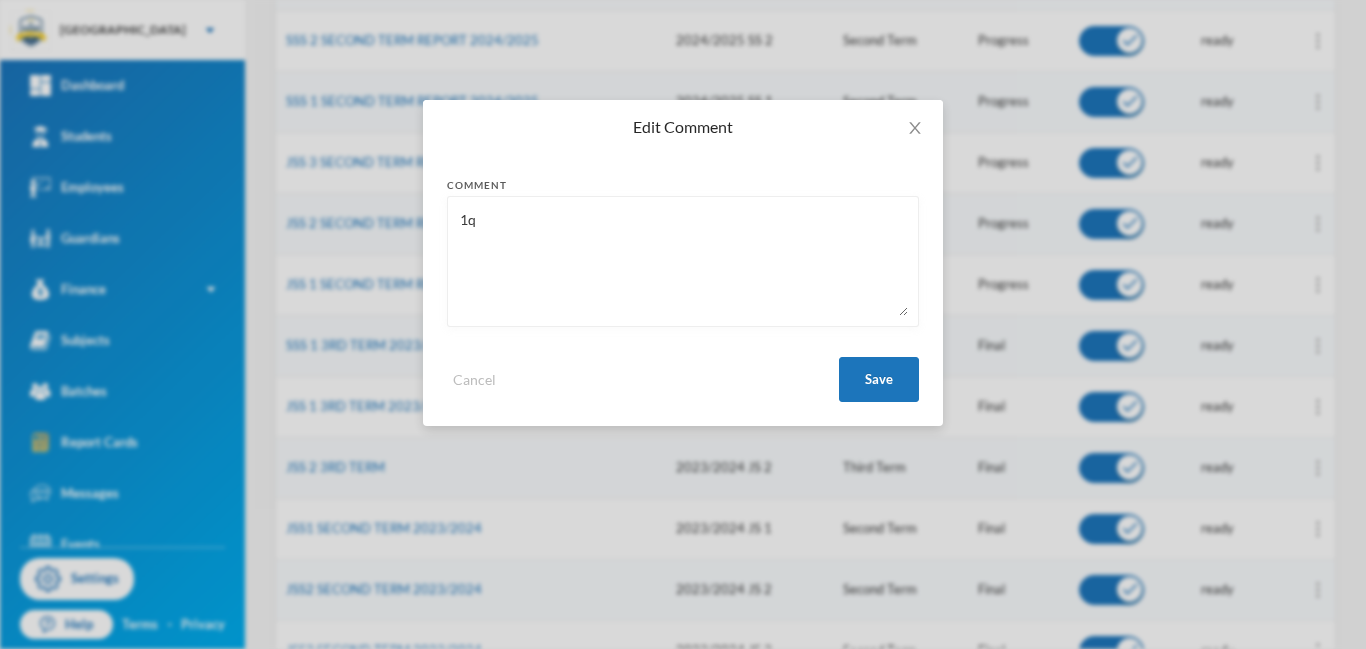 click on "1q" at bounding box center (683, 261) 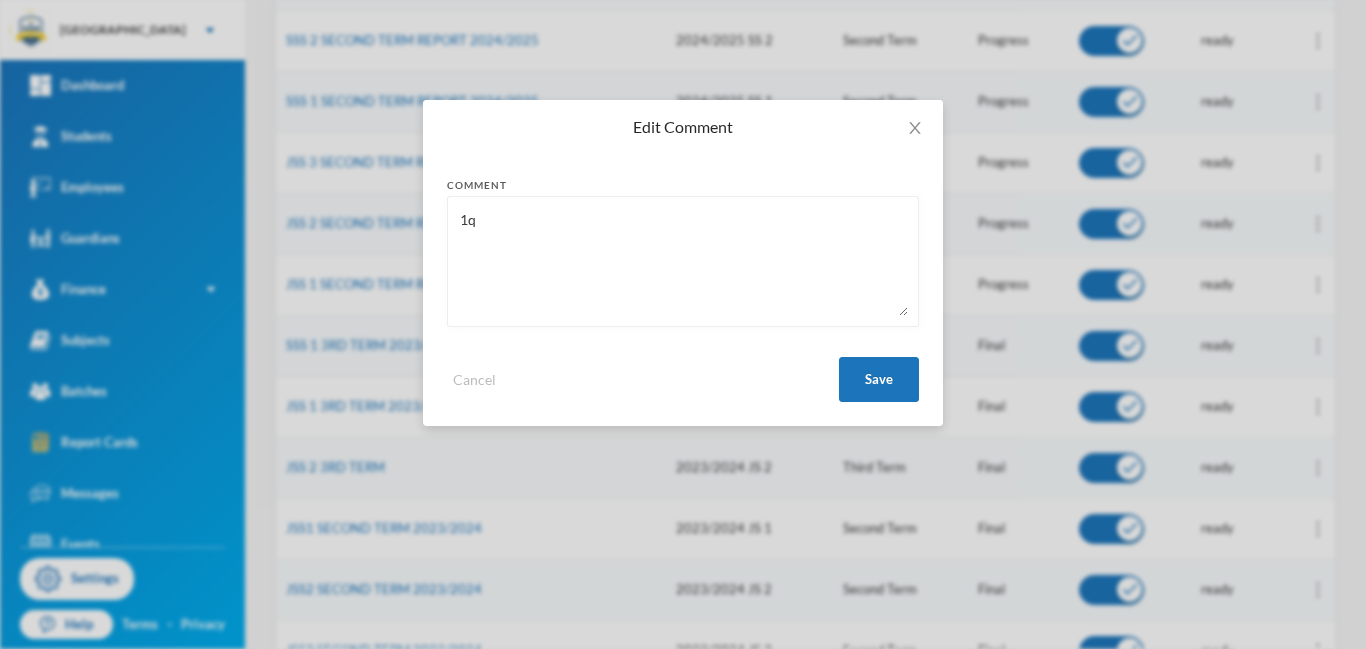 type on "1" 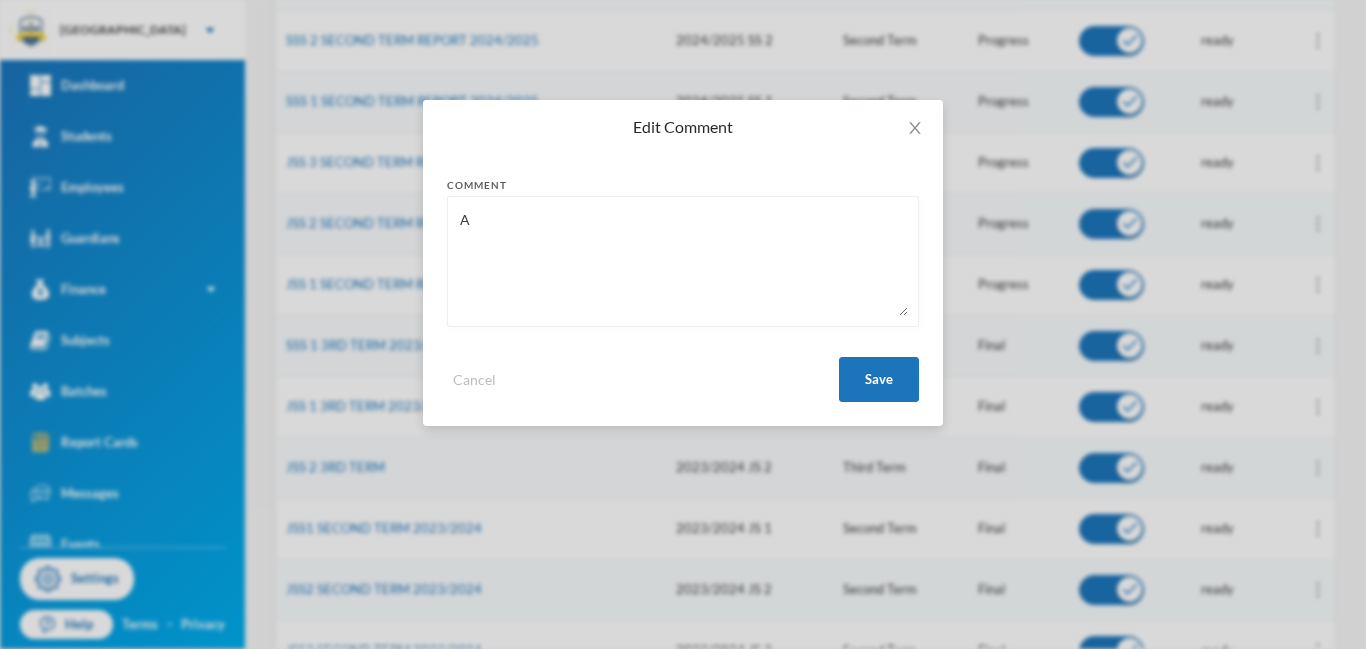 type on "A" 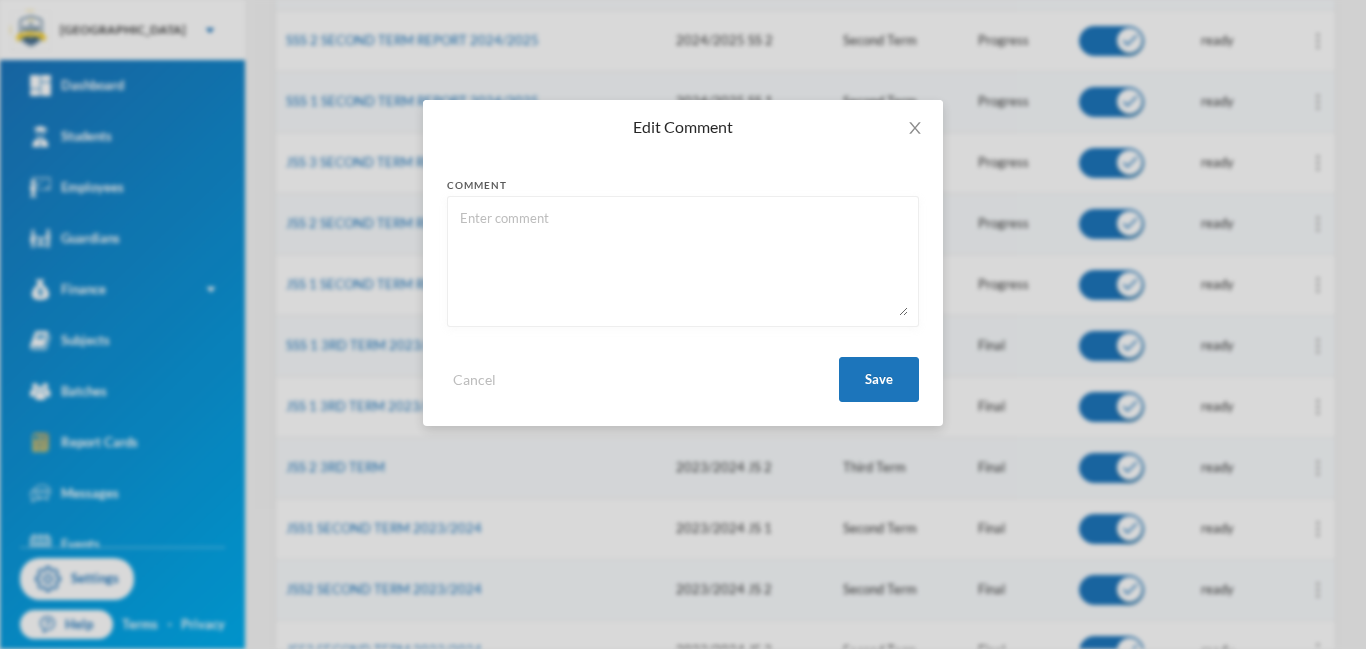 type on "a" 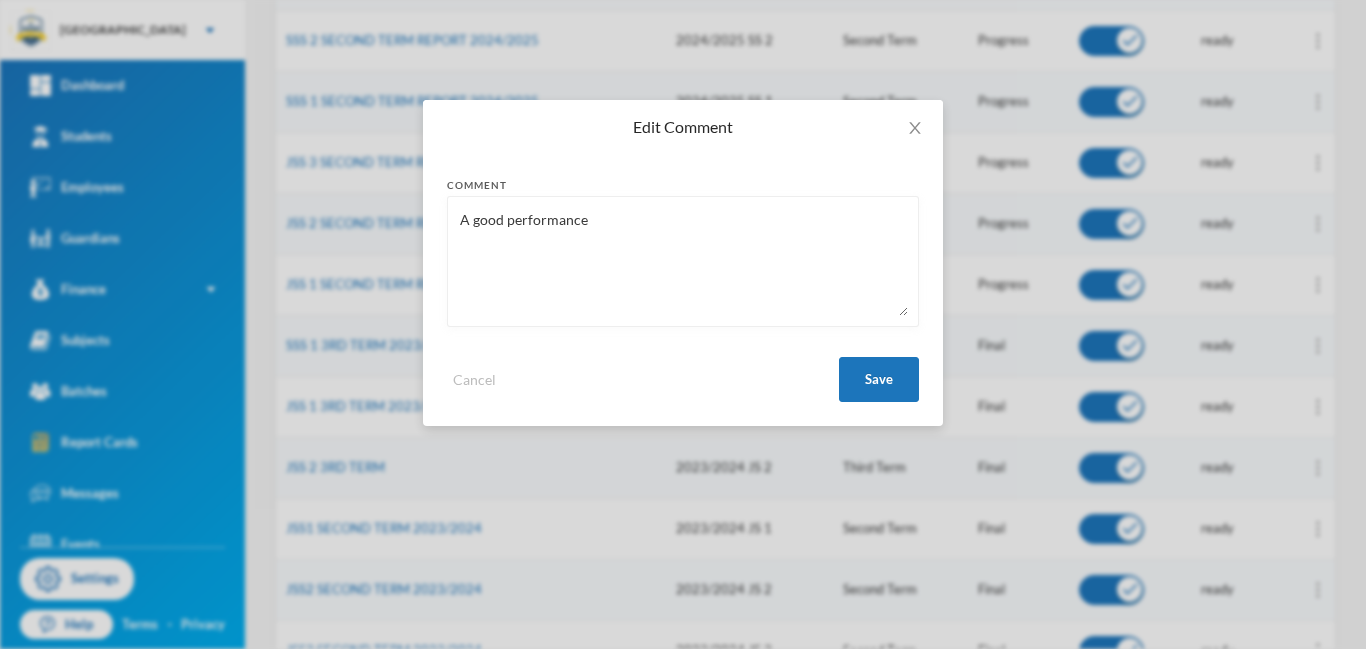 click on "A good performance" at bounding box center [683, 261] 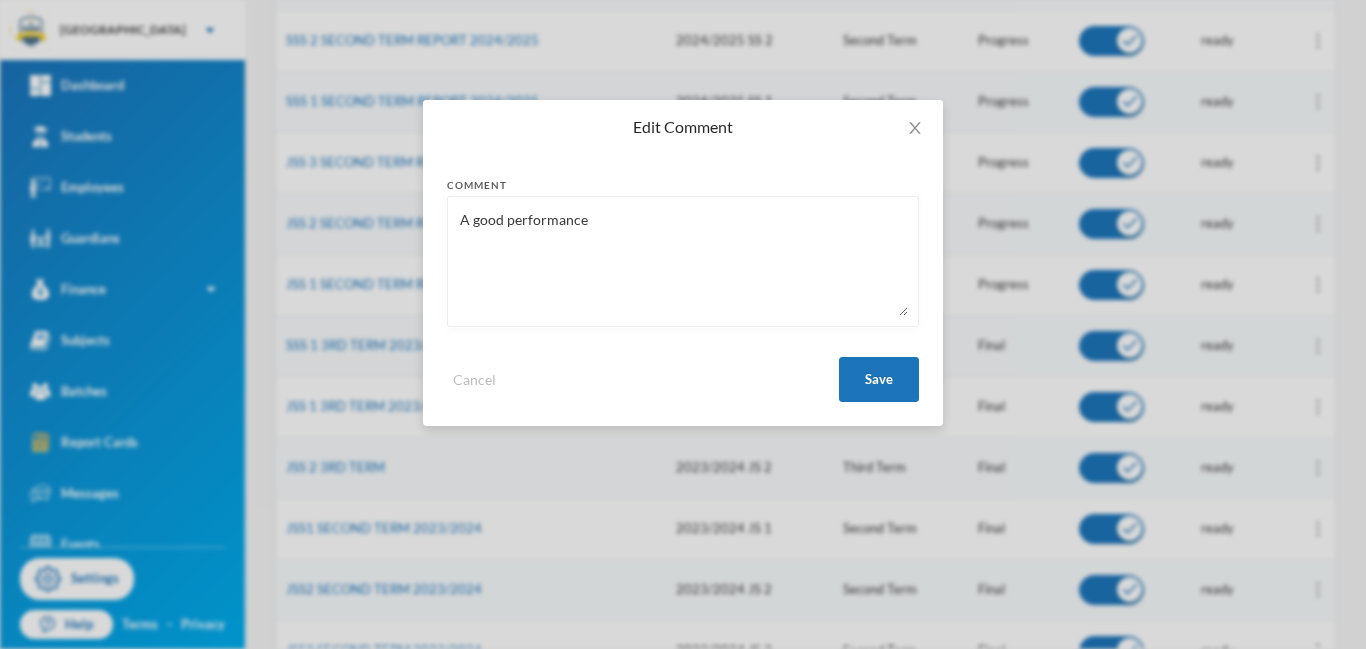 click on "A good performance" at bounding box center (683, 261) 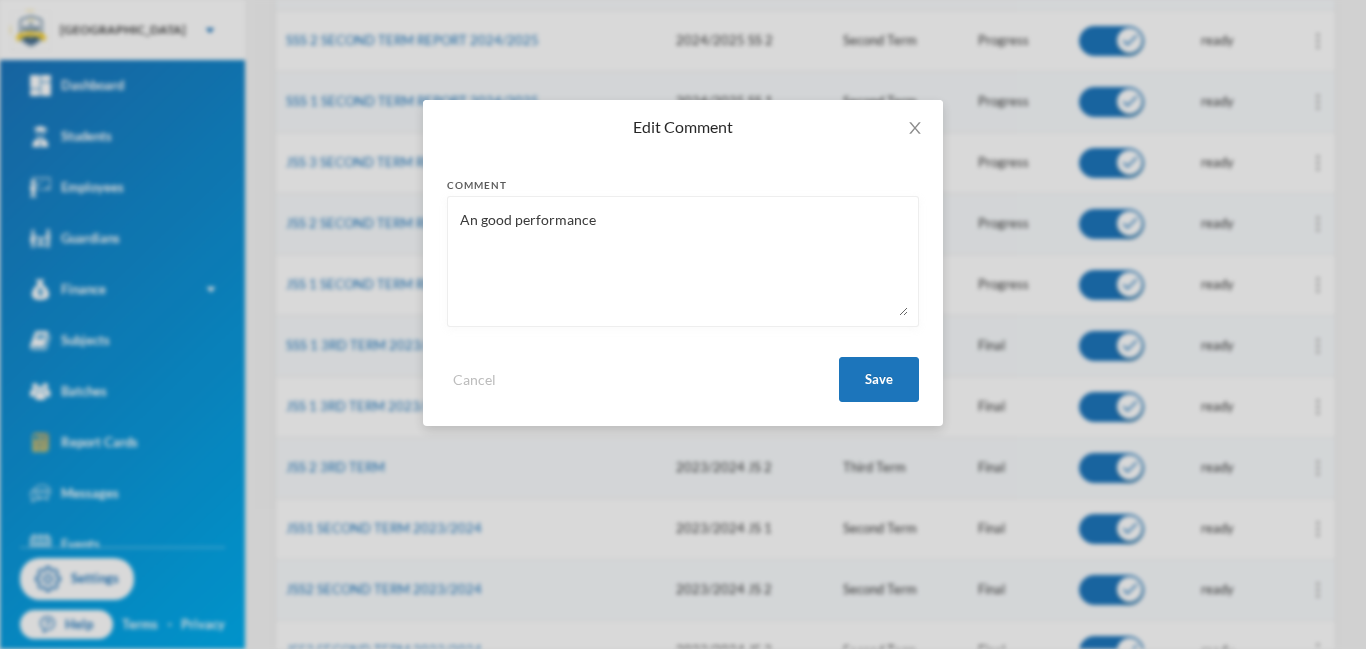 click on "An good performance" at bounding box center [683, 261] 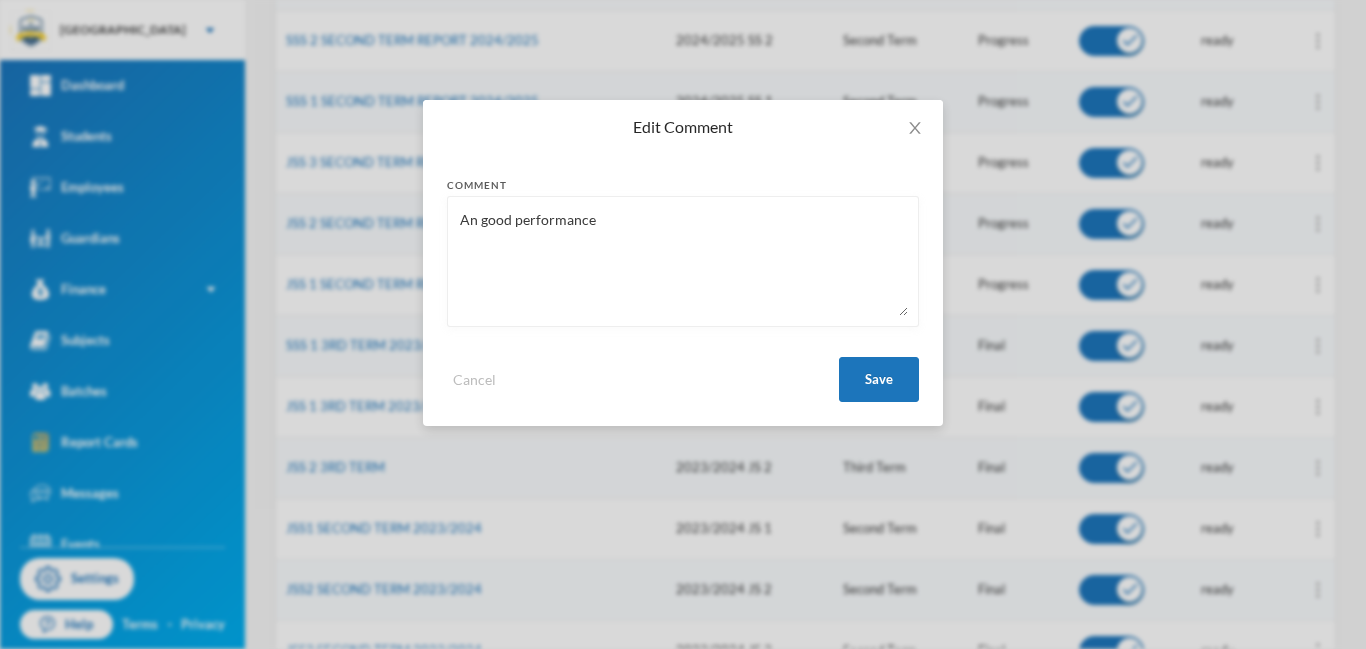 click on "An good performance" at bounding box center (683, 261) 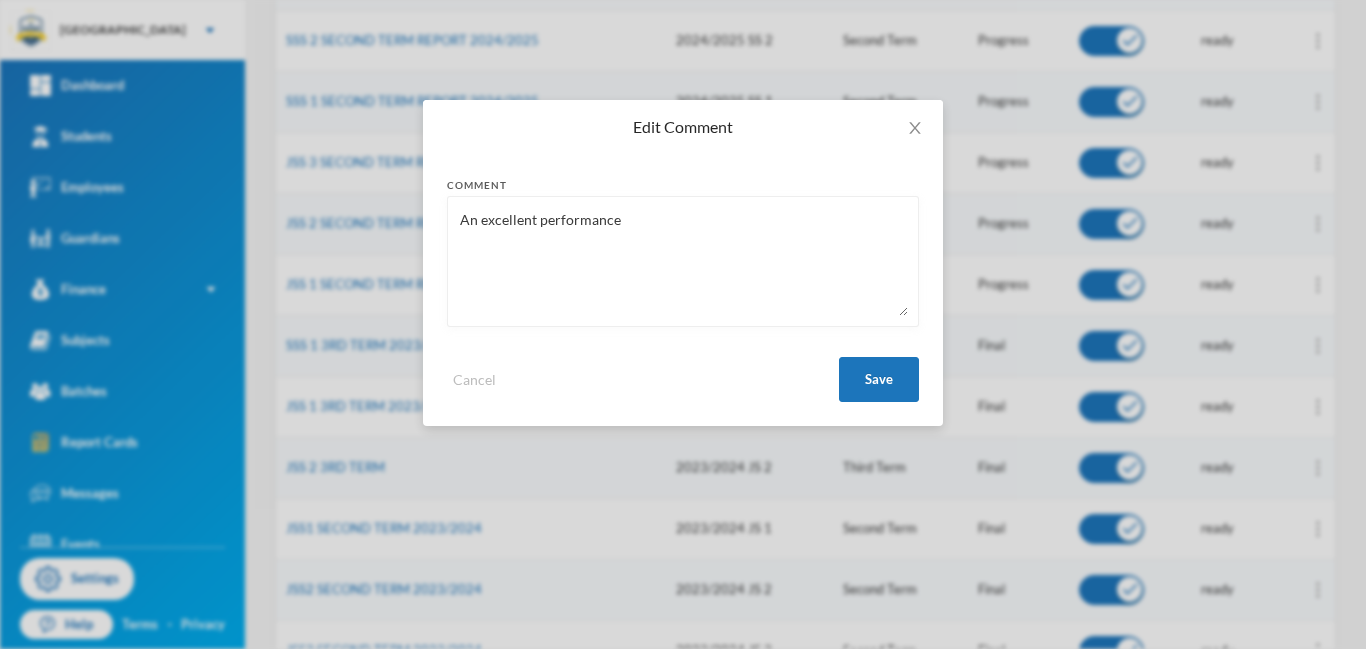 click on "An excellent performance" at bounding box center (683, 261) 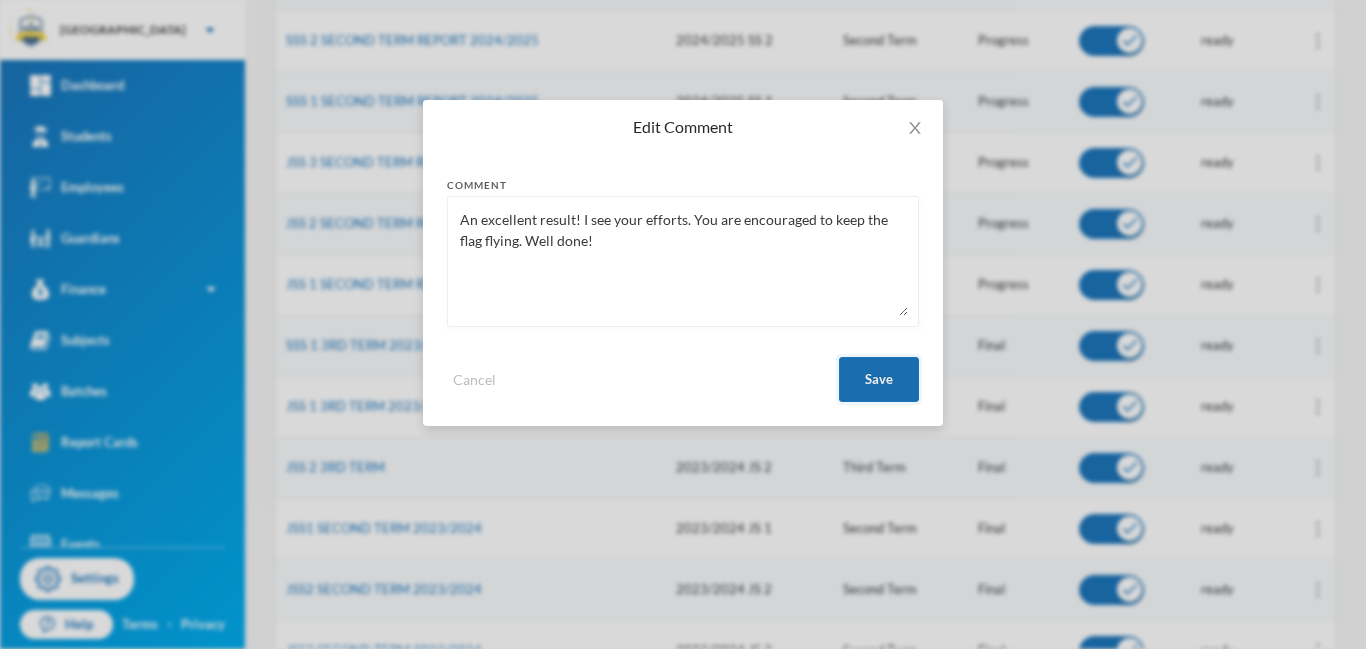 type on "An excellent result! I see your efforts. You are encouraged to keep the flag flying. Well done!" 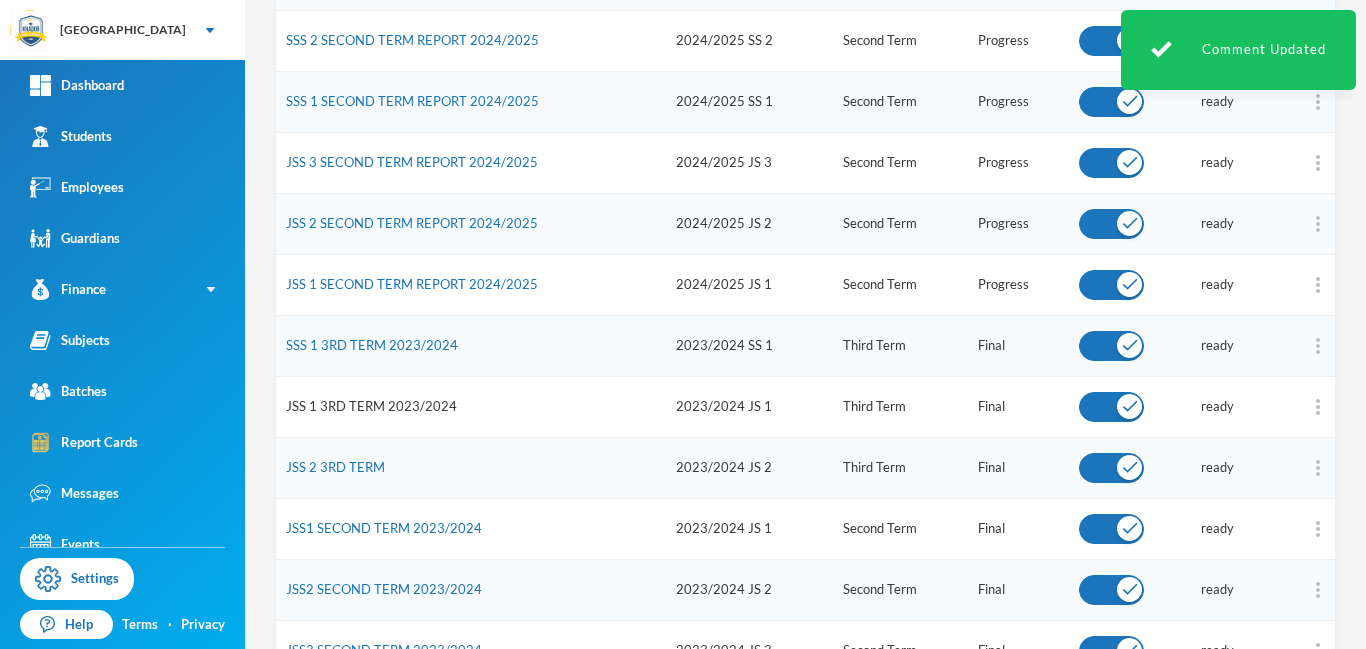 click on "JSS 1 3RD TERM 2023/2024" at bounding box center (371, 406) 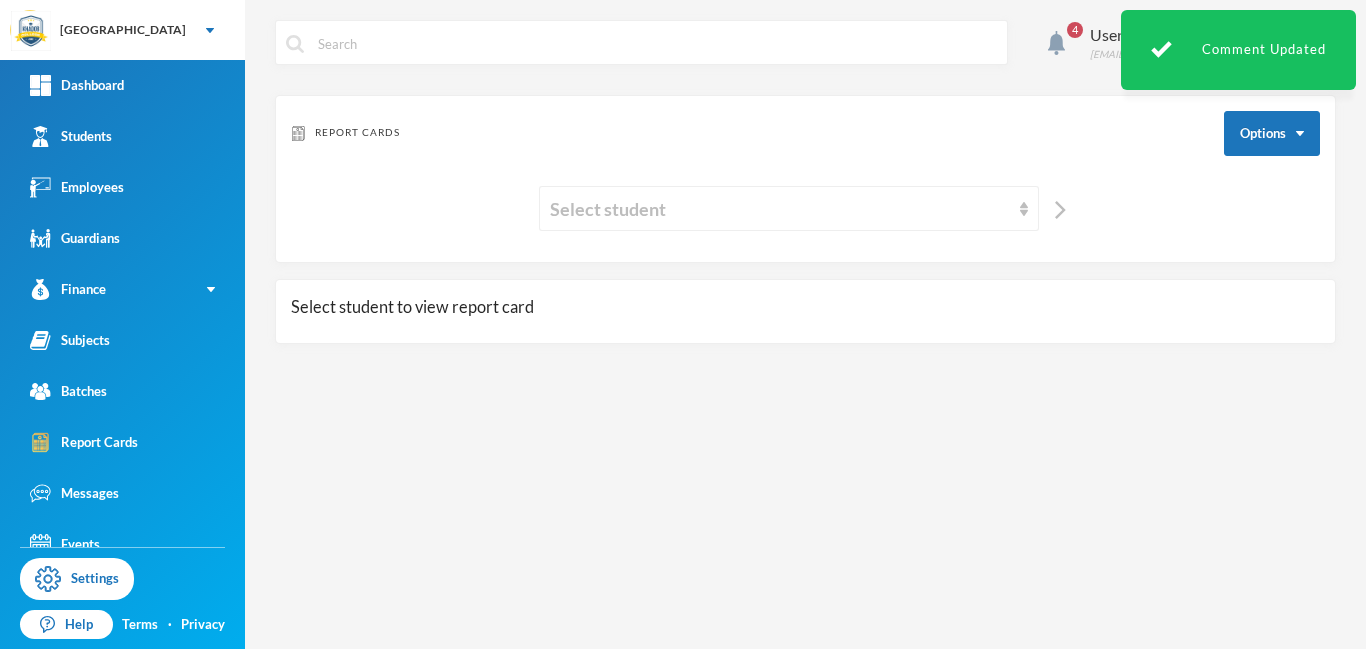 scroll, scrollTop: 0, scrollLeft: 0, axis: both 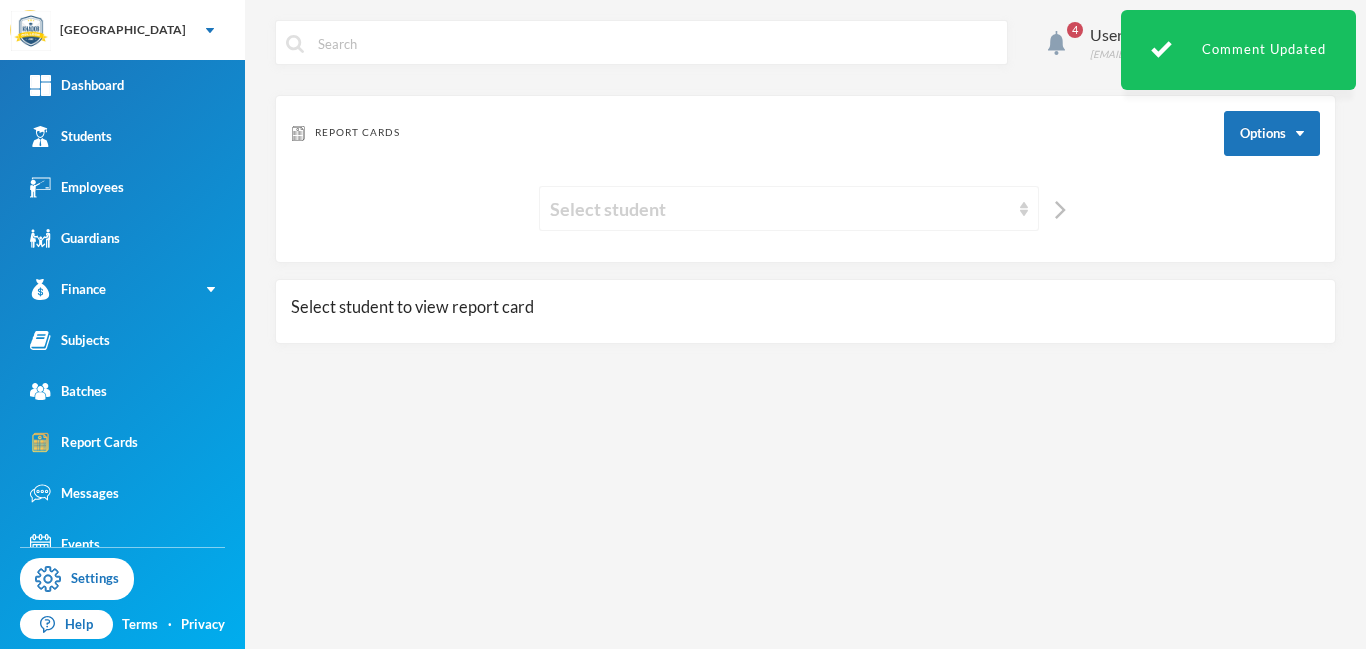 click on "Select student" at bounding box center (780, 209) 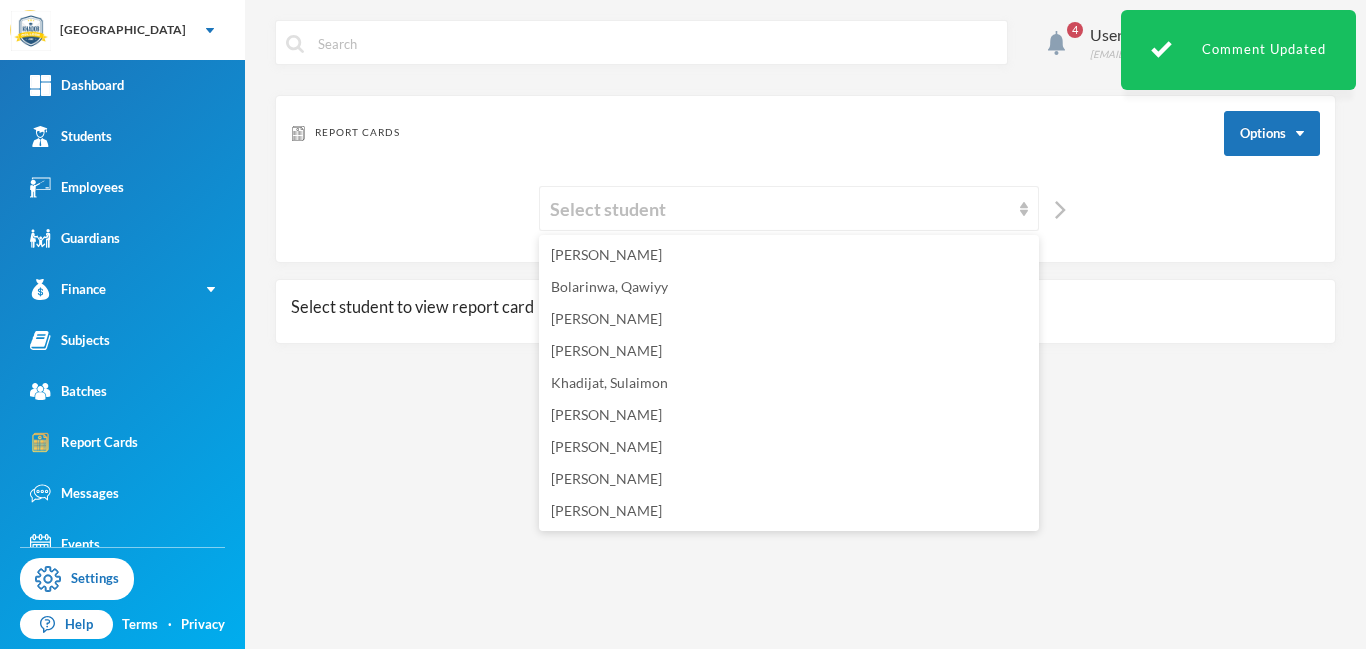 click on "4 User Admin [EMAIL_ADDRESS][DOMAIN_NAME] Report Cards Options Select student Select student to view report card" at bounding box center [805, 324] 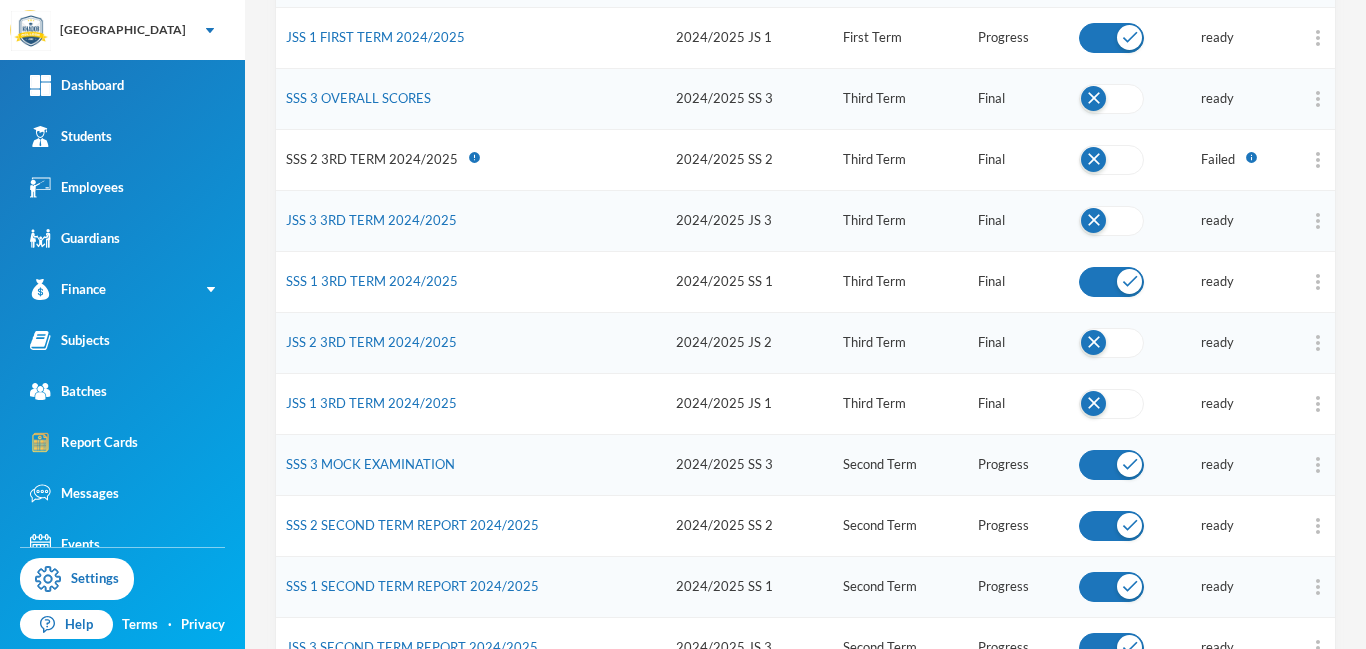 scroll, scrollTop: 395, scrollLeft: 0, axis: vertical 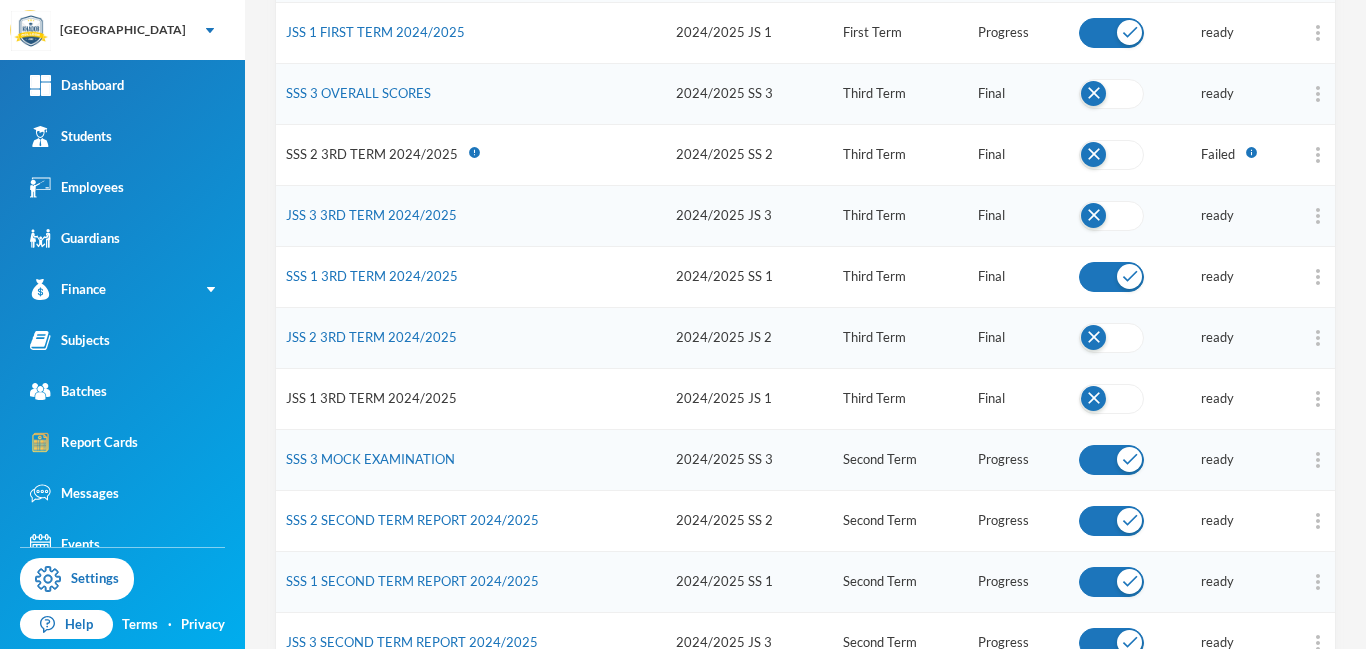 click on "JSS 1 3RD TERM 2024/2025" at bounding box center (371, 398) 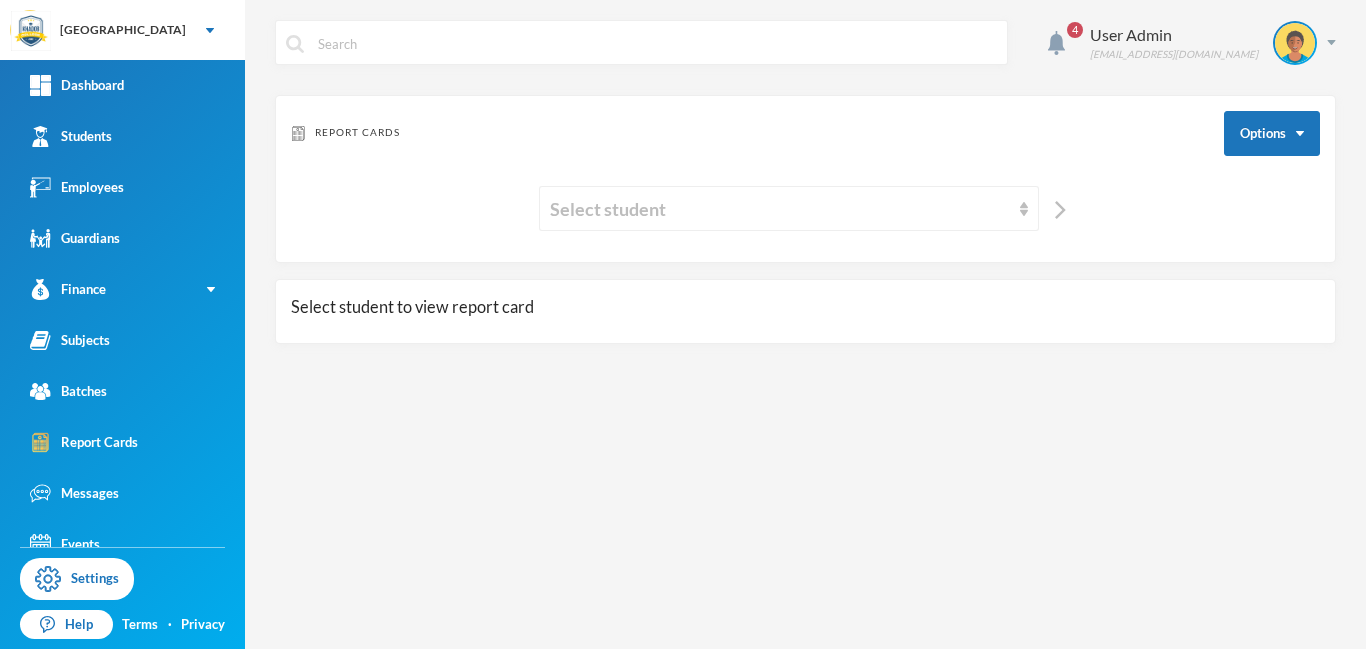 scroll, scrollTop: 0, scrollLeft: 0, axis: both 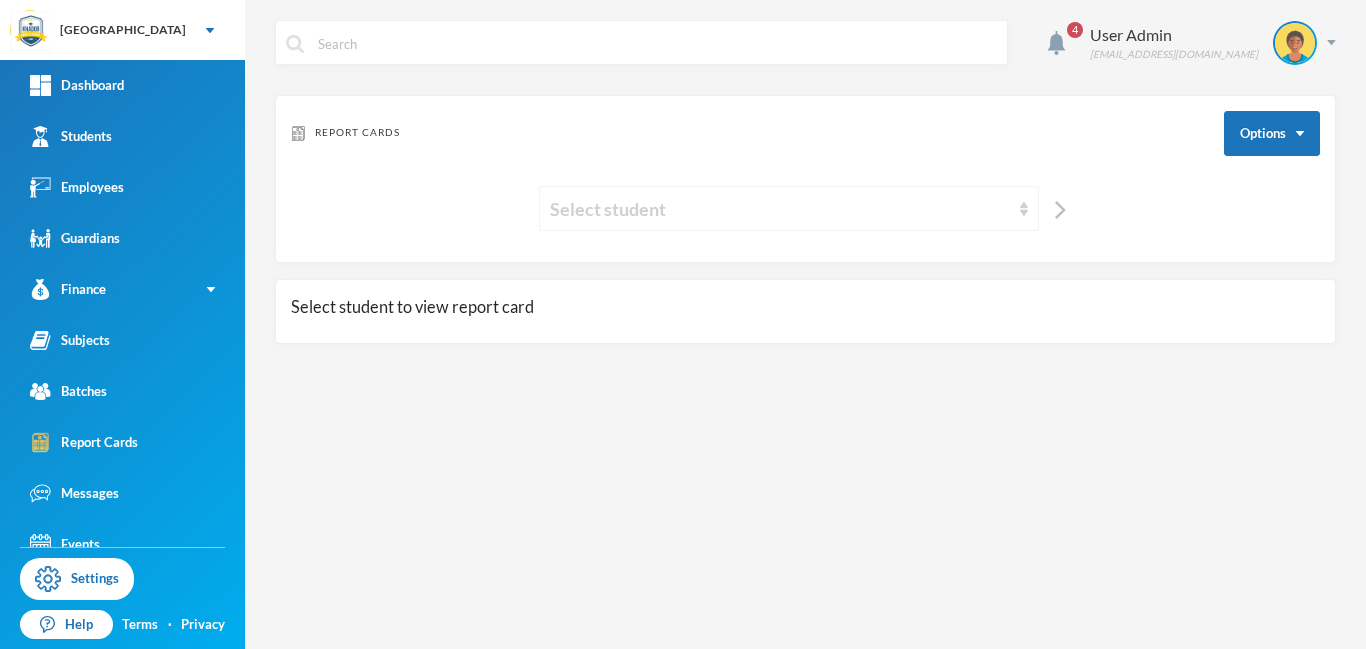 click on "Select student" at bounding box center [780, 209] 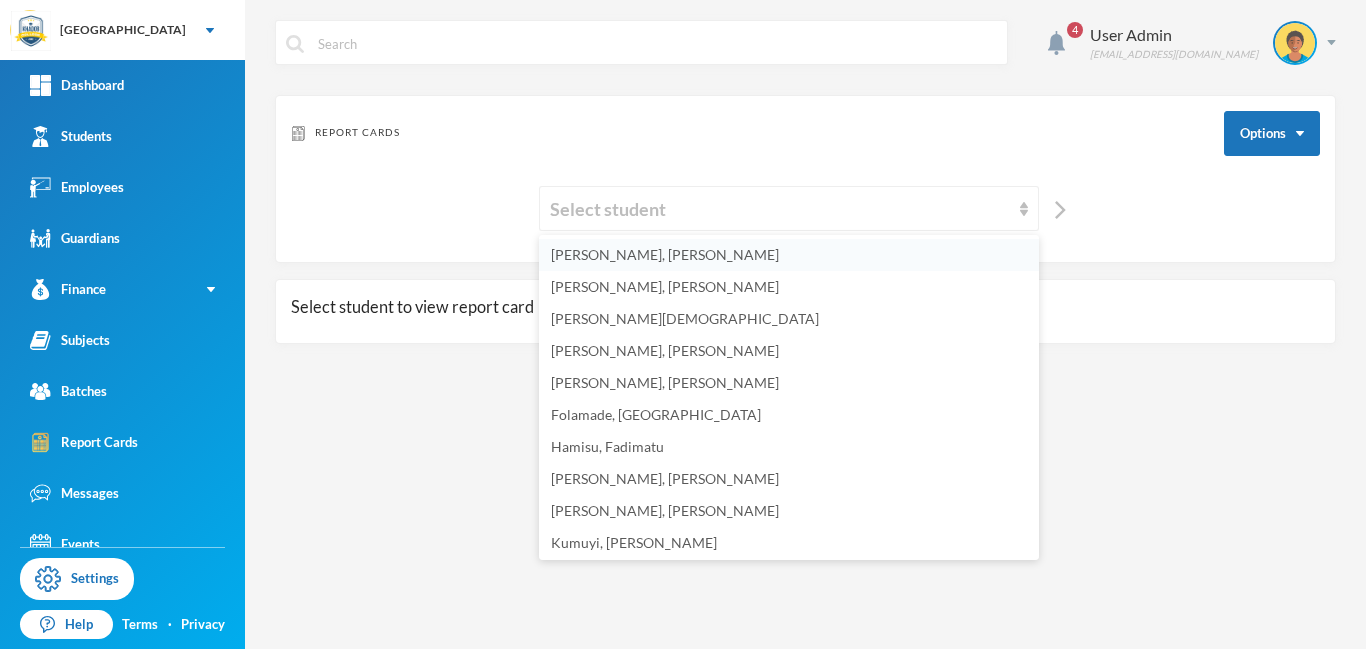 click on "[PERSON_NAME], [PERSON_NAME]" at bounding box center [665, 254] 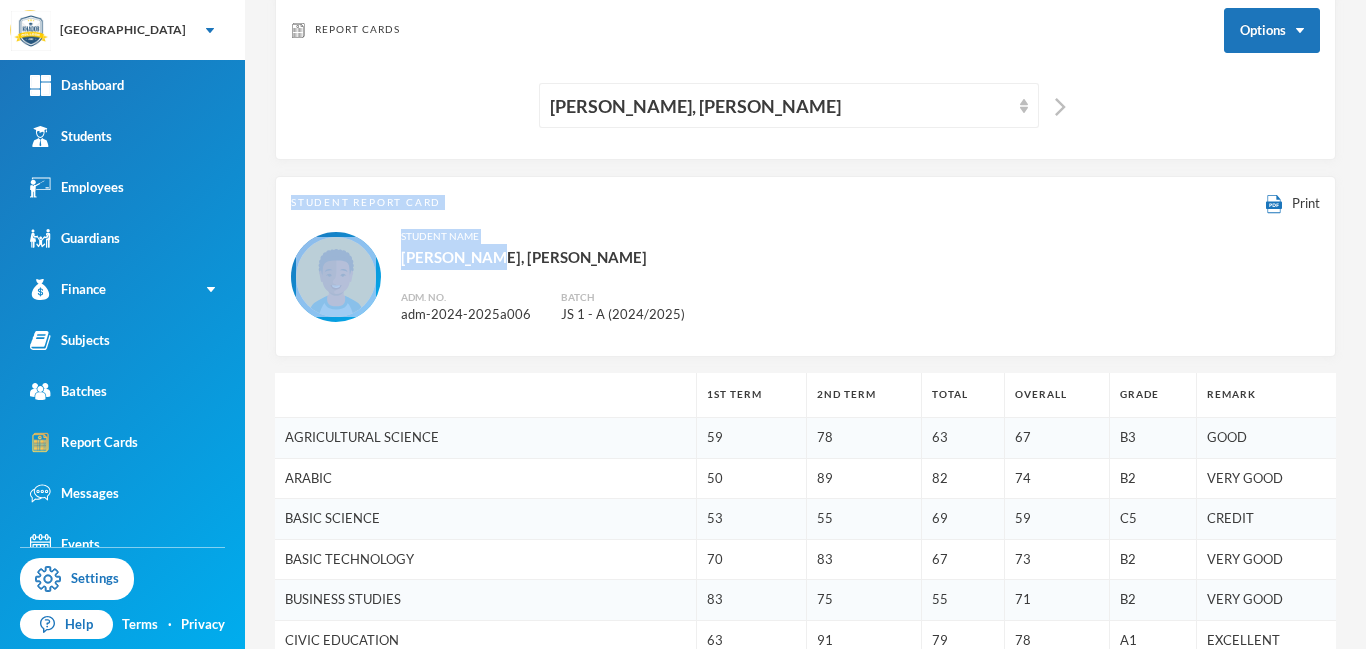 scroll, scrollTop: 91, scrollLeft: 0, axis: vertical 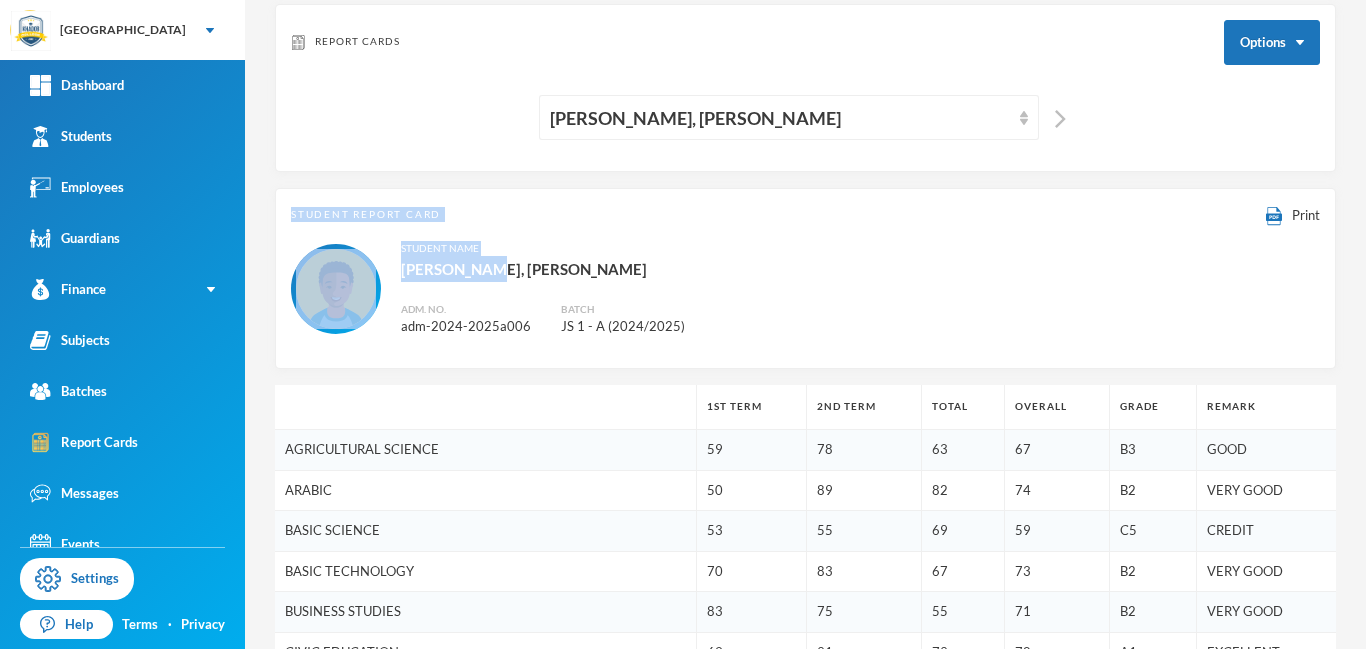 drag, startPoint x: 1365, startPoint y: 243, endPoint x: 1365, endPoint y: 281, distance: 38 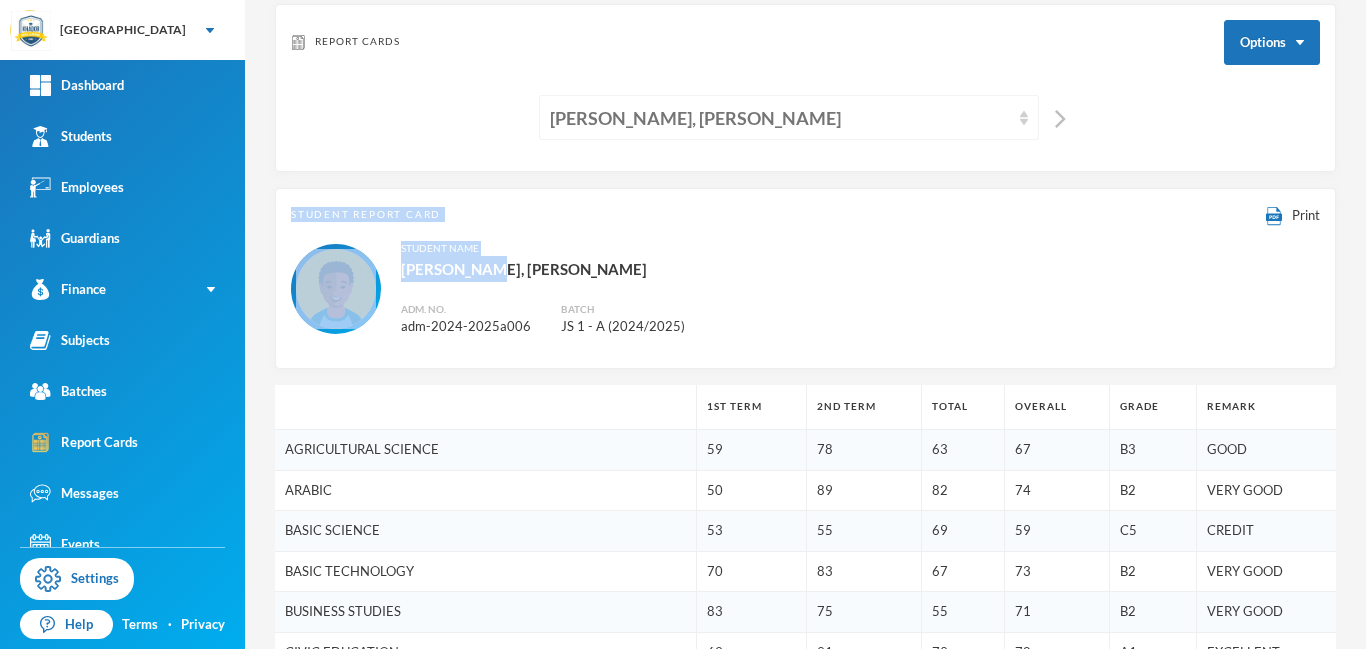 click on "[PERSON_NAME], [PERSON_NAME]" at bounding box center [780, 118] 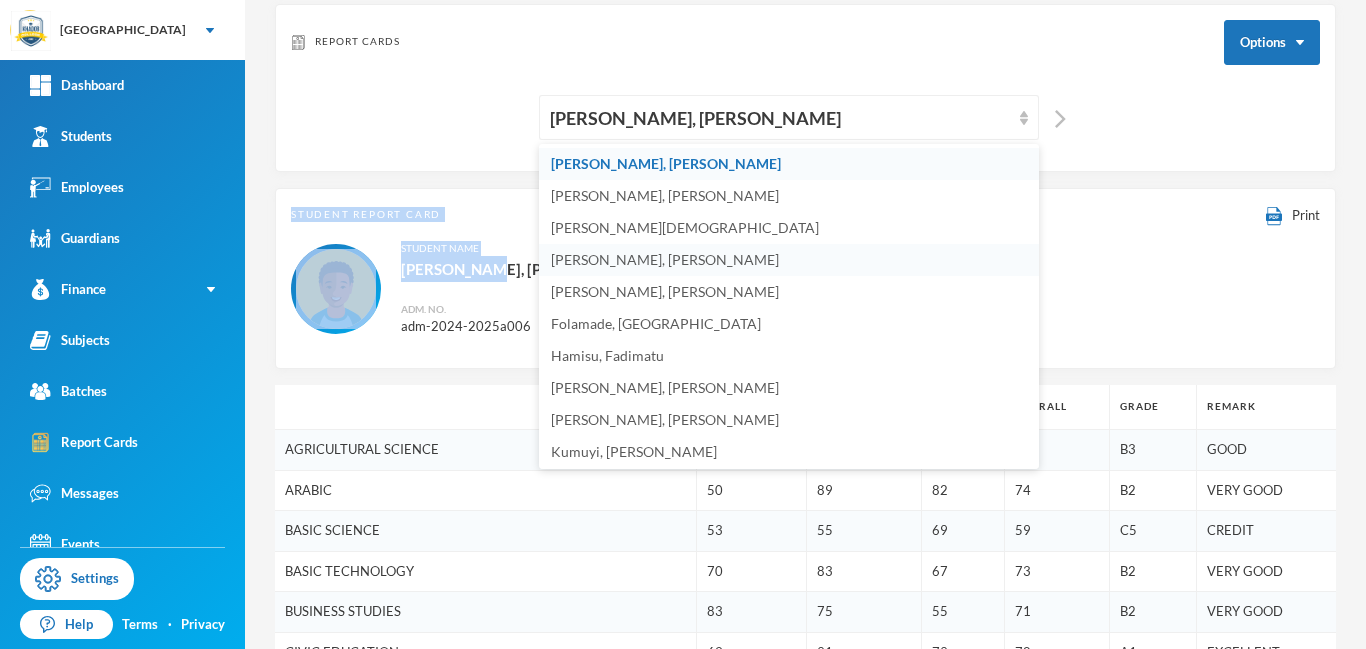 click on "[PERSON_NAME], [PERSON_NAME]" at bounding box center (665, 259) 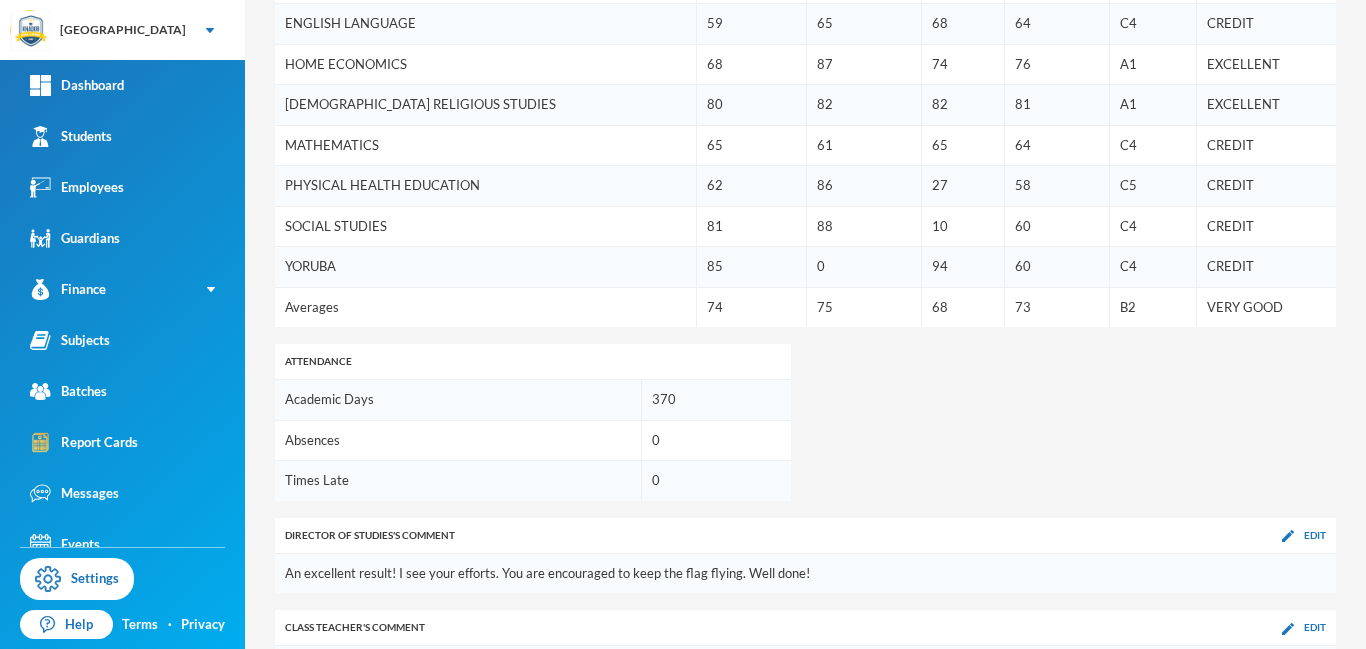 scroll, scrollTop: 894, scrollLeft: 0, axis: vertical 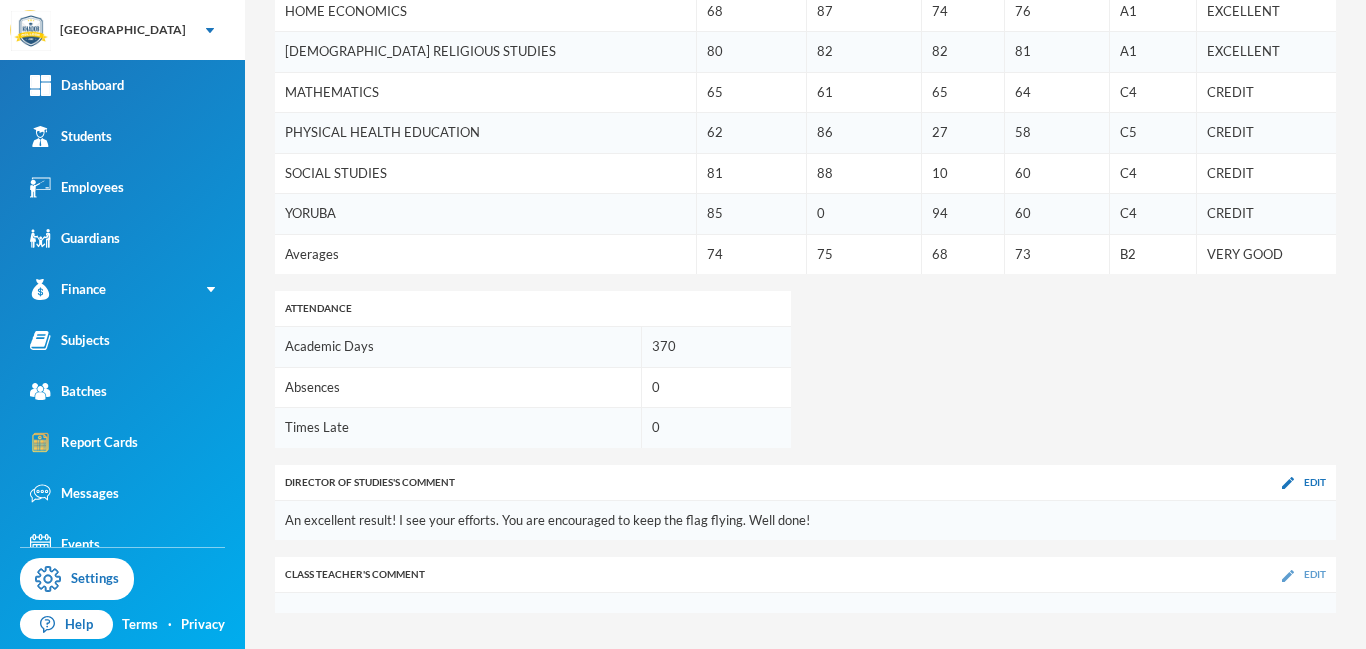 click at bounding box center [1288, 576] 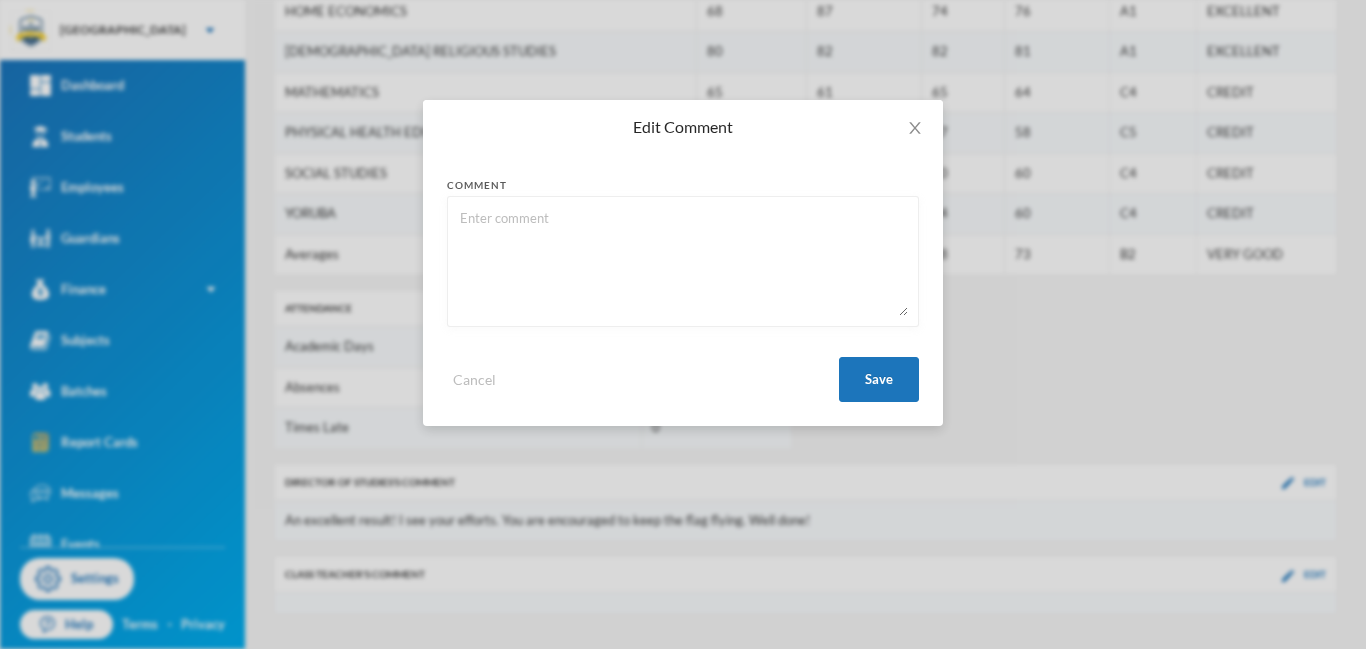 click at bounding box center (683, 261) 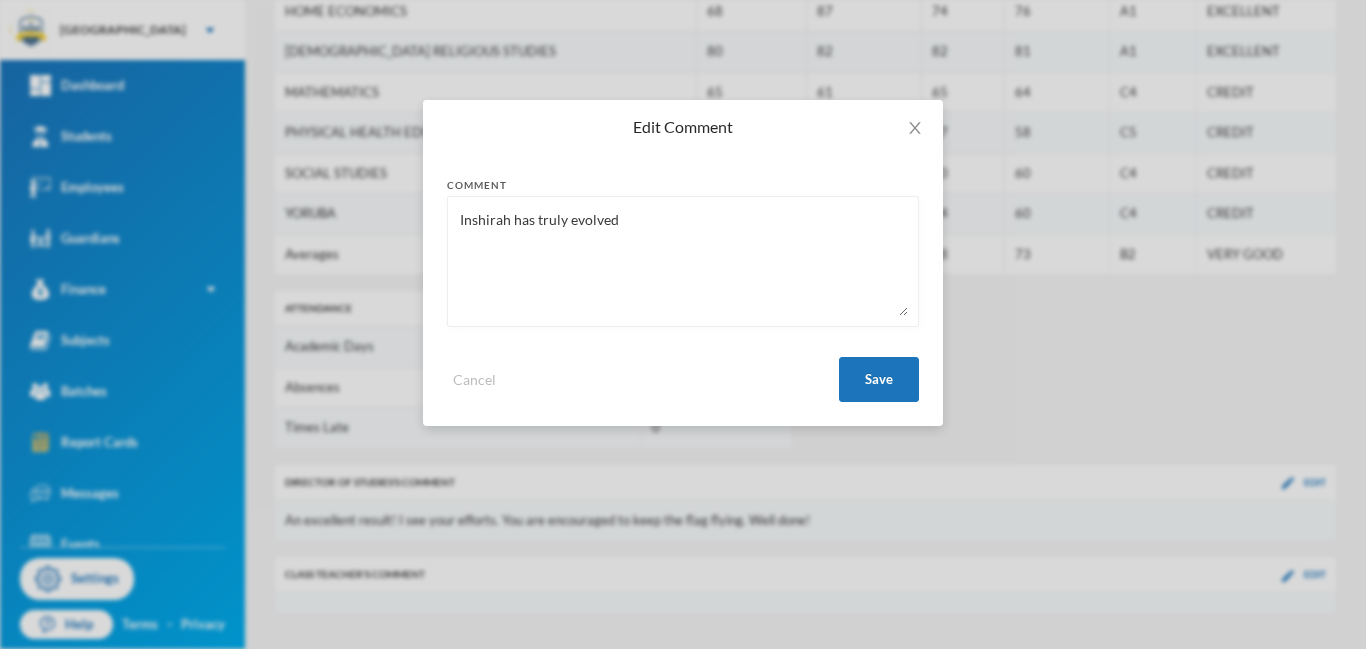 click on "Inshirah has truly evolved" at bounding box center (683, 261) 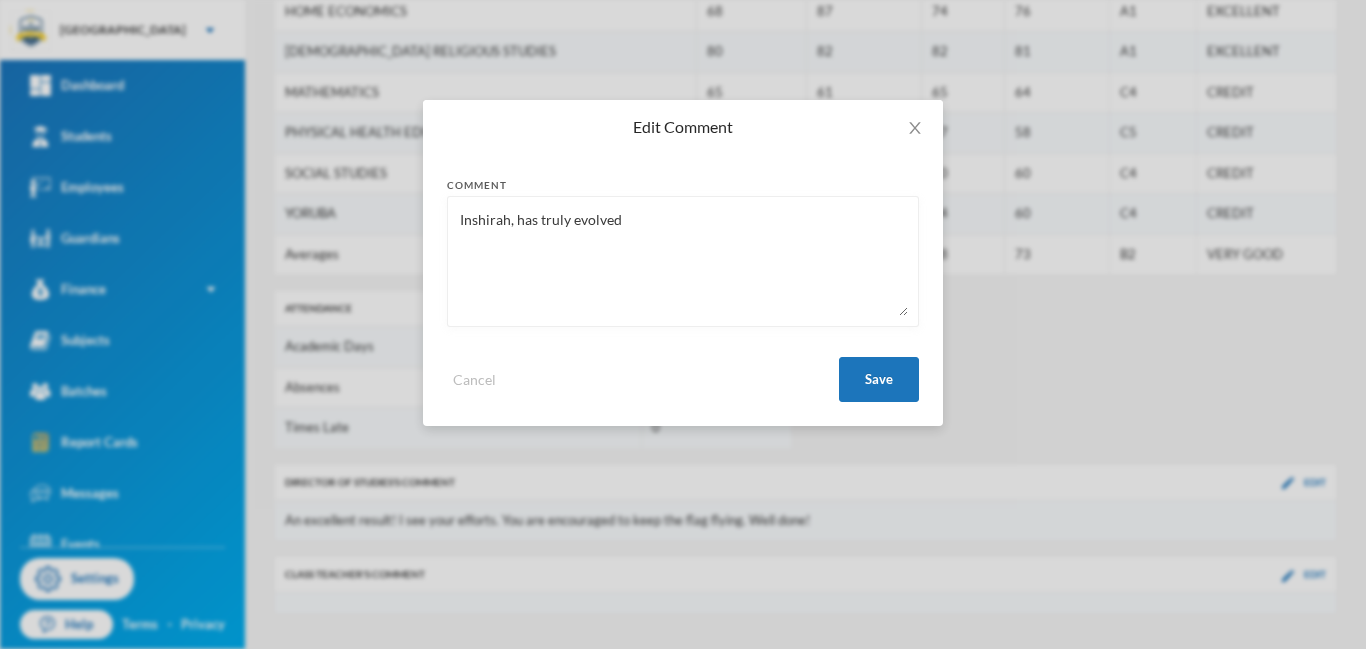 click on "Inshirah, has truly evolved" at bounding box center [683, 261] 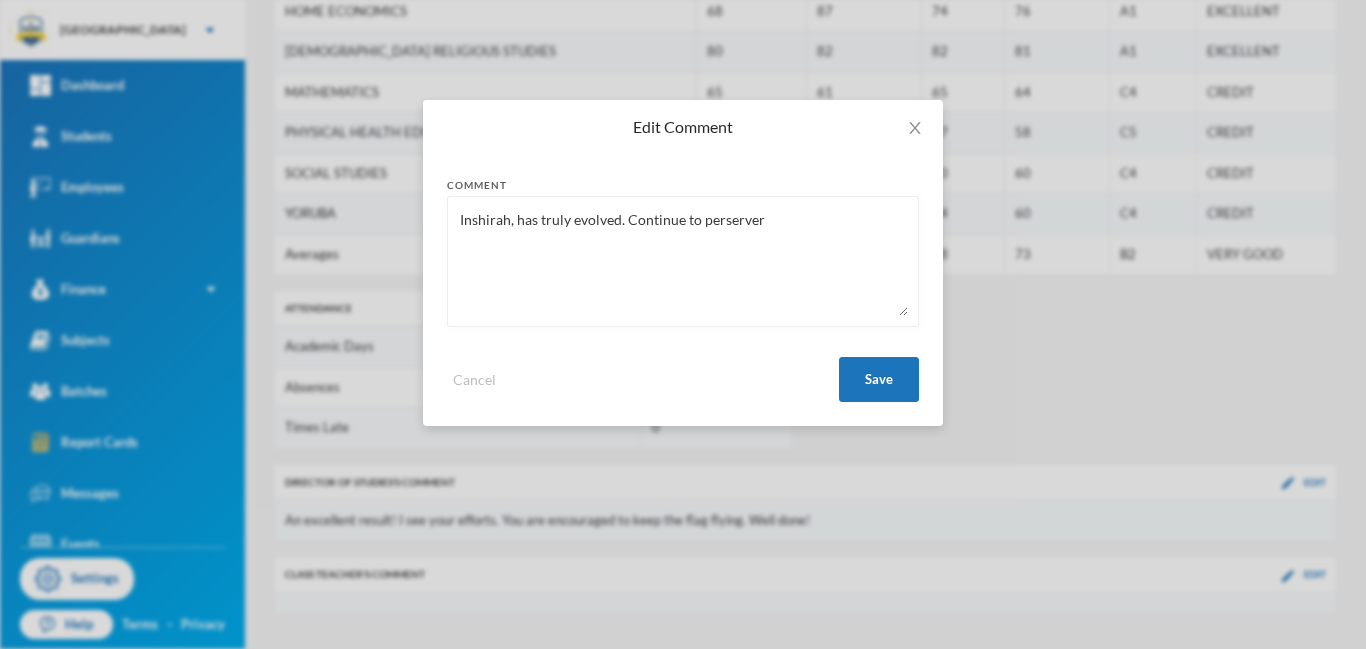 click on "Inshirah, has truly evolved. Continue to perserver" at bounding box center (683, 261) 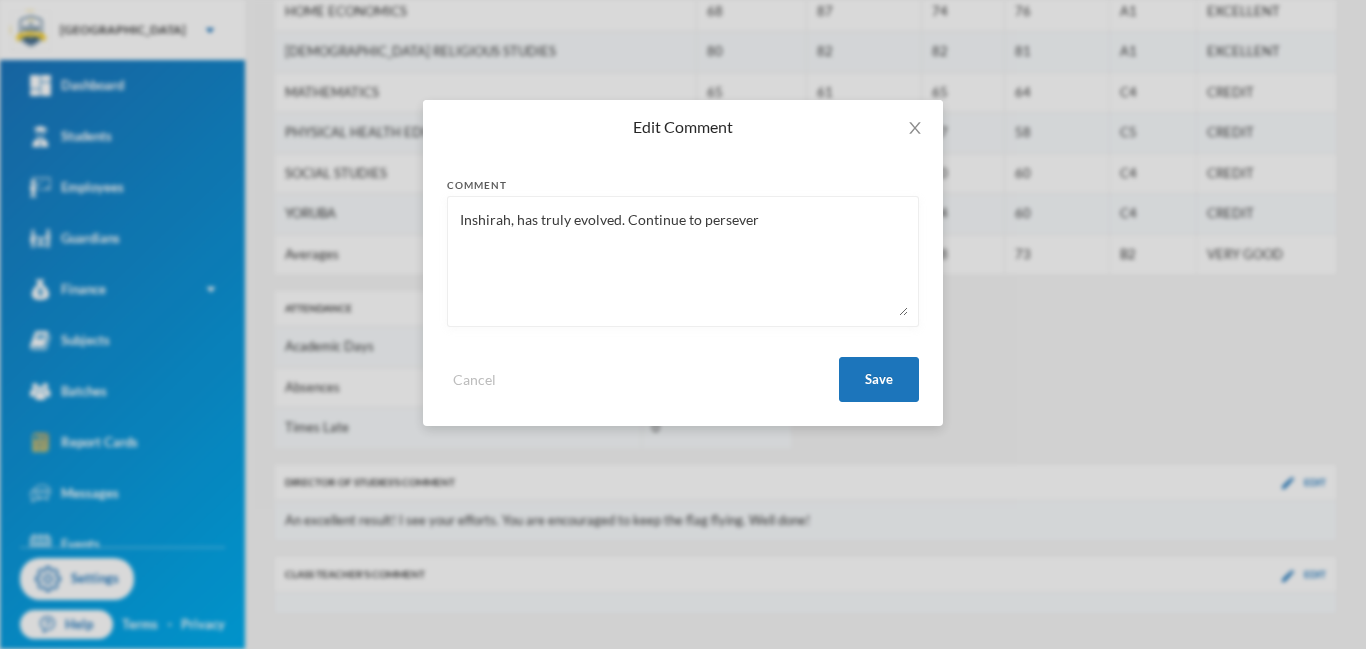 click on "Inshirah, has truly evolved. Continue to persever" at bounding box center [683, 261] 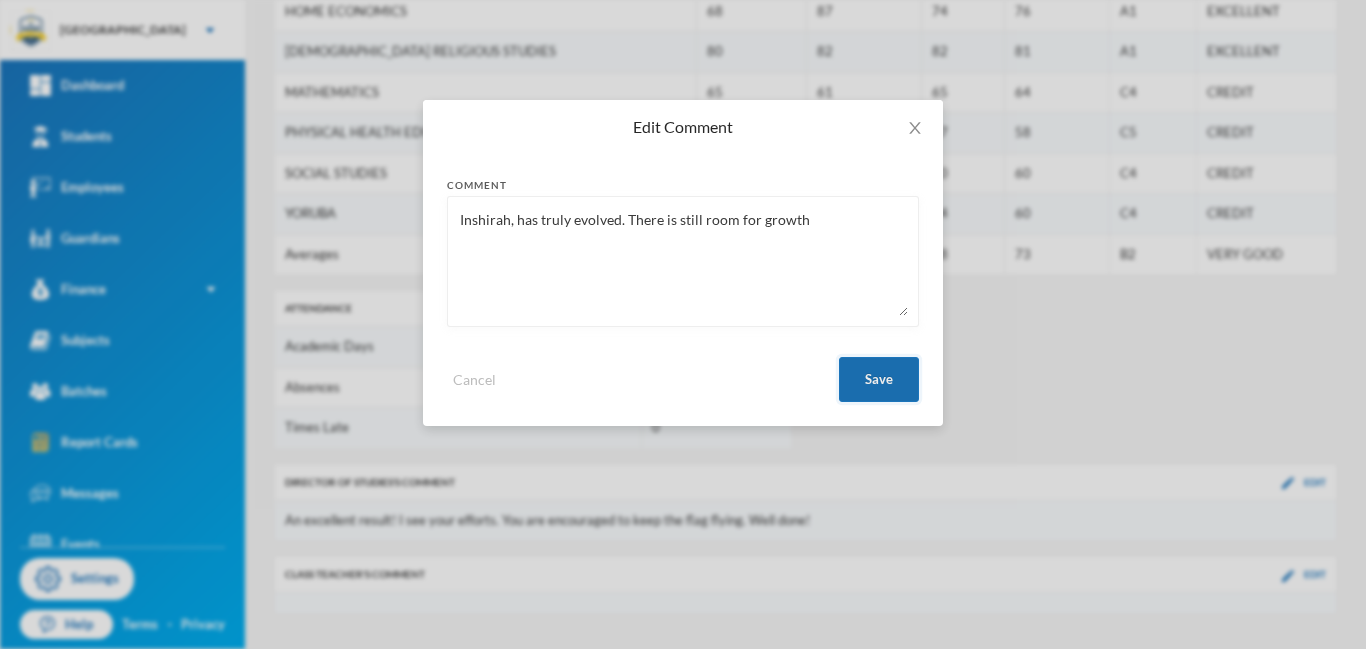 type on "Inshirah, has truly evolved. There is still room for growth" 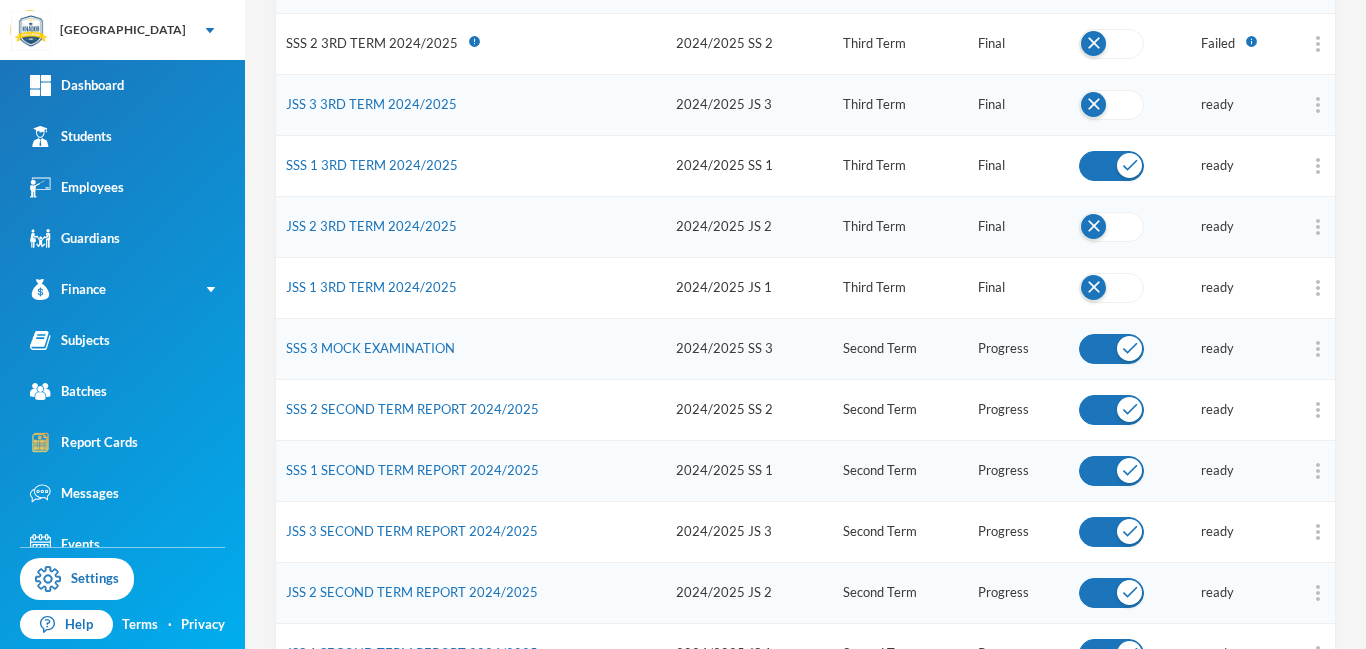 scroll, scrollTop: 467, scrollLeft: 0, axis: vertical 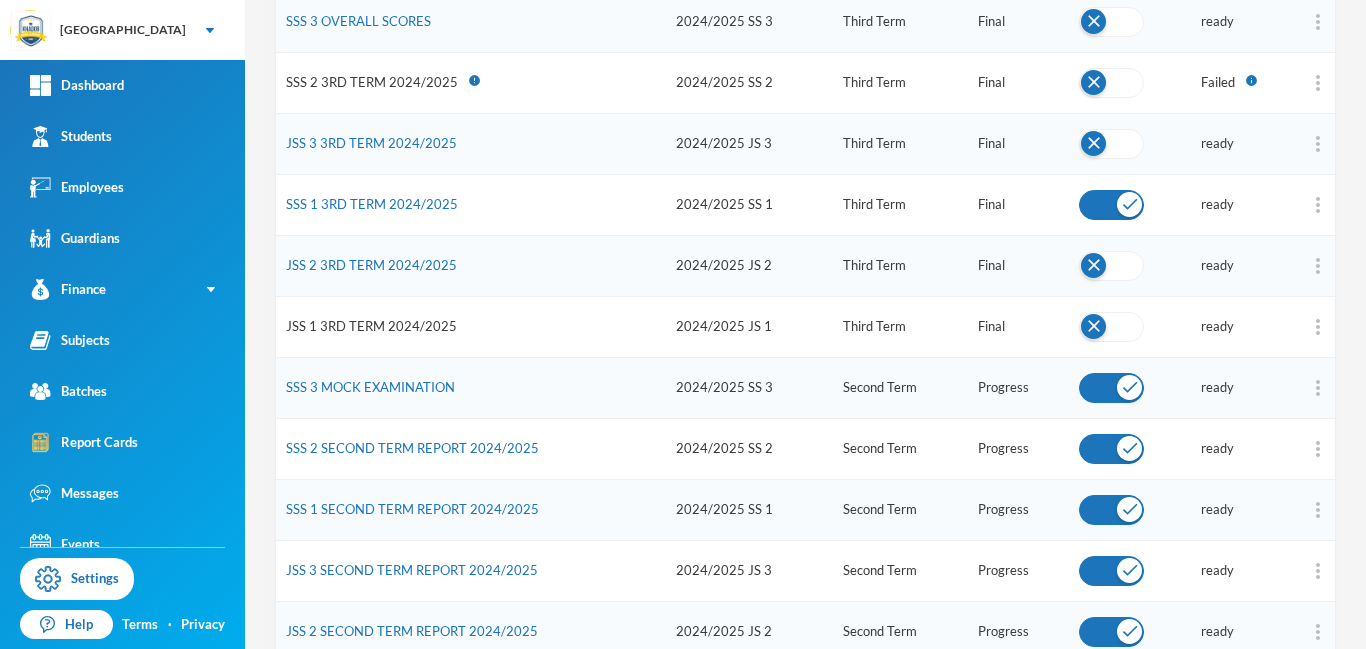 click on "JSS 1 3RD TERM 2024/2025" at bounding box center [371, 326] 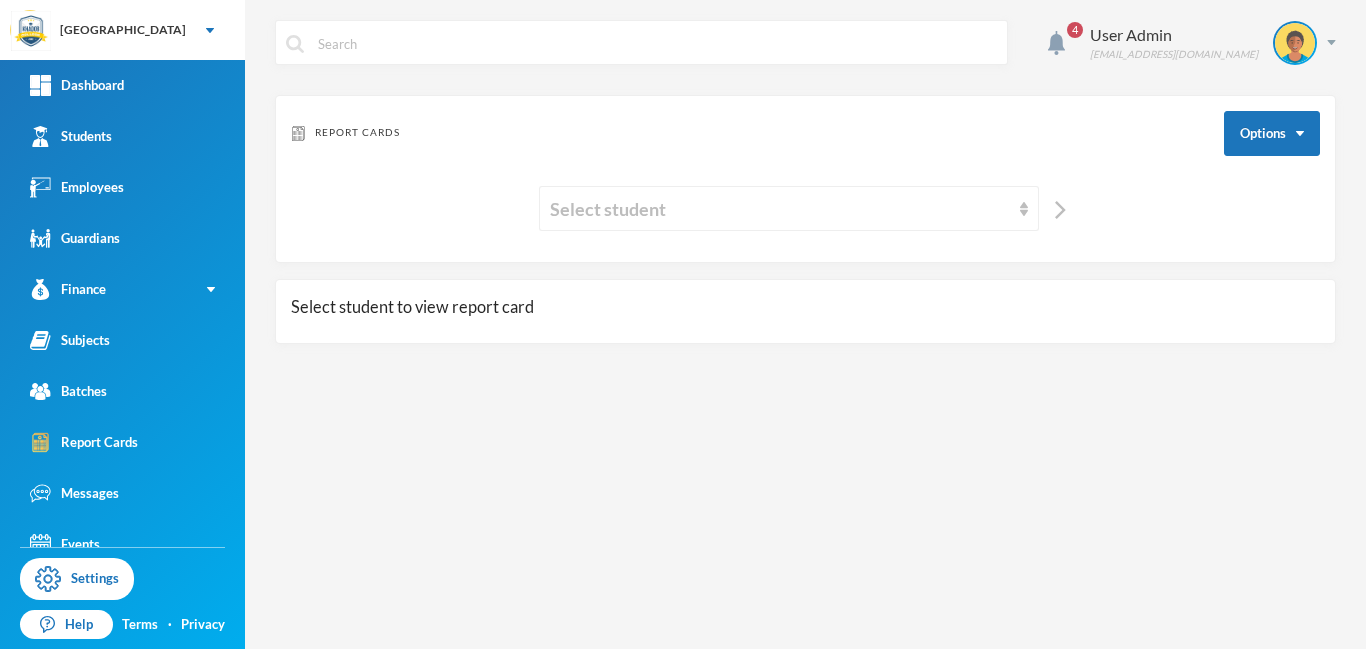 scroll, scrollTop: 0, scrollLeft: 0, axis: both 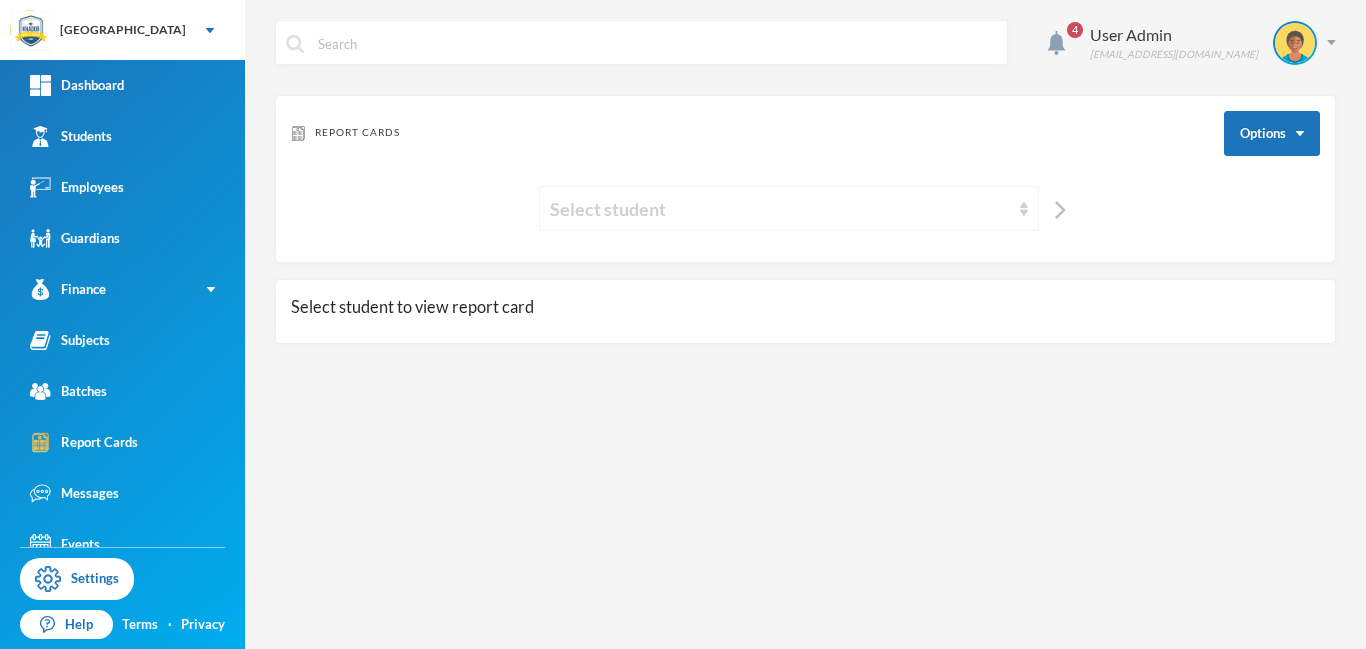 click on "Select student" at bounding box center [780, 209] 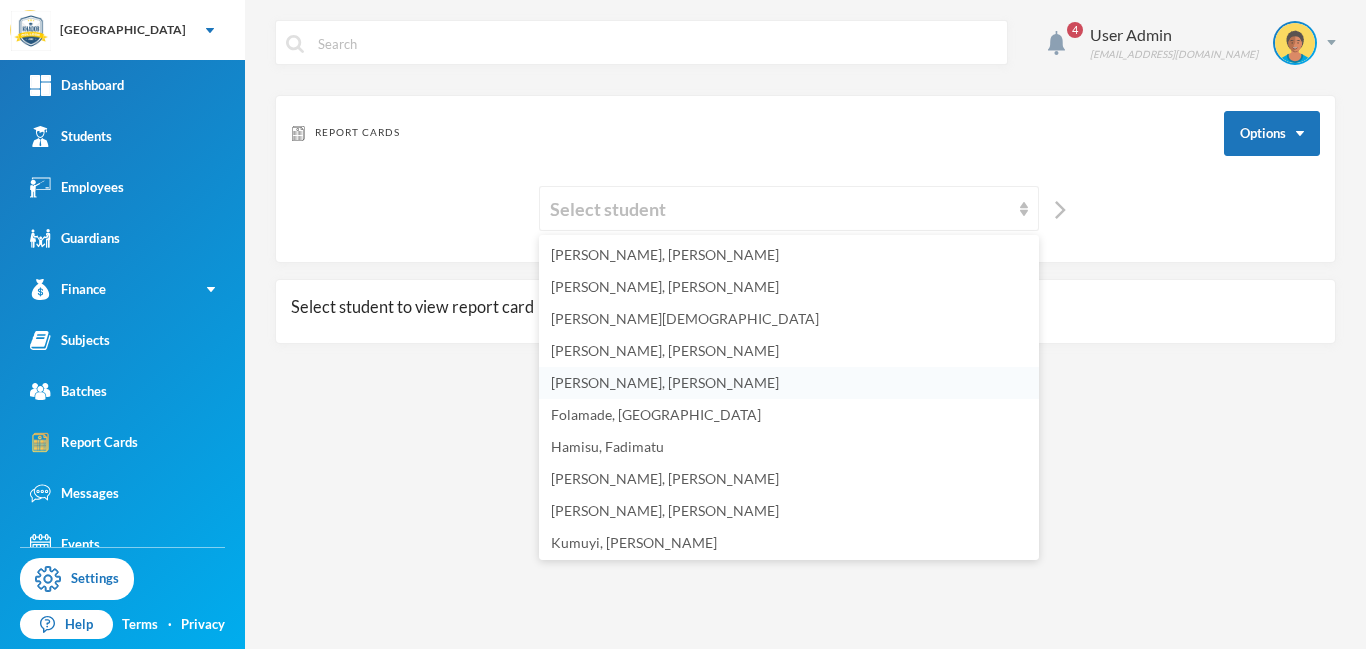 click on "[PERSON_NAME], [PERSON_NAME]" at bounding box center (665, 382) 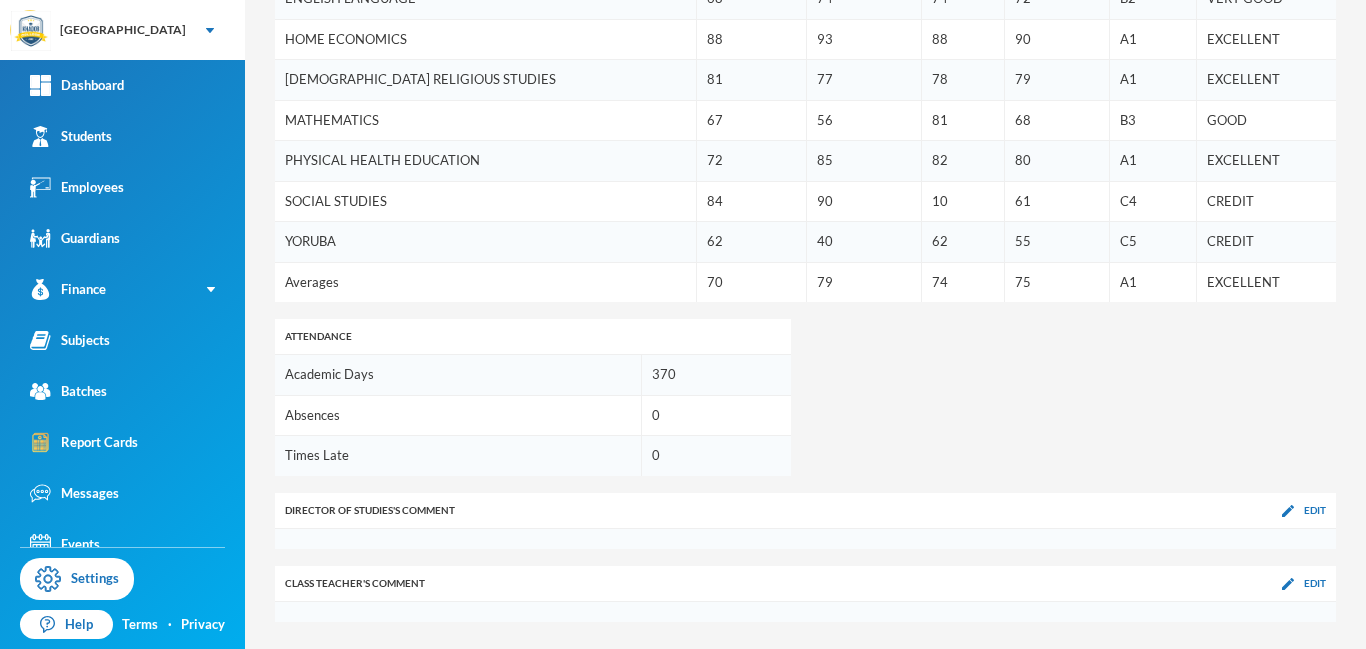 scroll, scrollTop: 875, scrollLeft: 0, axis: vertical 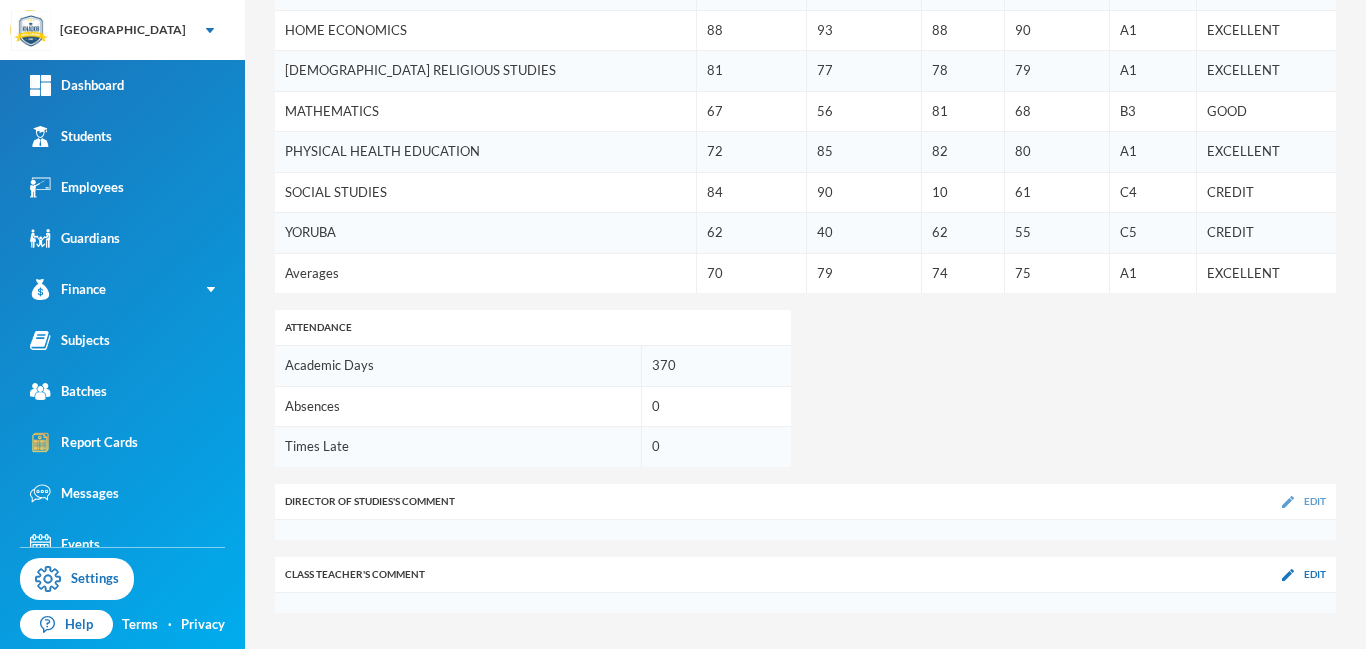click at bounding box center [1288, 502] 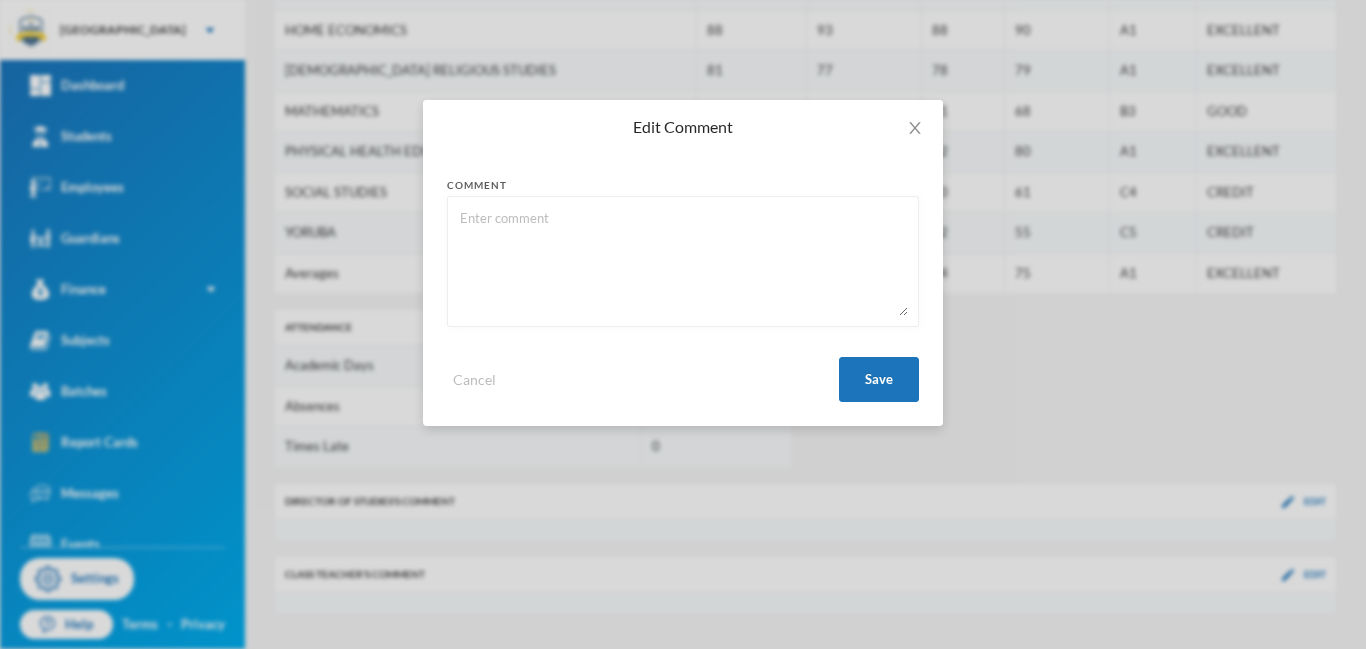 click at bounding box center [683, 261] 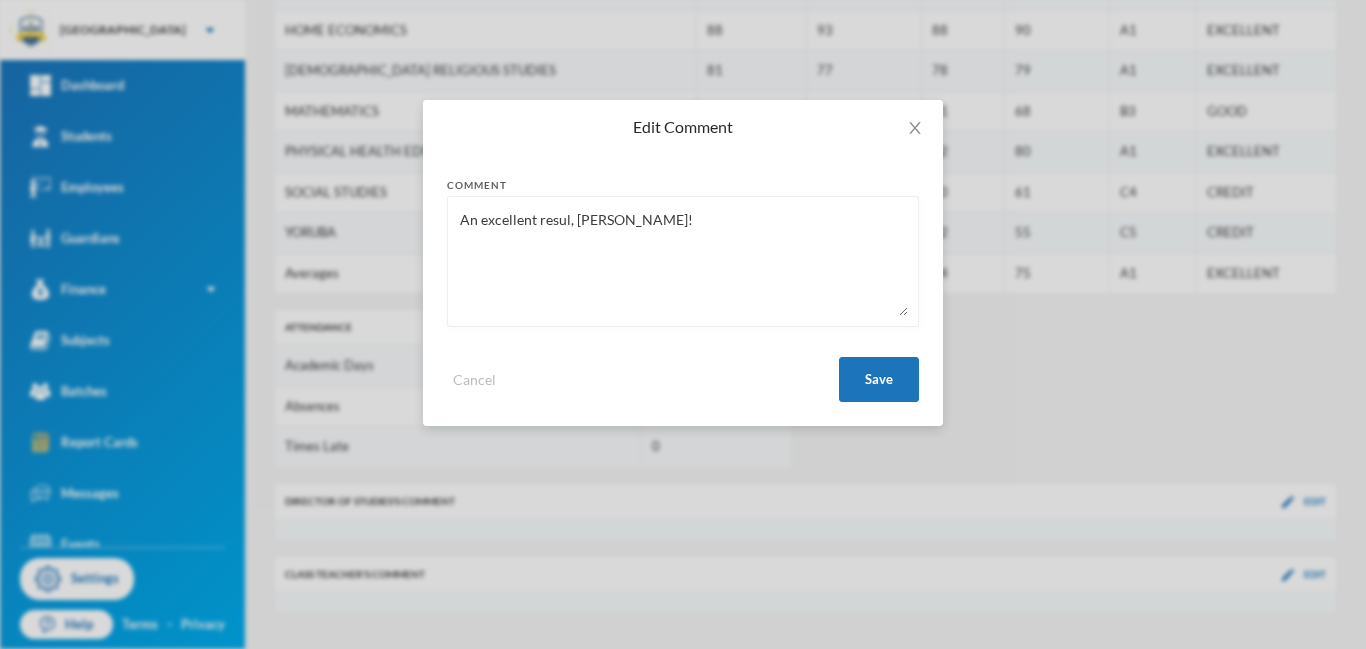 click on "An excellent resul, [PERSON_NAME]!" at bounding box center [683, 261] 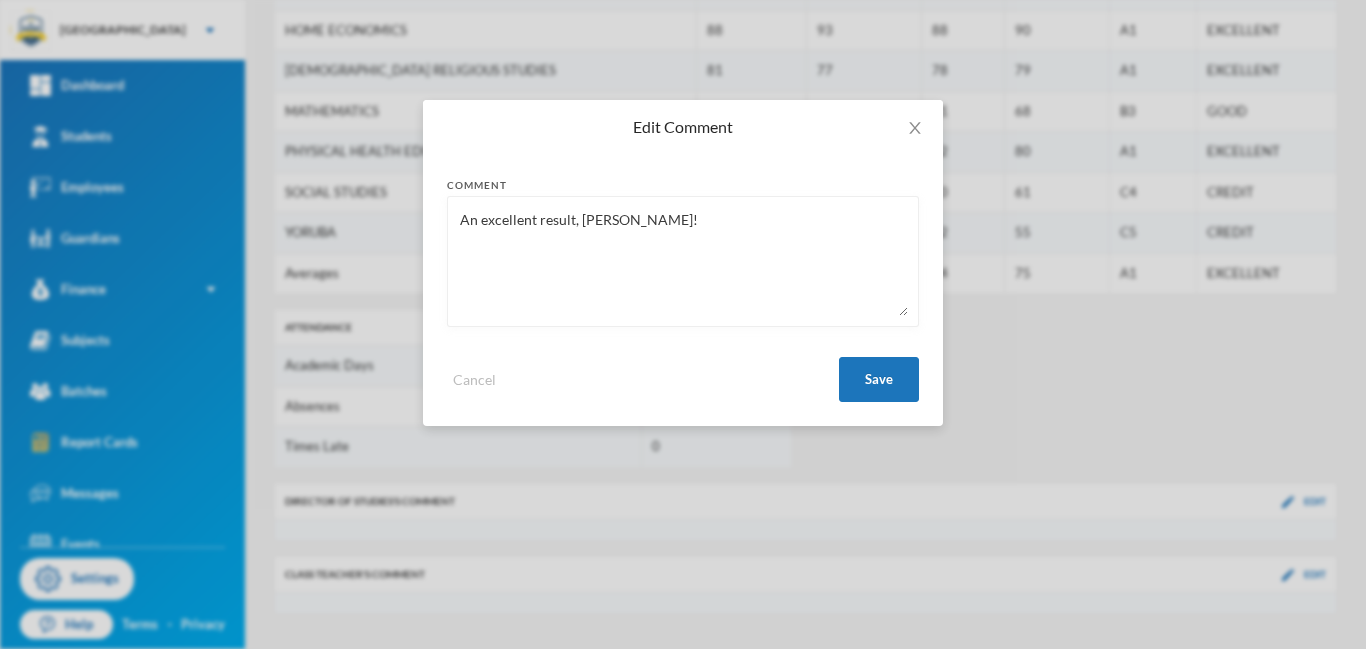 click on "An excellent result, [PERSON_NAME]!" at bounding box center (683, 261) 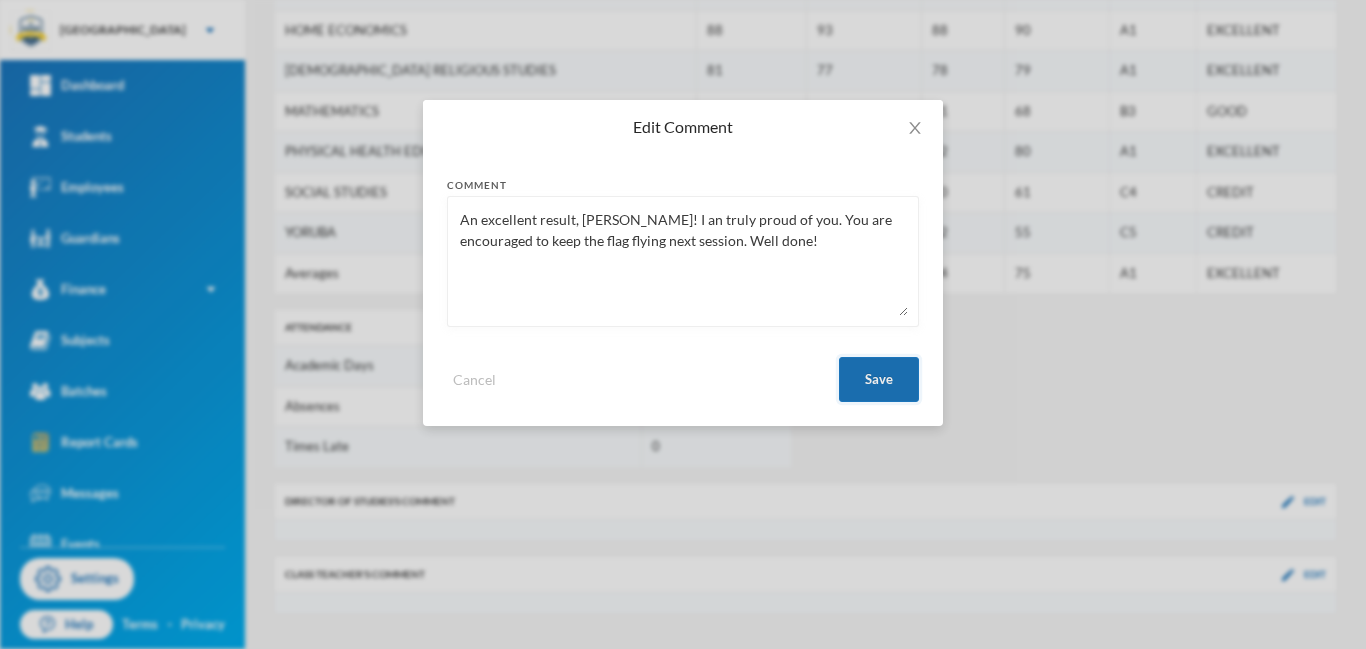 type on "An excellent result, [PERSON_NAME]! I an truly proud of you. You are encouraged to keep the flag flying next session. Well done!" 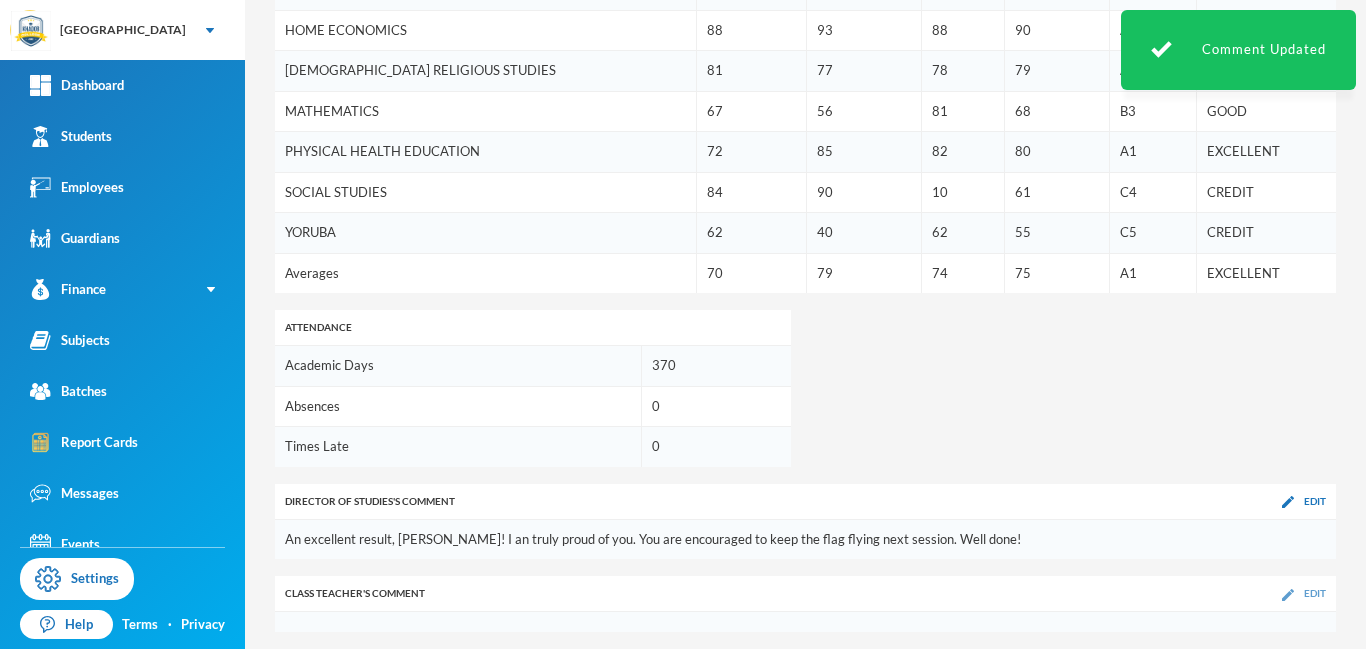 click at bounding box center (1288, 595) 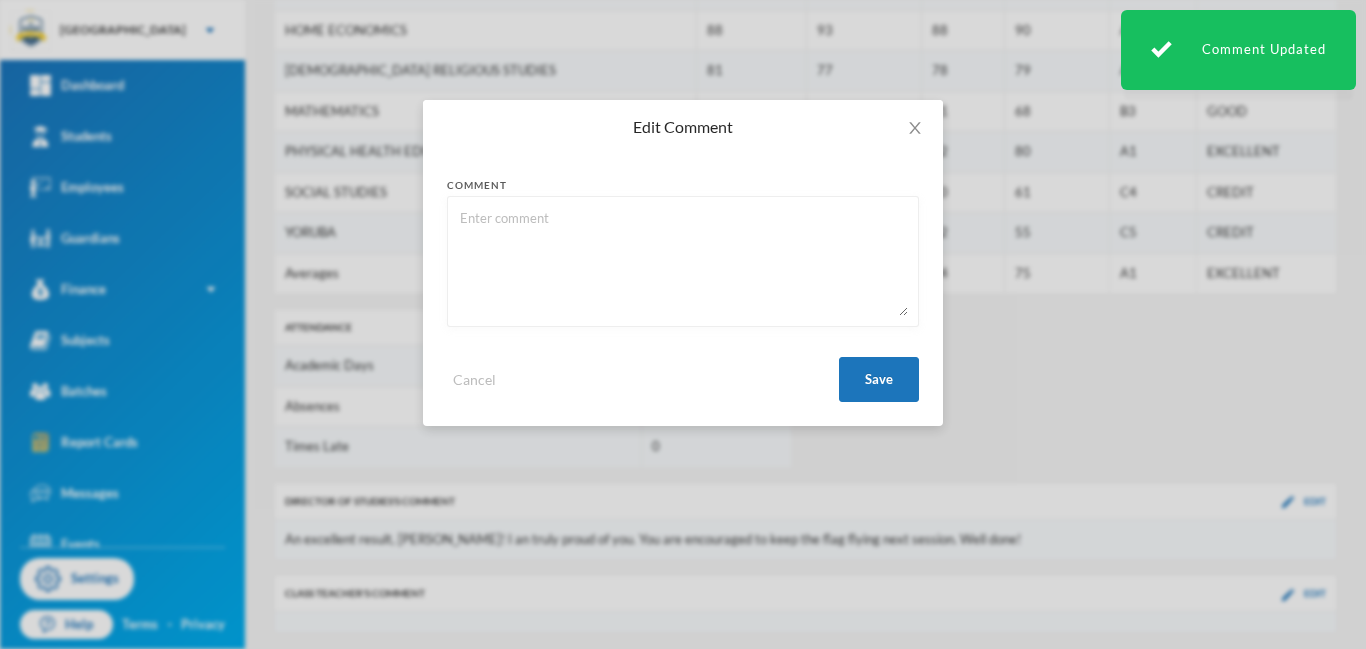 click at bounding box center [683, 261] 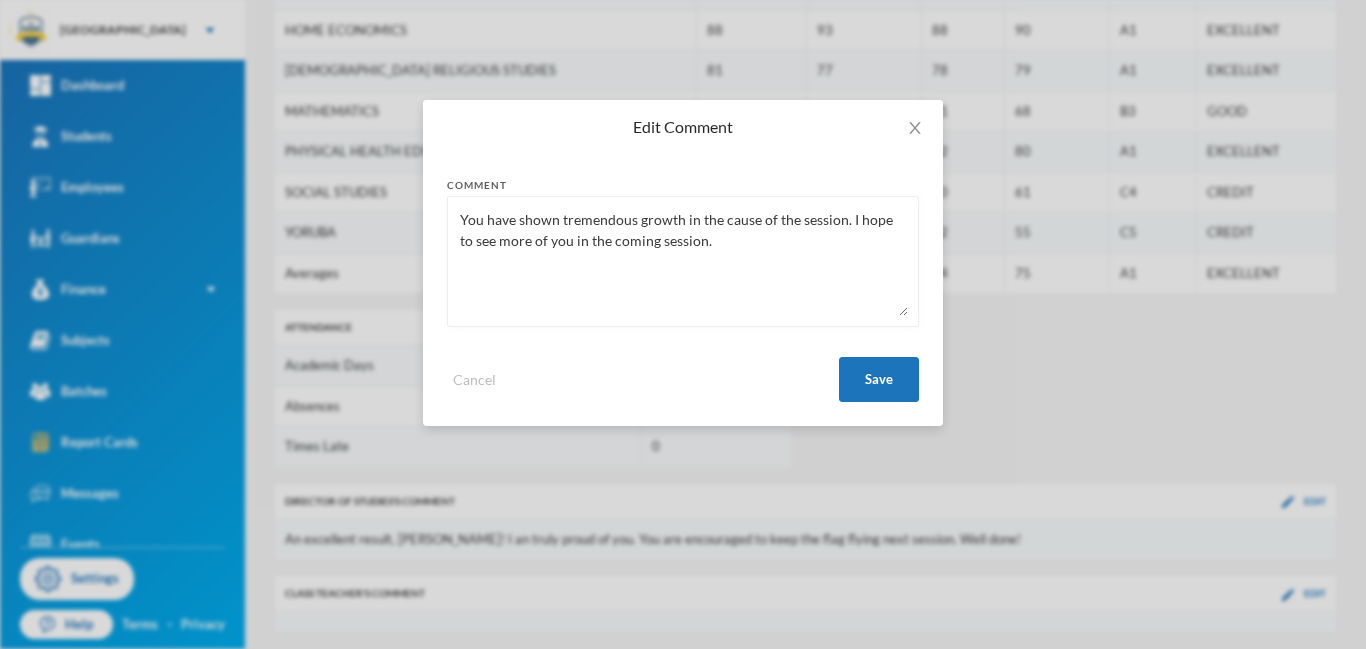 click on "You have shown tremendous growth in the cause of the session. I hope to see more of you in the coming session." at bounding box center [683, 261] 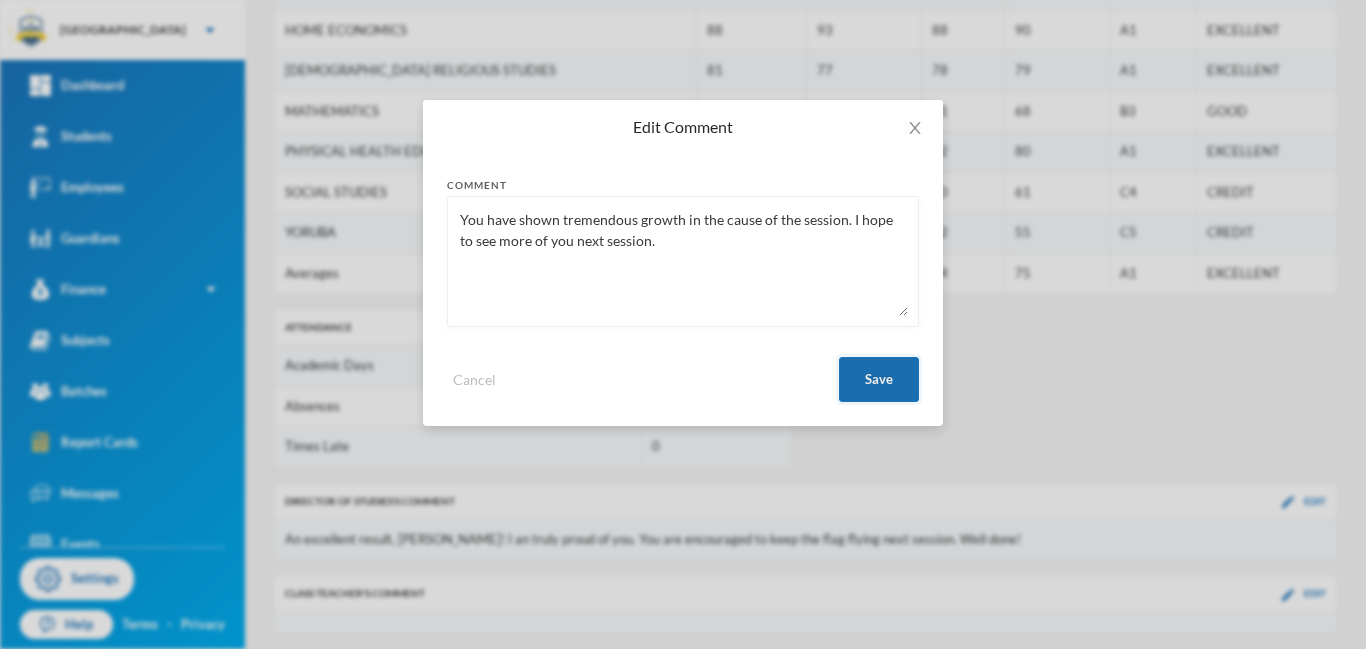 type on "You have shown tremendous growth in the cause of the session. I hope to see more of you next session." 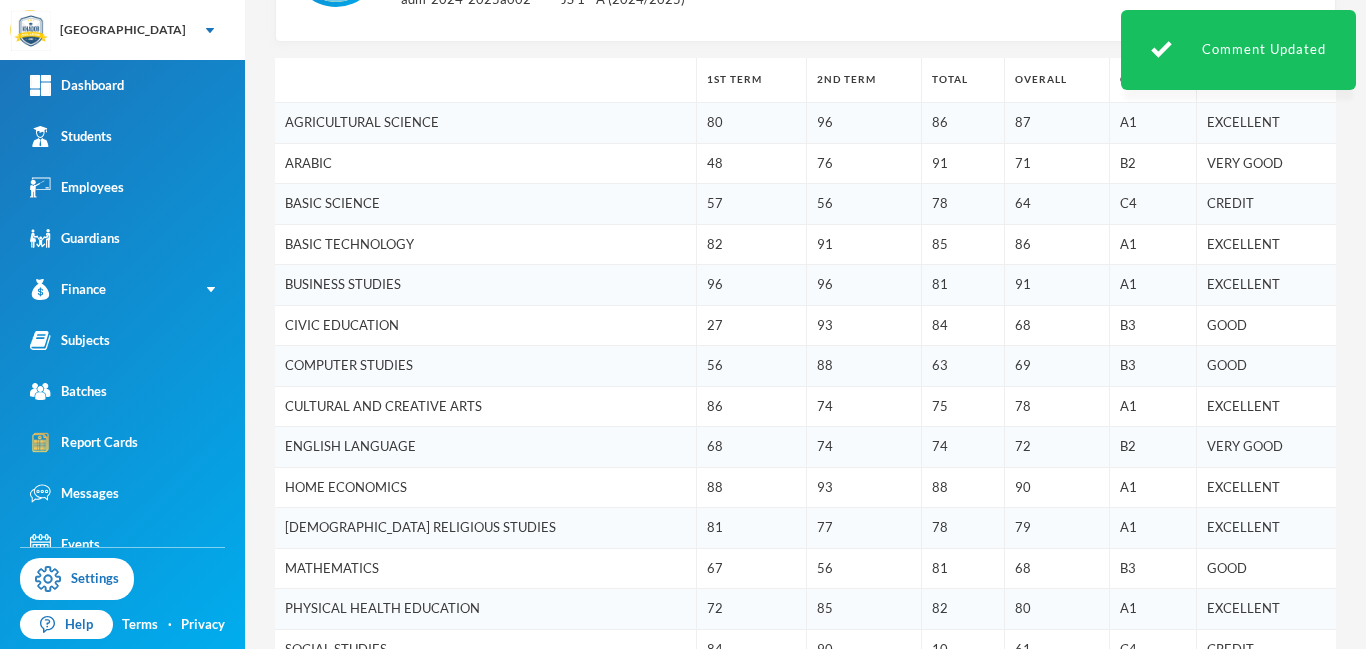 scroll, scrollTop: 0, scrollLeft: 0, axis: both 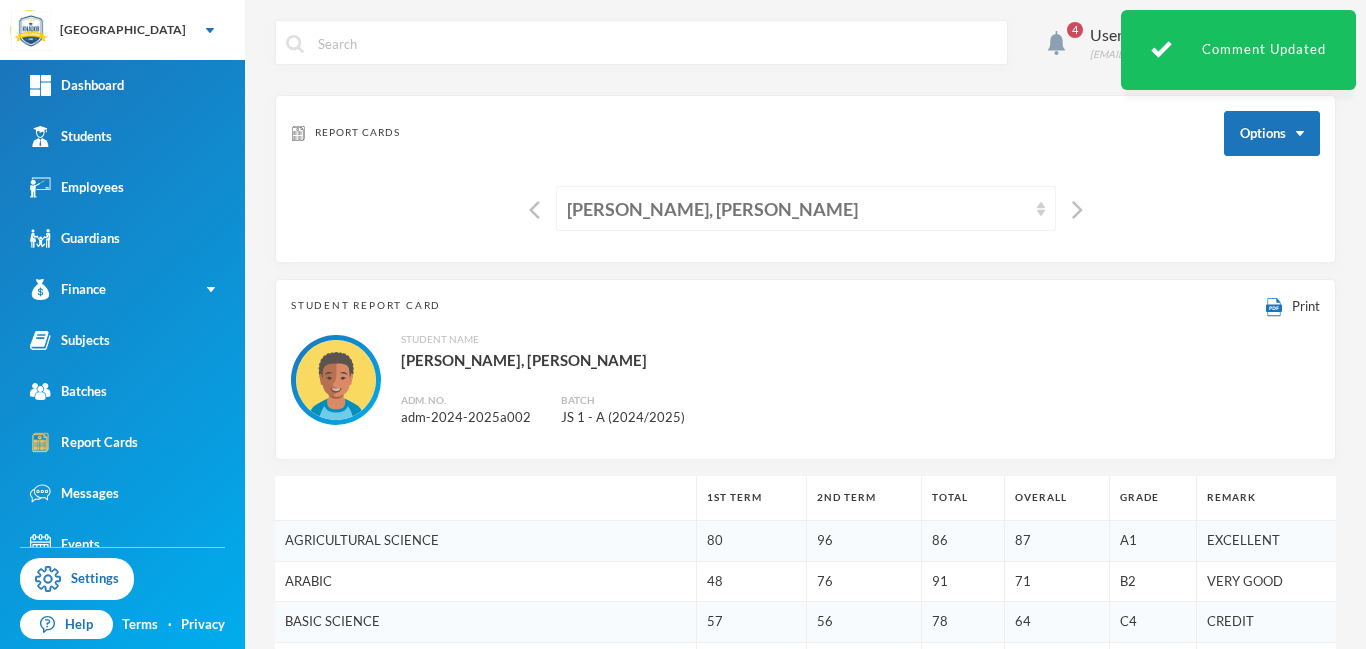 click on "[PERSON_NAME], [PERSON_NAME]" at bounding box center (797, 209) 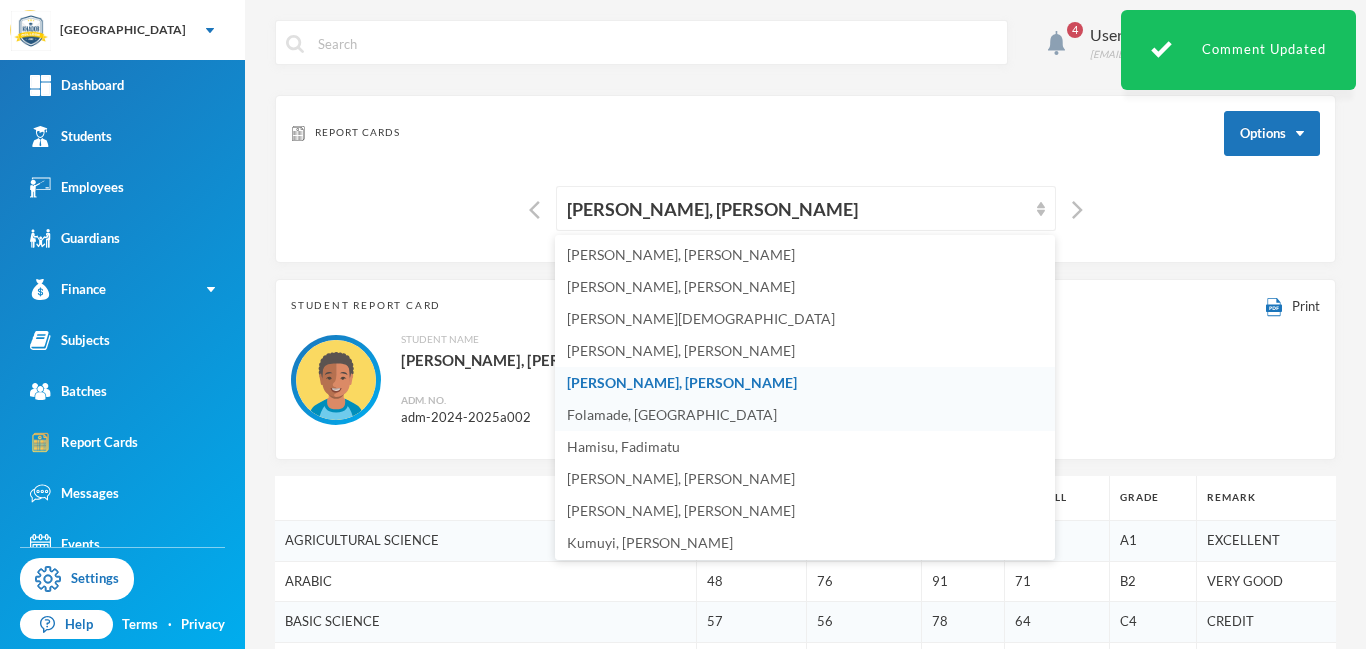 click on "Folamade, [GEOGRAPHIC_DATA]" at bounding box center (672, 414) 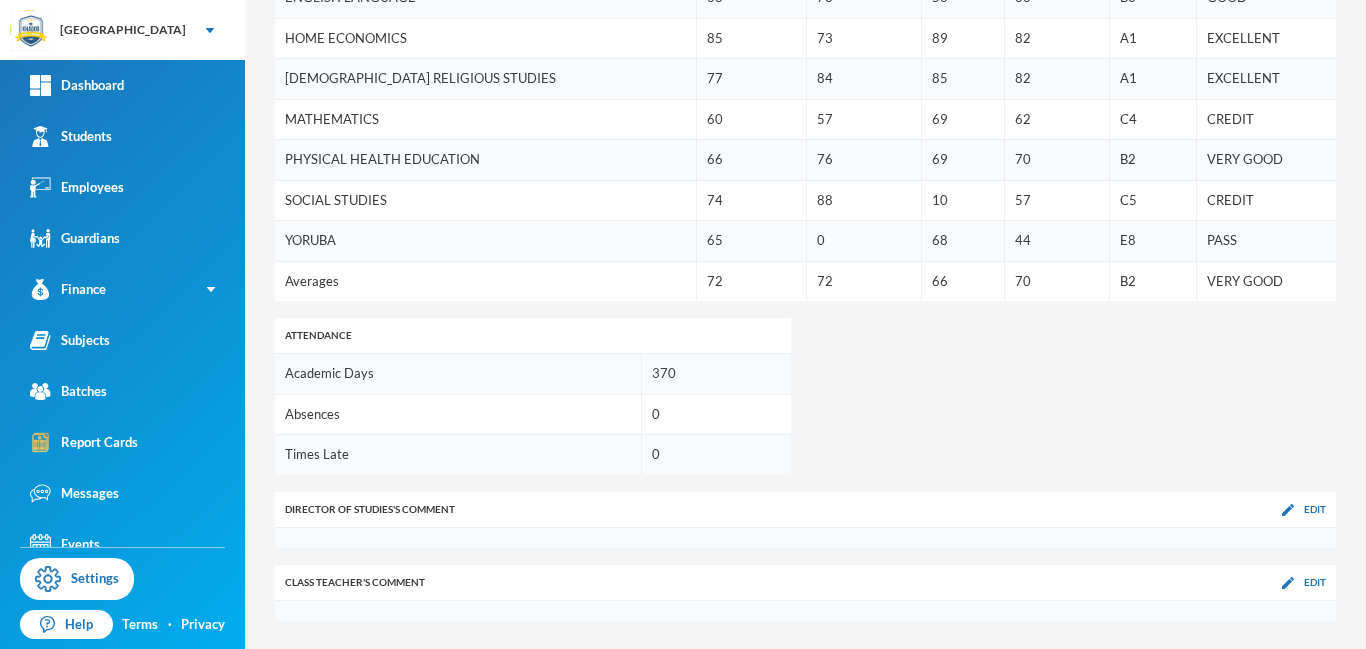 scroll, scrollTop: 875, scrollLeft: 0, axis: vertical 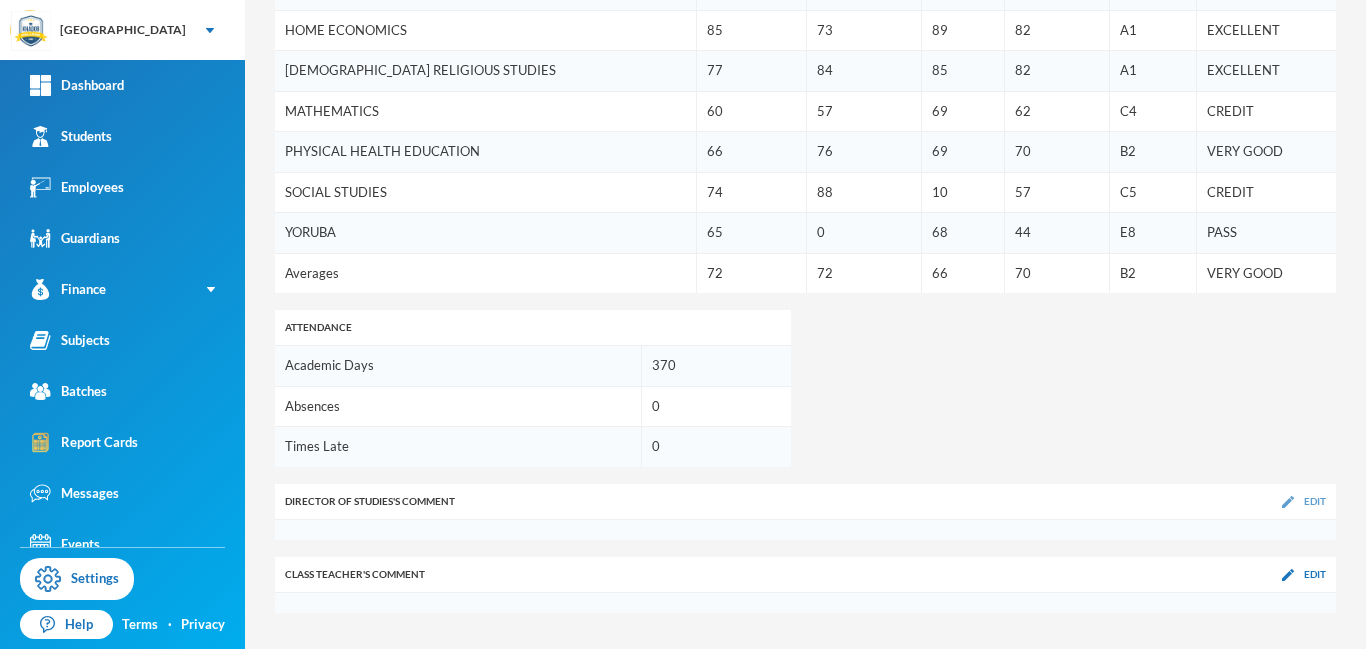 click at bounding box center [1288, 502] 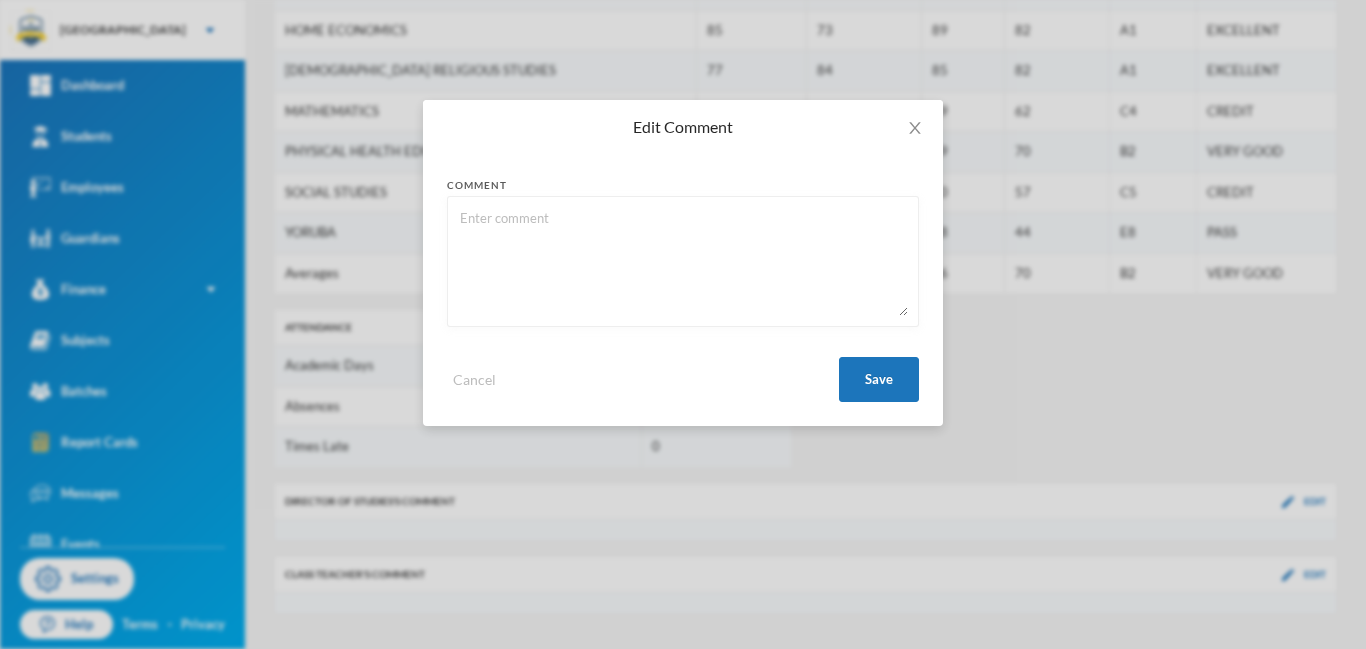 click at bounding box center (683, 261) 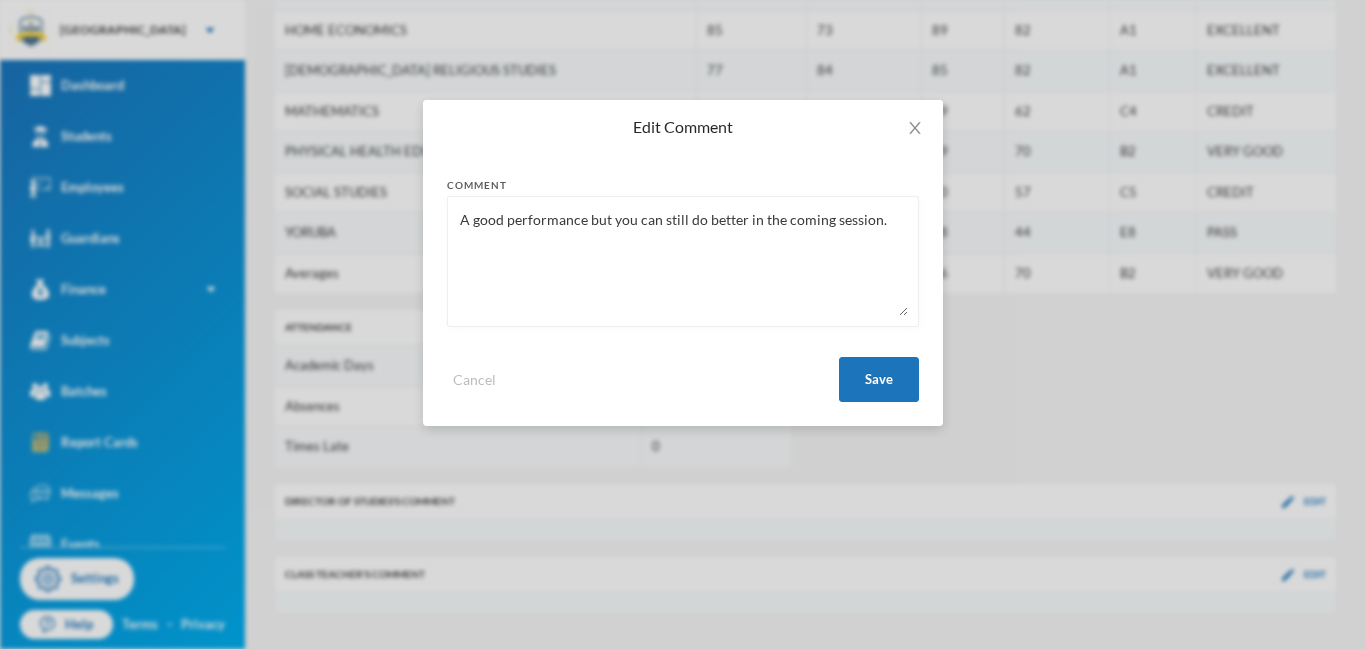 click on "A good performance but you can still do better in the coming session." at bounding box center [683, 261] 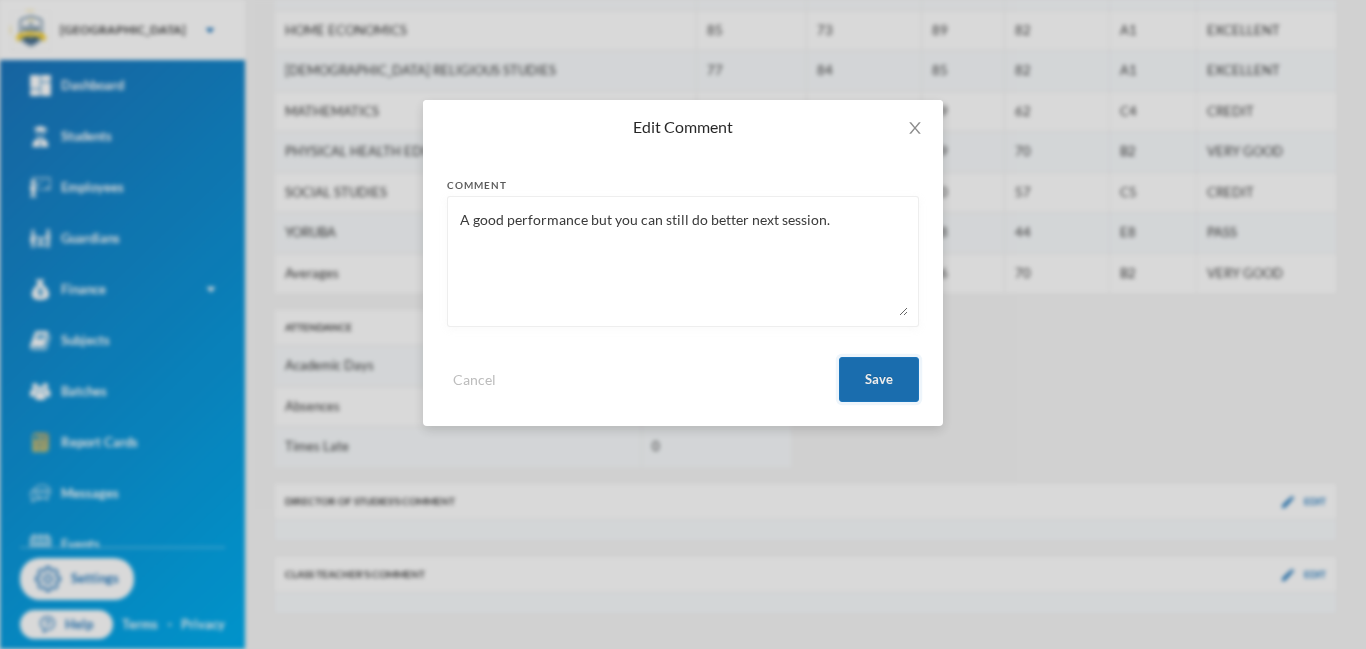 type on "A good performance but you can still do better next session." 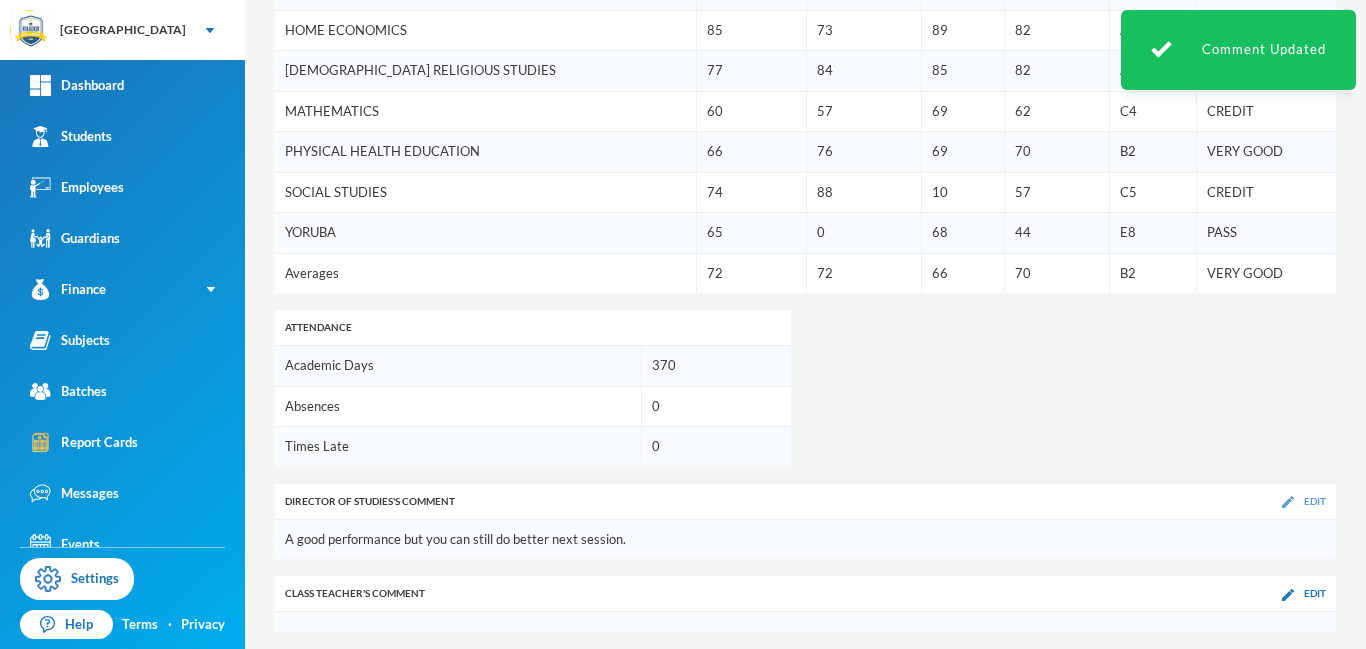 click at bounding box center [1288, 502] 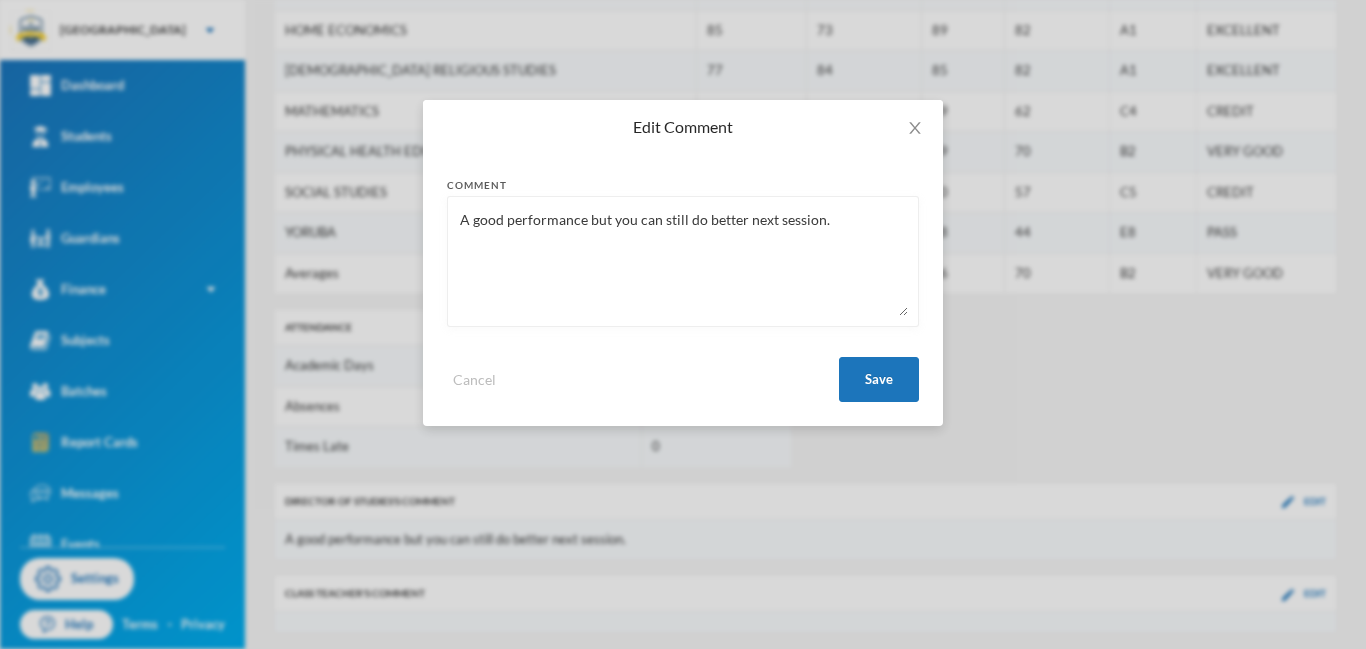 click on "A good performance but you can still do better next session." at bounding box center (683, 261) 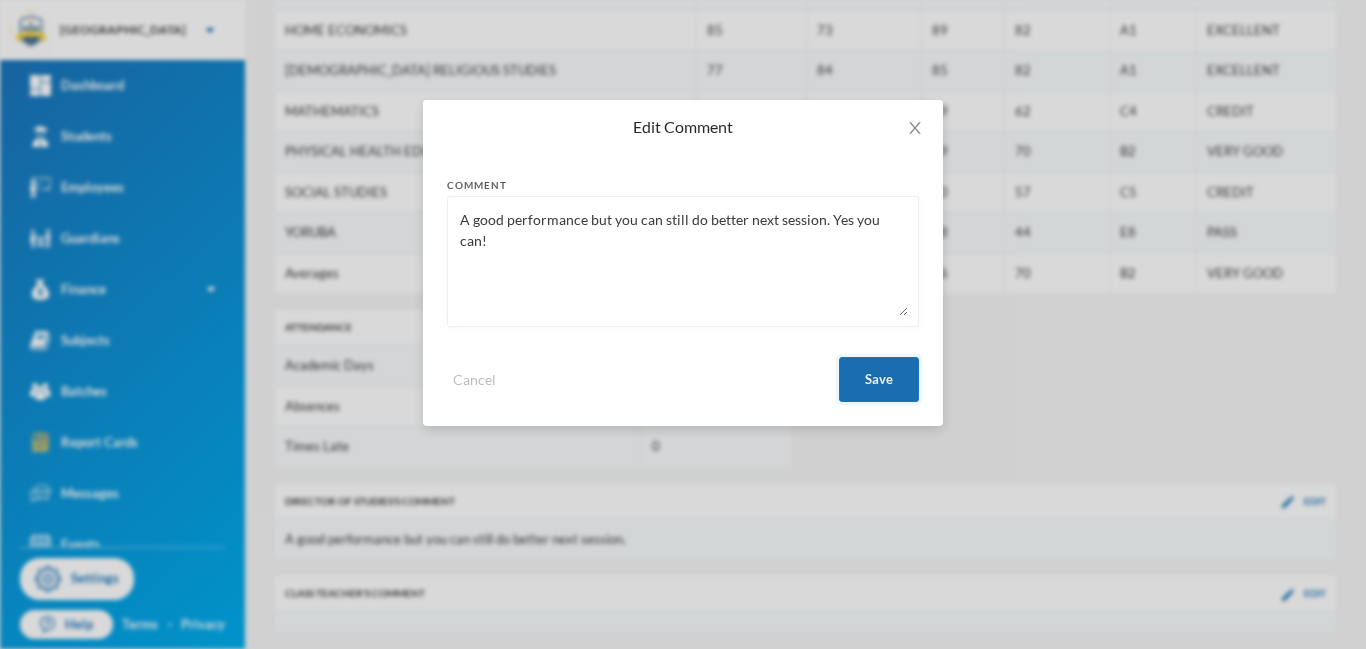 type on "A good performance but you can still do better next session. Yes you can!" 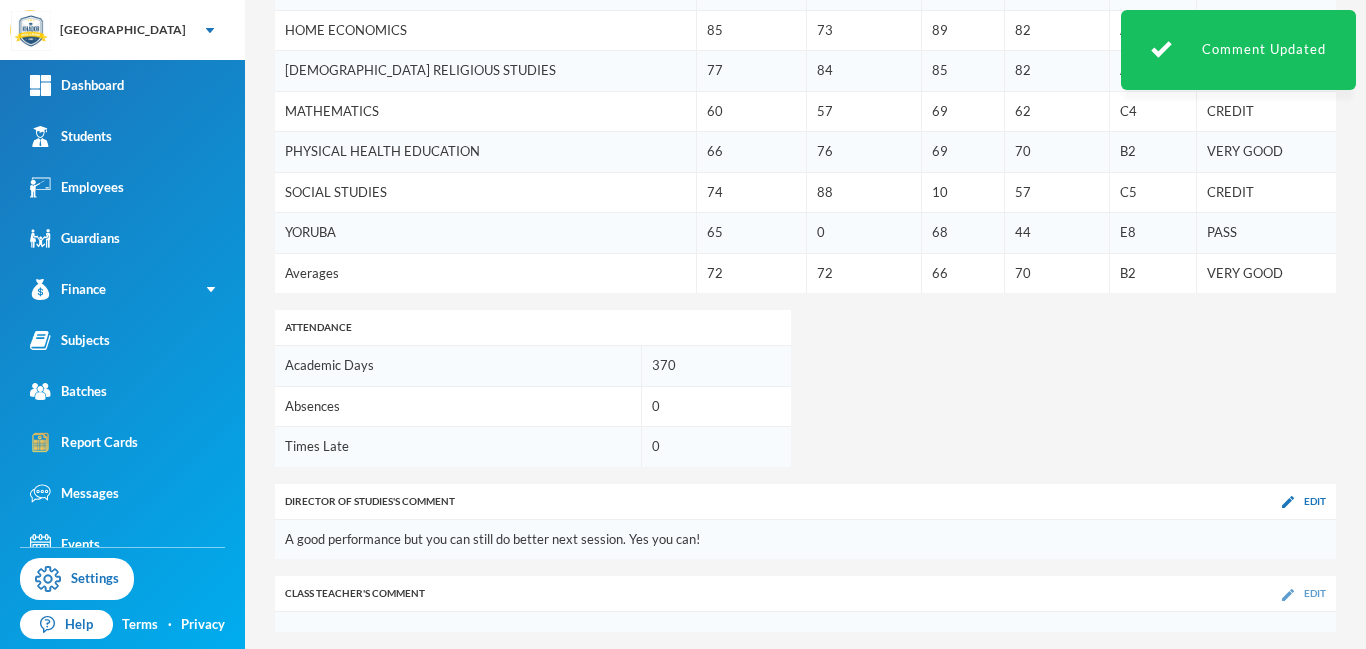 click at bounding box center (1288, 595) 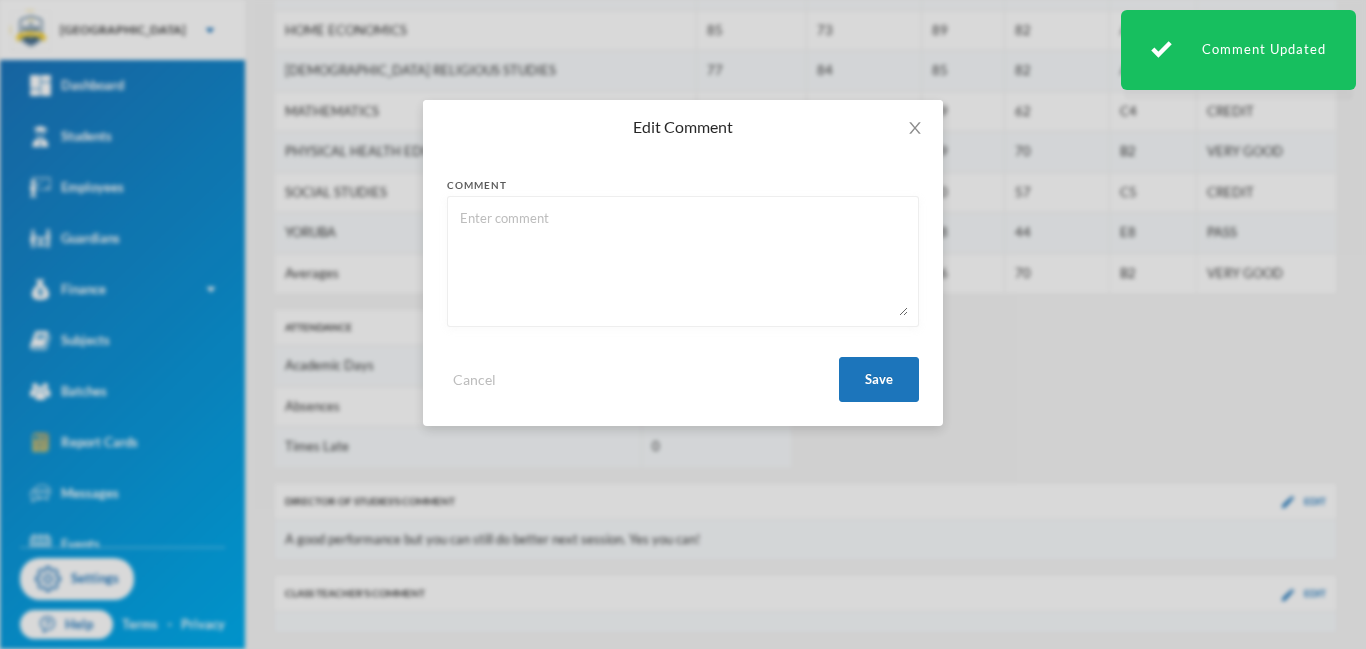 click at bounding box center (683, 261) 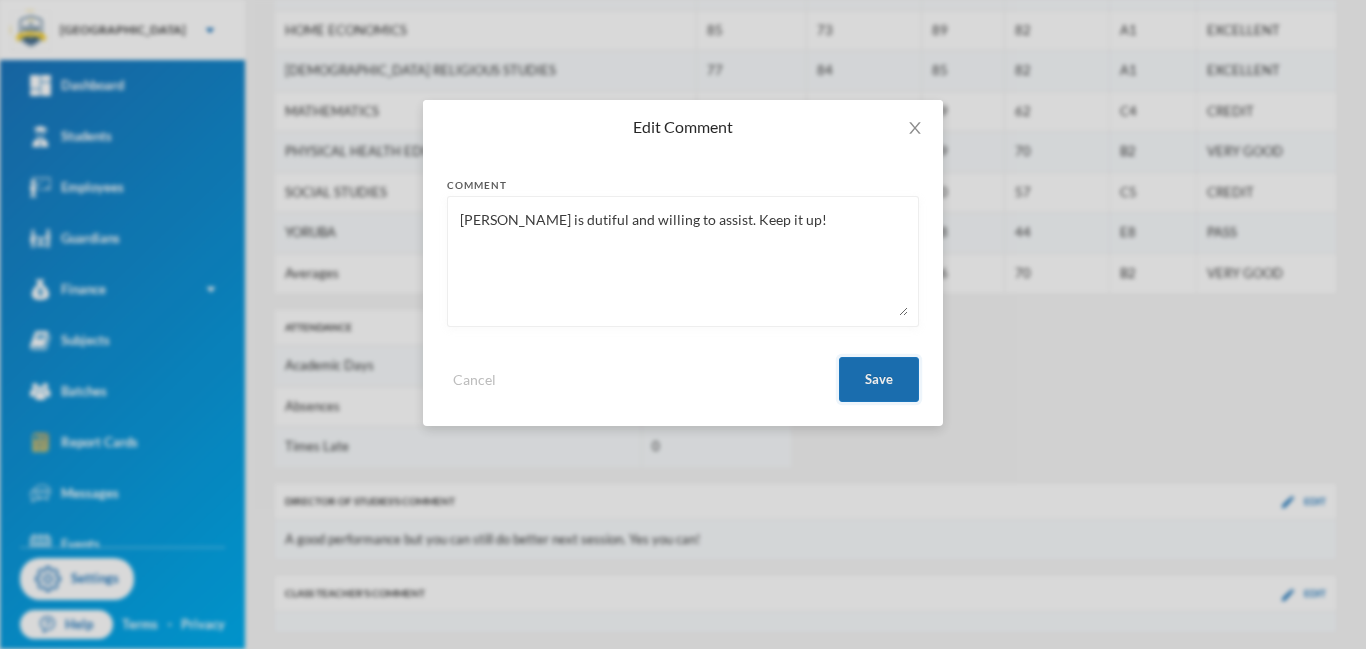 type on "[PERSON_NAME] is dutiful and willing to assist. Keep it up!" 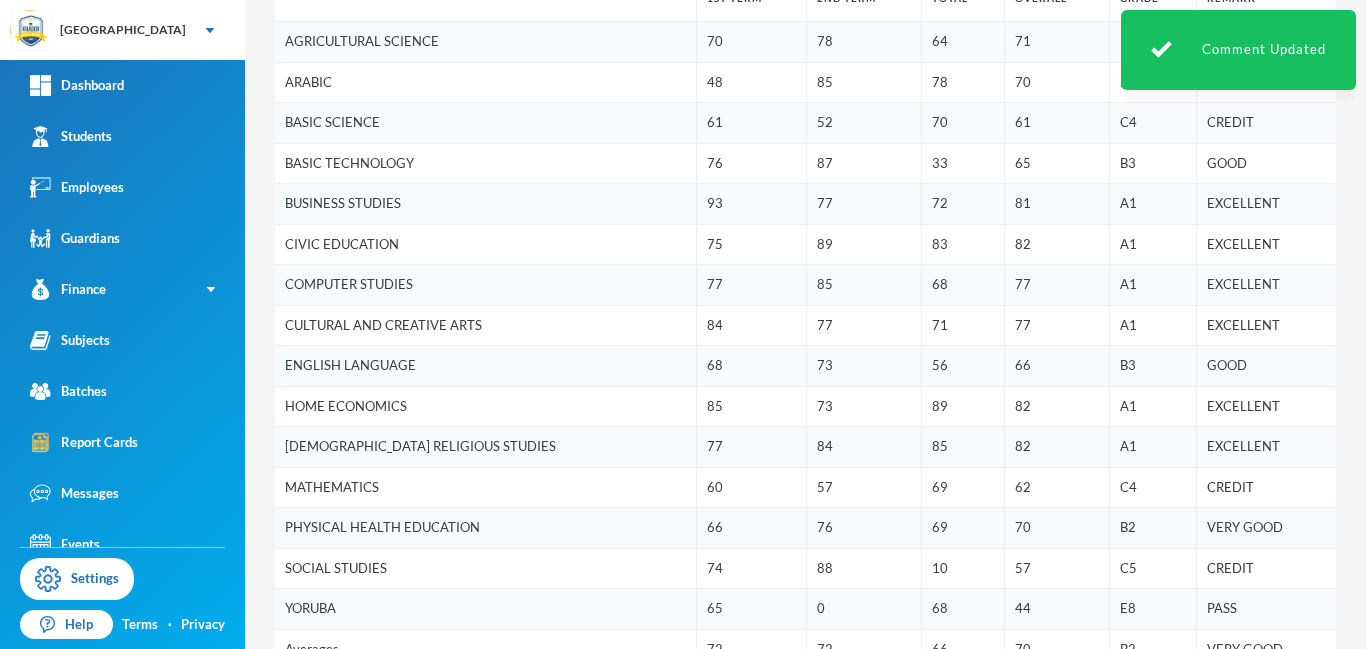 scroll, scrollTop: 0, scrollLeft: 0, axis: both 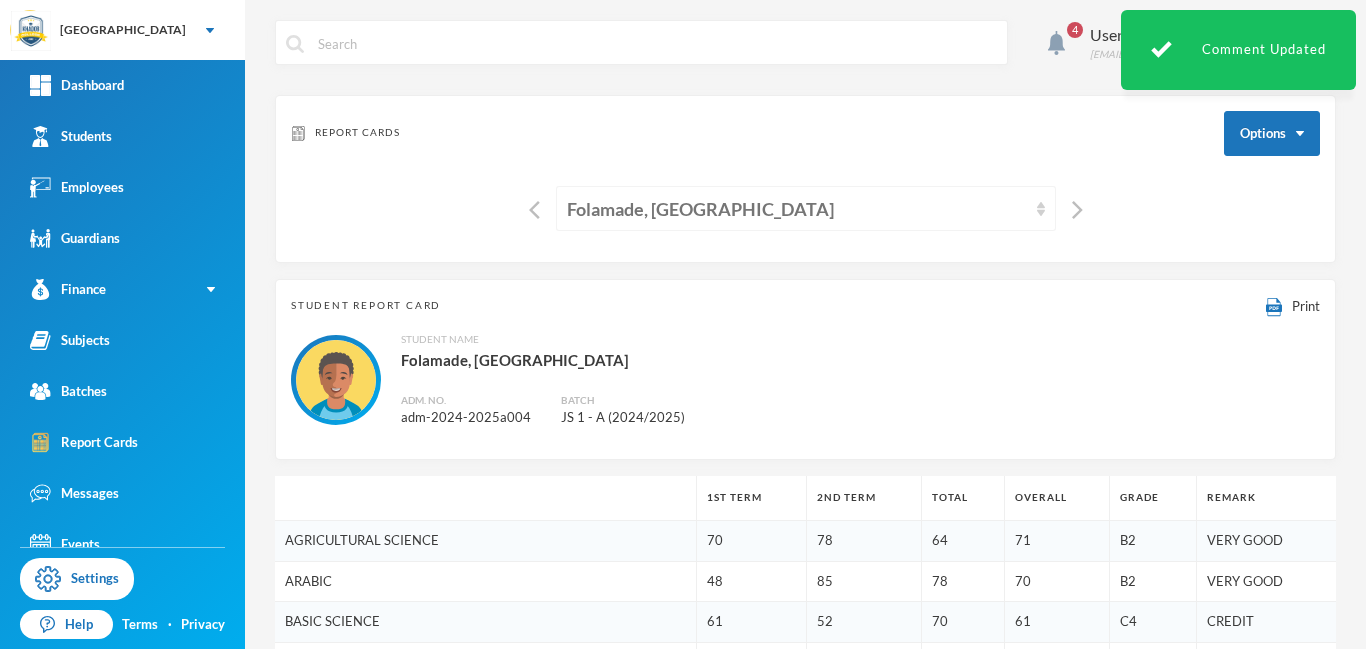 click on "Folamade, [GEOGRAPHIC_DATA]" at bounding box center [806, 208] 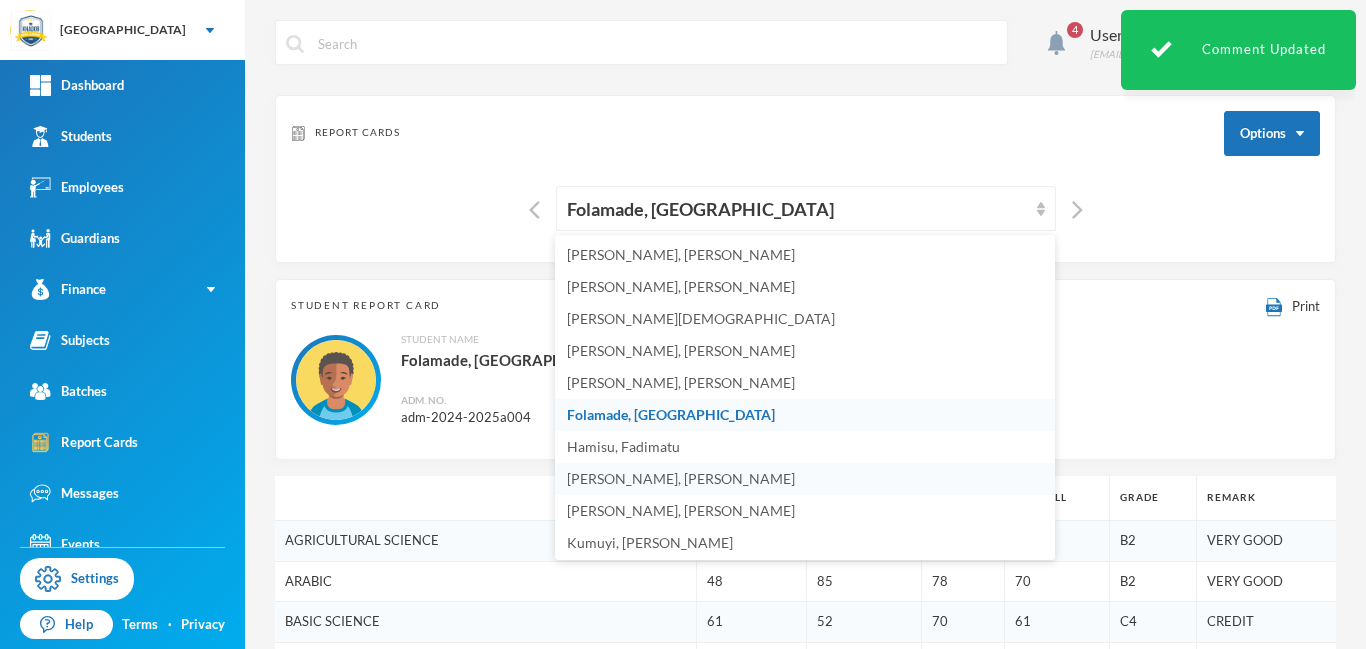 click on "[PERSON_NAME], [PERSON_NAME]" at bounding box center (681, 478) 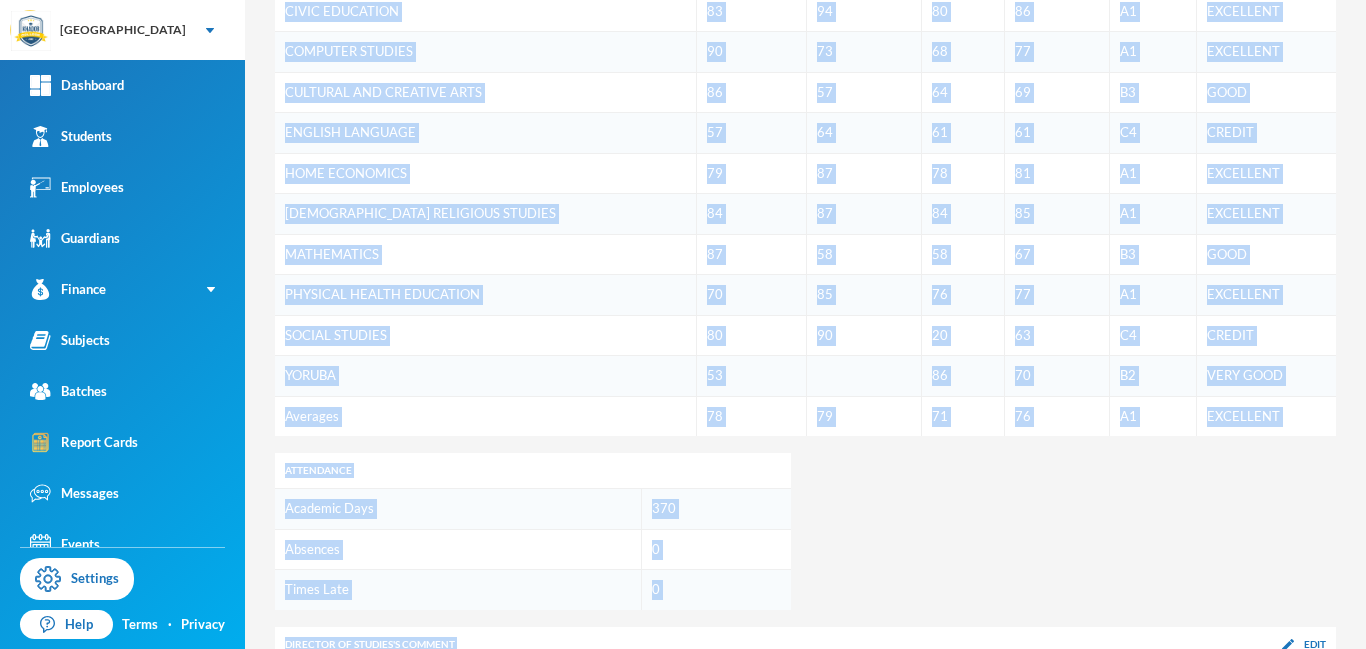 drag, startPoint x: 1365, startPoint y: 217, endPoint x: 1364, endPoint y: 532, distance: 315.0016 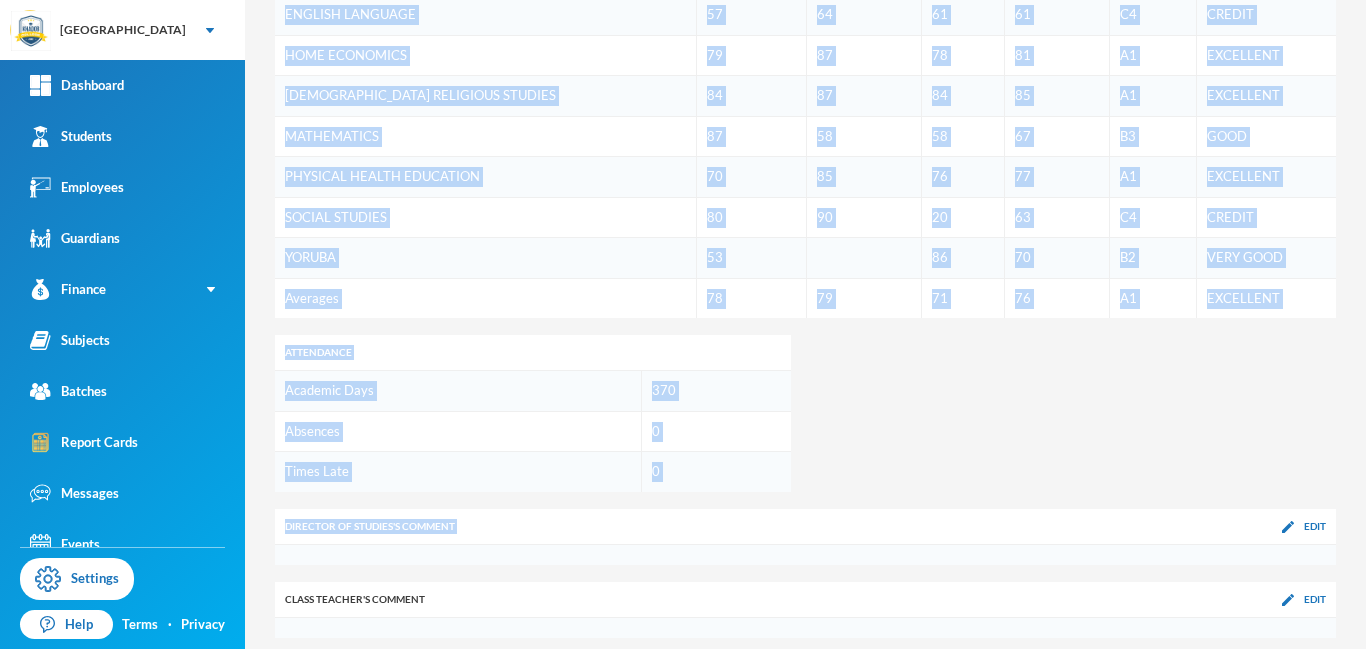 scroll, scrollTop: 868, scrollLeft: 0, axis: vertical 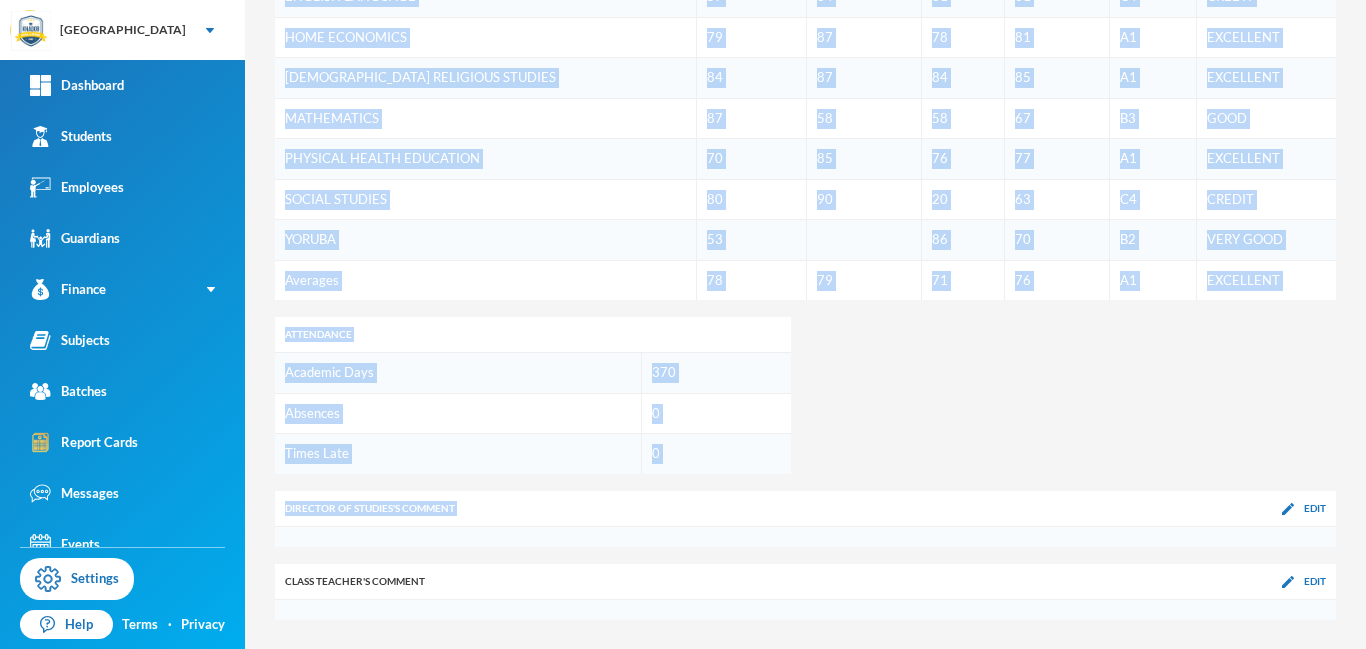 click at bounding box center [805, 537] 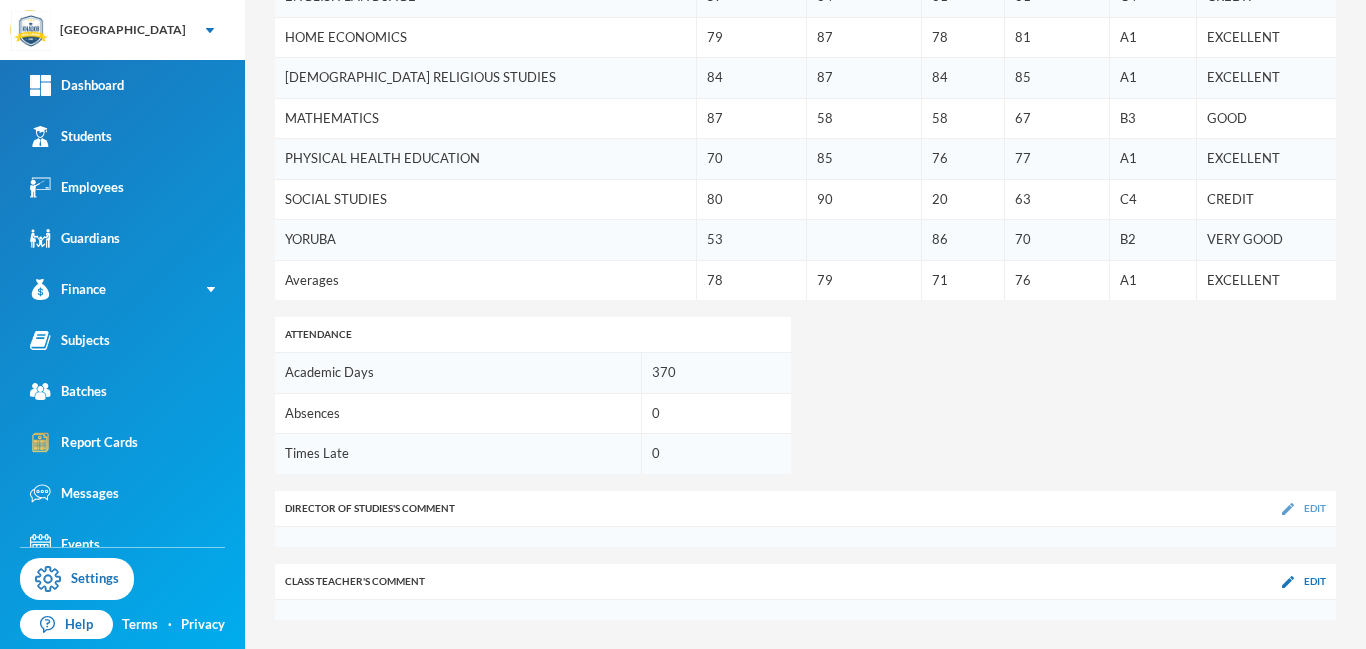 click at bounding box center (1288, 509) 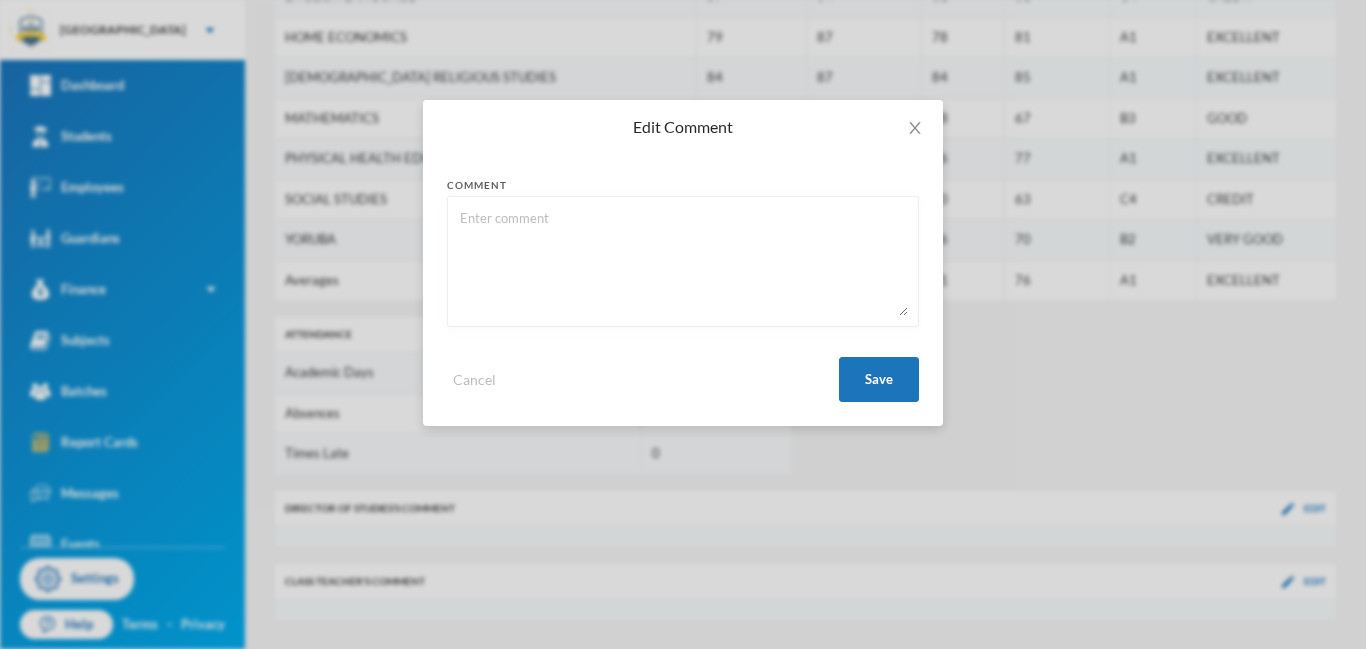 click at bounding box center [683, 261] 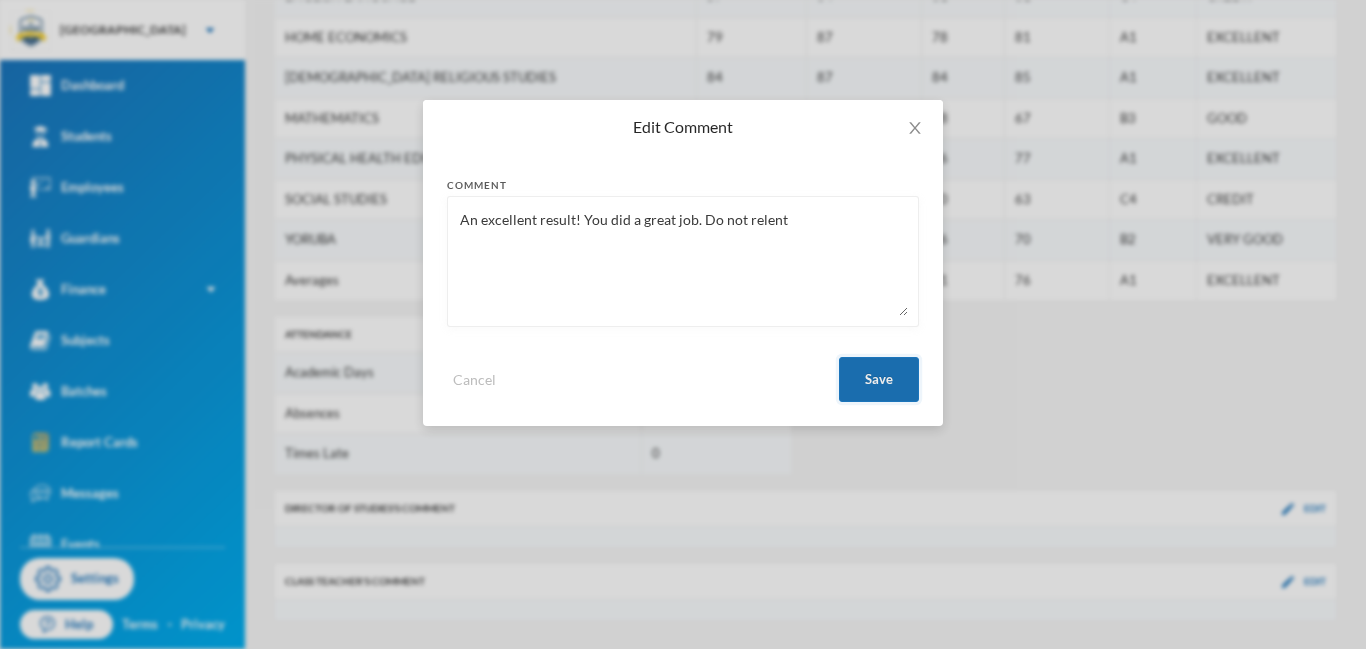 type on "An excellent result! You did a great job. Do not relent" 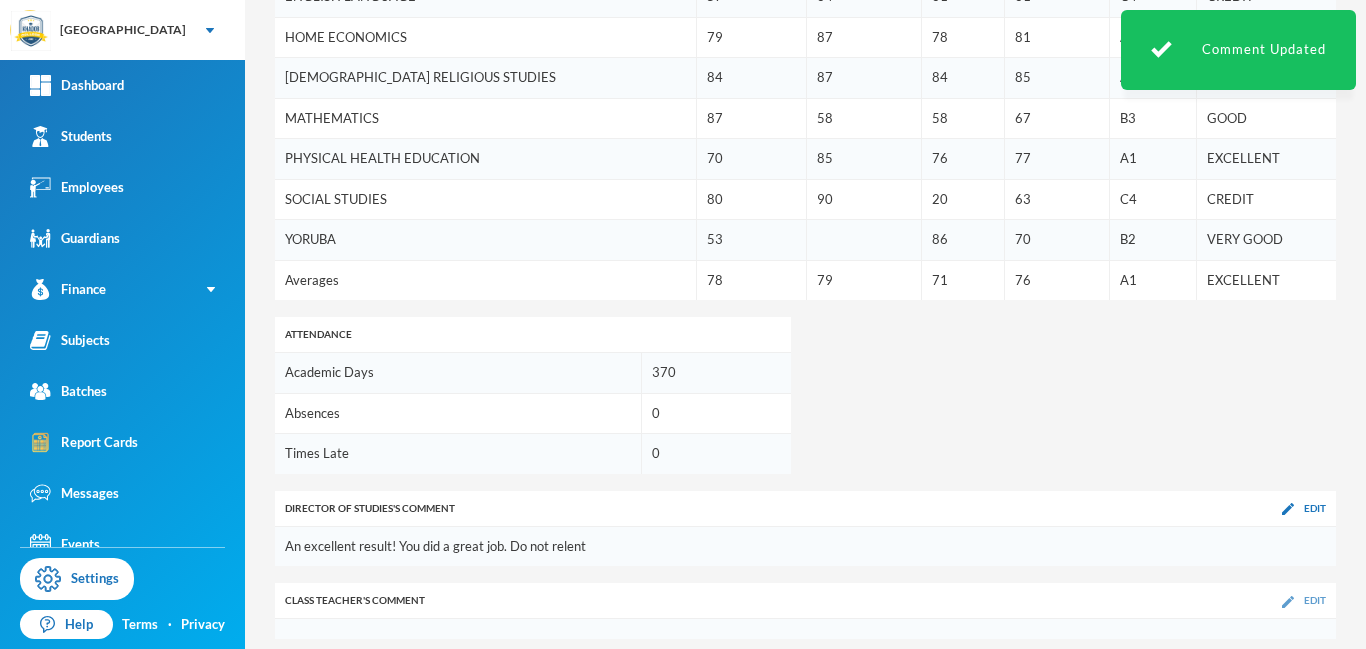 click at bounding box center [1288, 602] 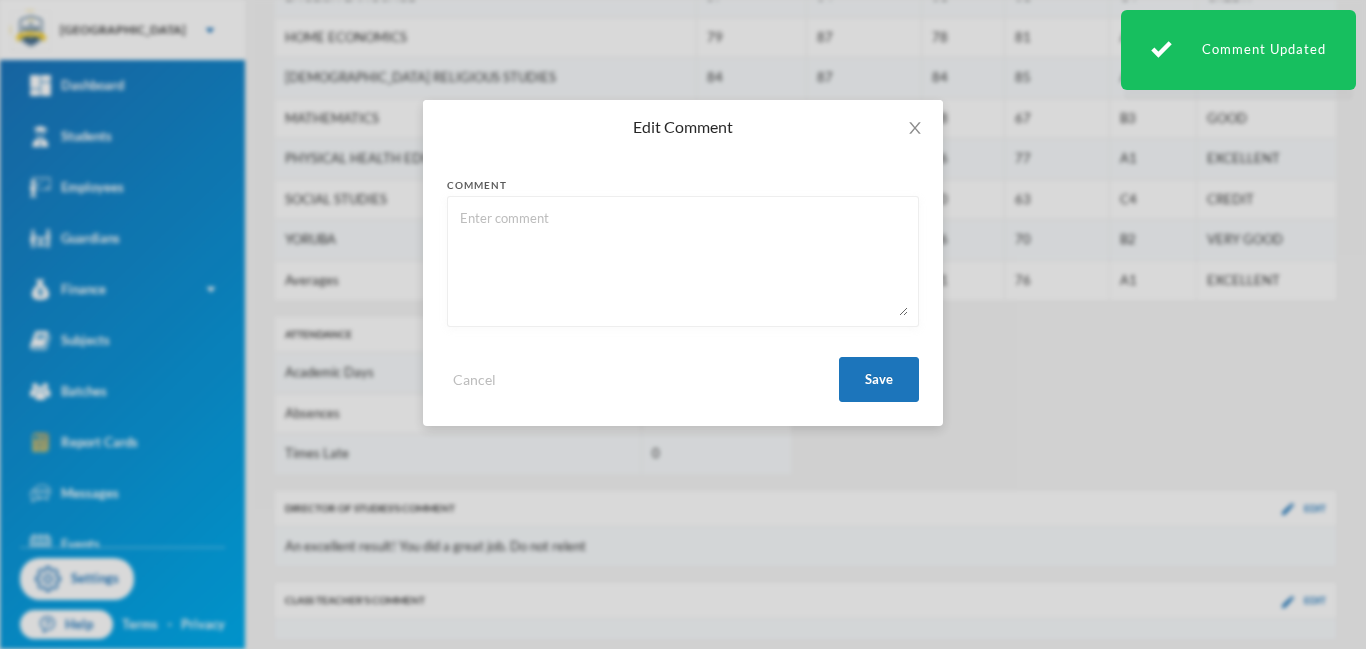click at bounding box center [683, 261] 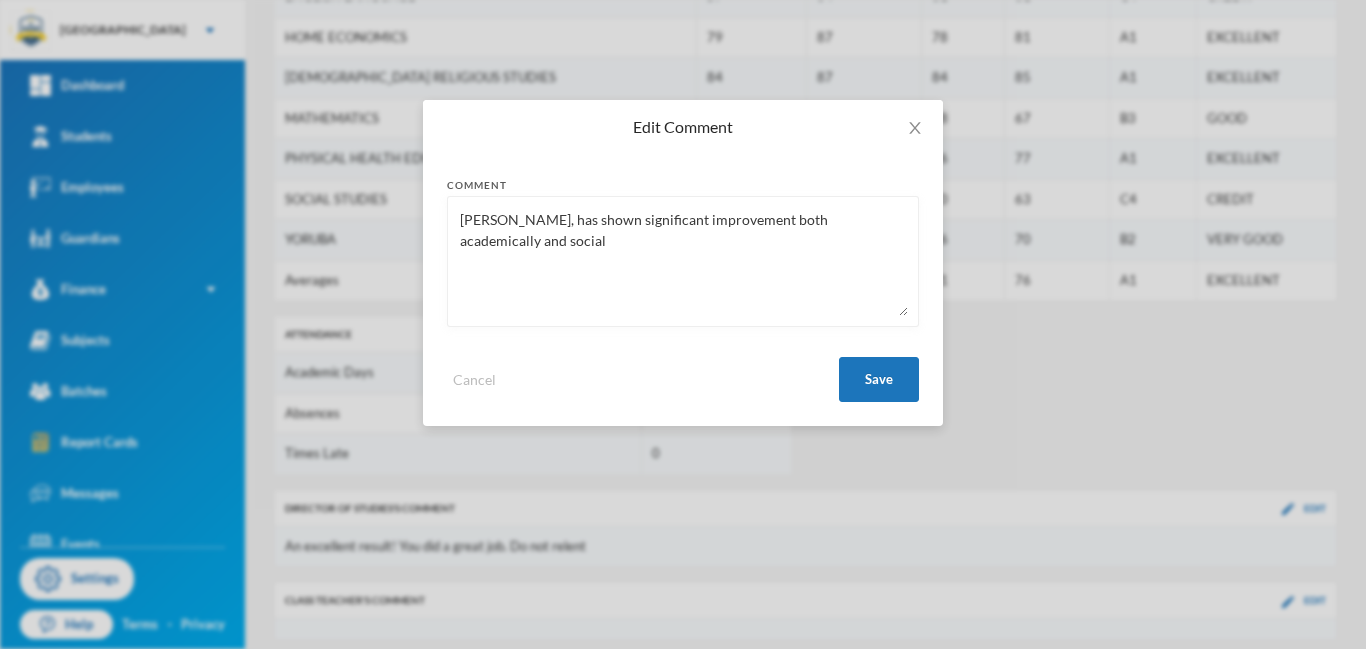 click on "[PERSON_NAME], has shown significant improvement both academically and social" at bounding box center [683, 261] 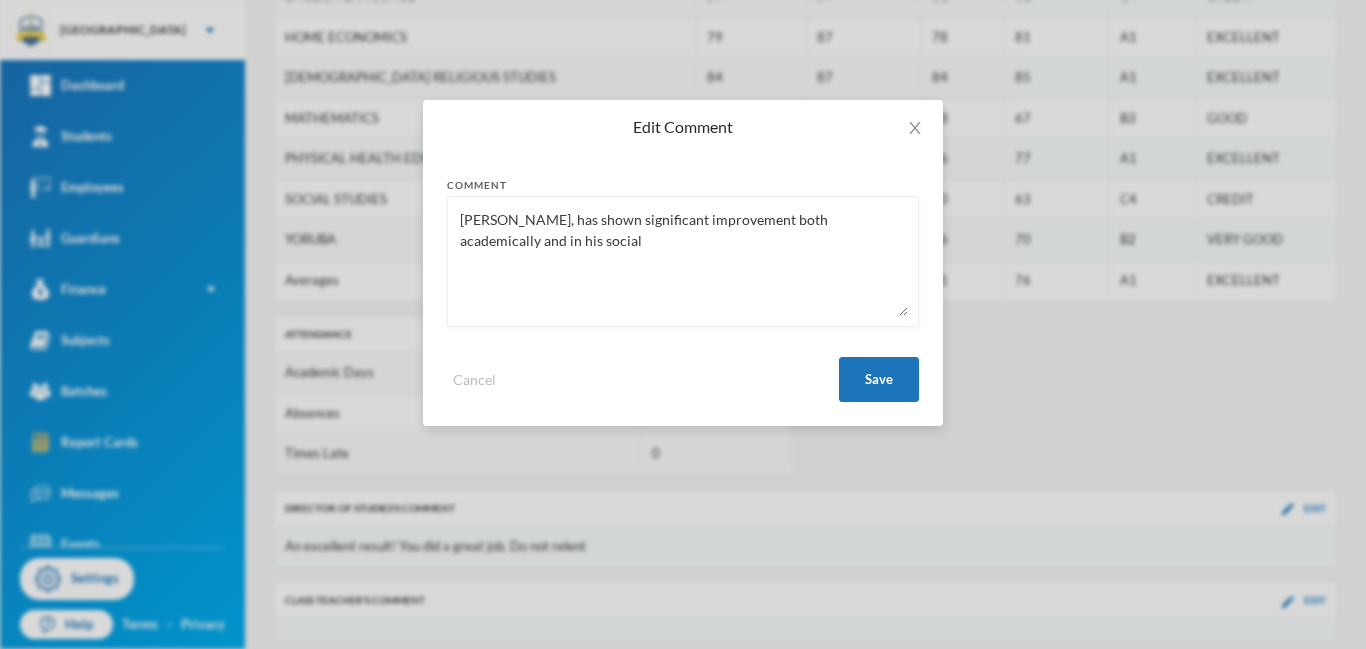 click on "[PERSON_NAME], has shown significant improvement both academically and in his social" at bounding box center [683, 261] 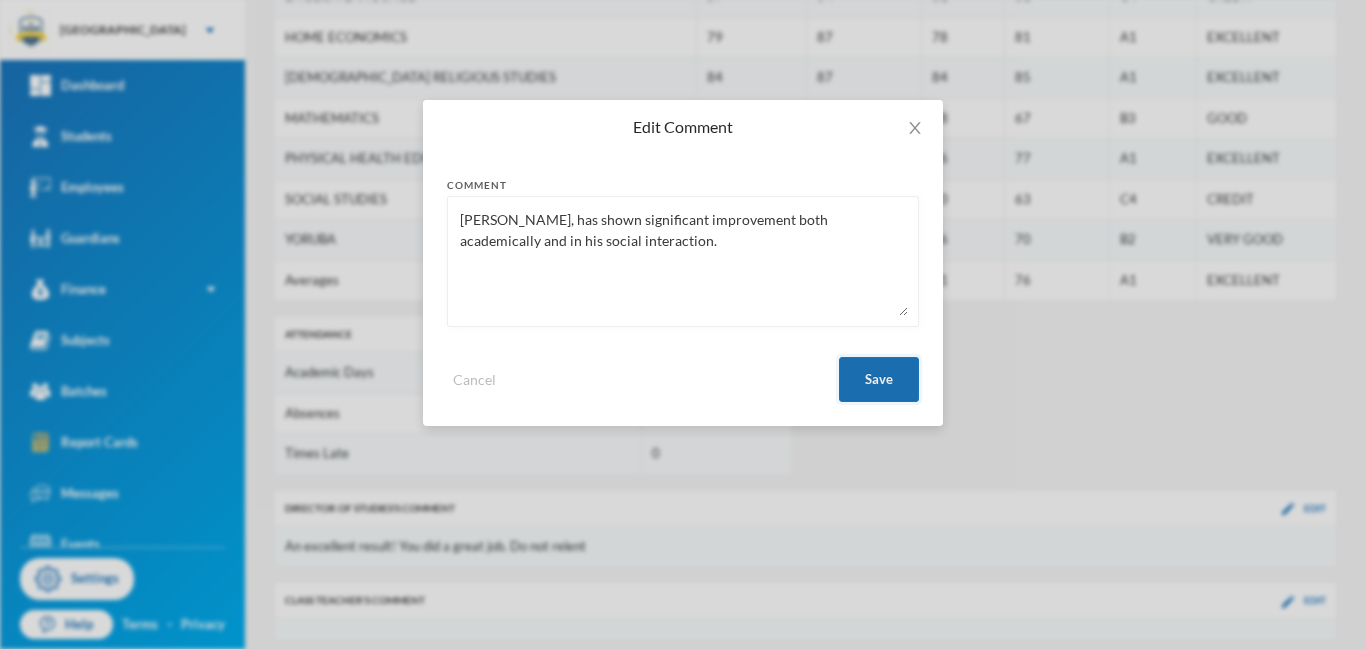 type on "[PERSON_NAME], has shown significant improvement both academically and in his social interaction." 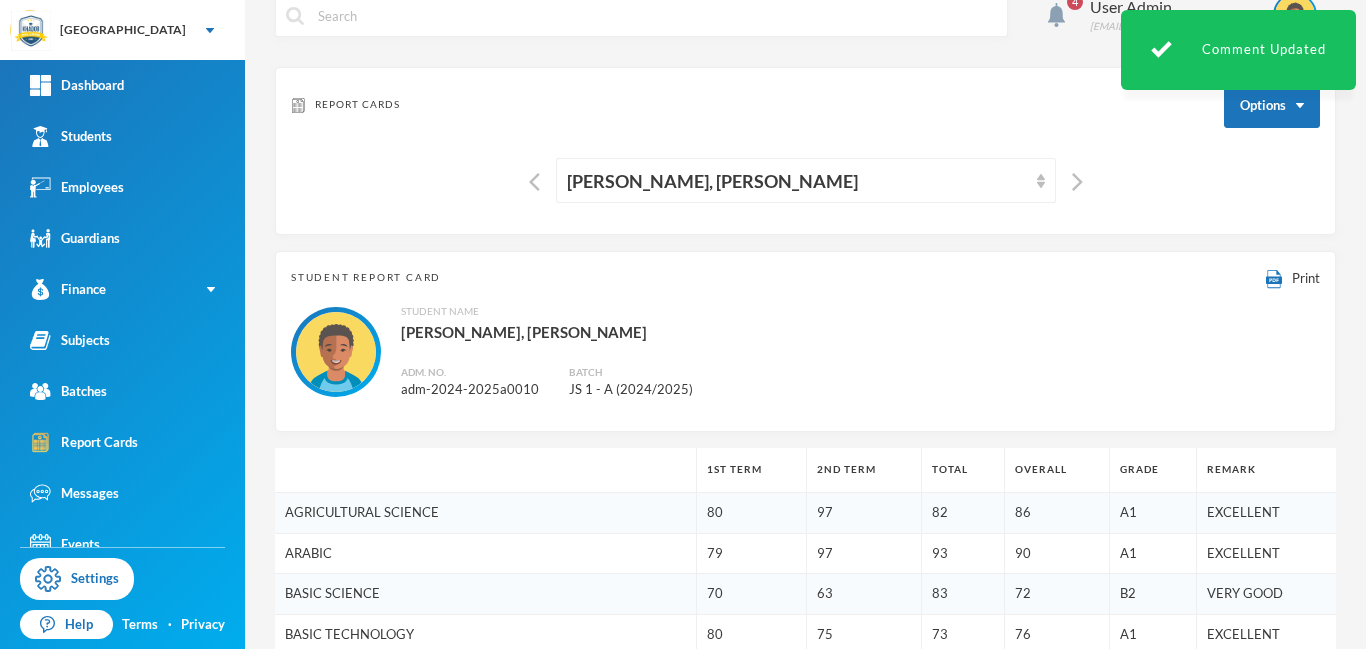 scroll, scrollTop: 0, scrollLeft: 0, axis: both 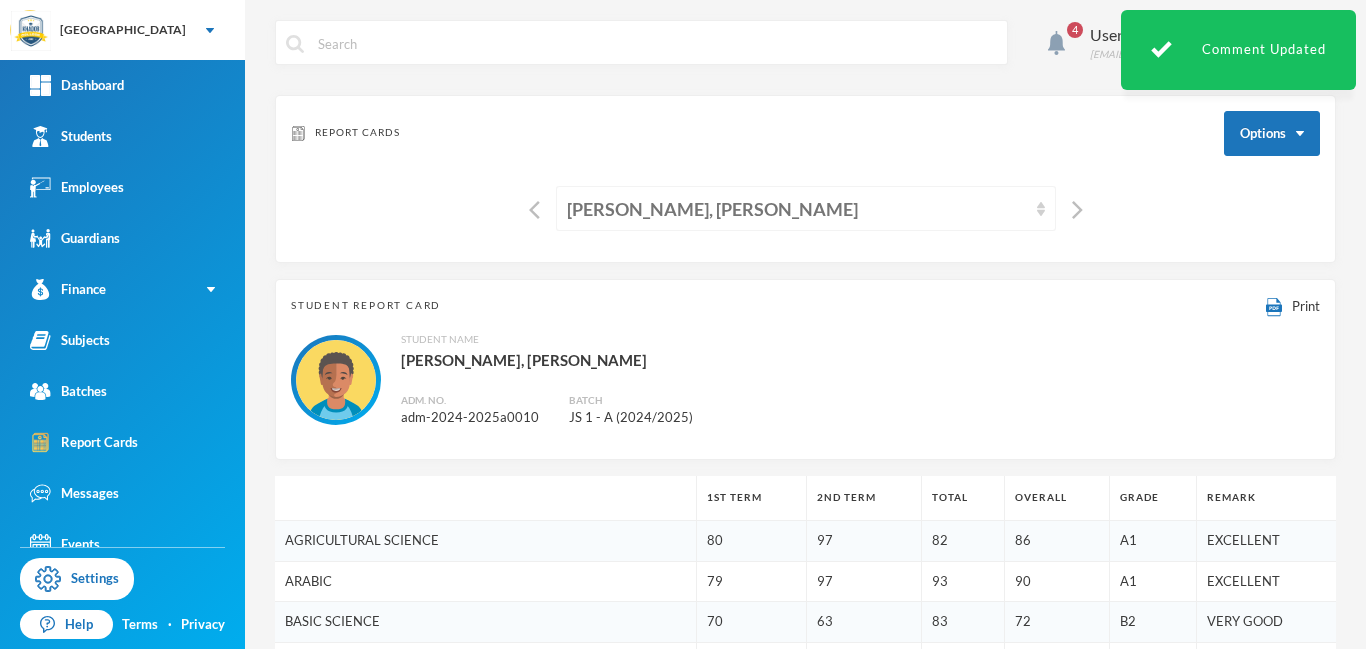 click on "[PERSON_NAME], [PERSON_NAME]" at bounding box center [797, 209] 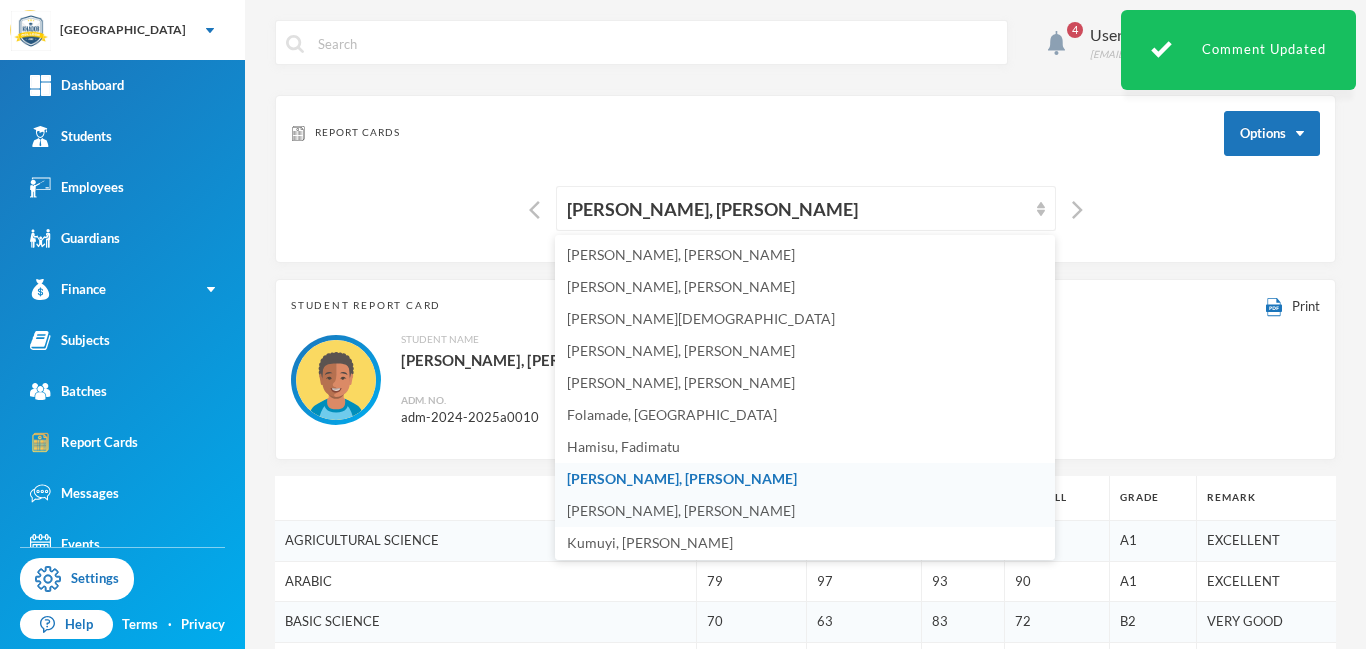 click on "[PERSON_NAME], [PERSON_NAME]" at bounding box center (681, 510) 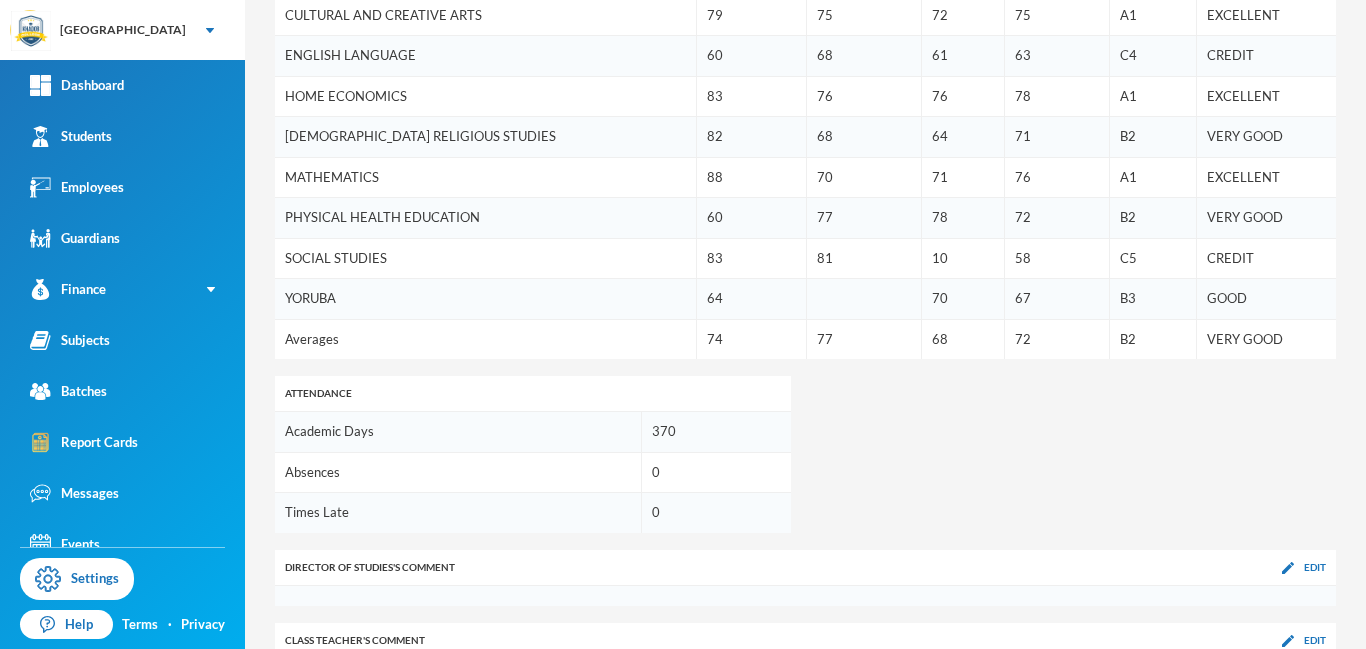 scroll, scrollTop: 875, scrollLeft: 0, axis: vertical 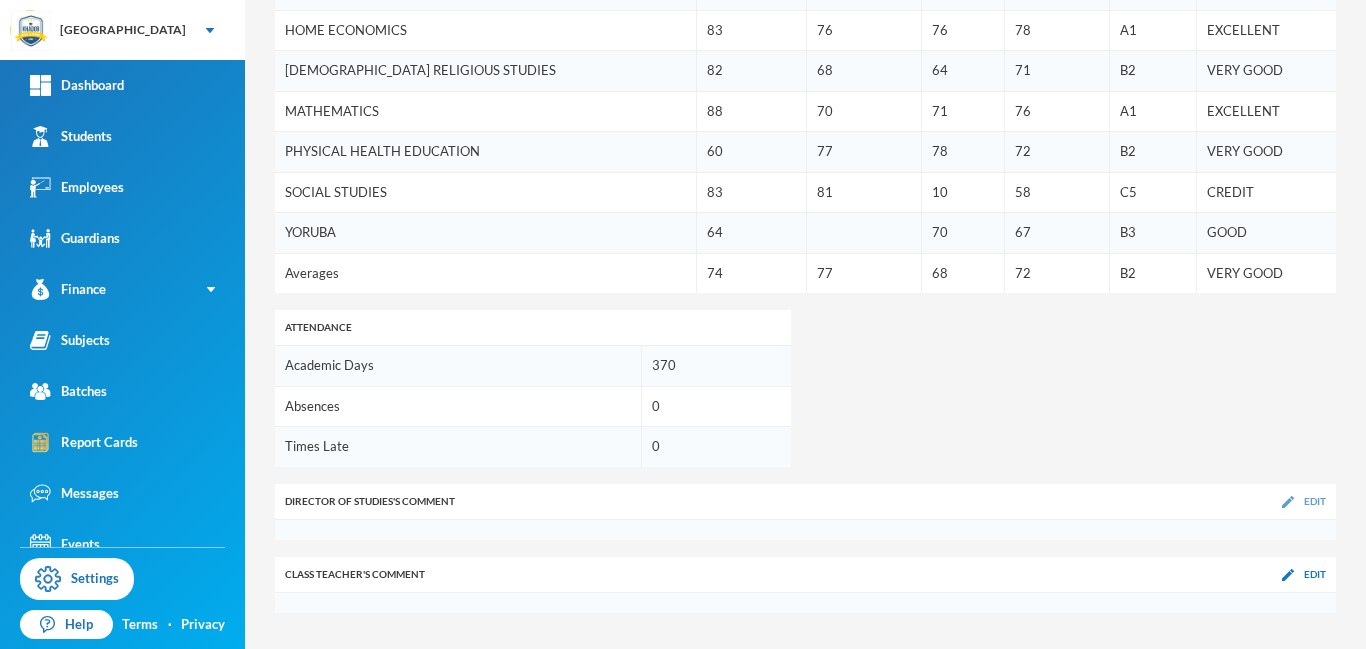 click at bounding box center (1288, 502) 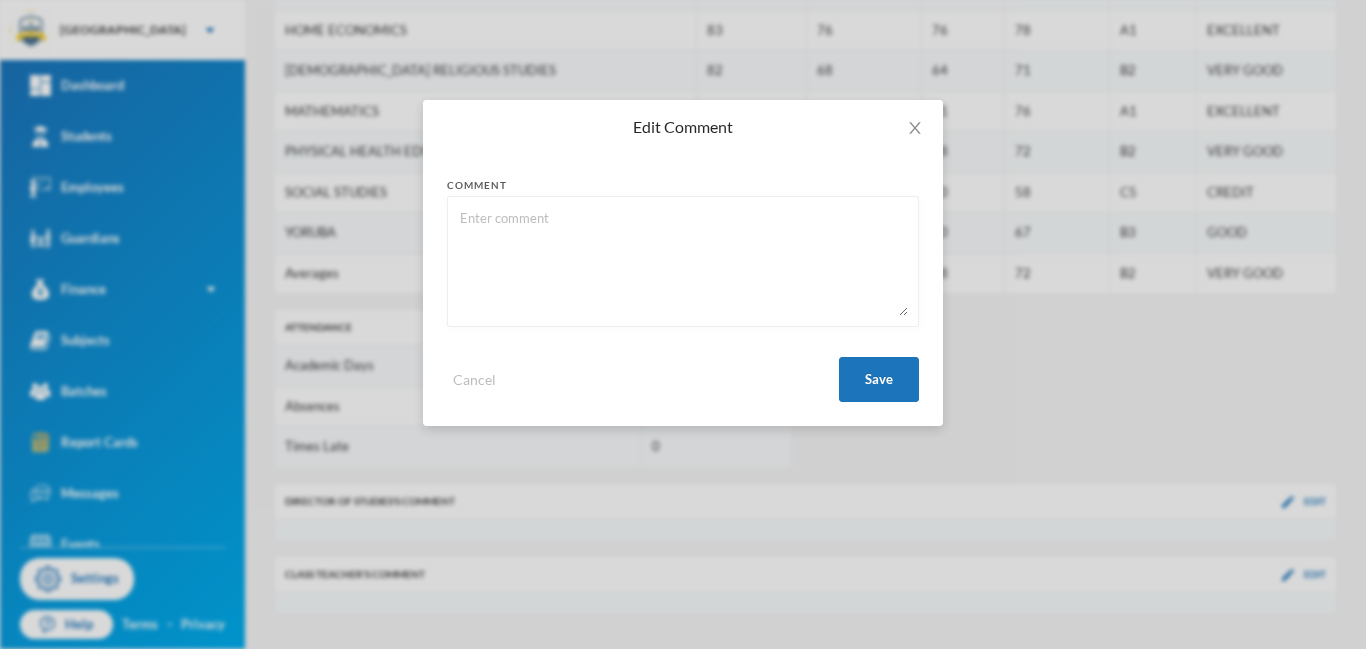 click at bounding box center (683, 261) 